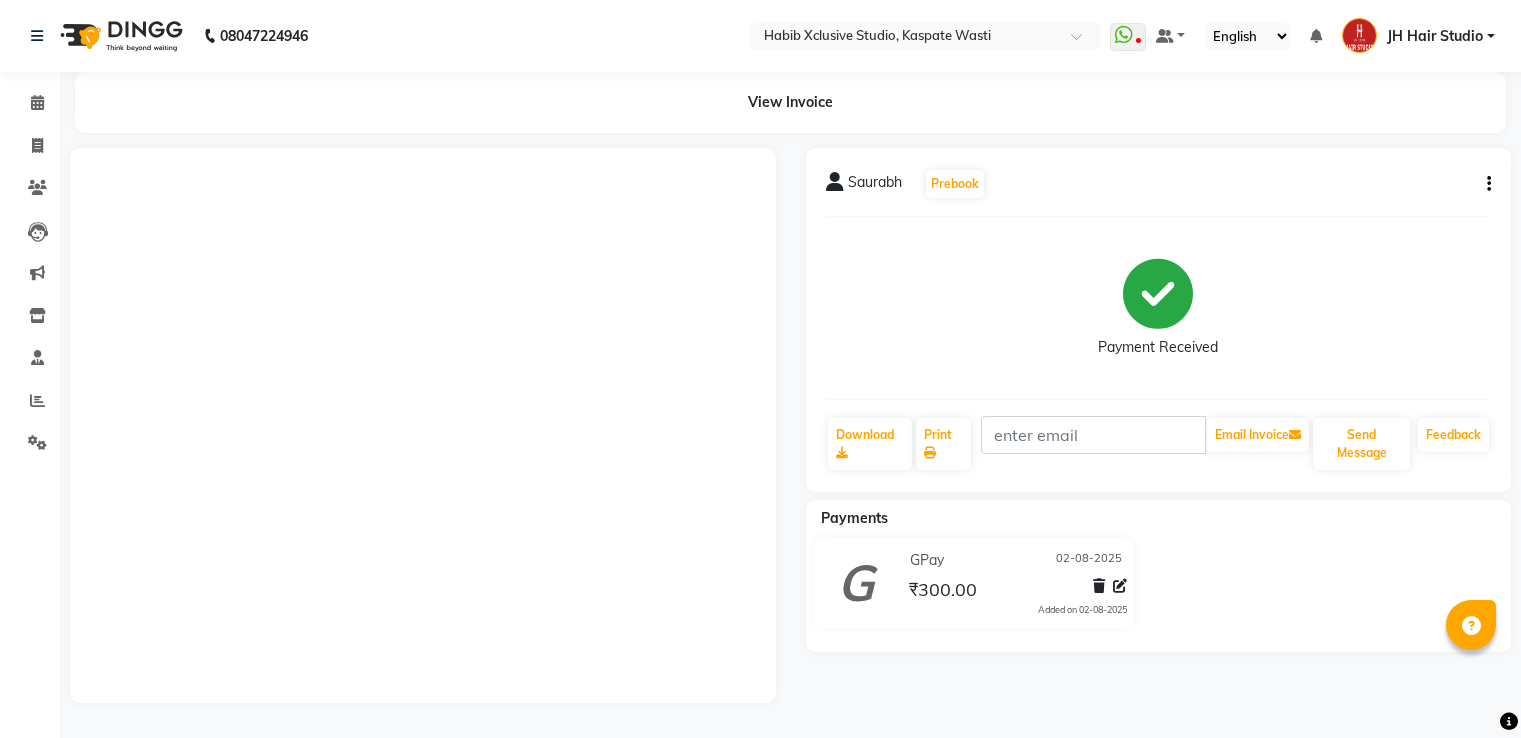 scroll, scrollTop: 0, scrollLeft: 0, axis: both 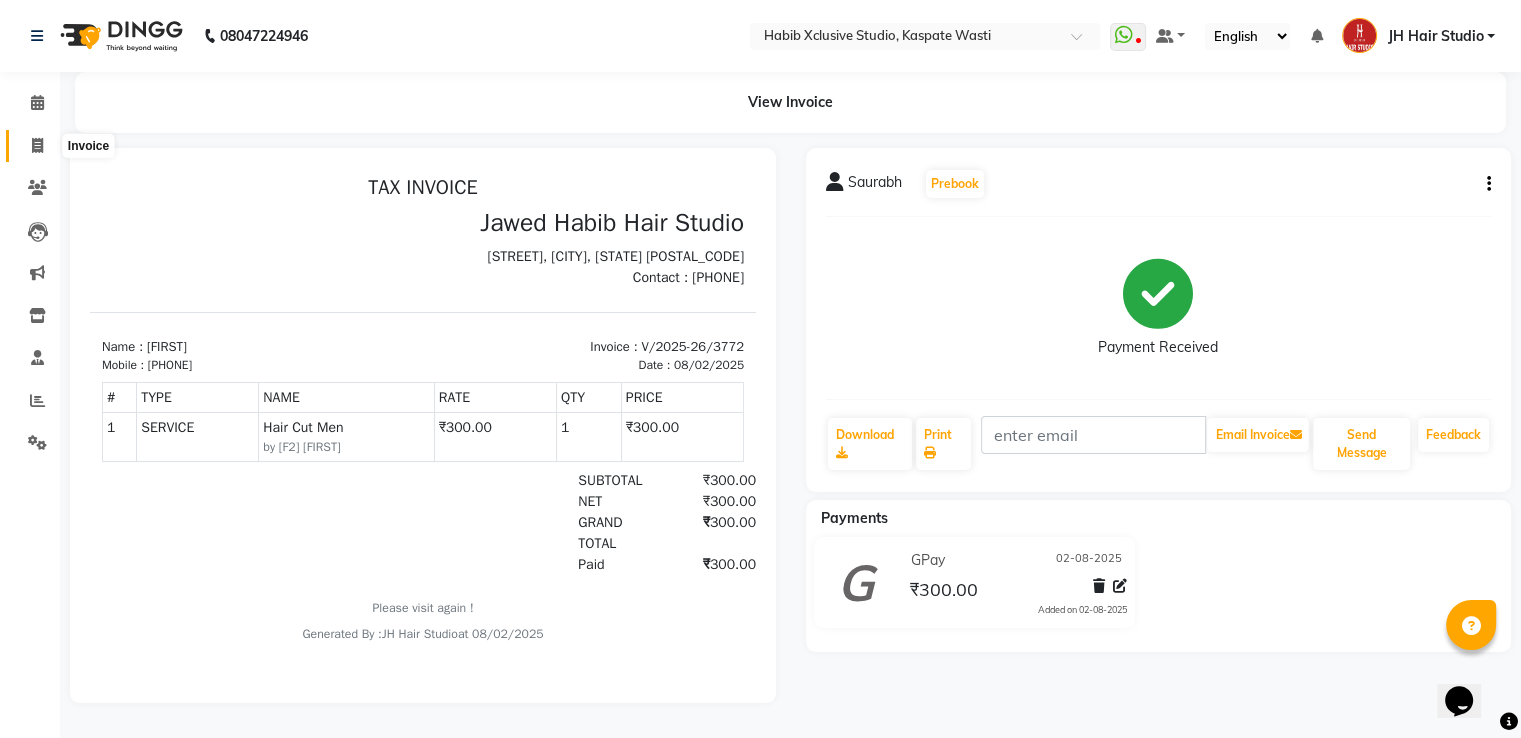 click 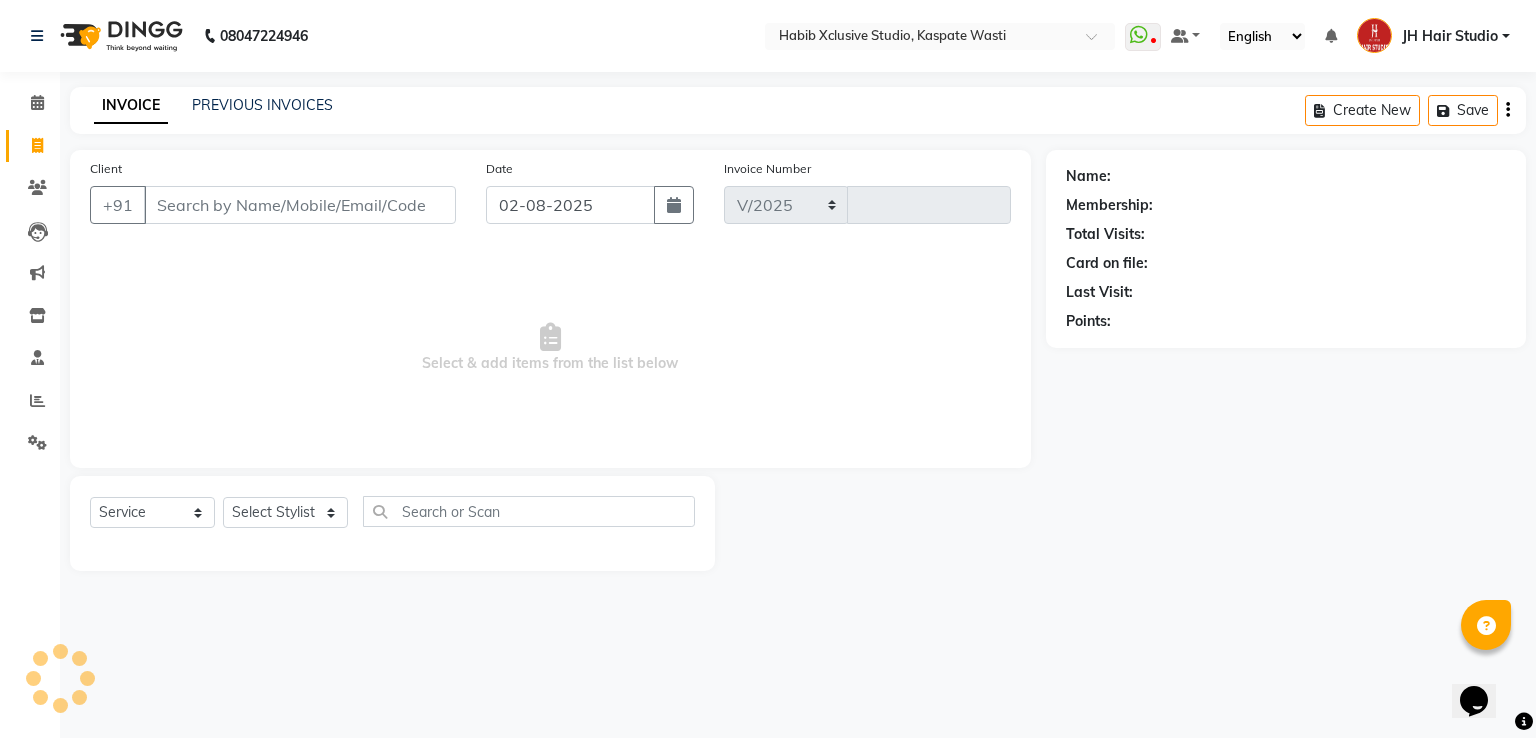 select on "130" 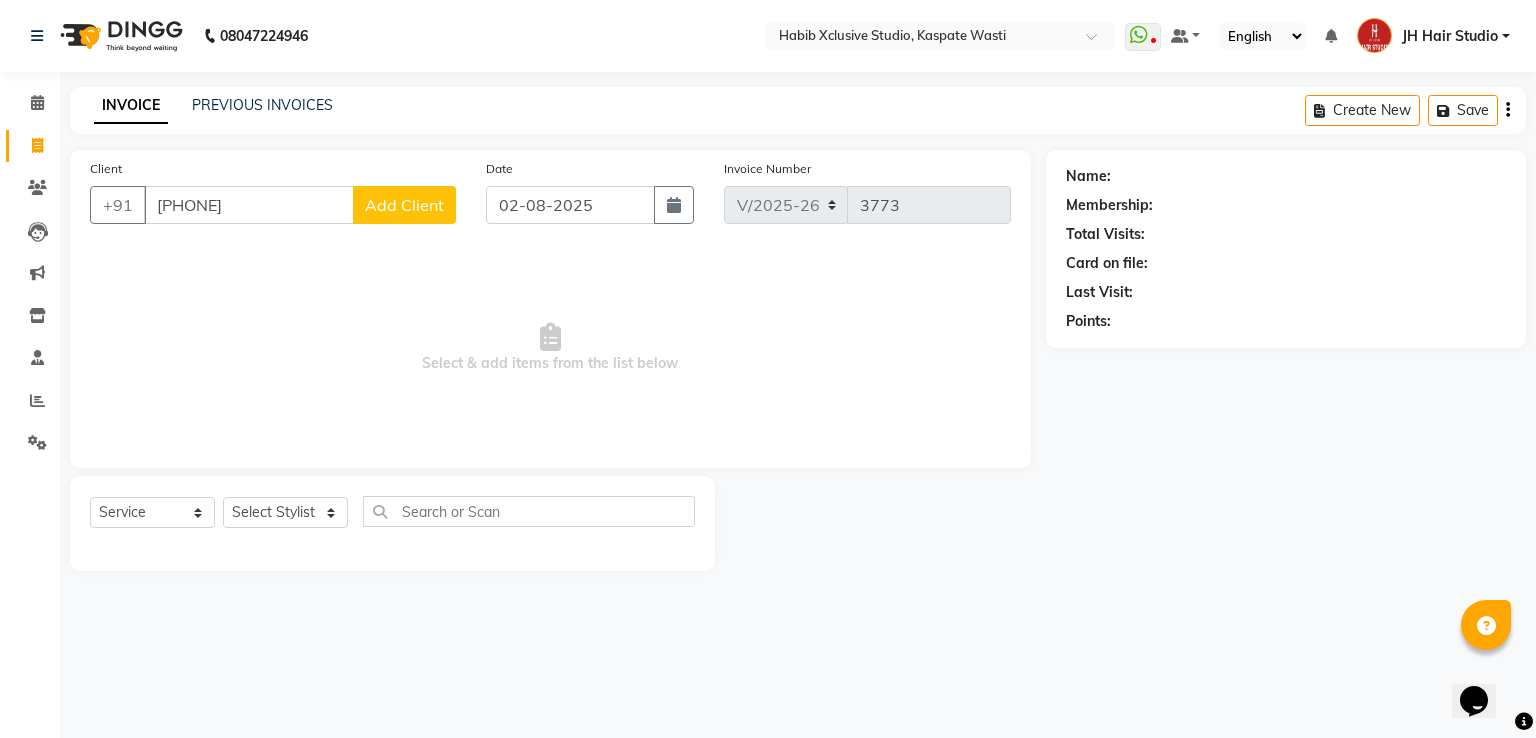 type on "[PHONE]" 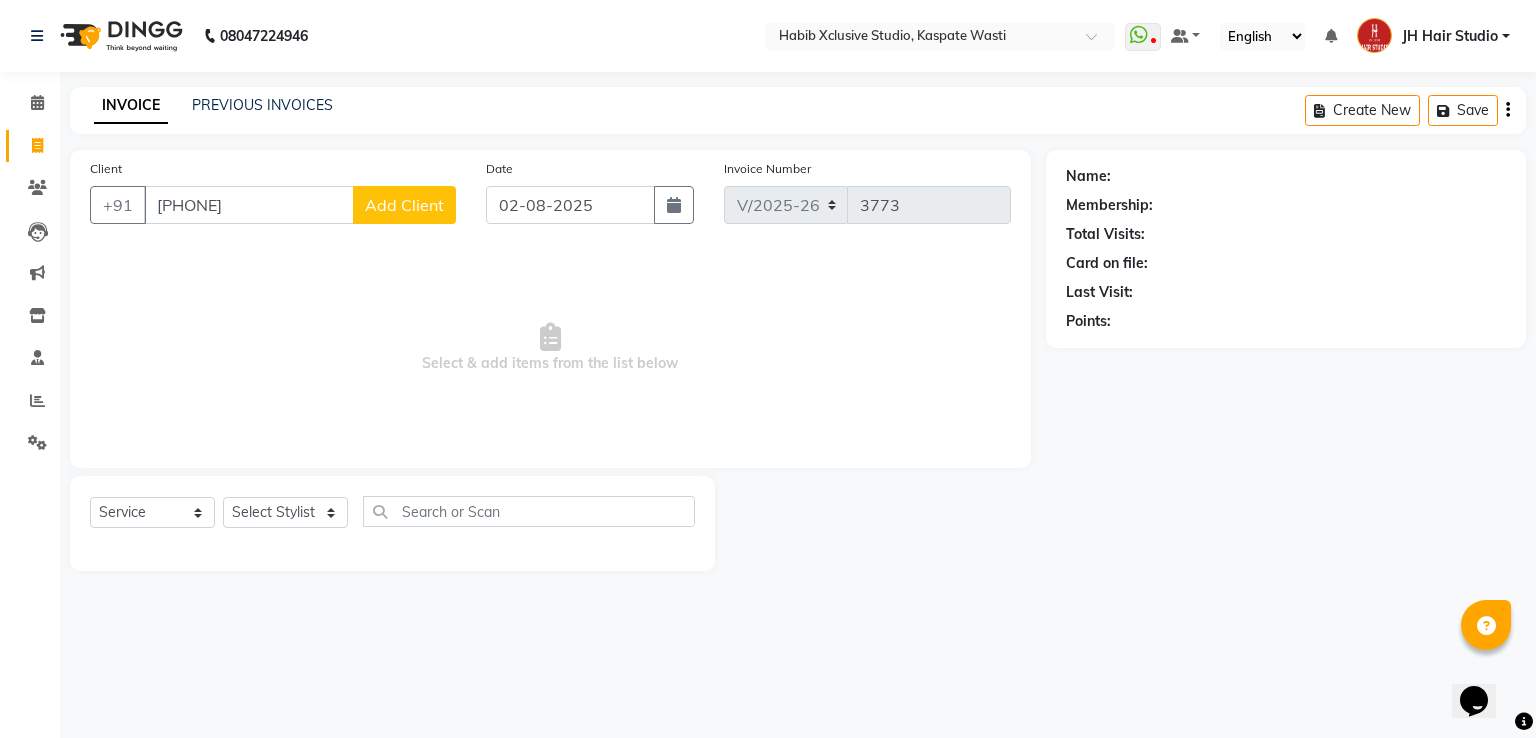 select on "22" 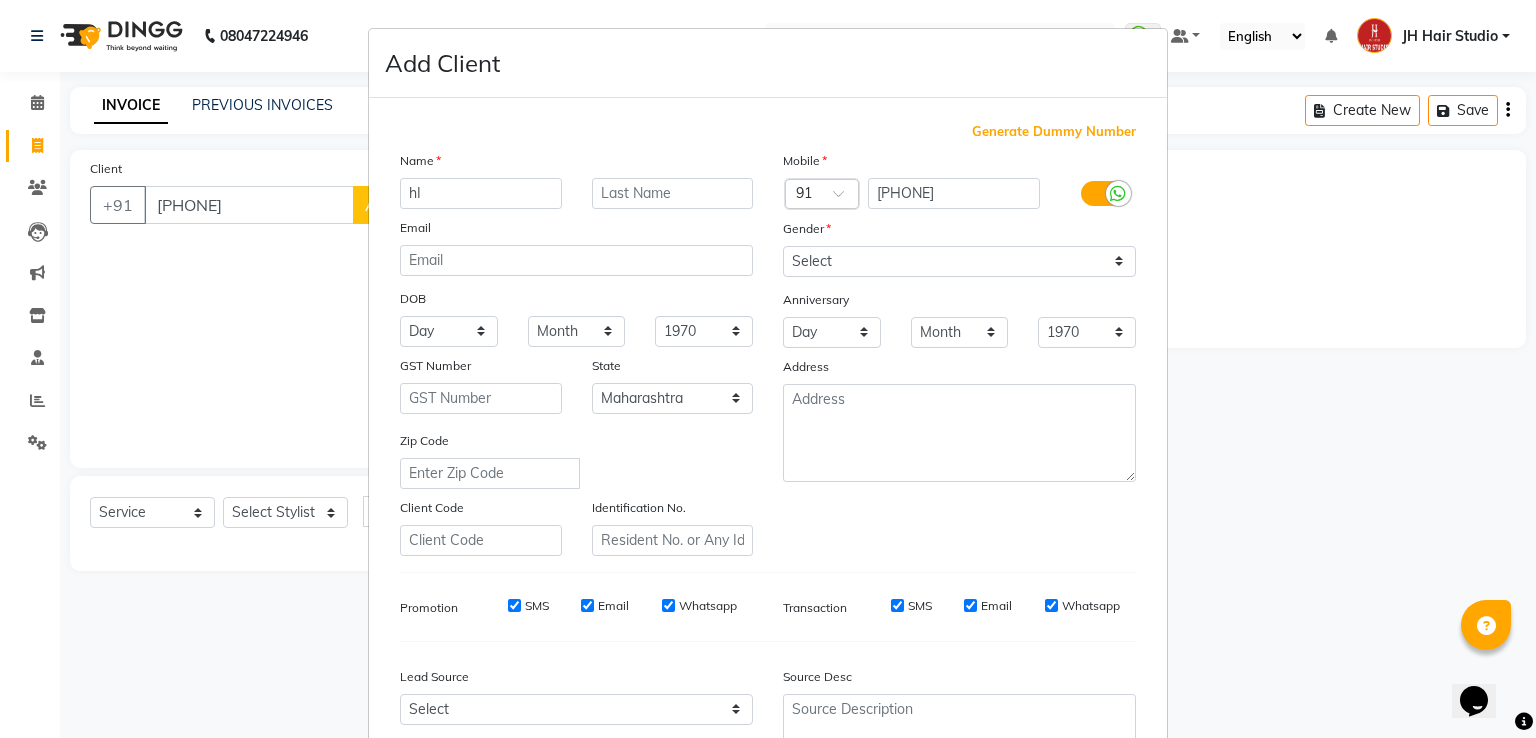 type on "h" 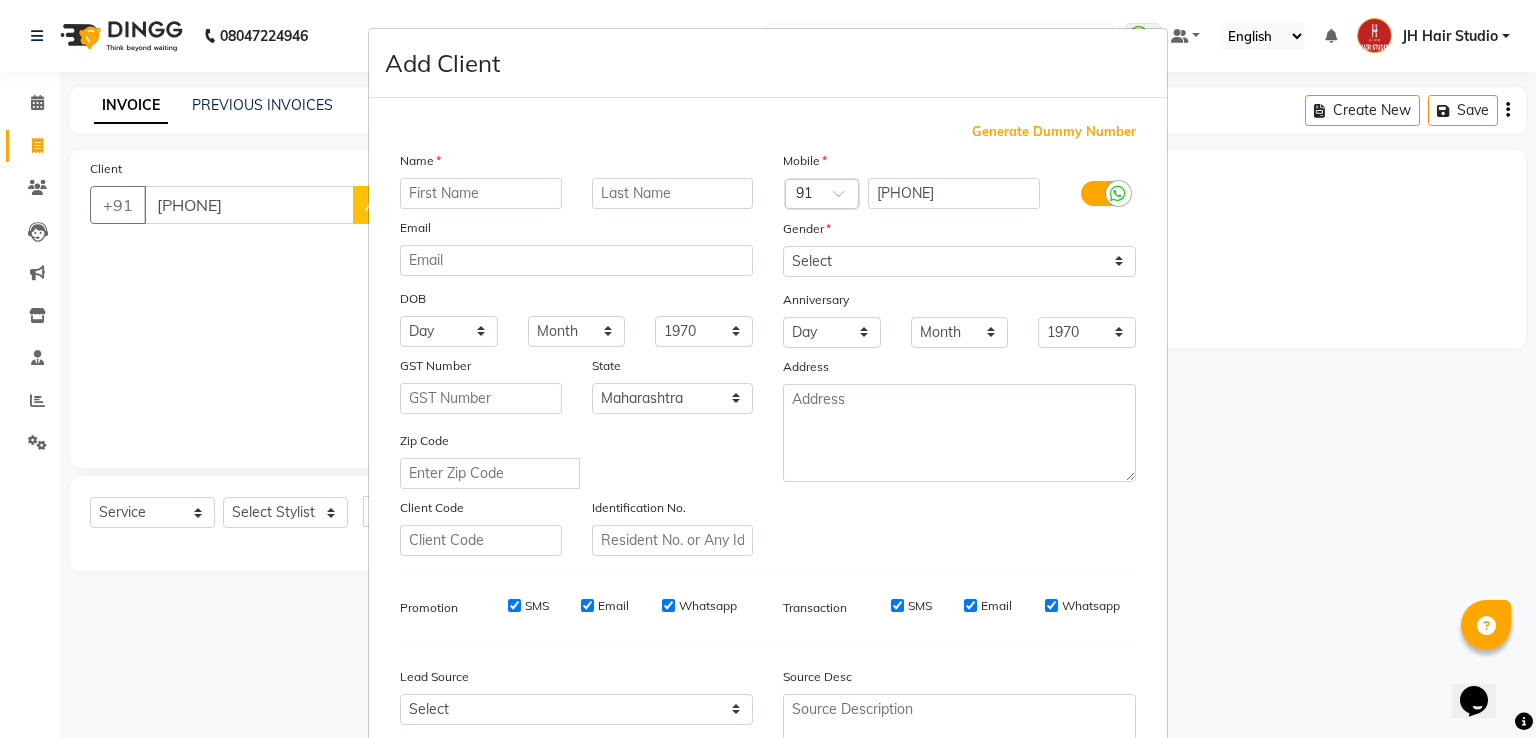 type on "h" 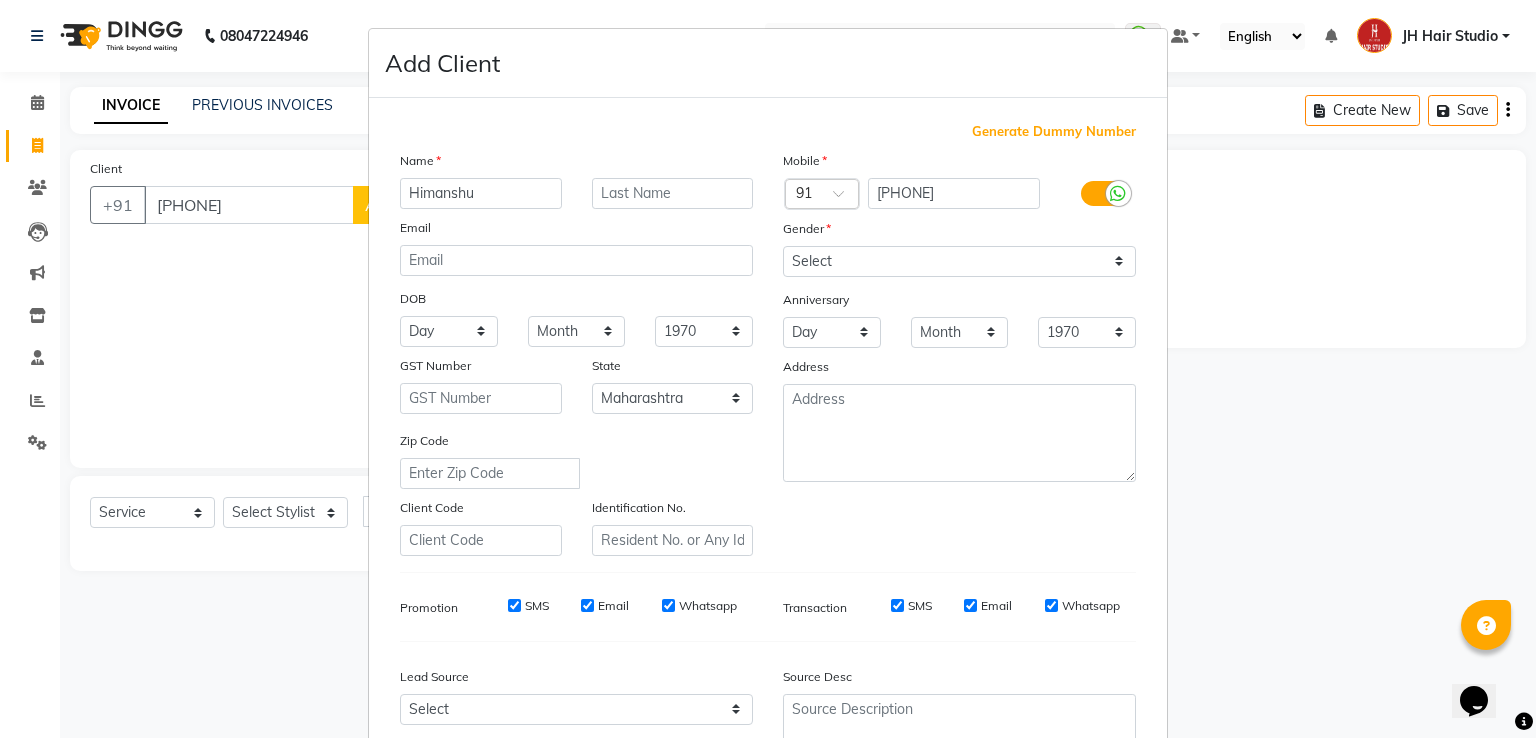 type on "Himanshu" 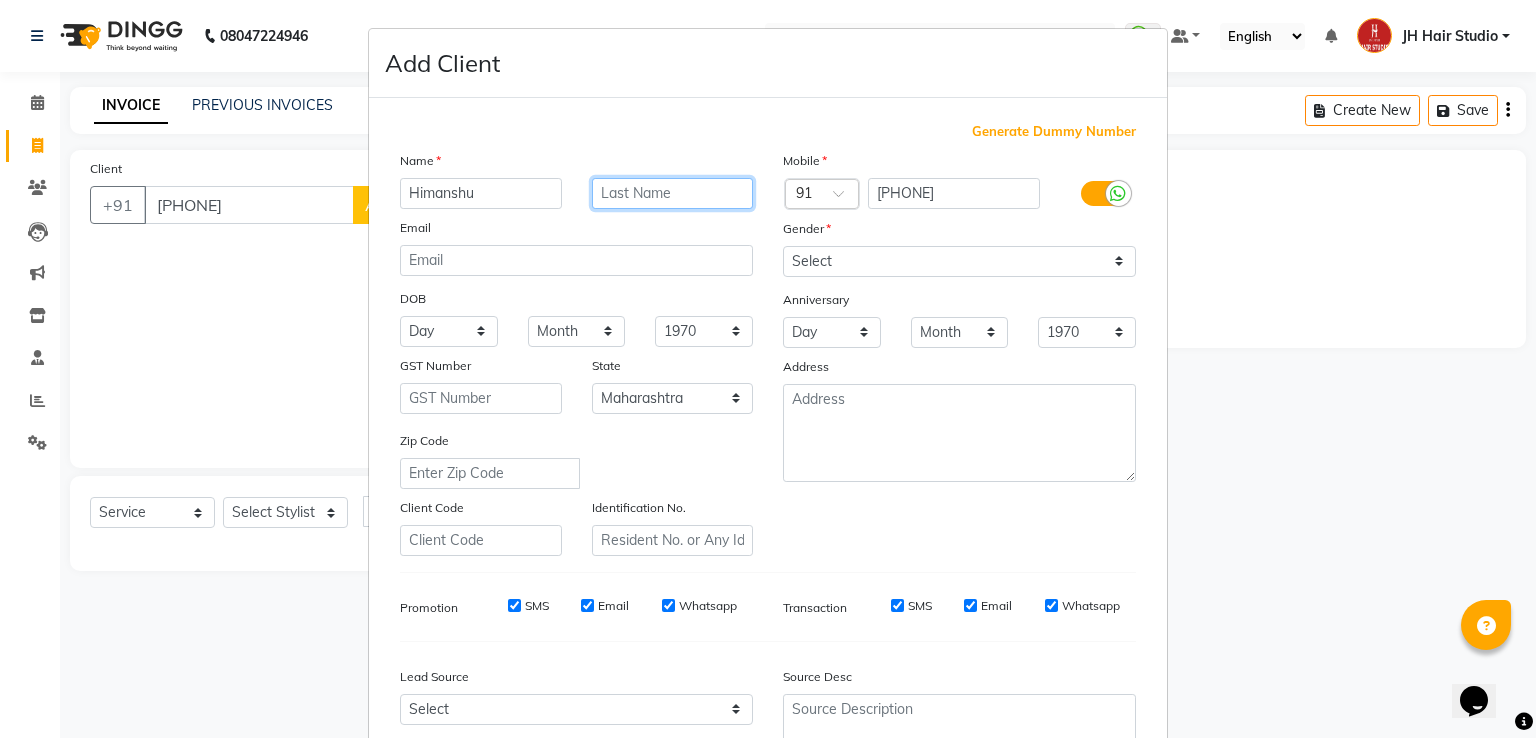 click at bounding box center (673, 193) 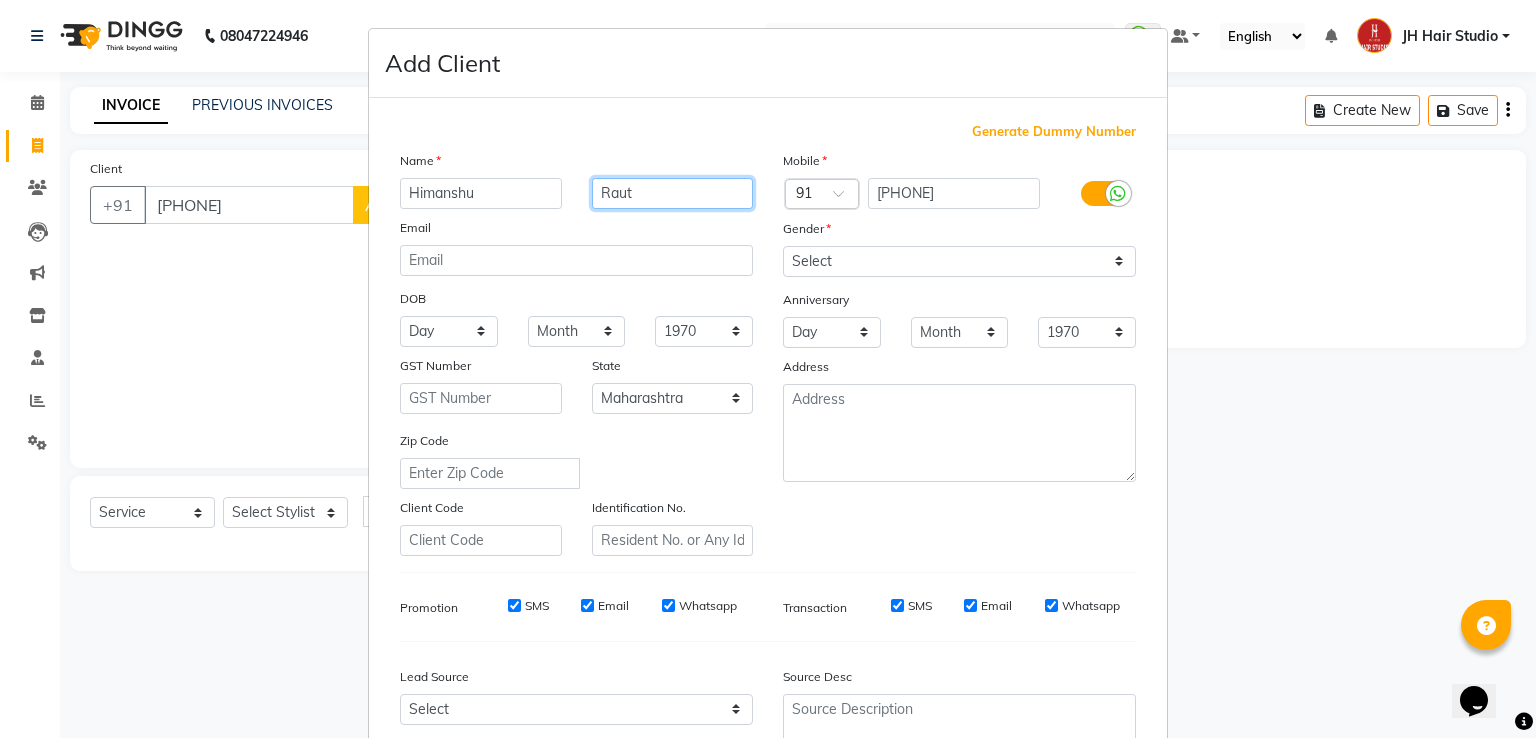 type on "Raut" 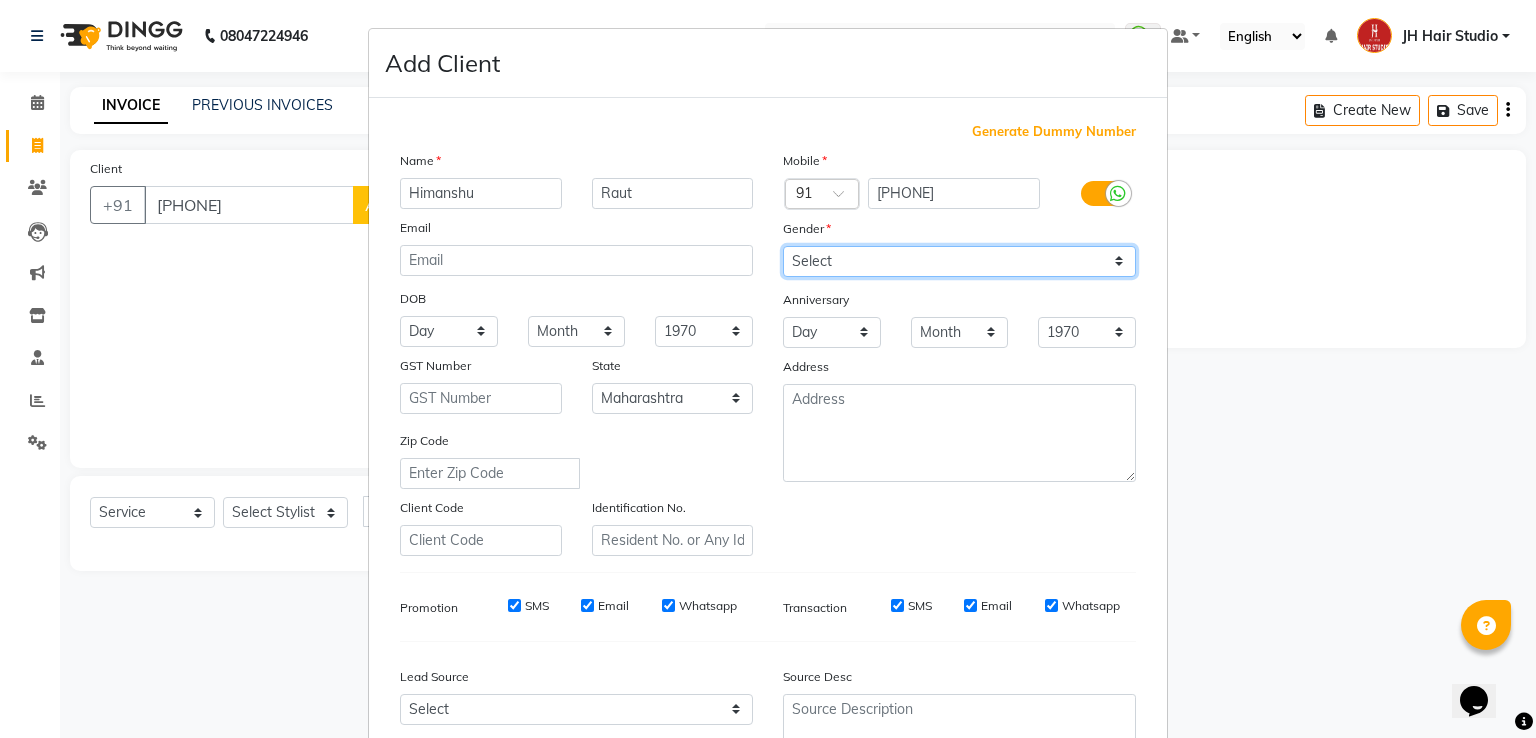 click on "Select Male Female Other Prefer Not To Say" at bounding box center (959, 261) 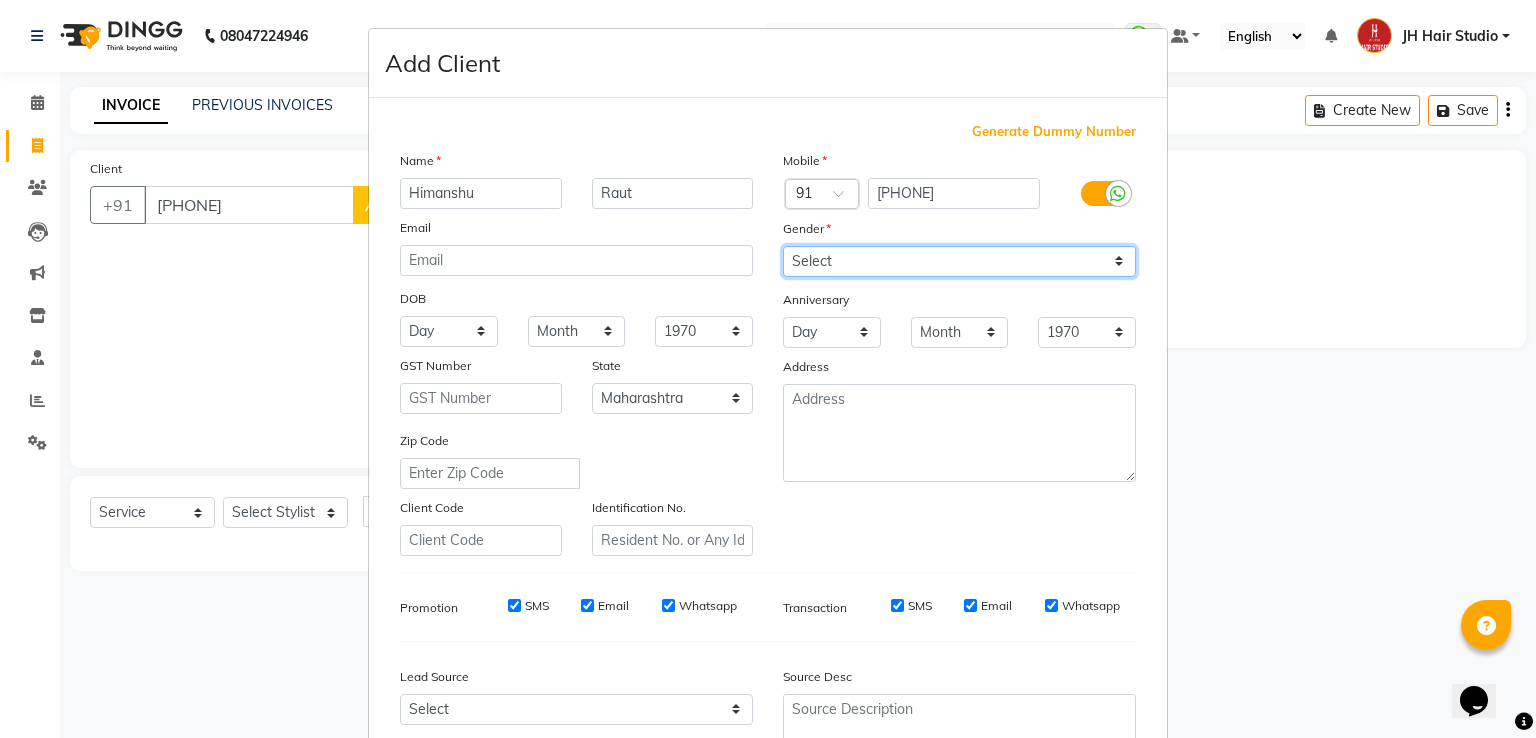 select on "male" 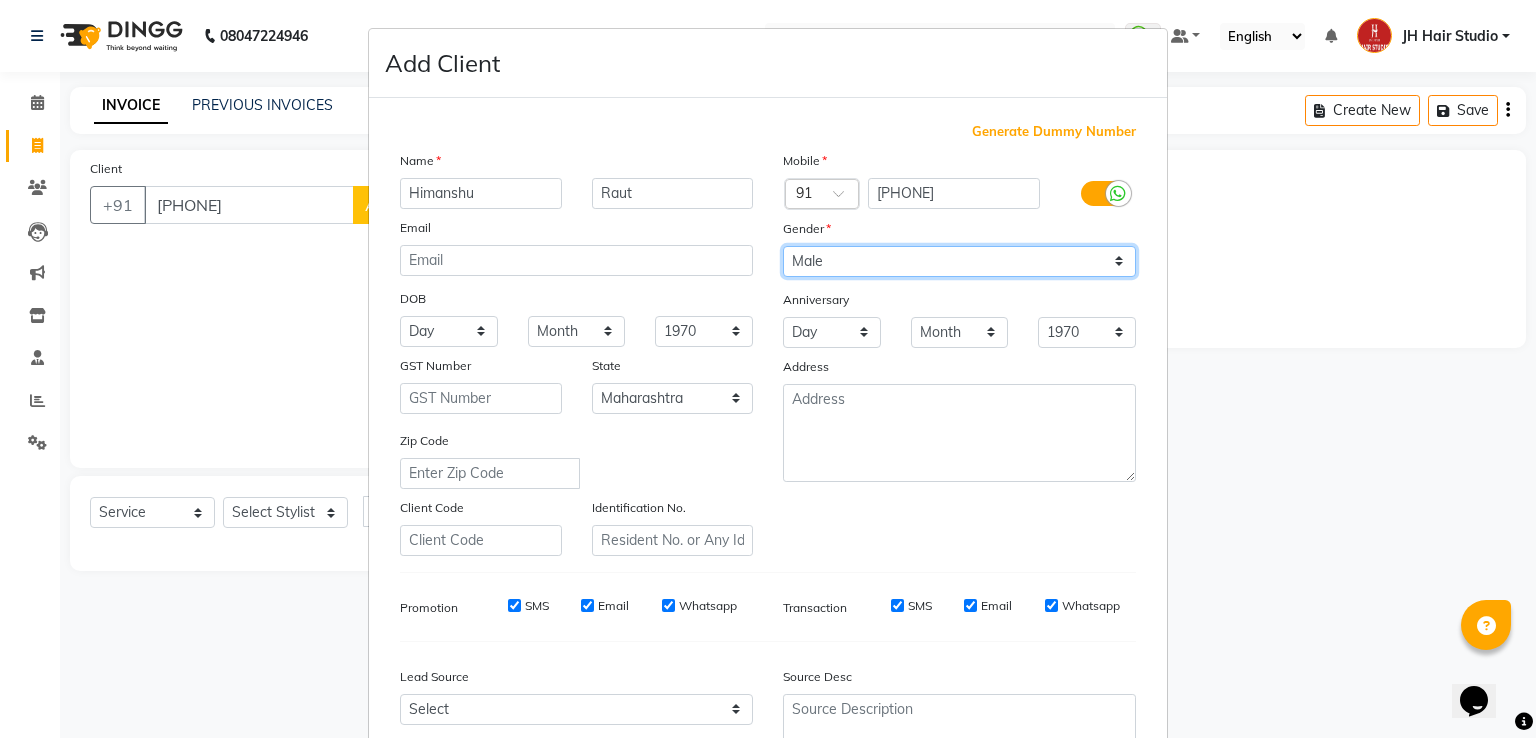 click on "Select Male Female Other Prefer Not To Say" at bounding box center (959, 261) 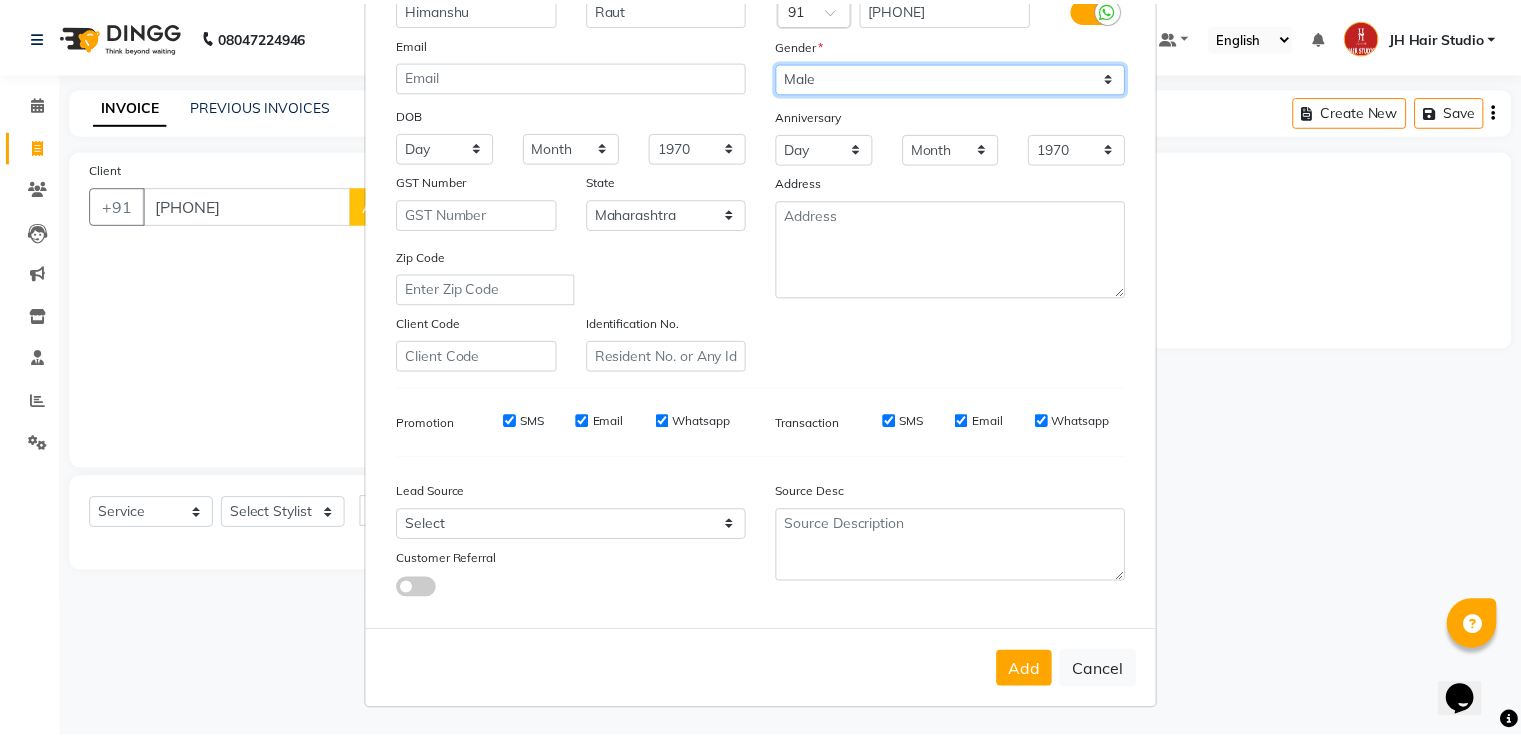 scroll, scrollTop: 195, scrollLeft: 0, axis: vertical 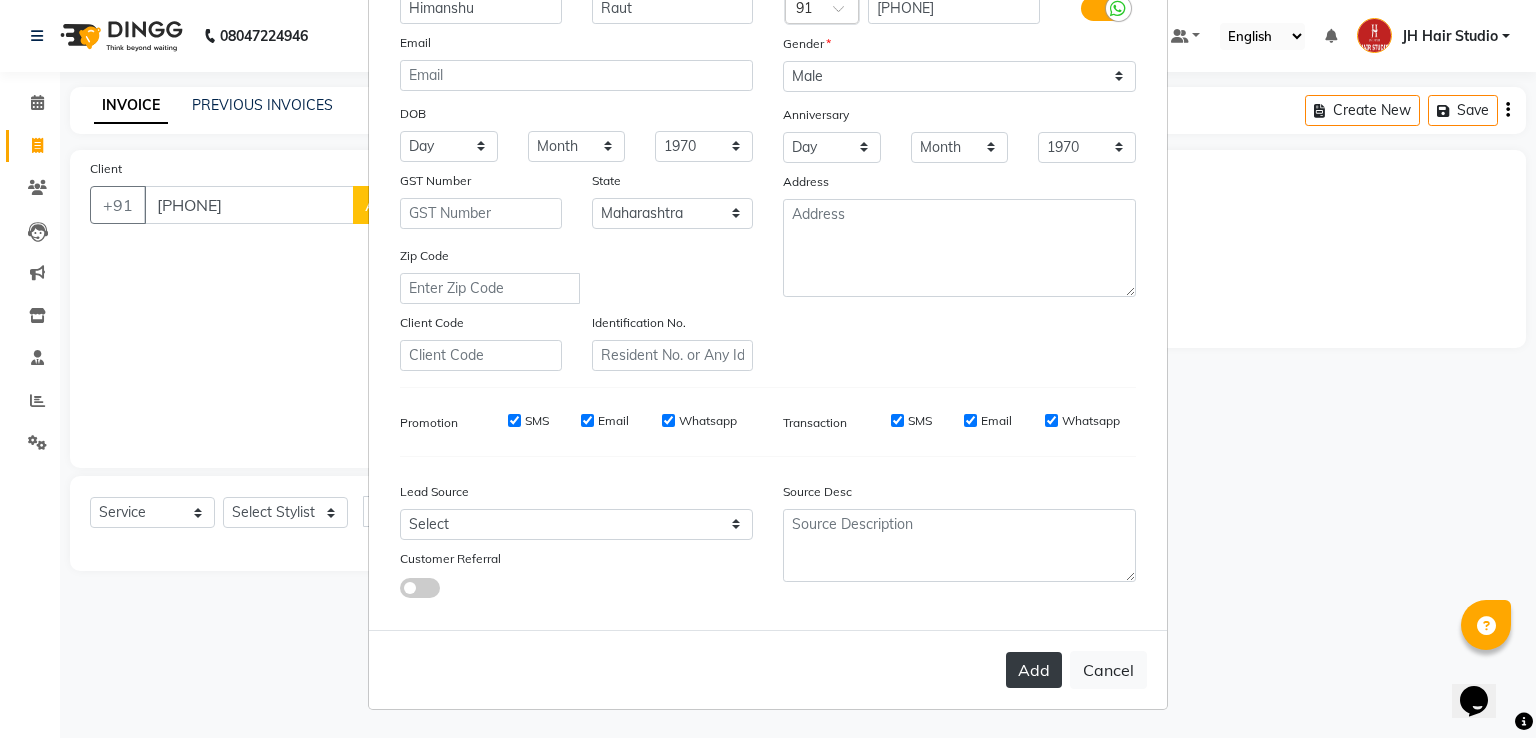 click on "Add" at bounding box center (1034, 670) 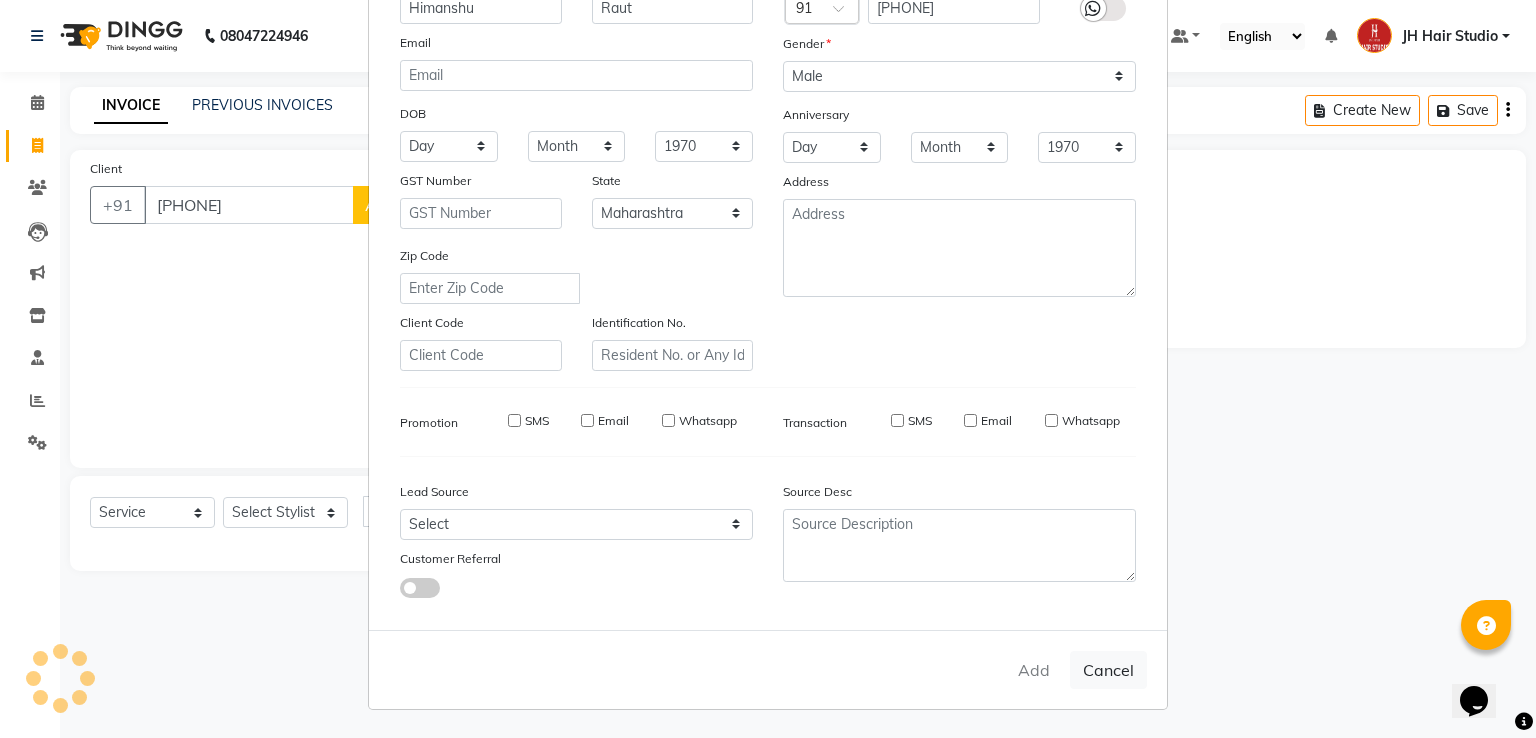 type 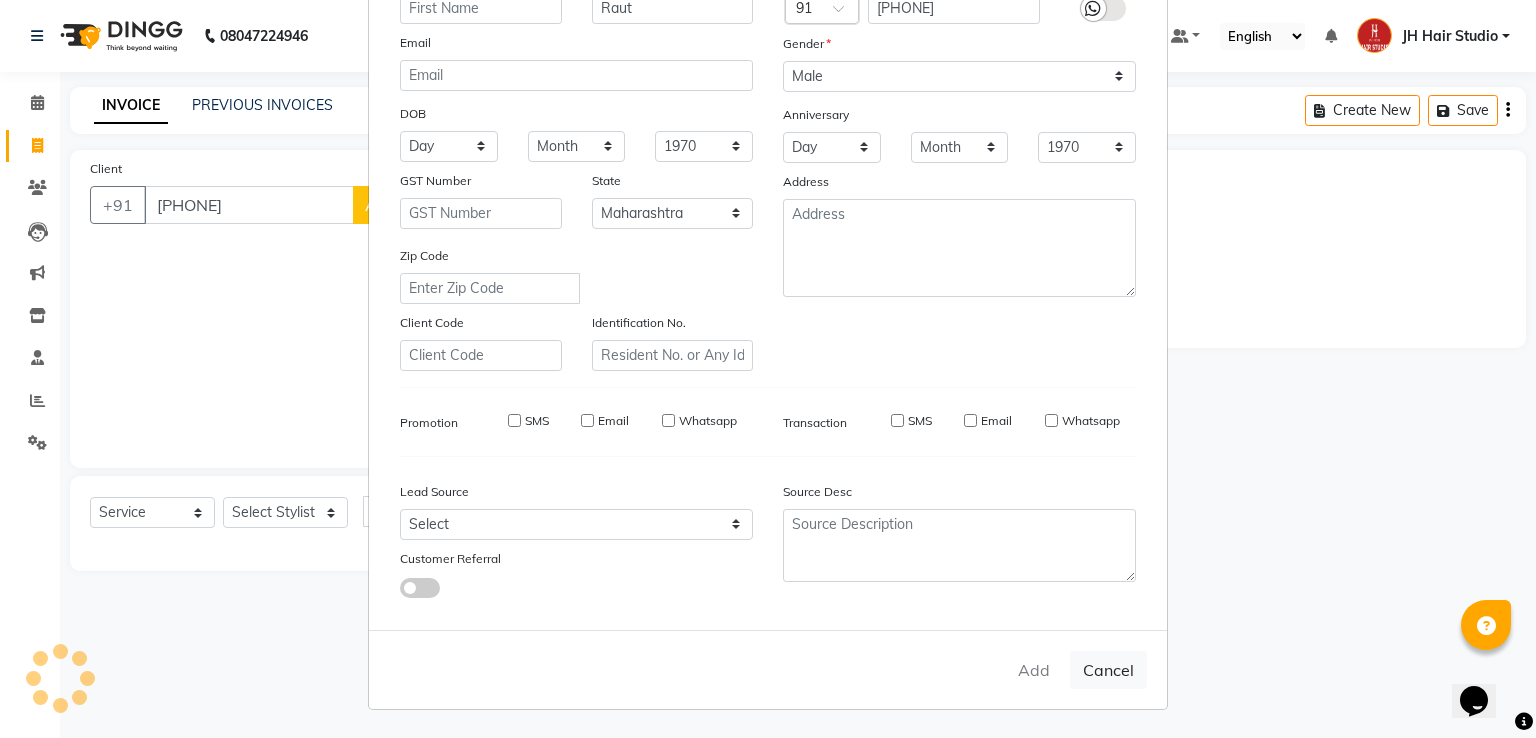 type 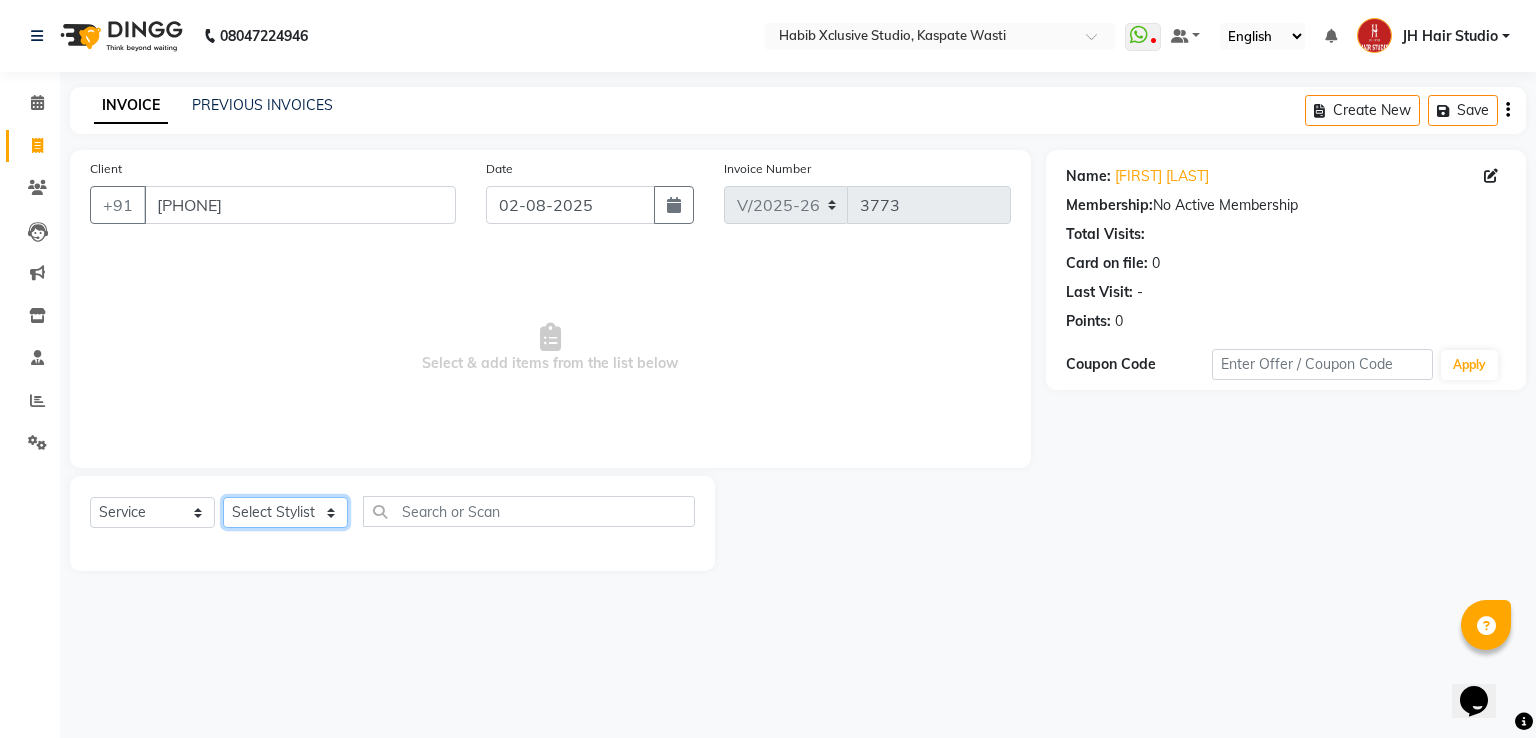 click on "Select Stylist [F1] GANESH [F1] Jagdish  [ F1] RAM [F1]Sanjay [F1]Siddhu [F1] Suraj  [F1] USHA [F2] AYAN  [F2] Deepak [F2] Smital [JH] DUBALE  GANESH [JH] Gopal Wagh JH Hair Studio [JH] Harish [JH] Omkar [JH] Shahwaz Shaikh [JH] SIDDHANT  [JH] SWAPNIL [JH] Tushaar" 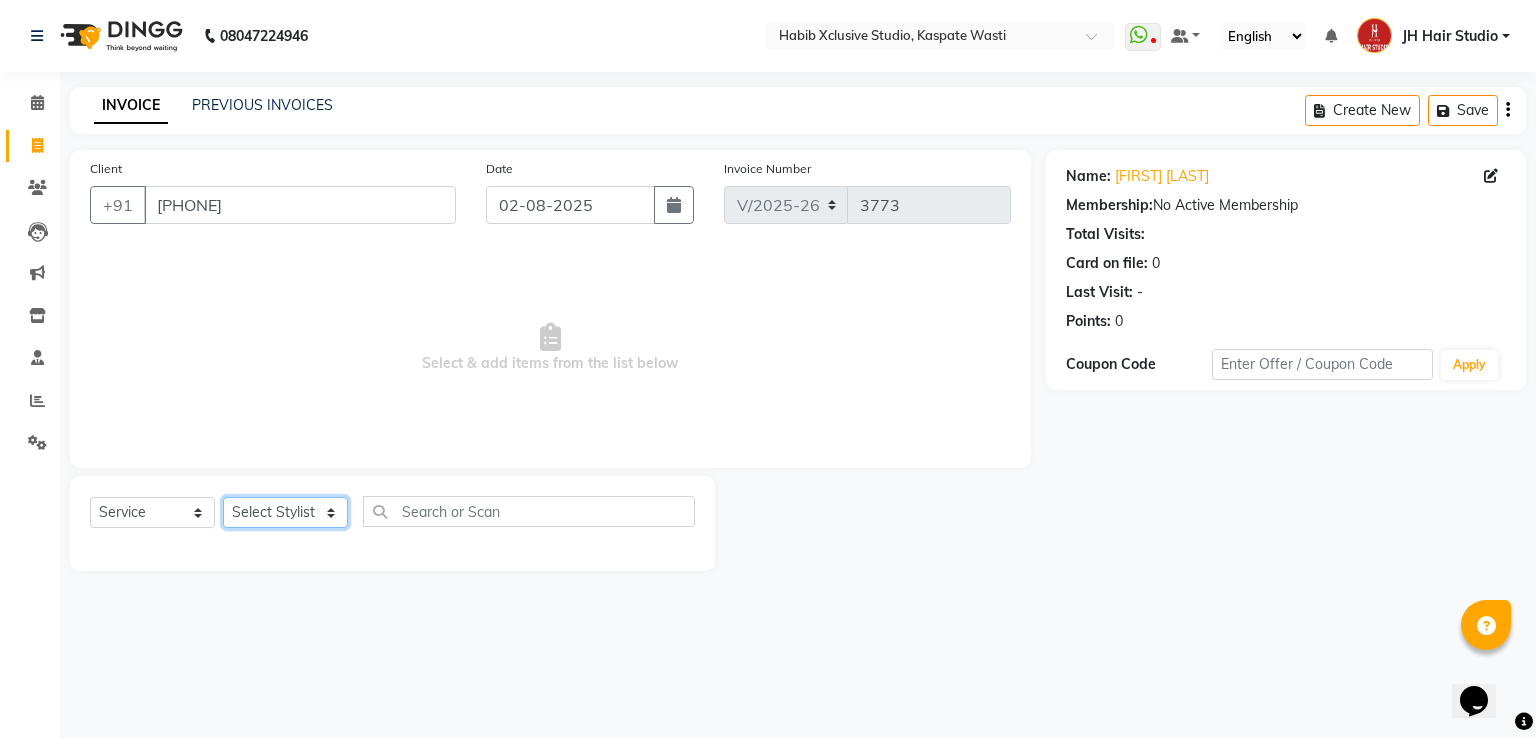 click on "Select Stylist [F1] GANESH [F1] Jagdish  [ F1] RAM [F1]Sanjay [F1]Siddhu [F1] Suraj  [F1] USHA [F2] AYAN  [F2] Deepak [F2] Smital [JH] DUBALE  GANESH [JH] Gopal Wagh JH Hair Studio [JH] Harish [JH] Omkar [JH] Shahwaz Shaikh [JH] SIDDHANT  [JH] SWAPNIL [JH] Tushaar" 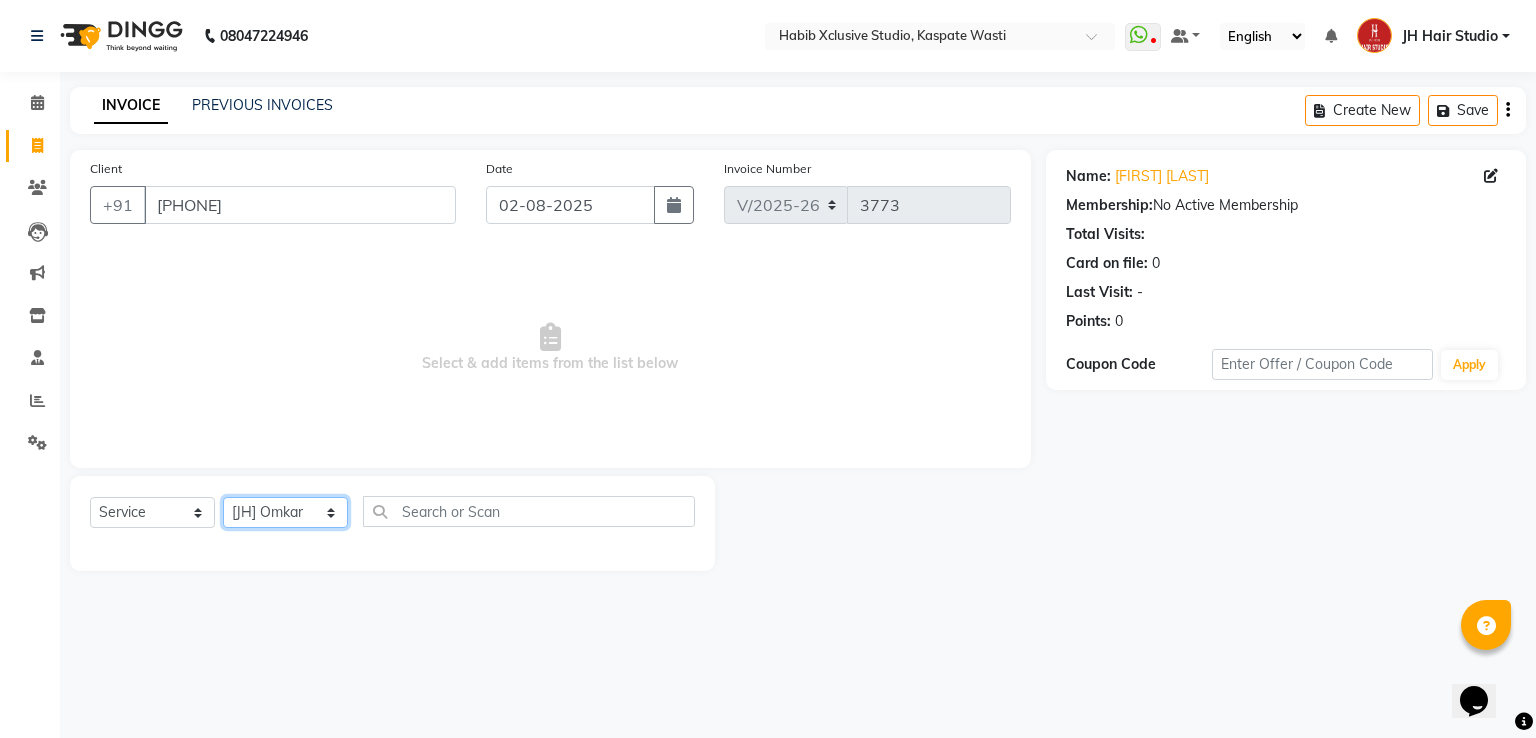 click on "Select Stylist [F1] GANESH [F1] Jagdish  [ F1] RAM [F1]Sanjay [F1]Siddhu [F1] Suraj  [F1] USHA [F2] AYAN  [F2] Deepak [F2] Smital [JH] DUBALE  GANESH [JH] Gopal Wagh JH Hair Studio [JH] Harish [JH] Omkar [JH] Shahwaz Shaikh [JH] SIDDHANT  [JH] SWAPNIL [JH] Tushaar" 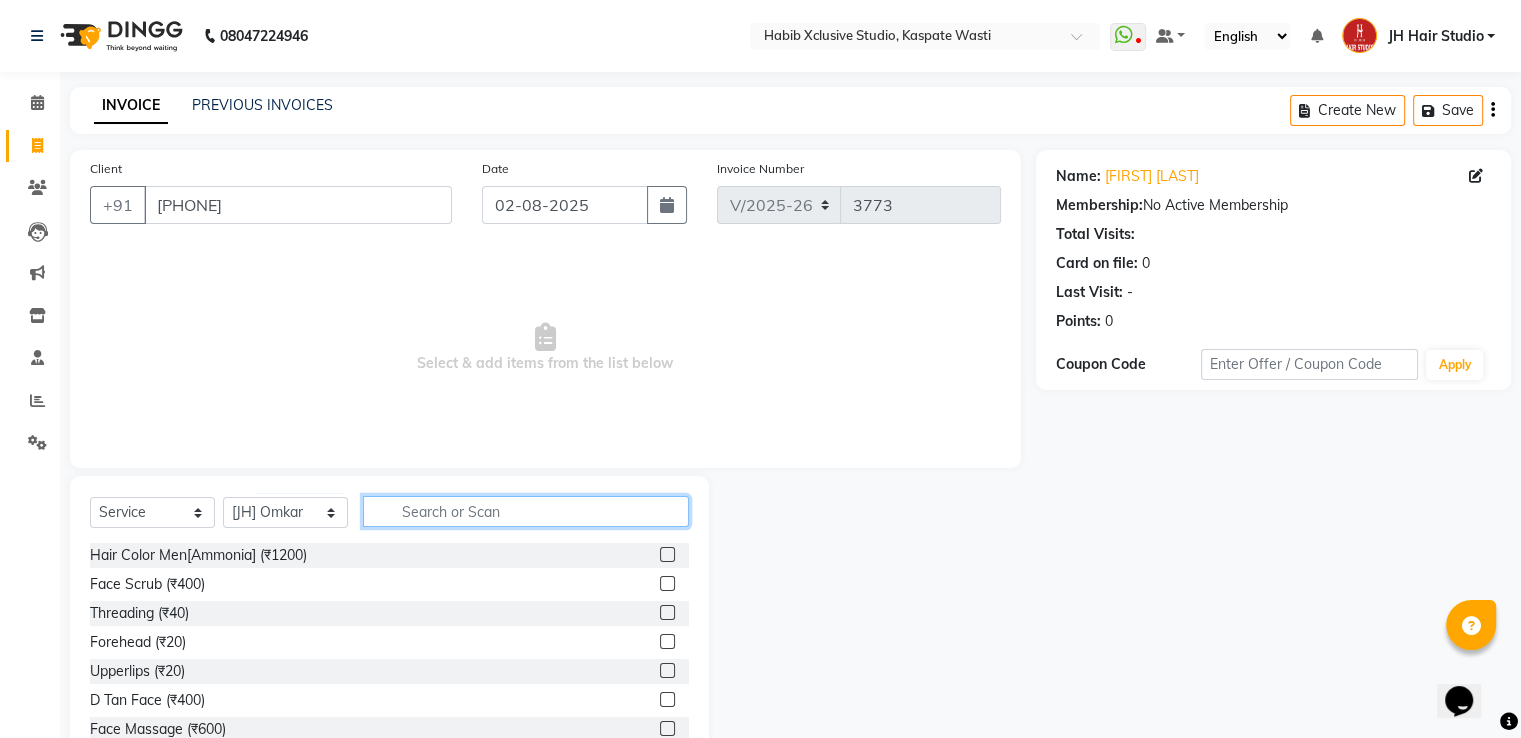 click 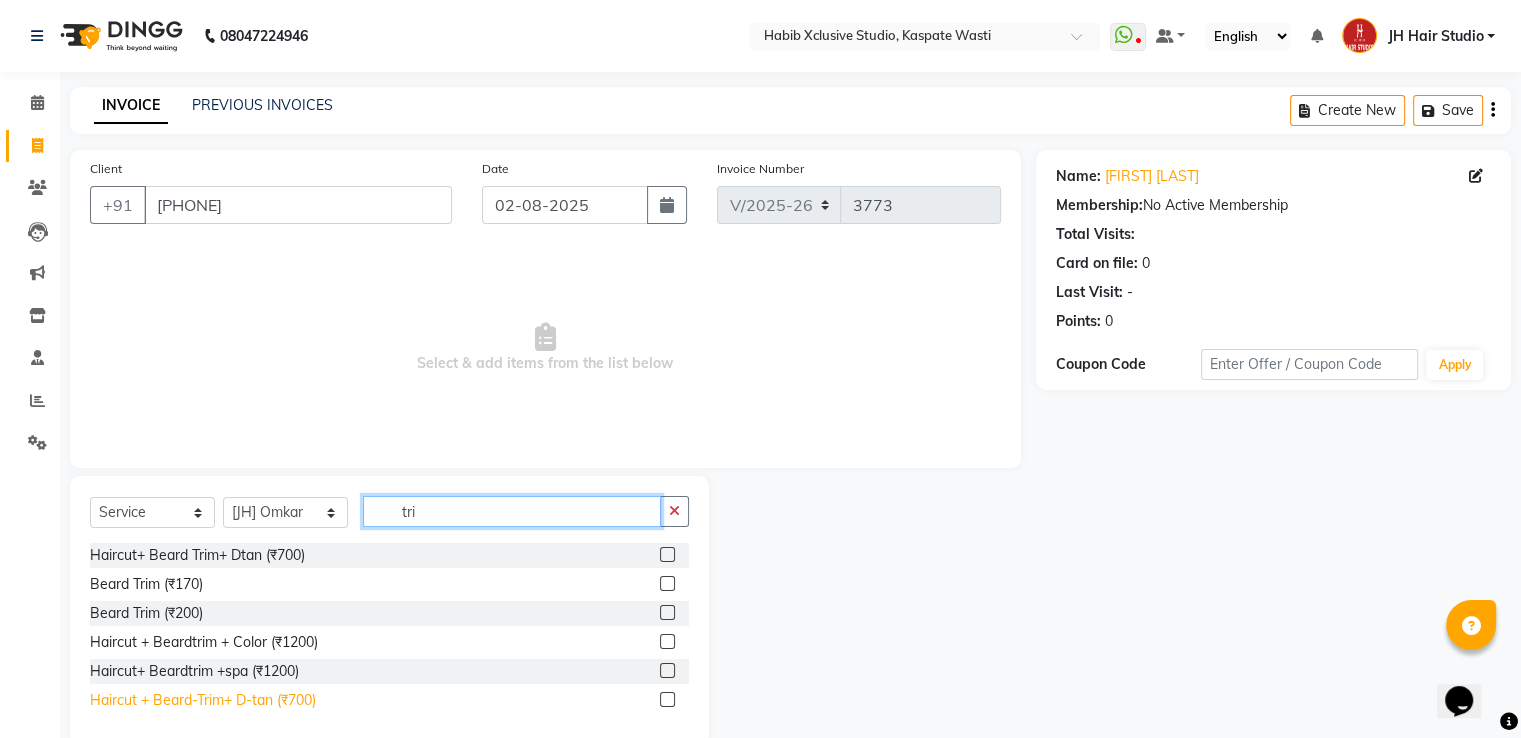 type on "tri" 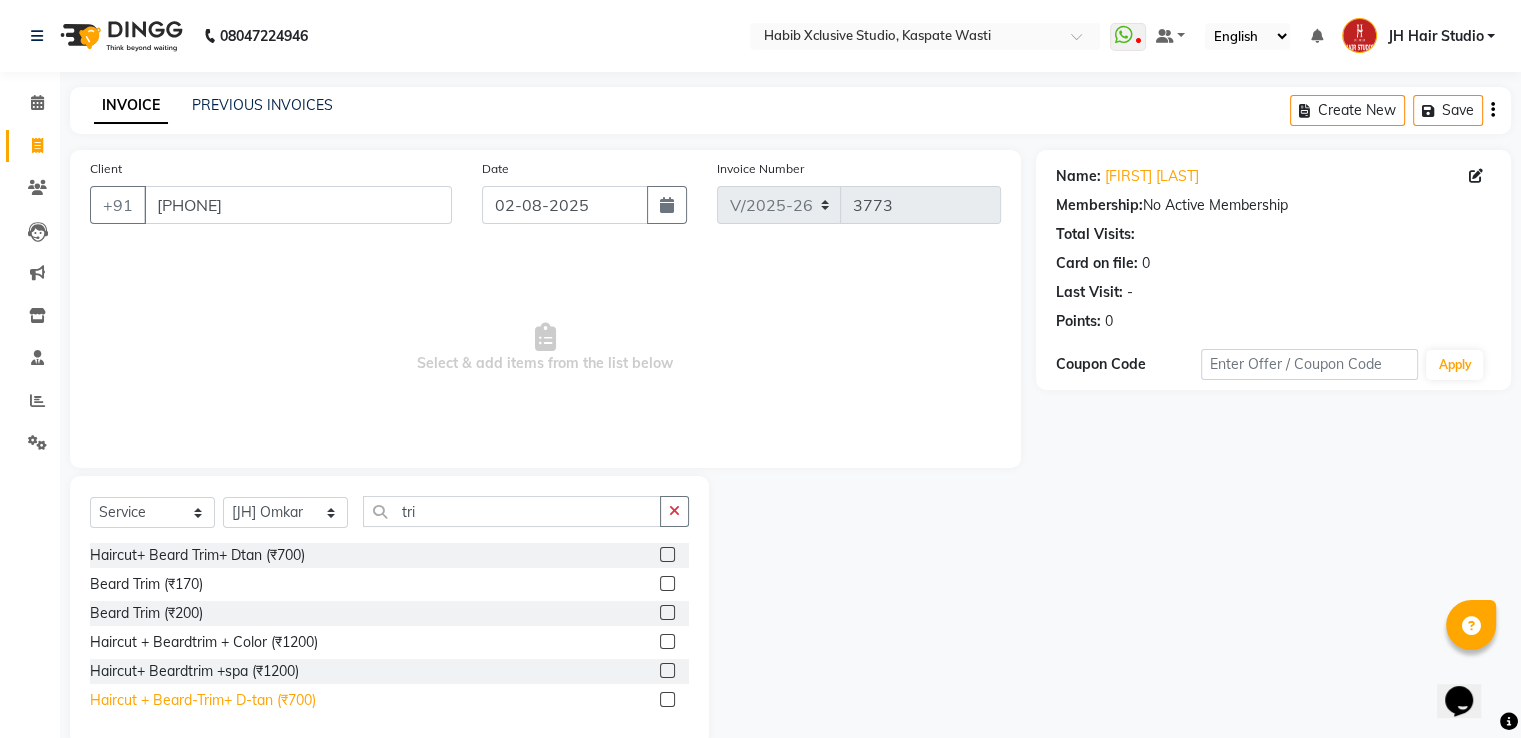 click on "Haircut + Beard-Trim+ D-tan (₹700)" 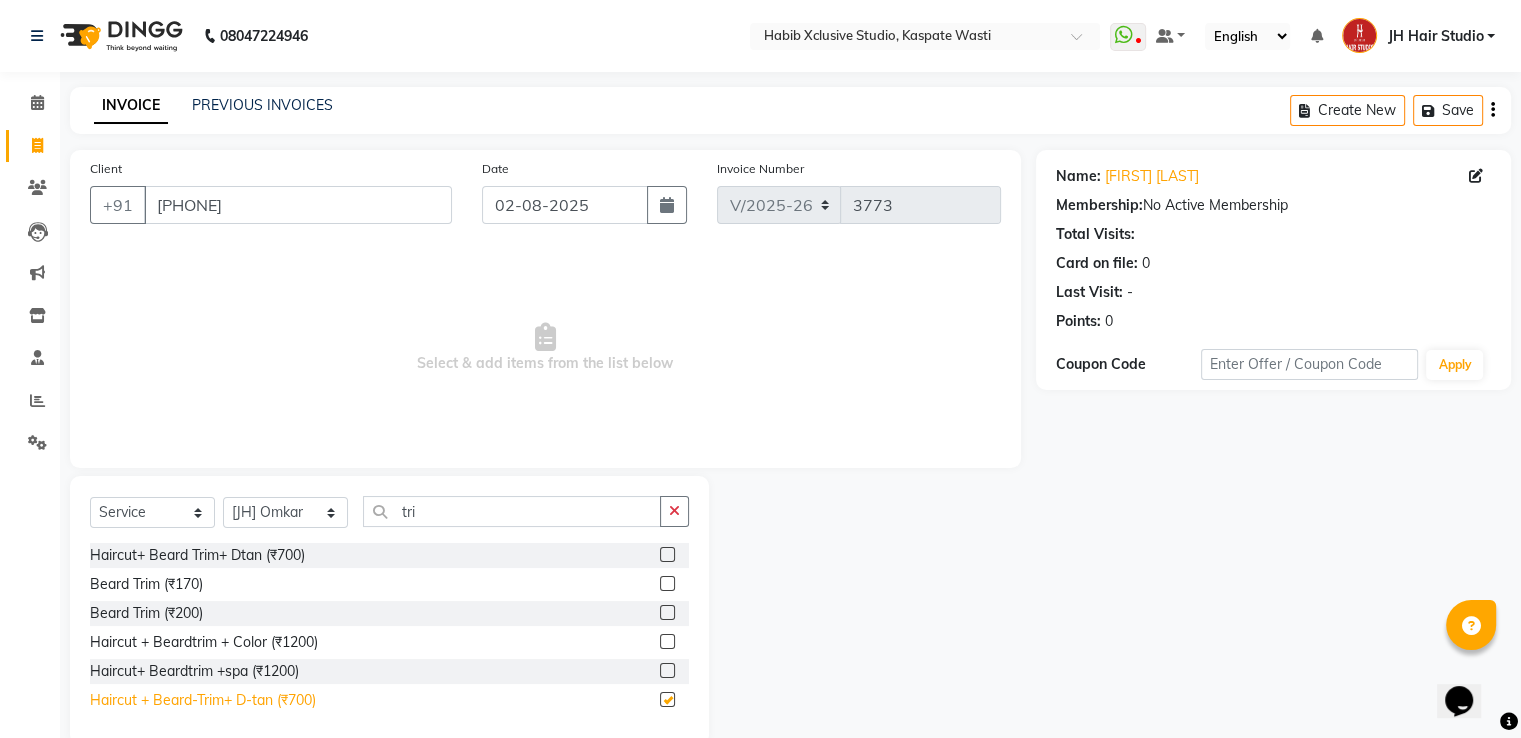 checkbox on "false" 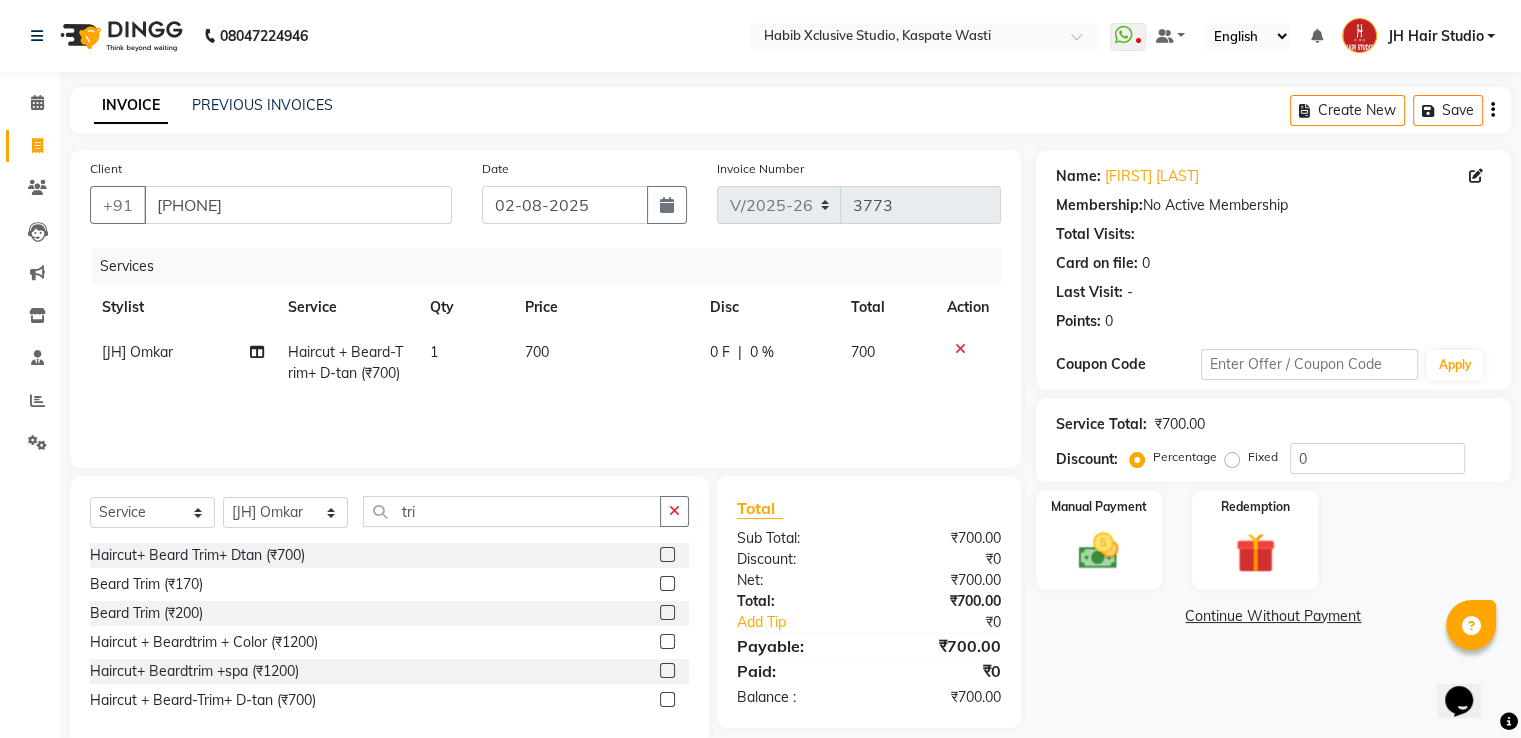 click on "700" 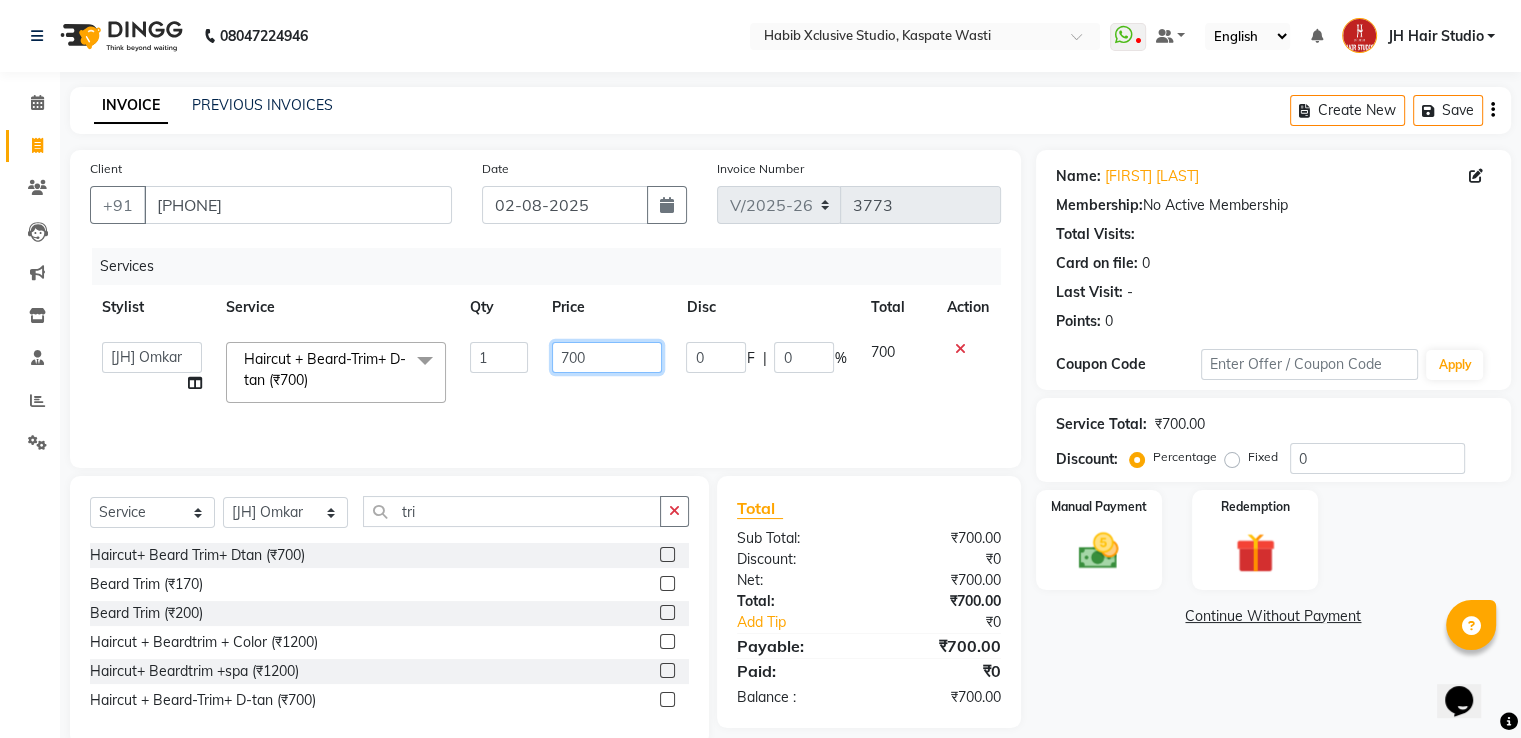 click on "700" 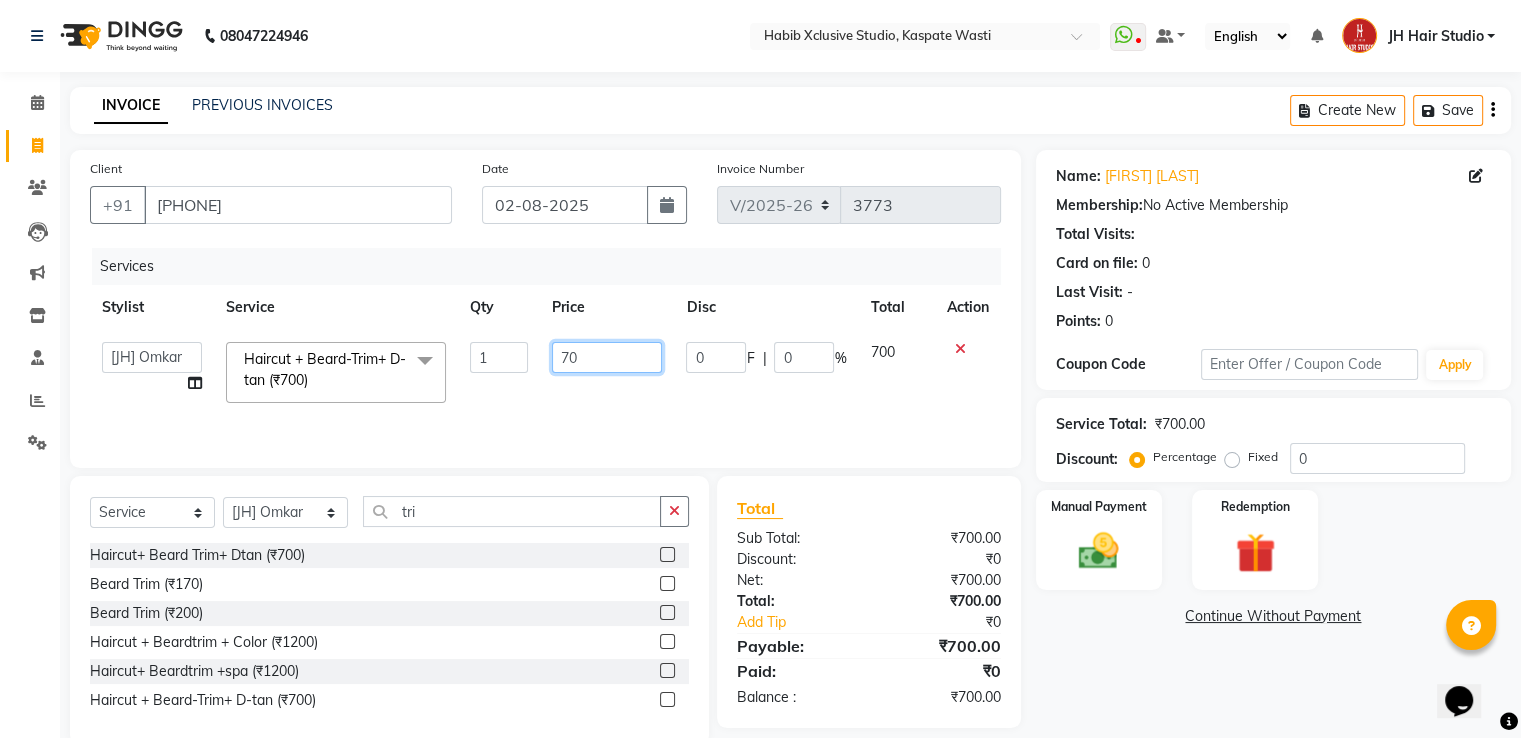 type on "7" 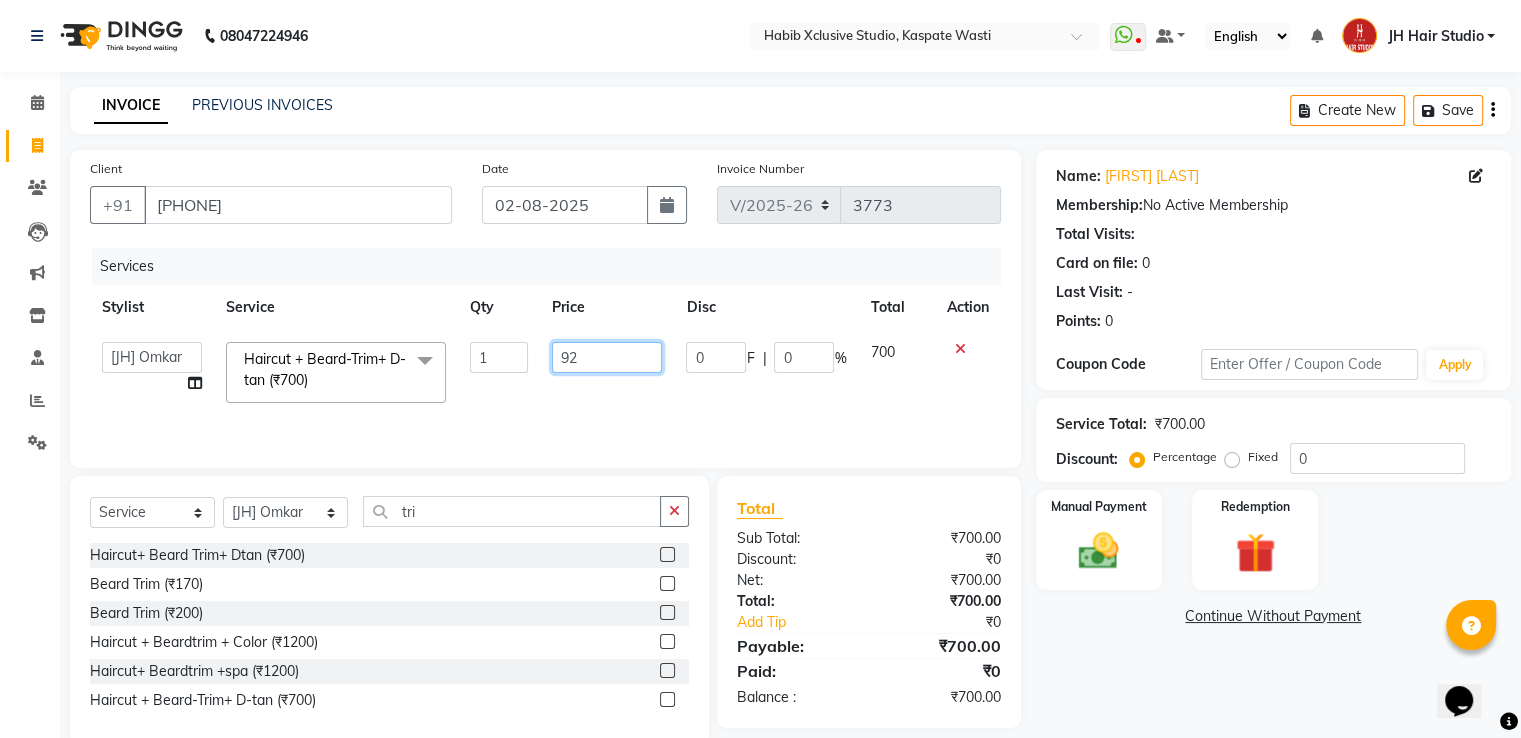 type on "920" 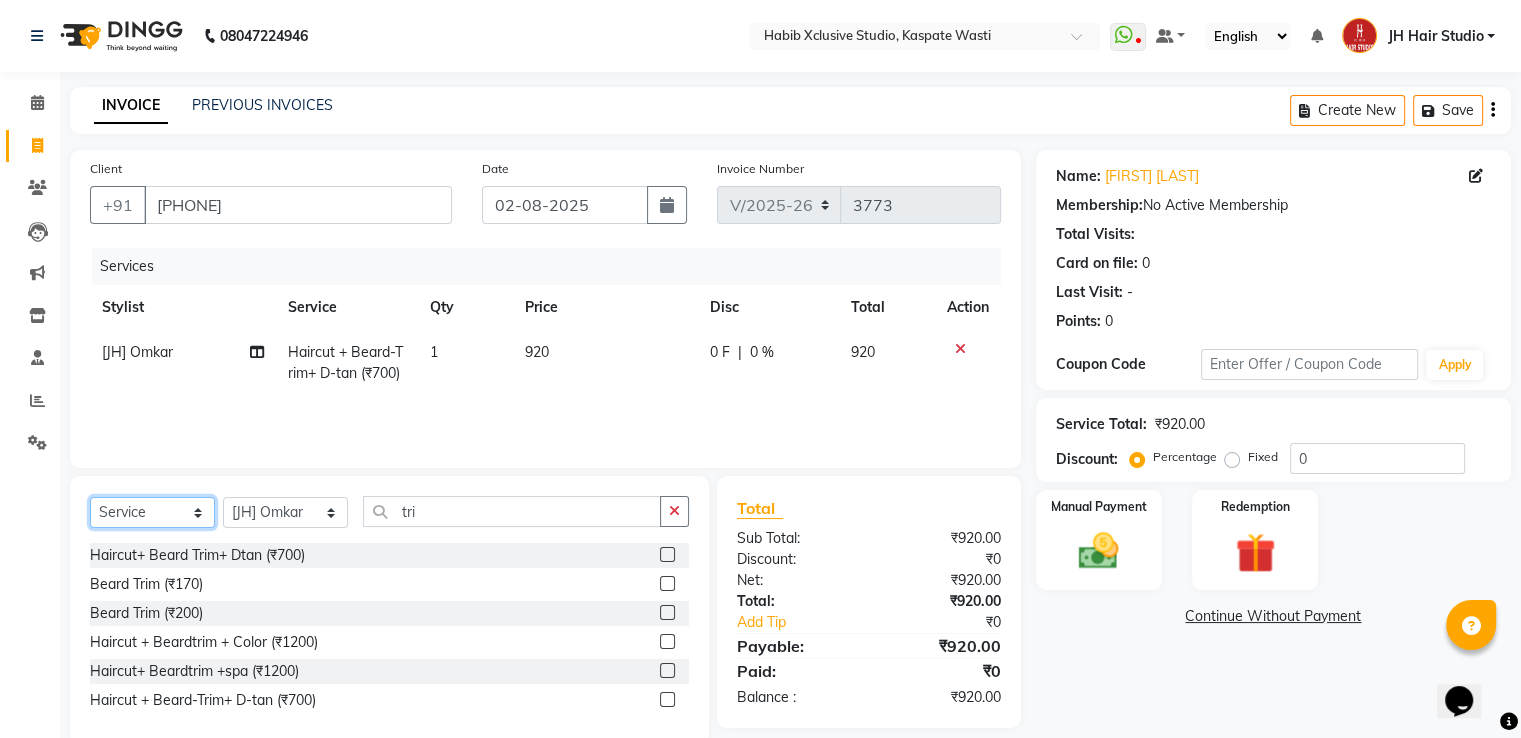 click on "Select  Service  Product  Membership  Package Voucher Prepaid Gift Card" 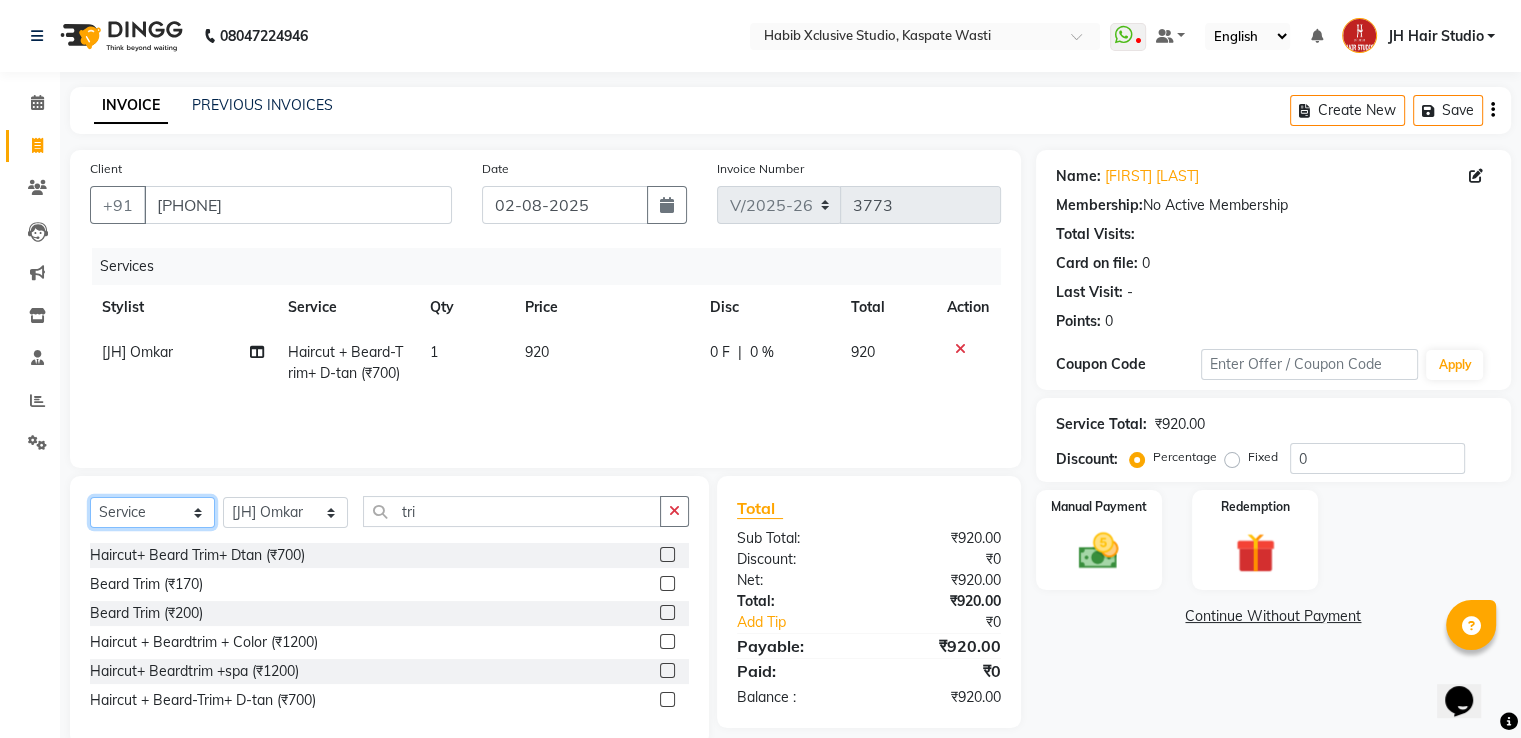 select on "membership" 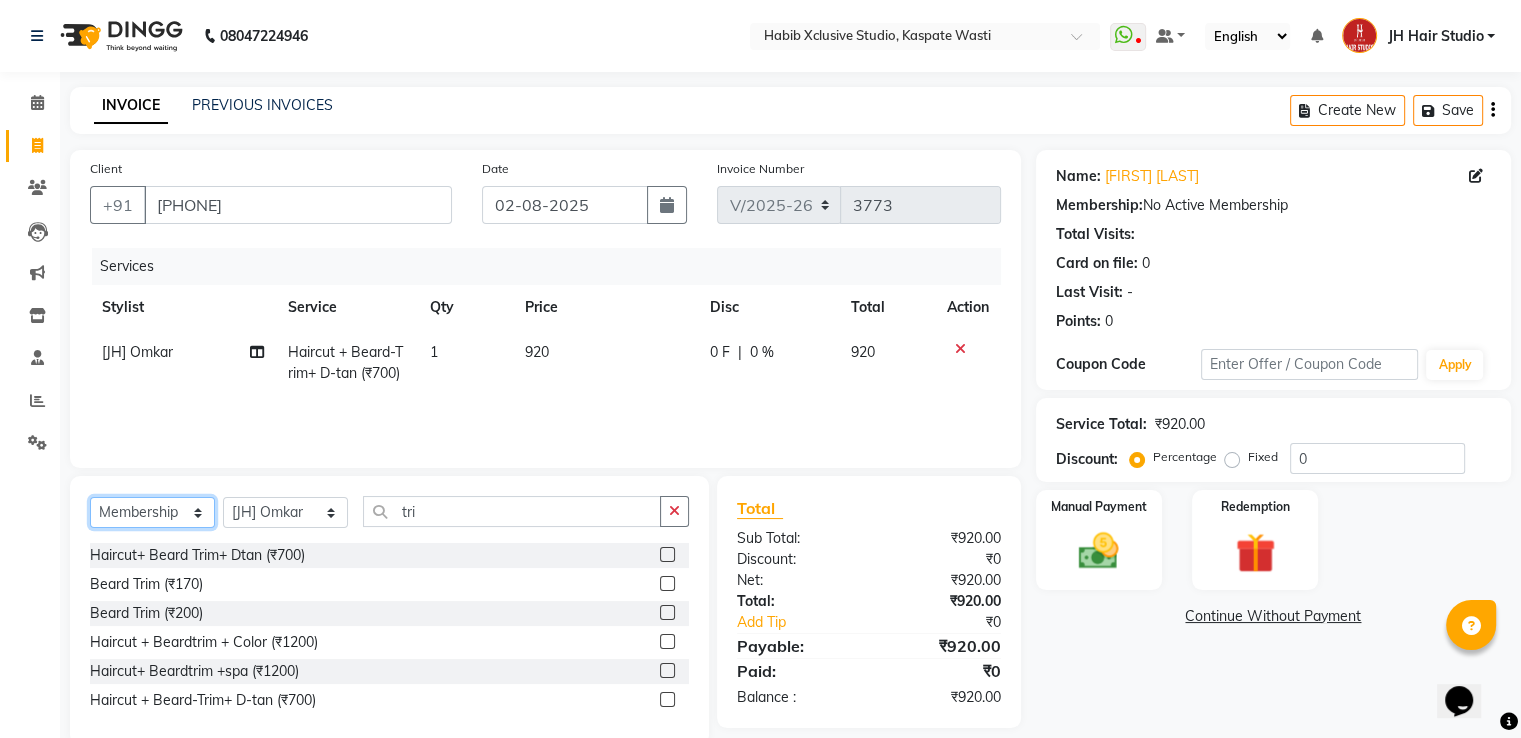click on "Select  Service  Product  Membership  Package Voucher Prepaid Gift Card" 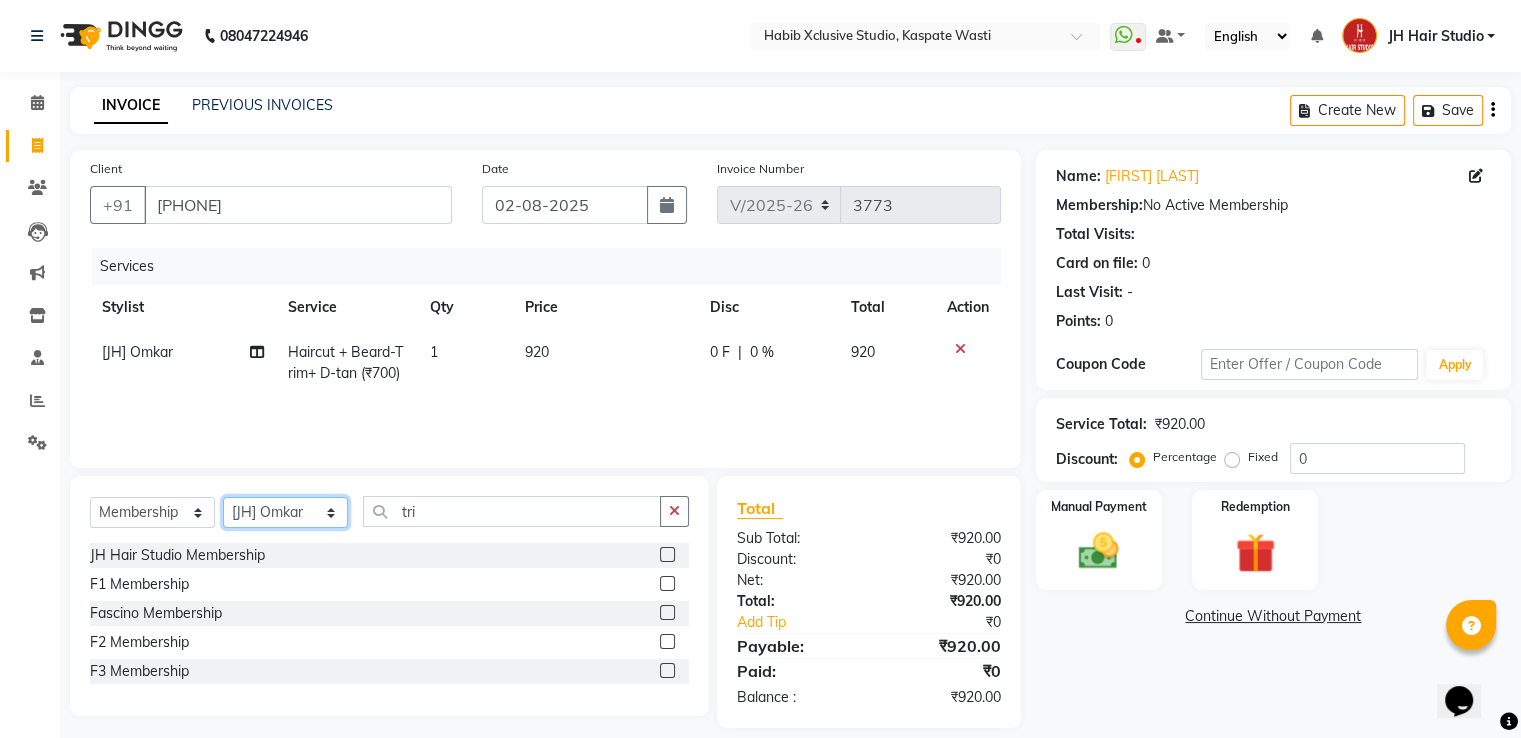 click on "Select Stylist [F1] GANESH [F1] Jagdish  [ F1] RAM [F1]Sanjay [F1]Siddhu [F1] Suraj  [F1] USHA [F2] AYAN  [F2] Deepak [F2] Smital [JH] DUBALE  GANESH [JH] Gopal Wagh JH Hair Studio [JH] Harish [JH] Omkar [JH] Shahwaz Shaikh [JH] SIDDHANT  [JH] SWAPNIL [JH] Tushaar" 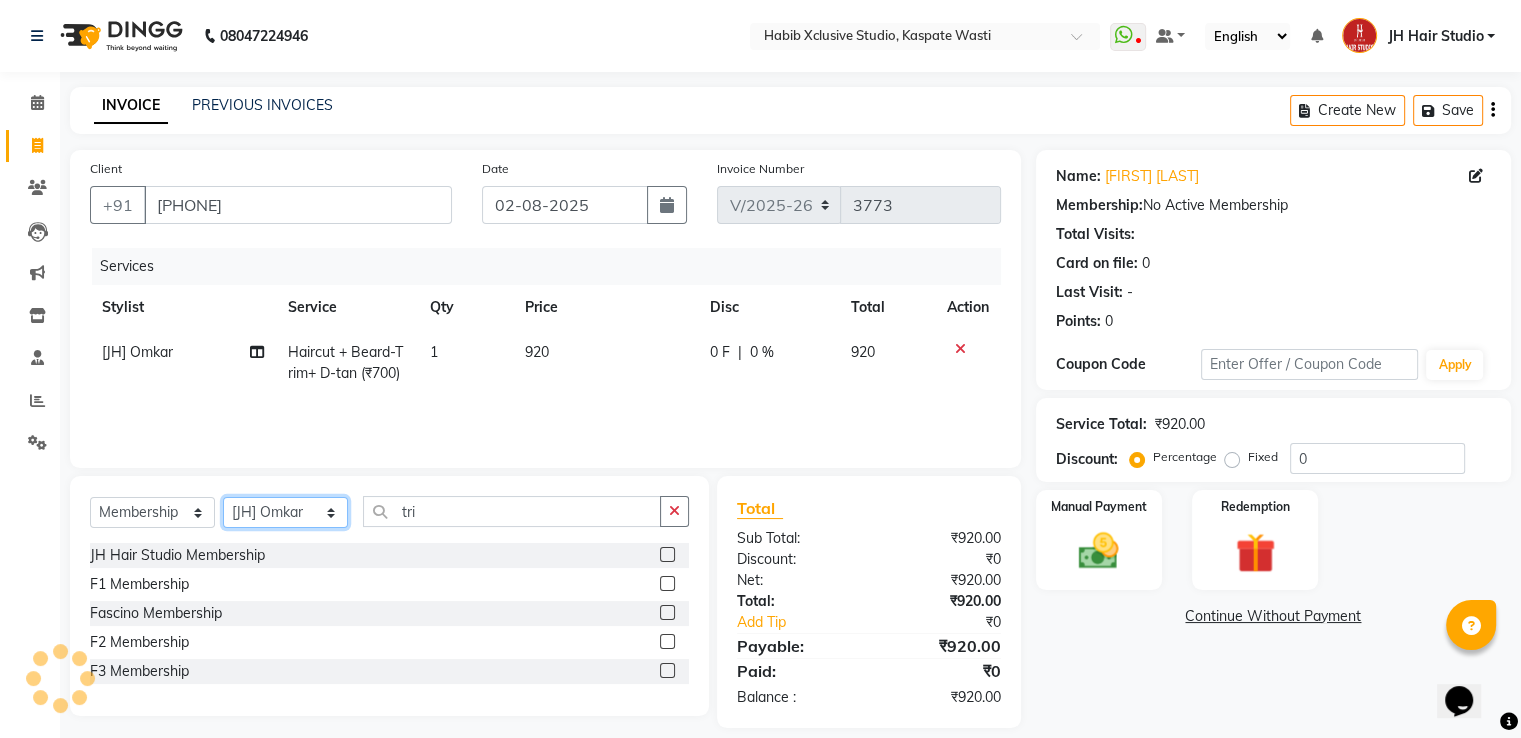 select on "87817" 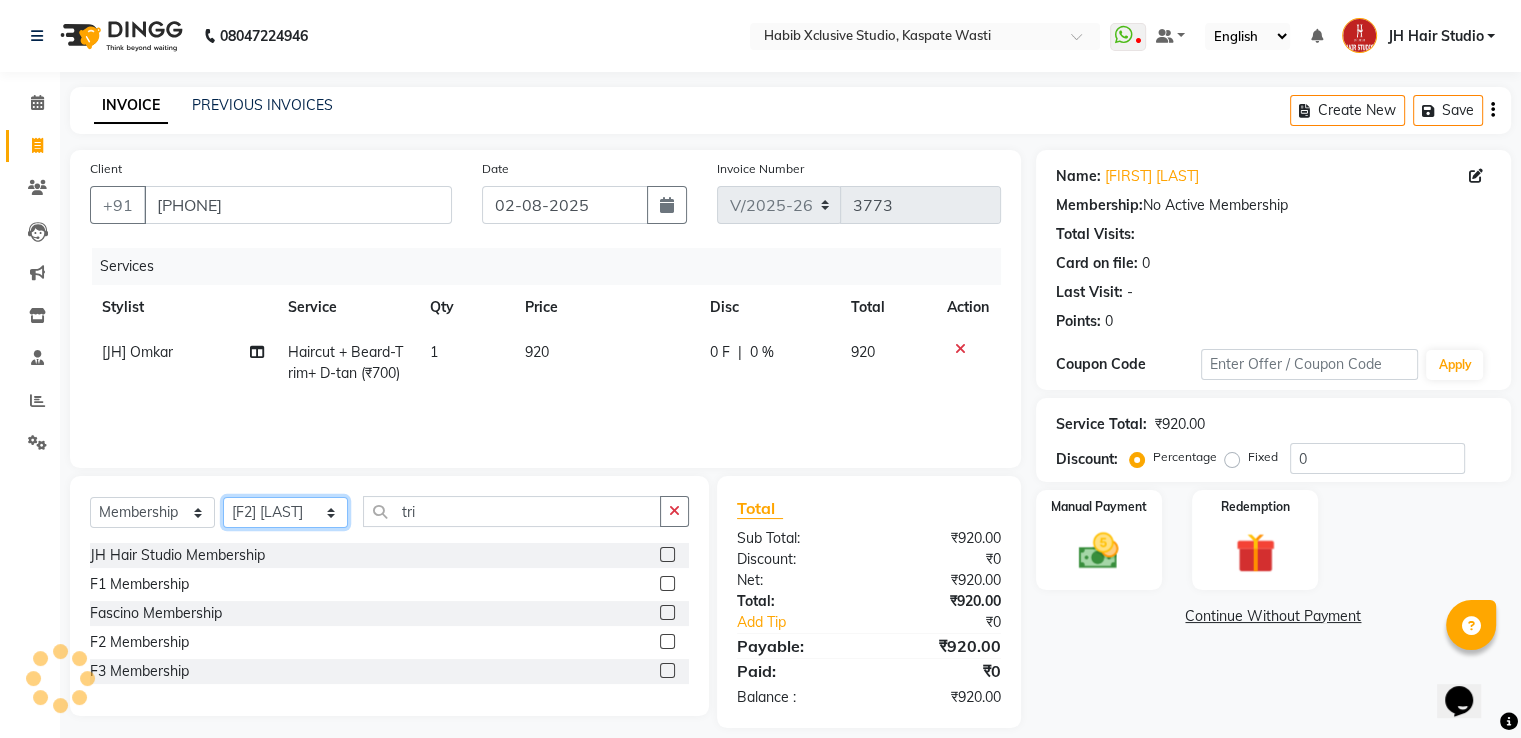 click on "Select Stylist [F1] GANESH [F1] Jagdish  [ F1] RAM [F1]Sanjay [F1]Siddhu [F1] Suraj  [F1] USHA [F2] AYAN  [F2] Deepak [F2] Smital [JH] DUBALE  GANESH [JH] Gopal Wagh JH Hair Studio [JH] Harish [JH] Omkar [JH] Shahwaz Shaikh [JH] SIDDHANT  [JH] SWAPNIL [JH] Tushaar" 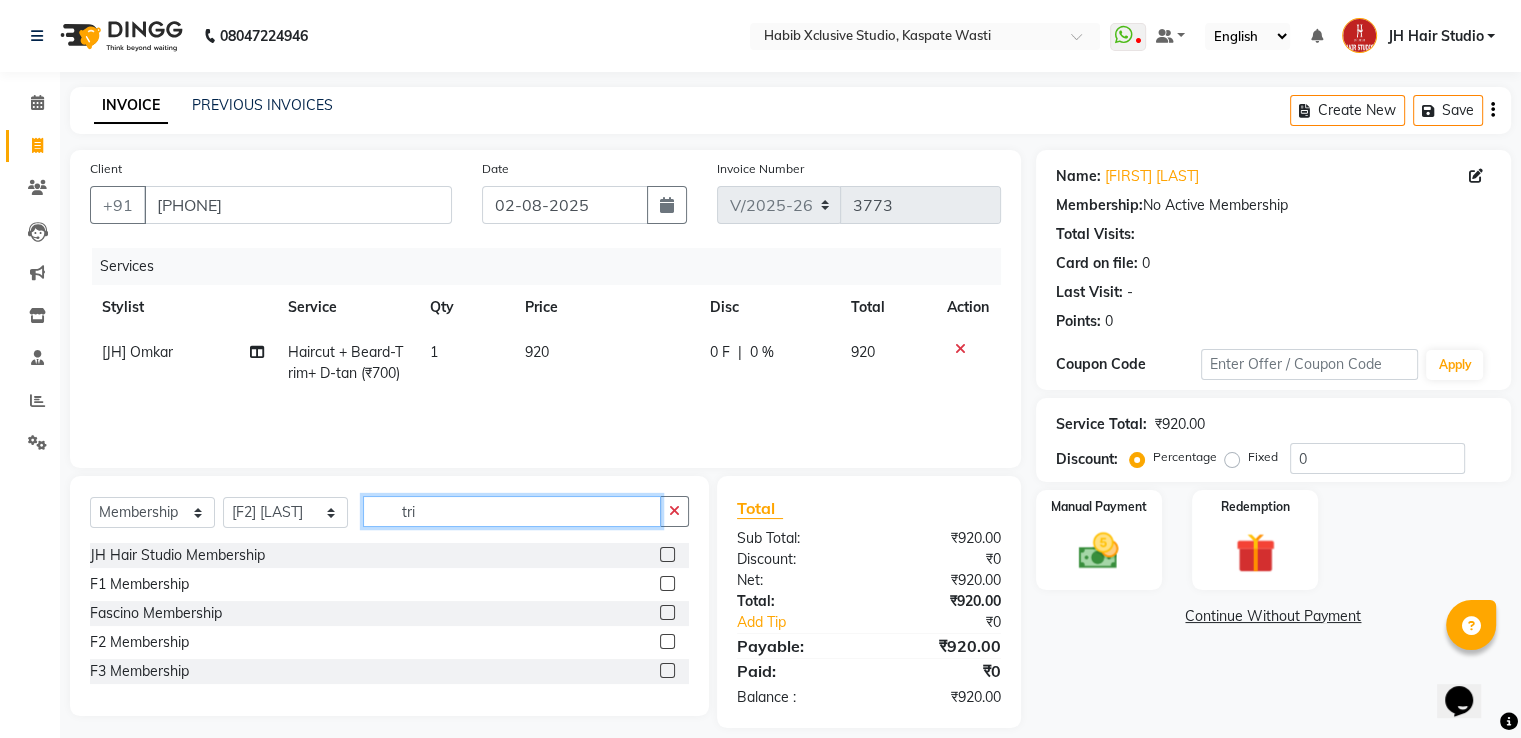 click on "tri" 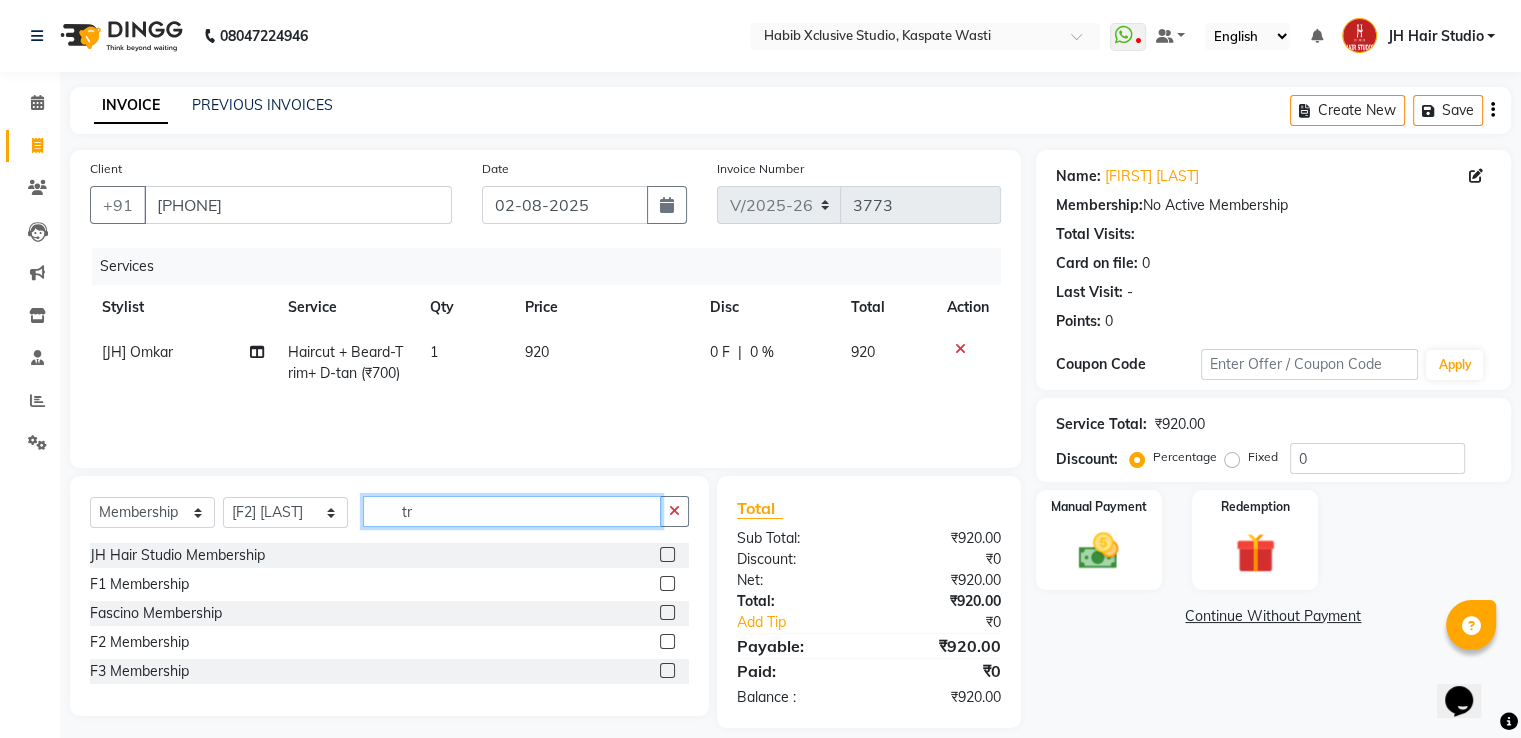 type on "t" 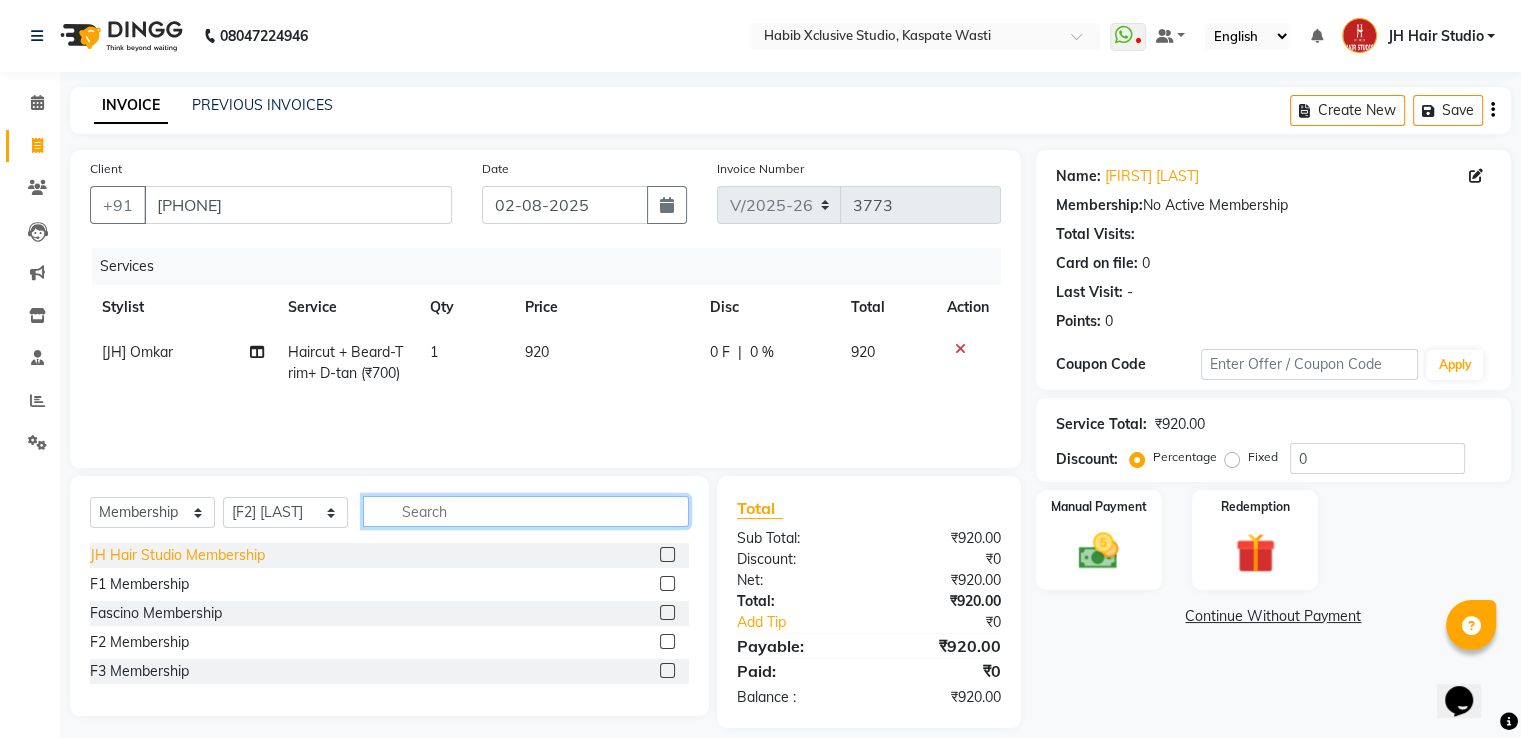 type 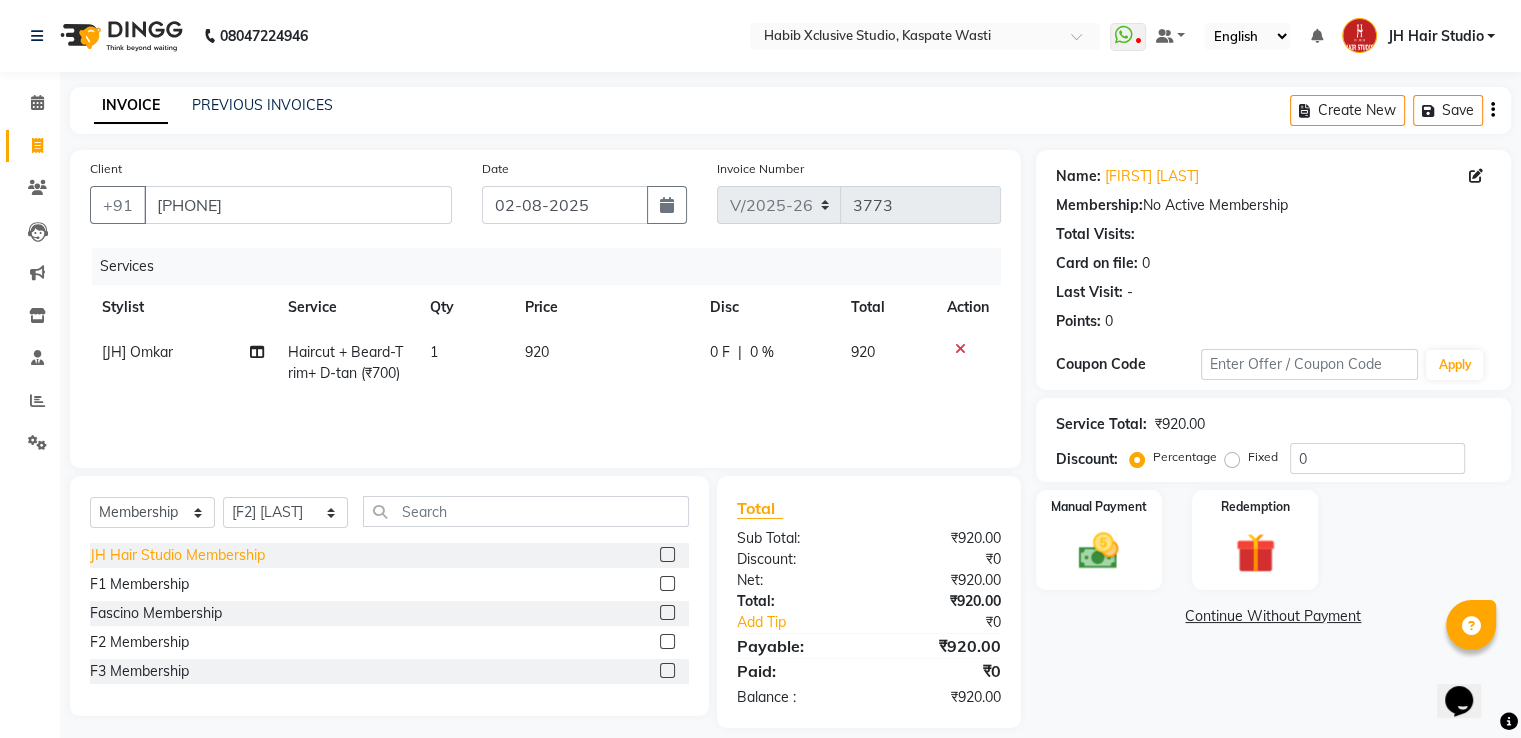 click on "JH Hair Studio Membership" 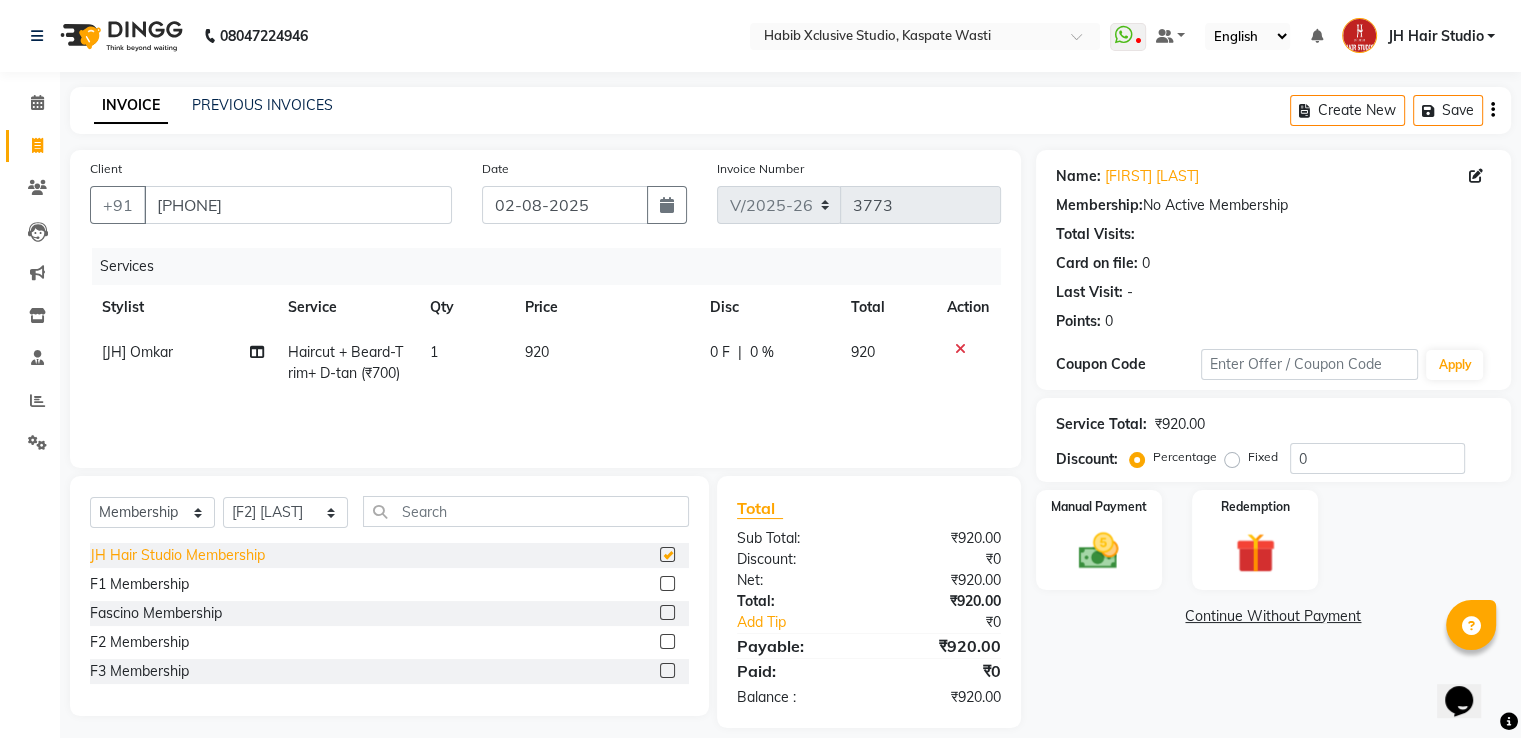 select on "select" 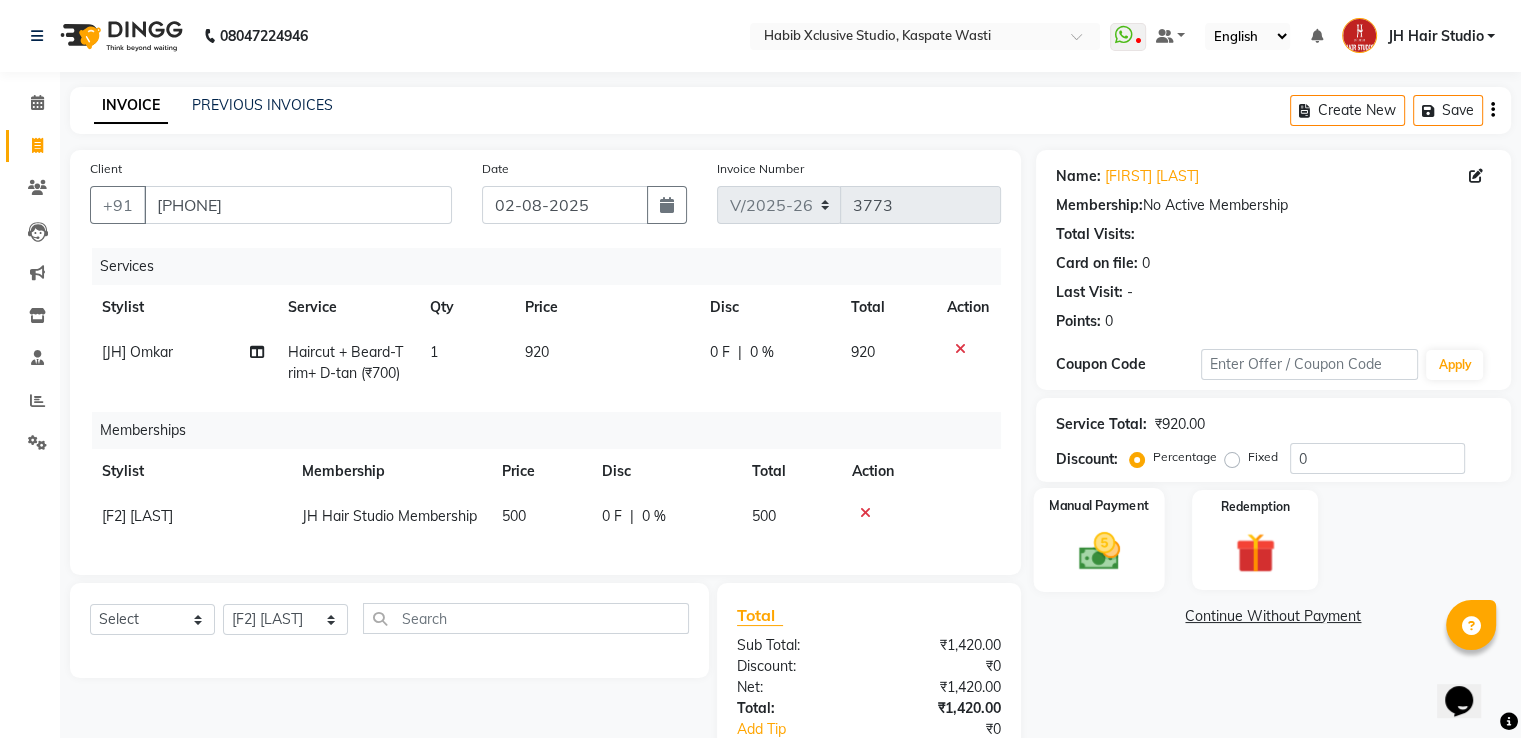 click 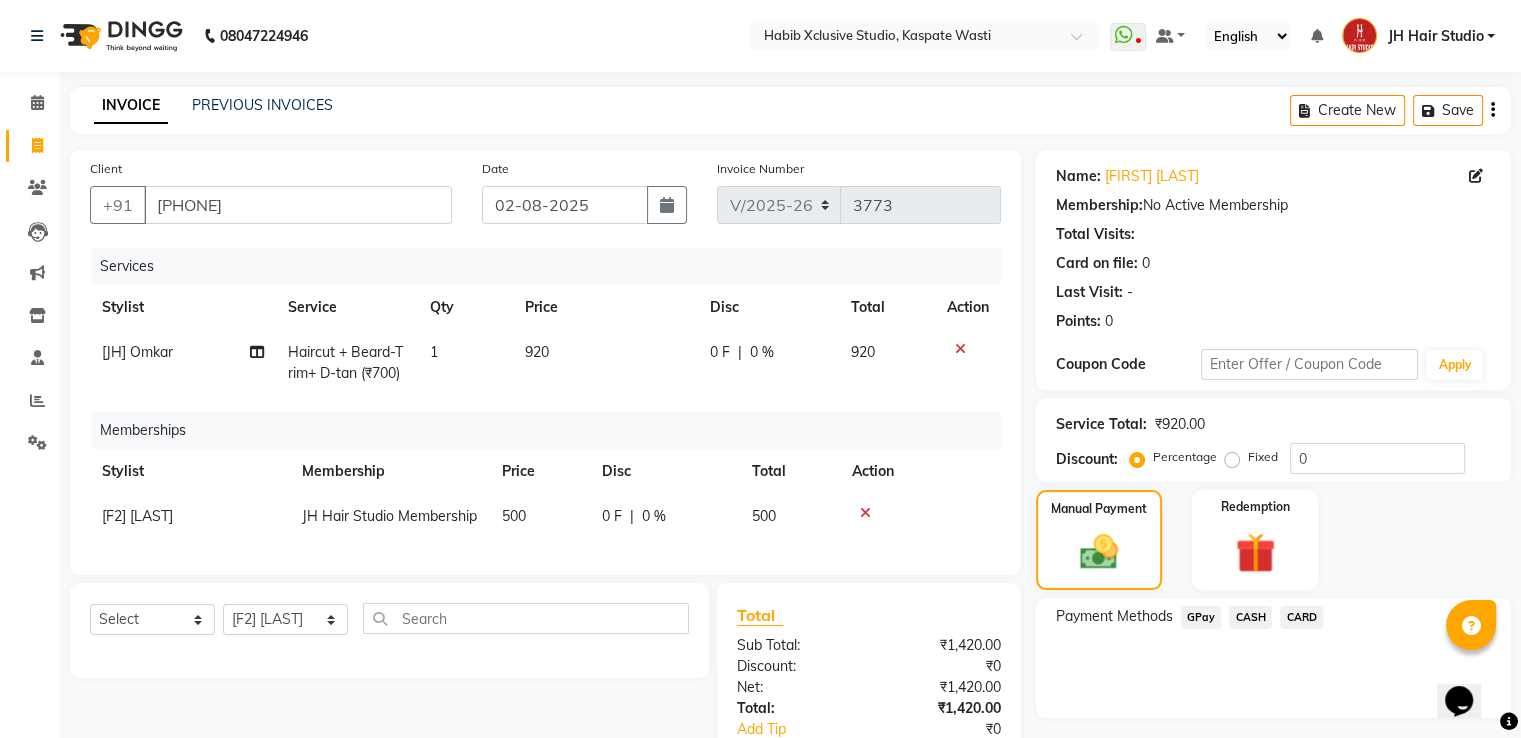 click on "GPay" 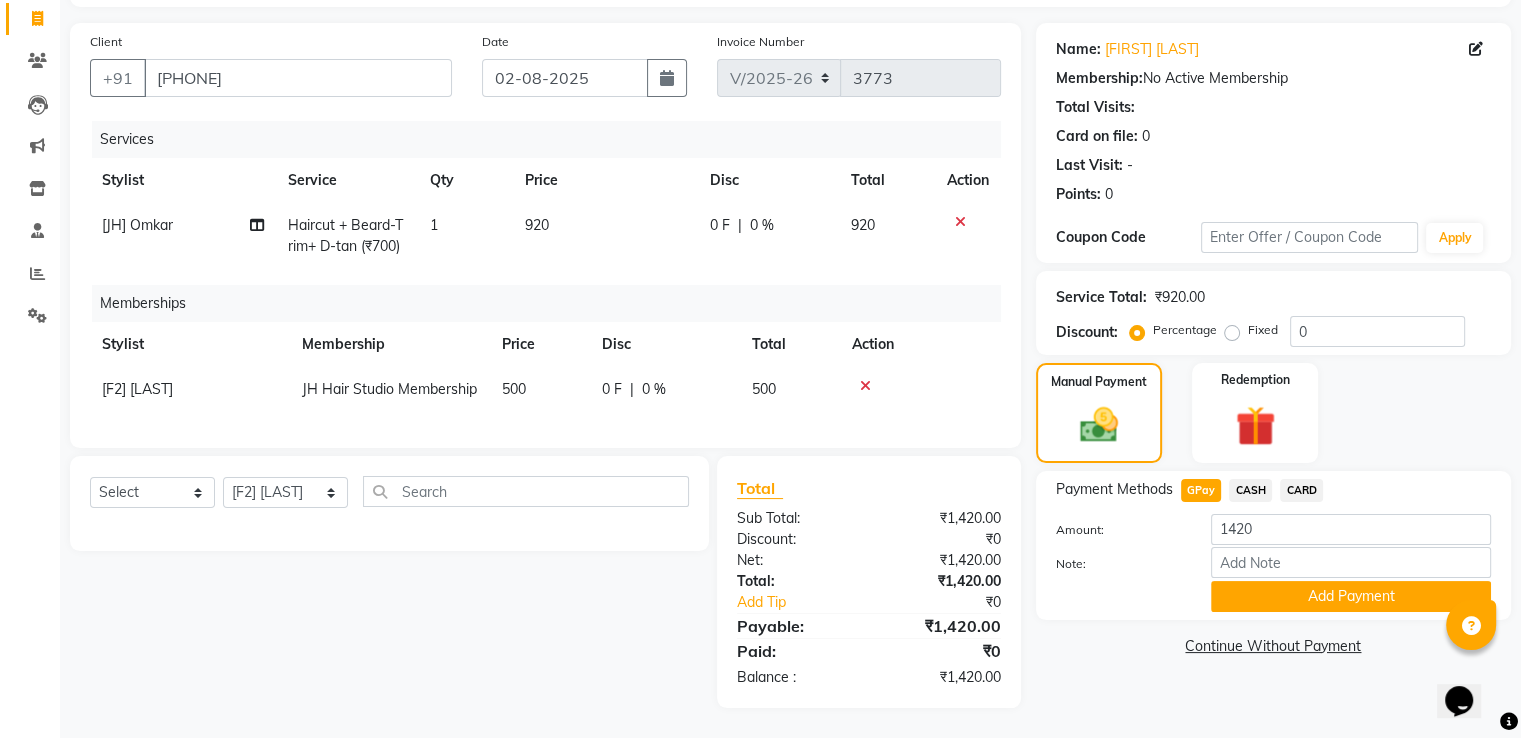 scroll, scrollTop: 143, scrollLeft: 0, axis: vertical 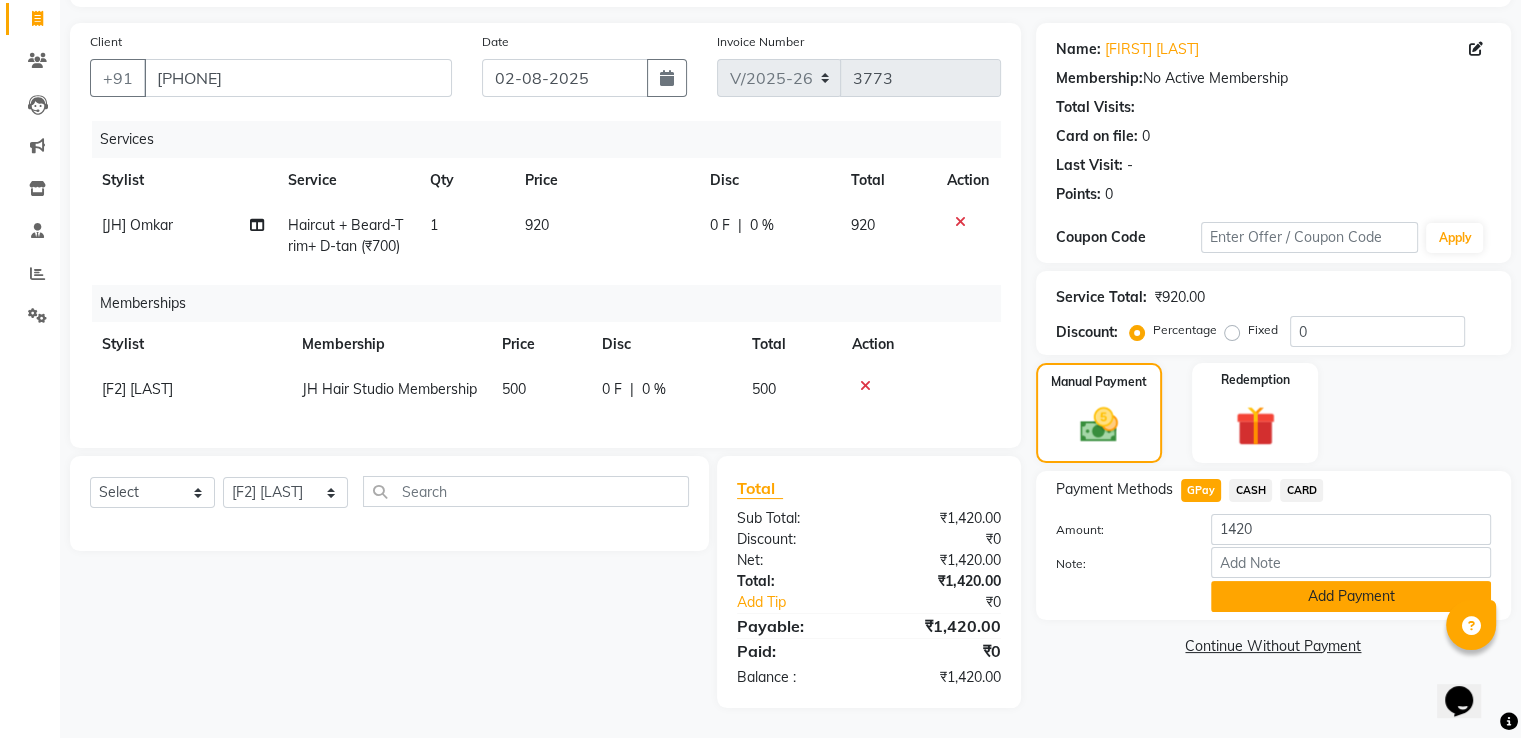 click on "Add Payment" 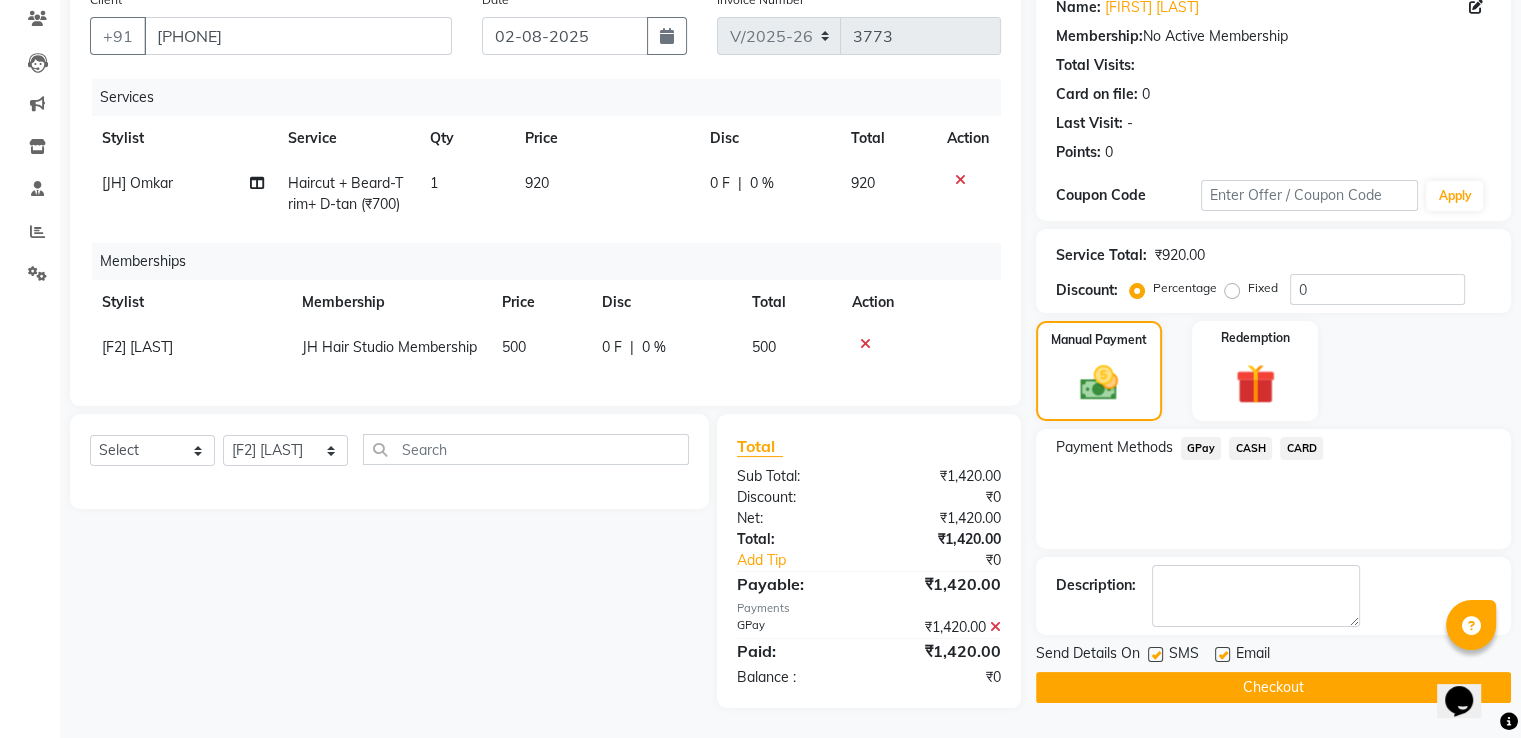 scroll, scrollTop: 184, scrollLeft: 0, axis: vertical 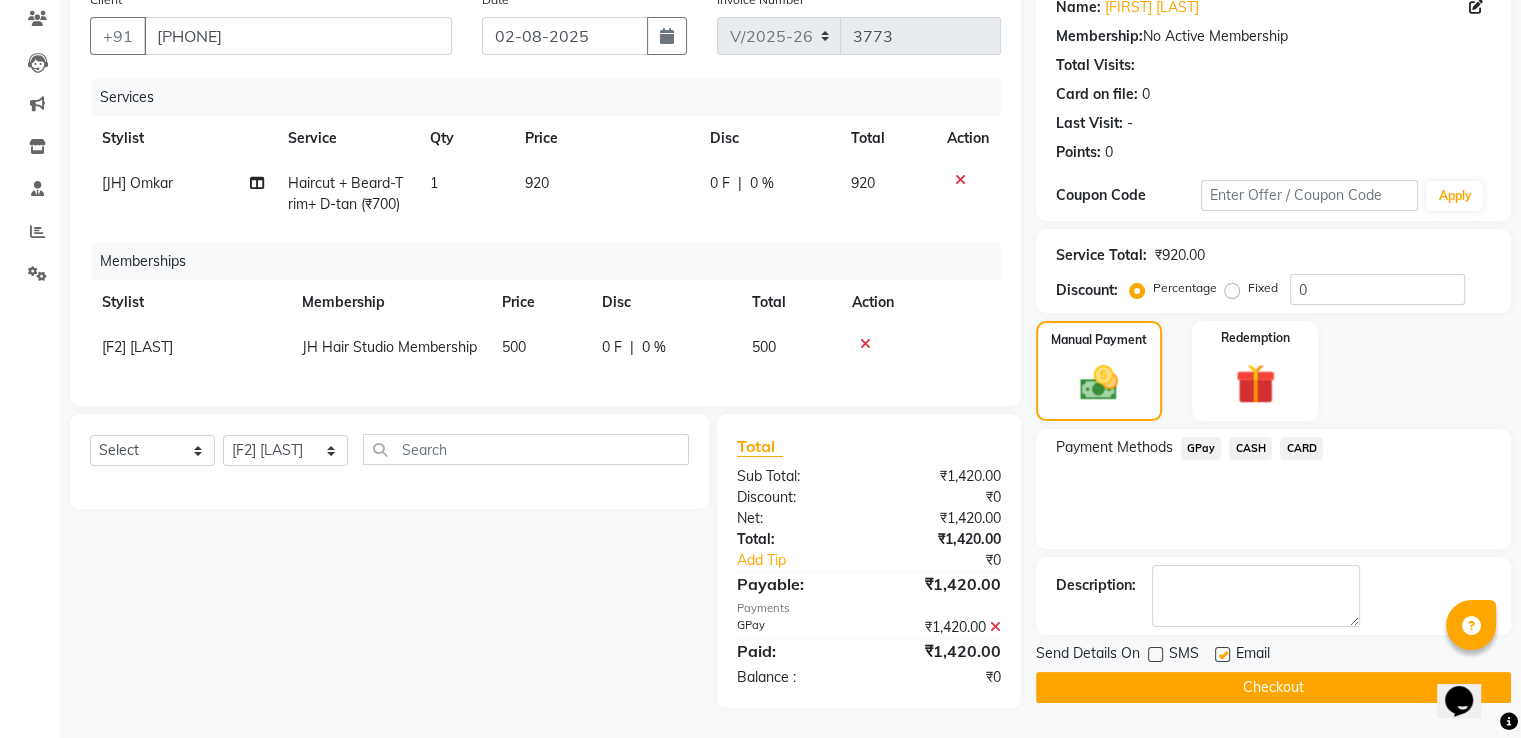 click on "Checkout" 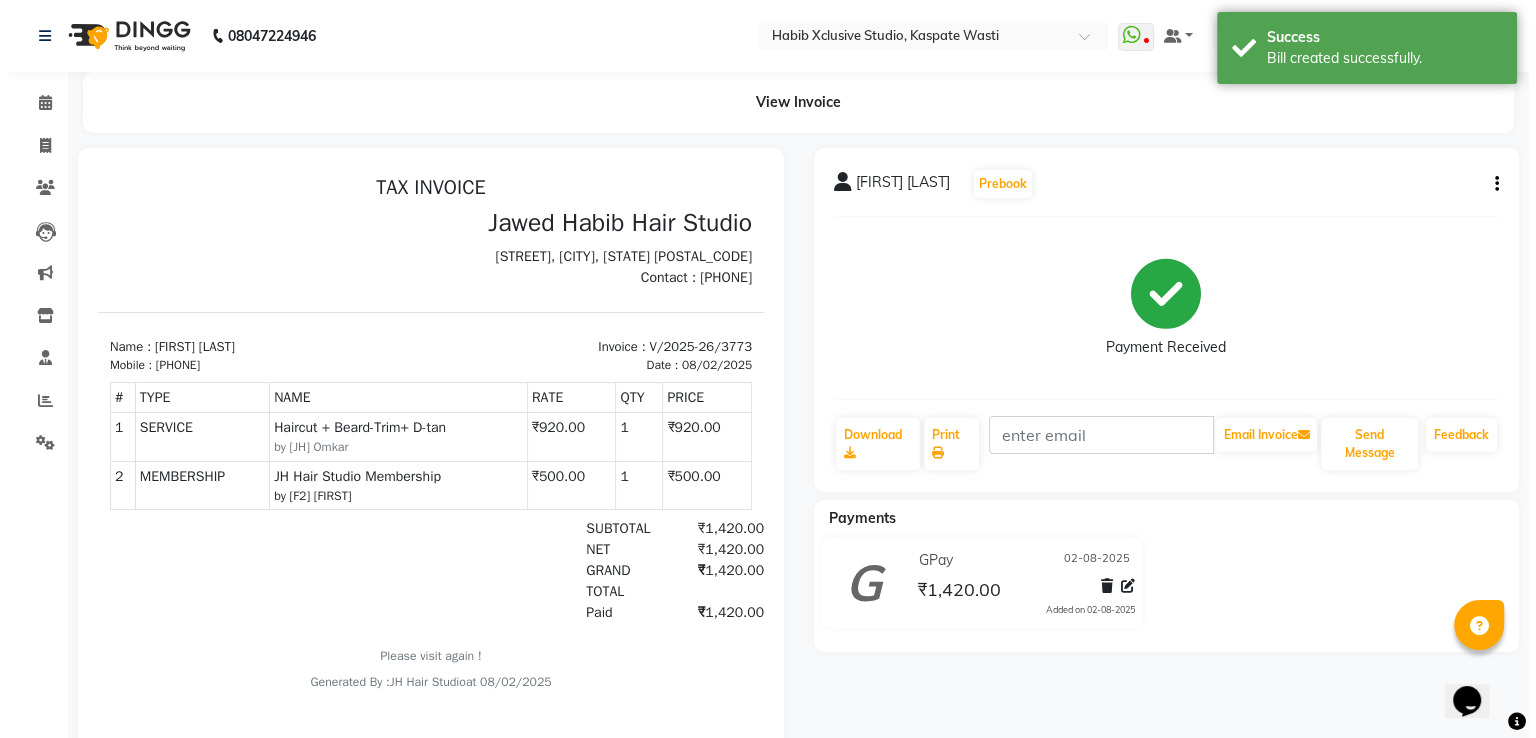scroll, scrollTop: 0, scrollLeft: 0, axis: both 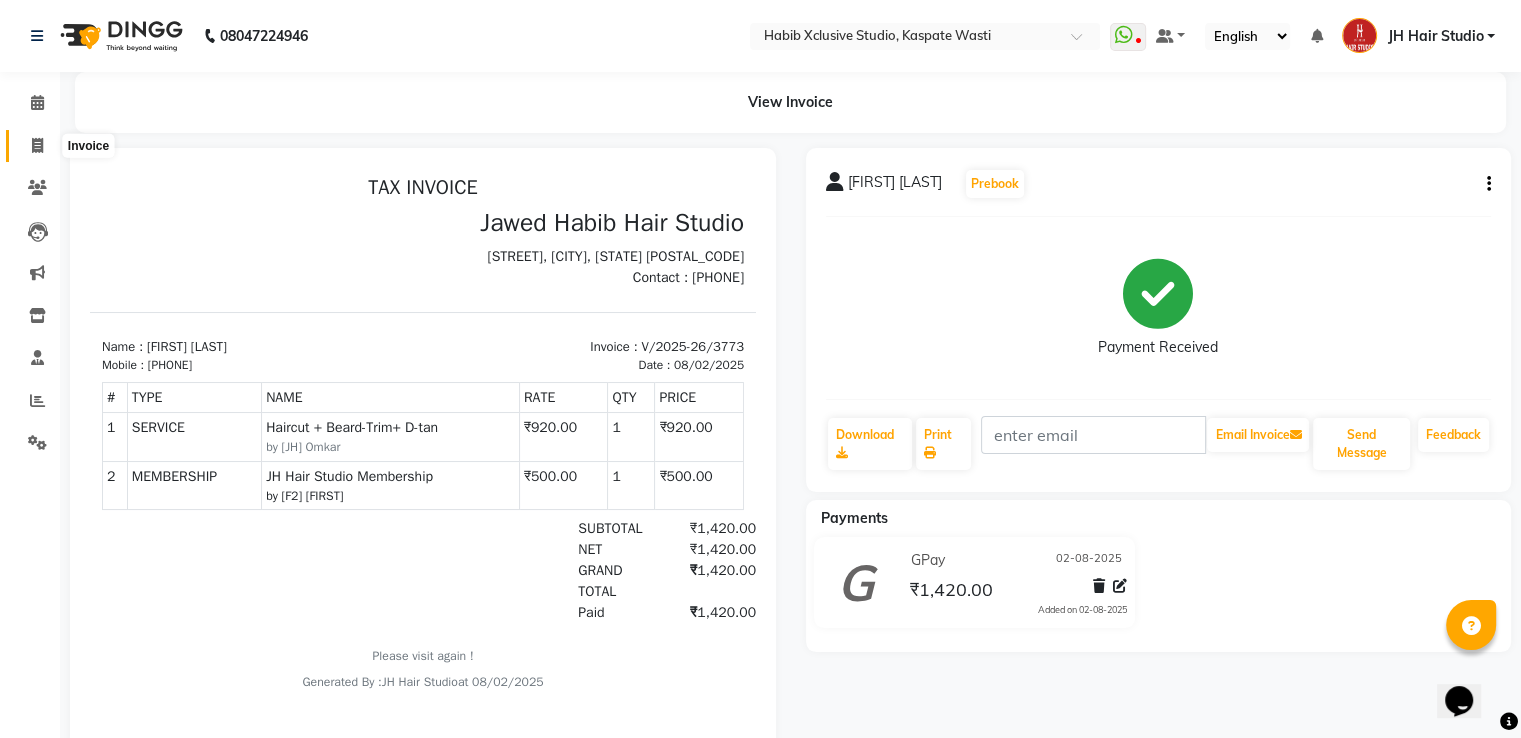 click 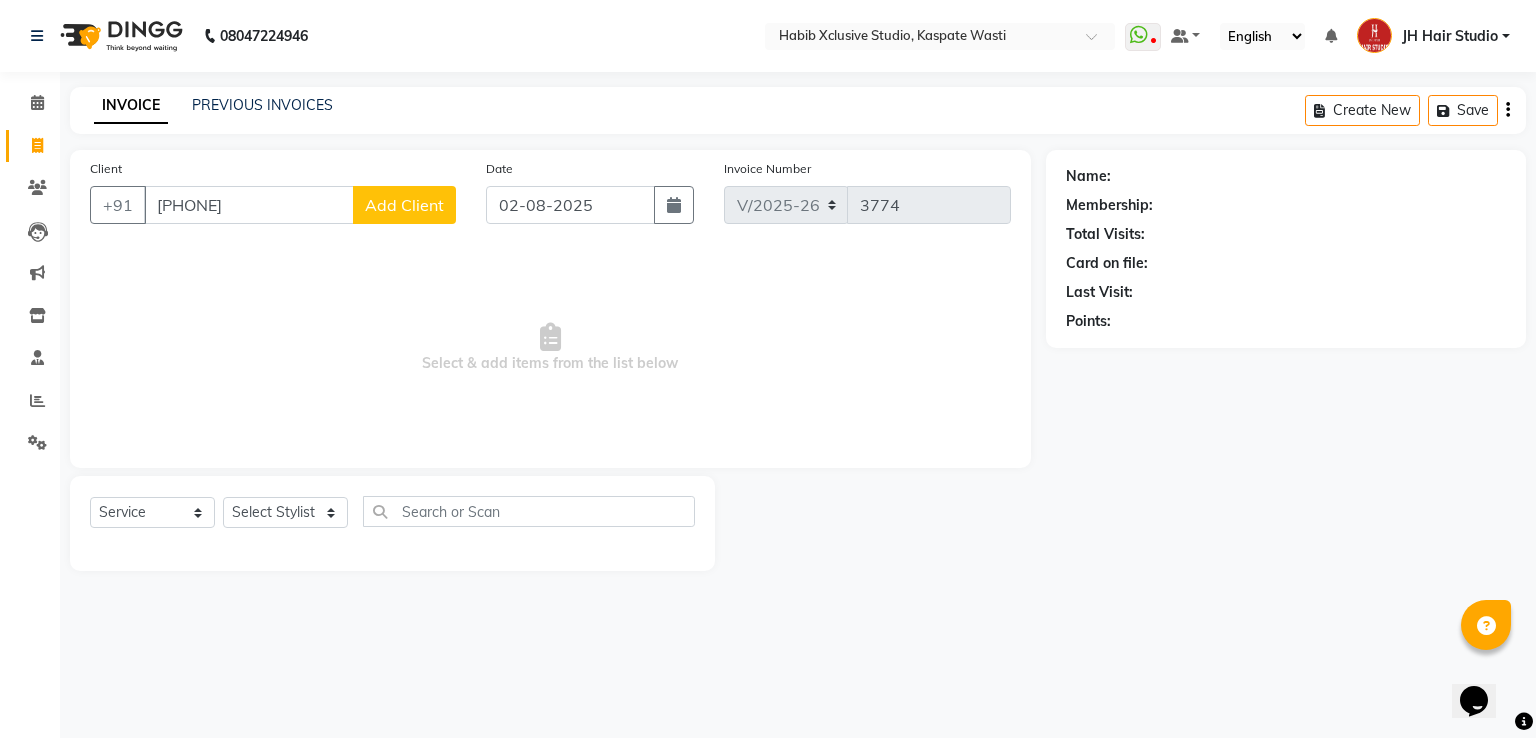 type on "[PHONE]" 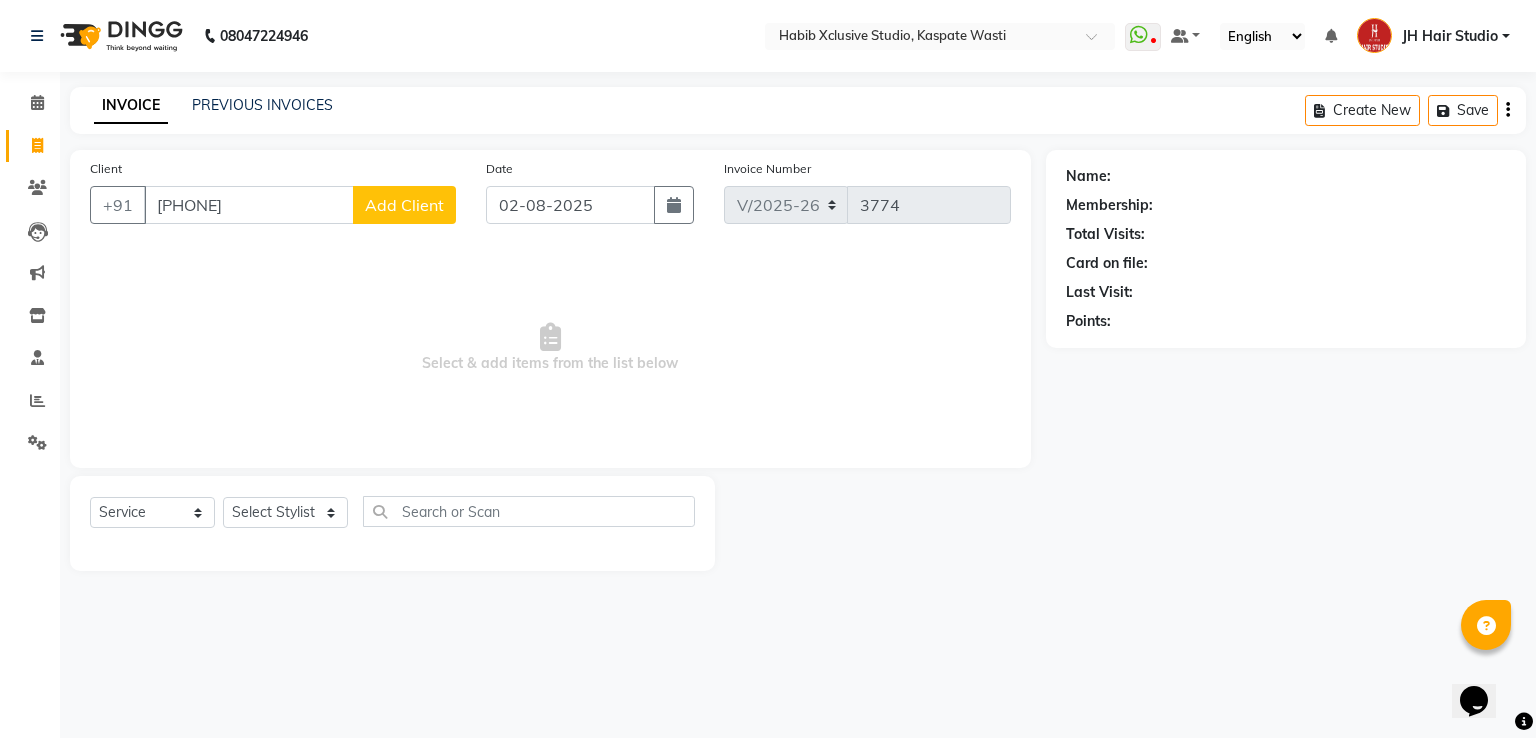 select on "22" 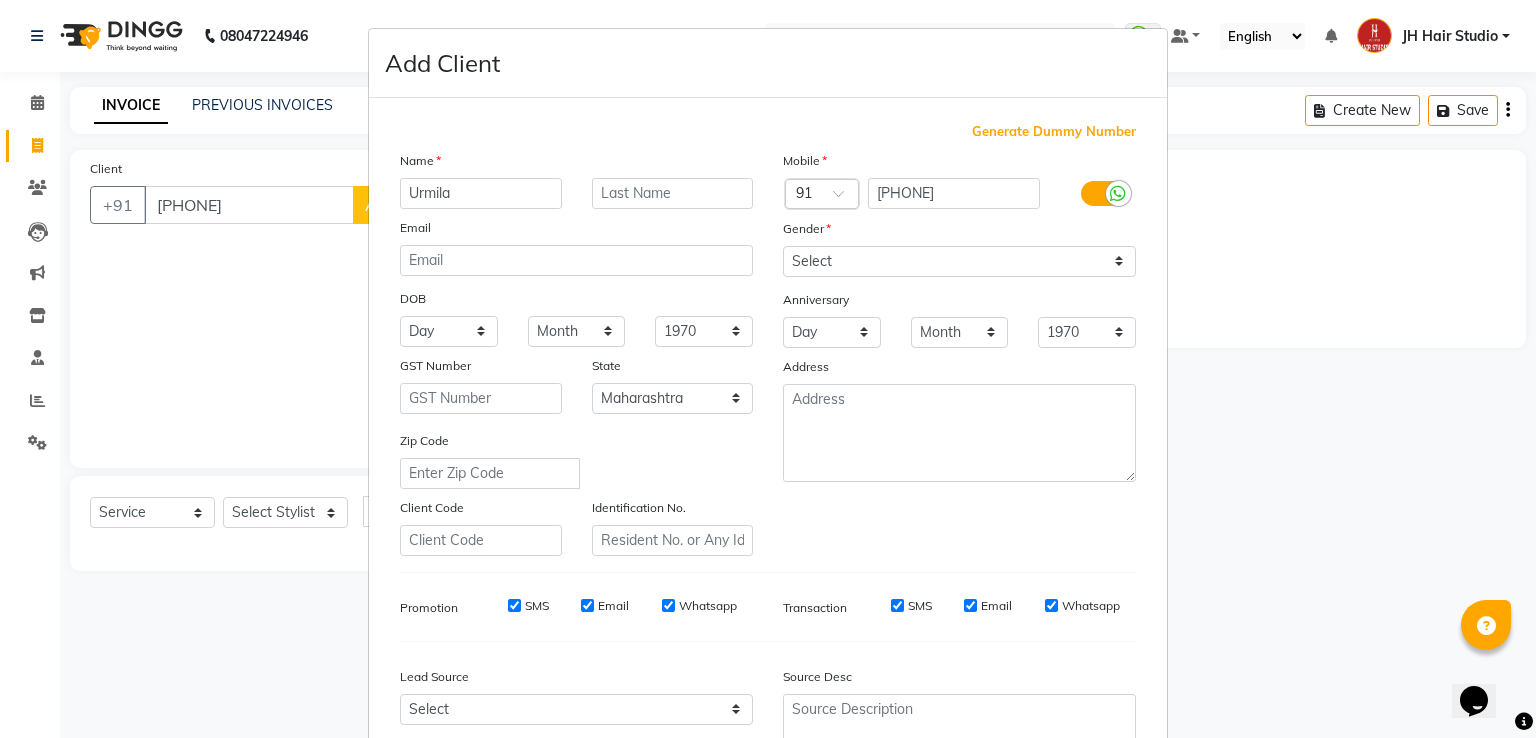 type on "Urmila" 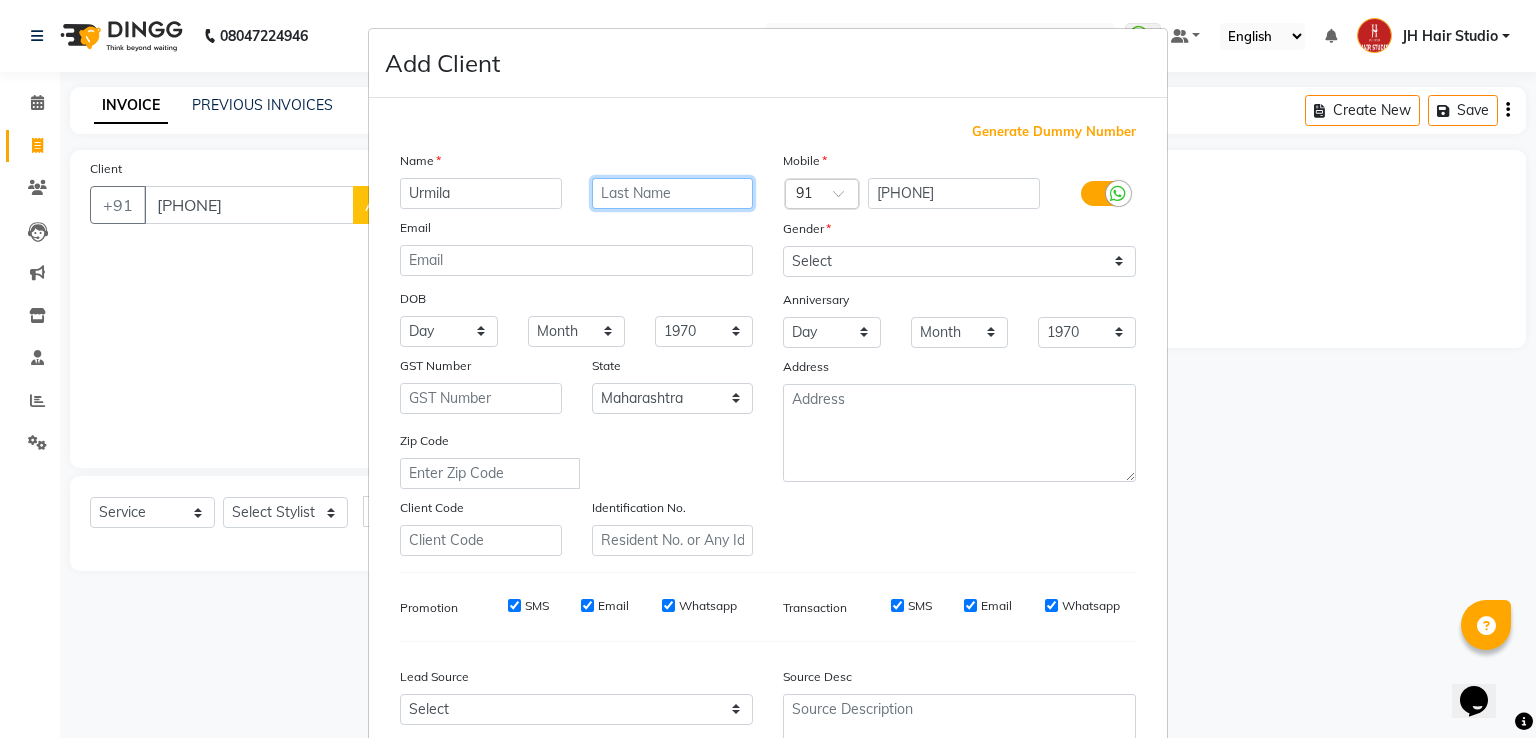 click at bounding box center [673, 193] 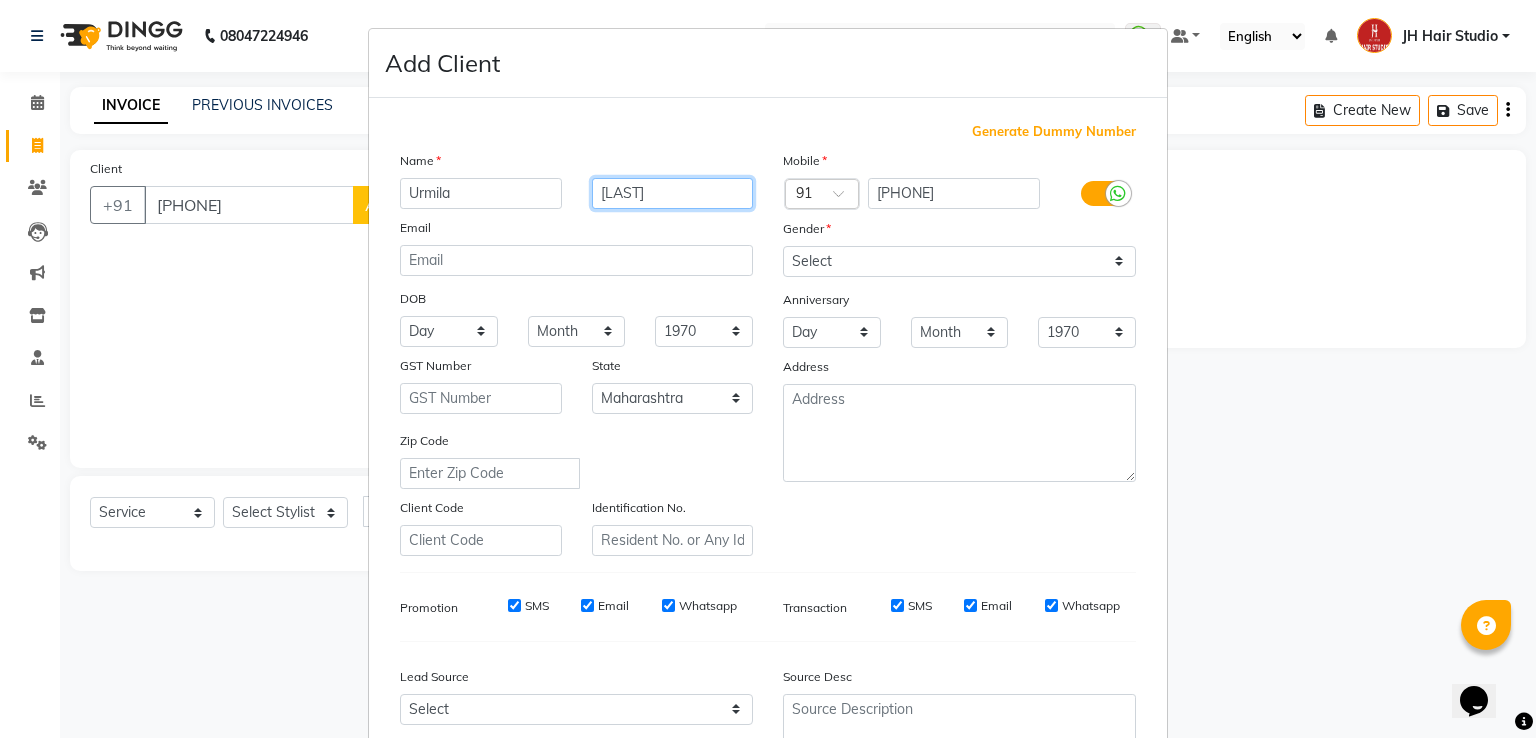 type on "[LAST]" 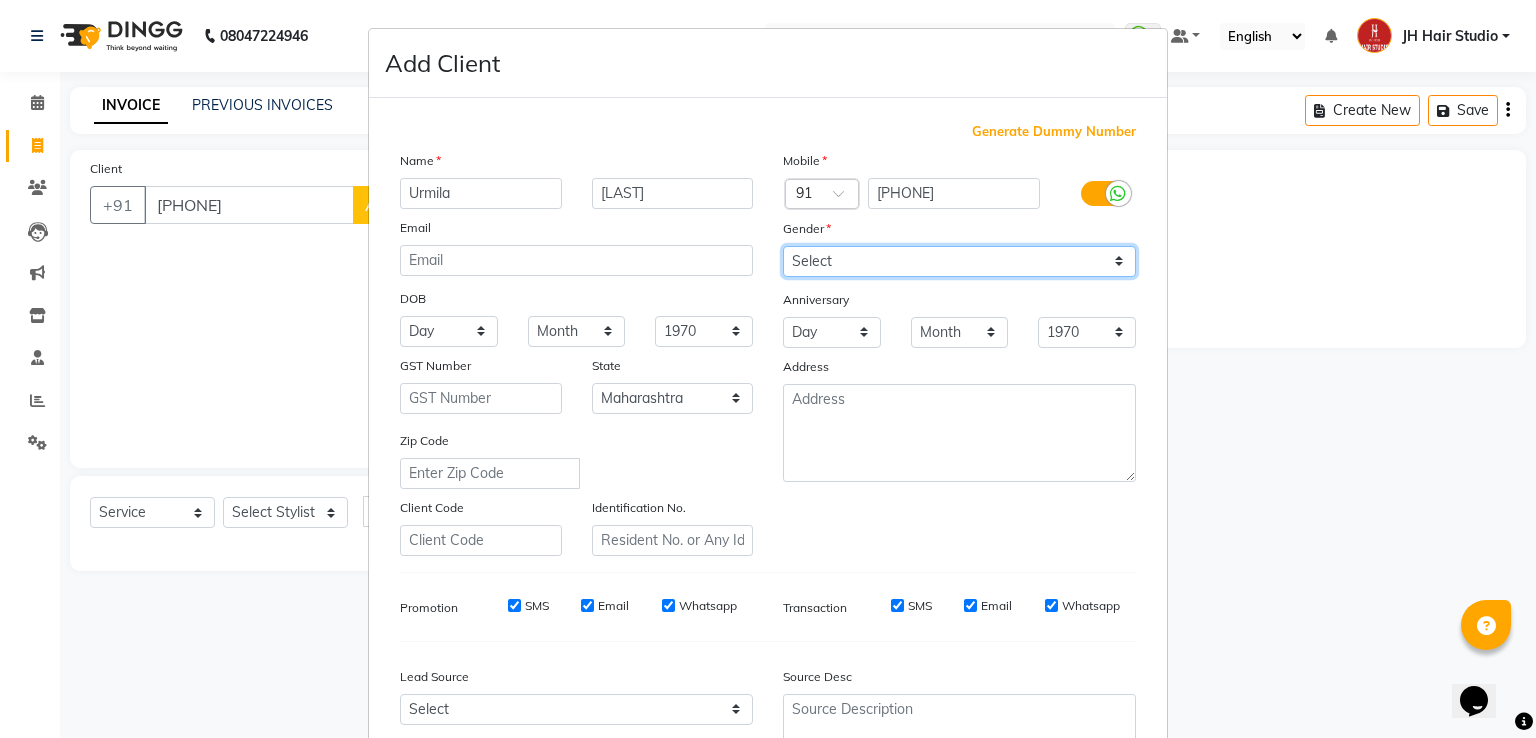 click on "Select Male Female Other Prefer Not To Say" at bounding box center (959, 261) 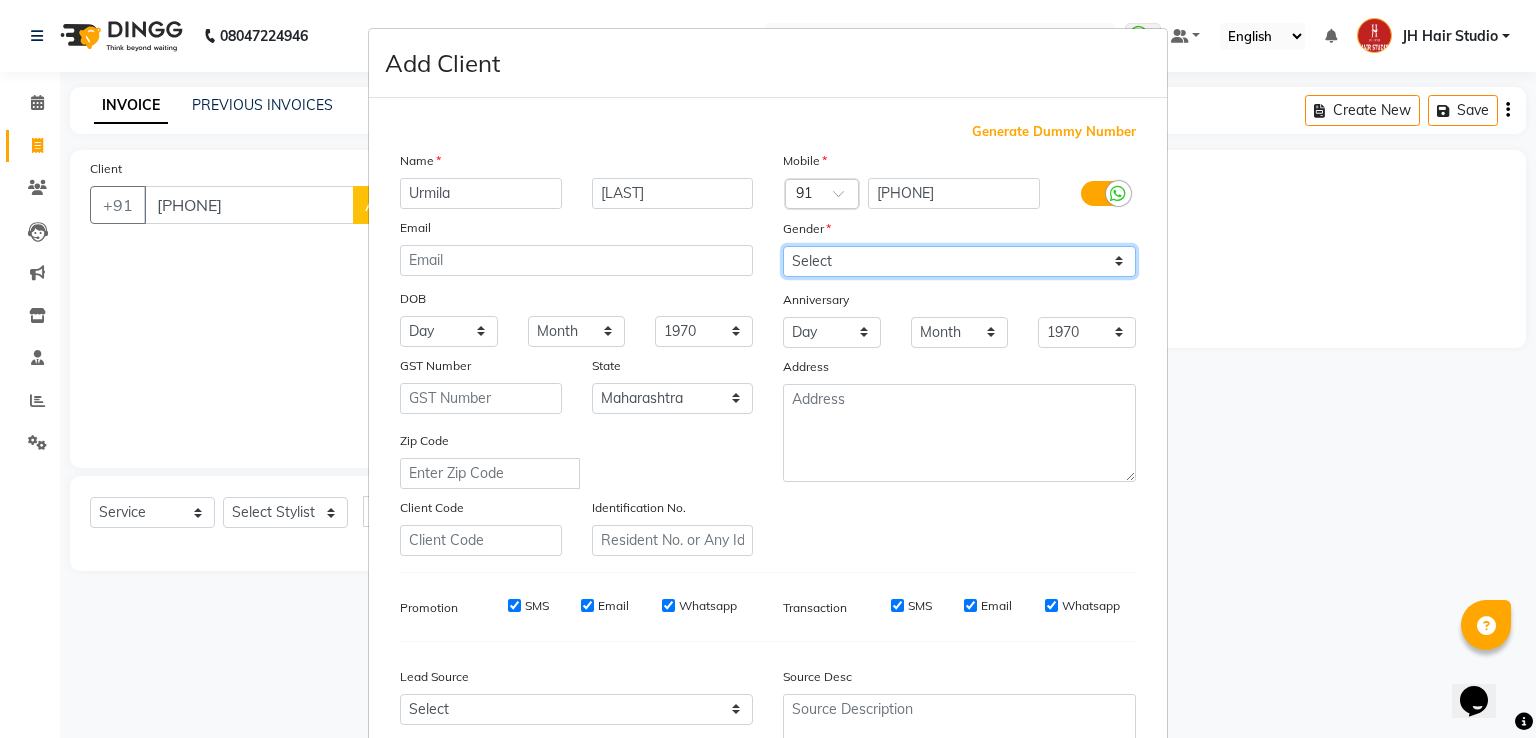 select on "female" 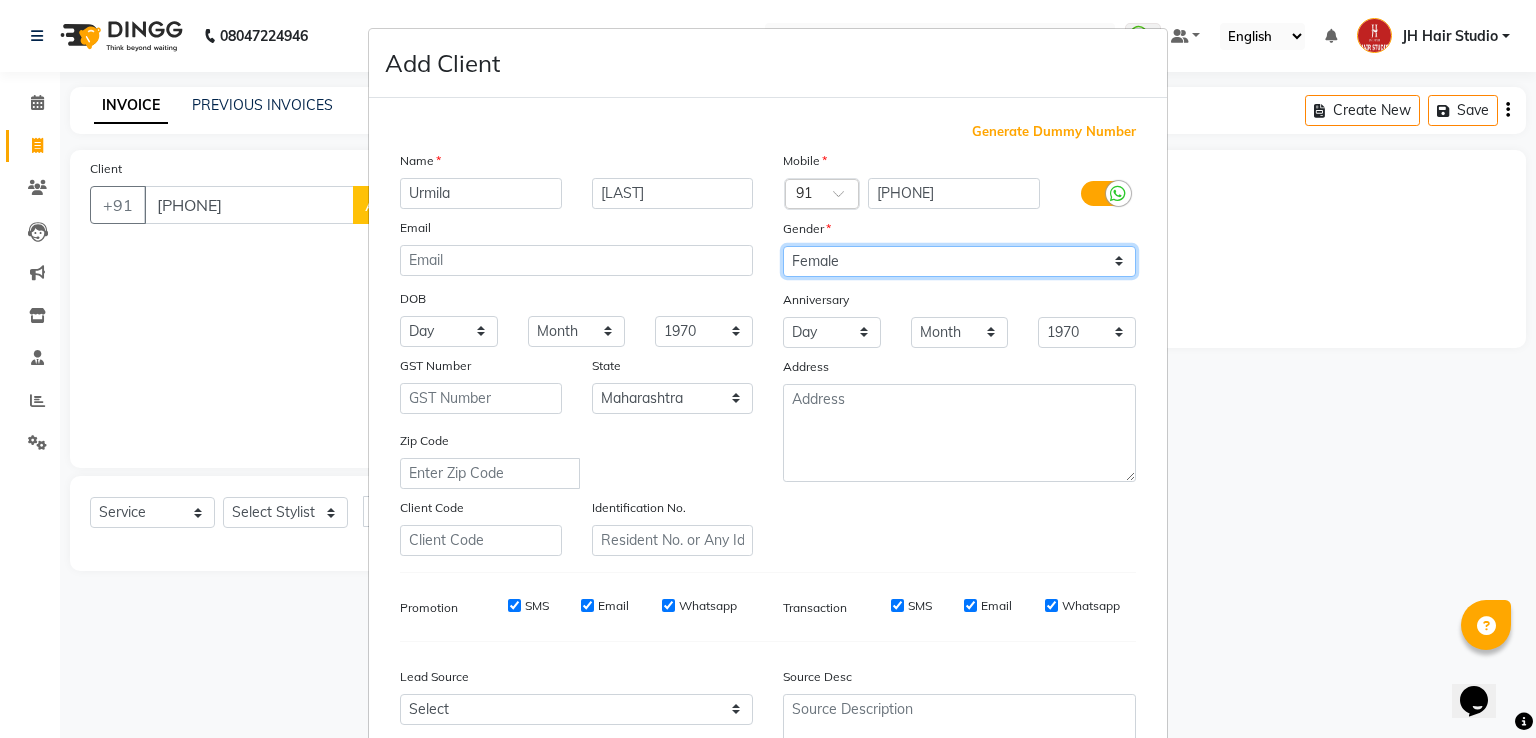 click on "Select Male Female Other Prefer Not To Say" at bounding box center [959, 261] 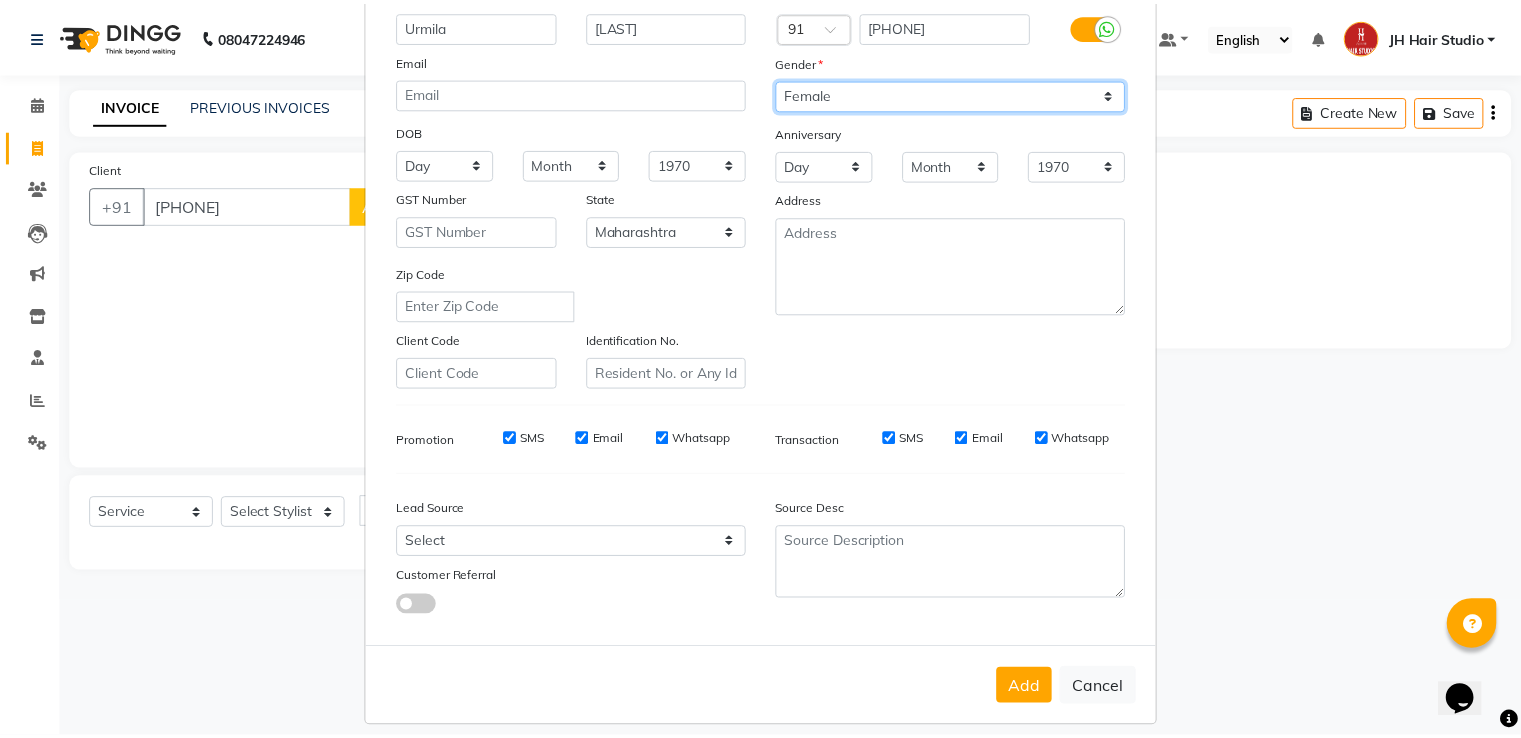 scroll, scrollTop: 195, scrollLeft: 0, axis: vertical 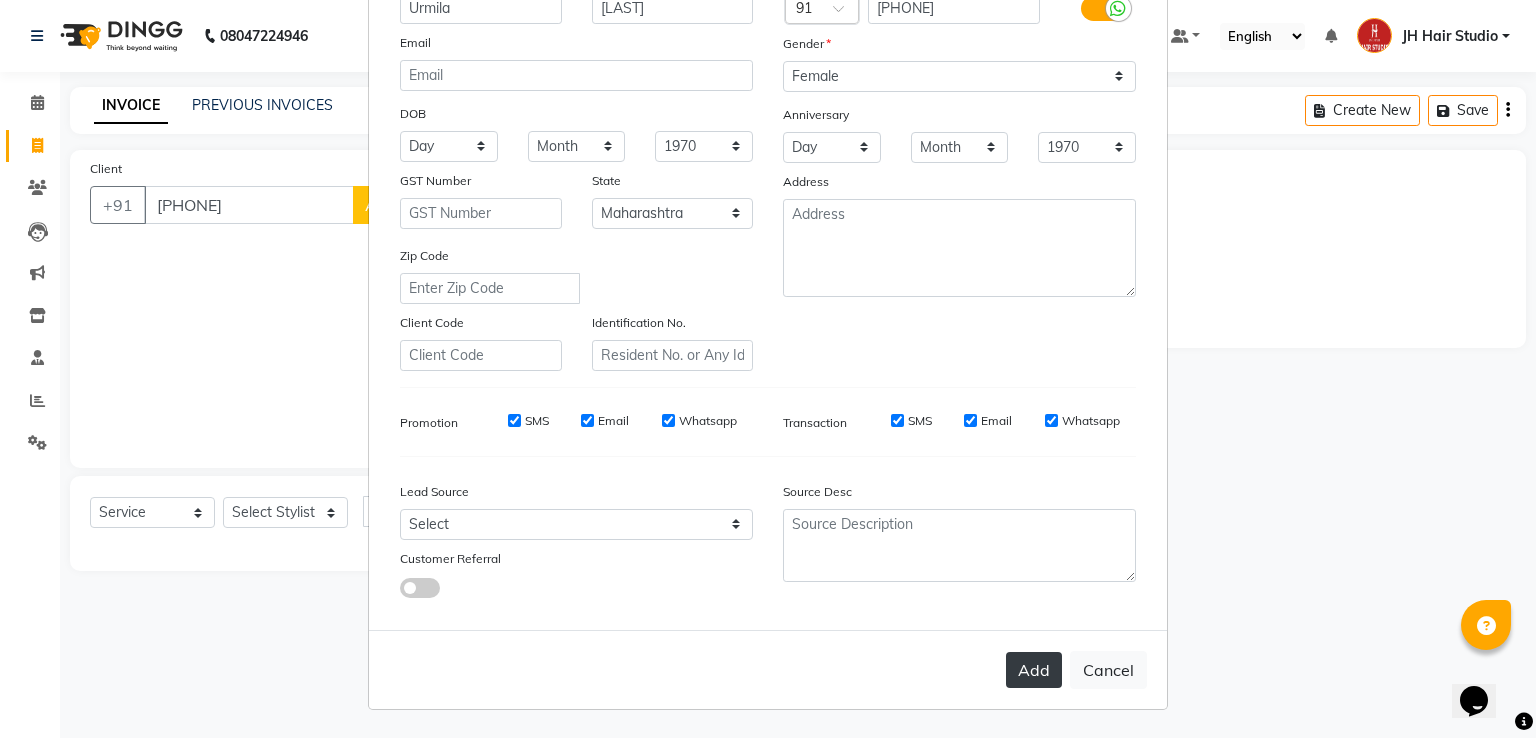 click on "Add" at bounding box center [1034, 670] 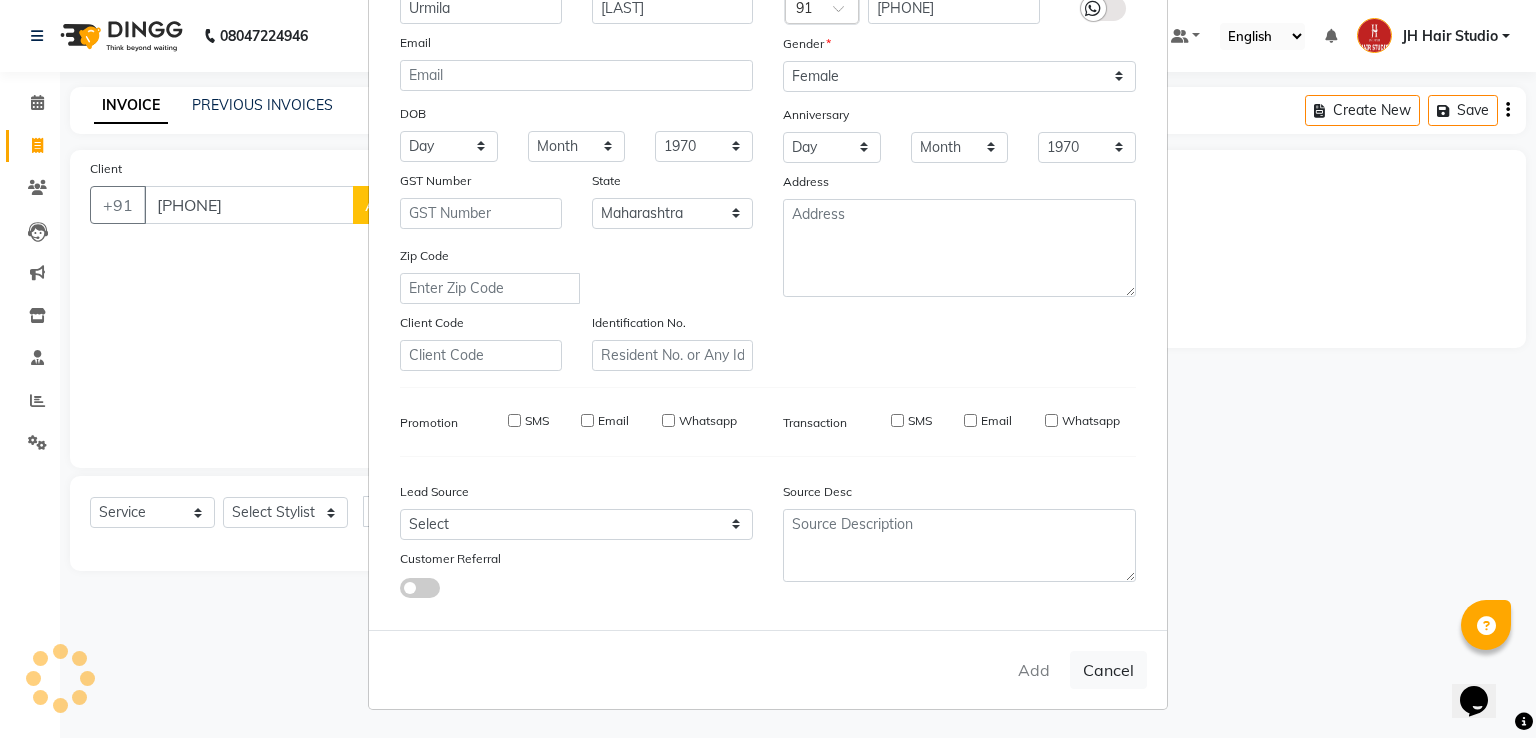 type 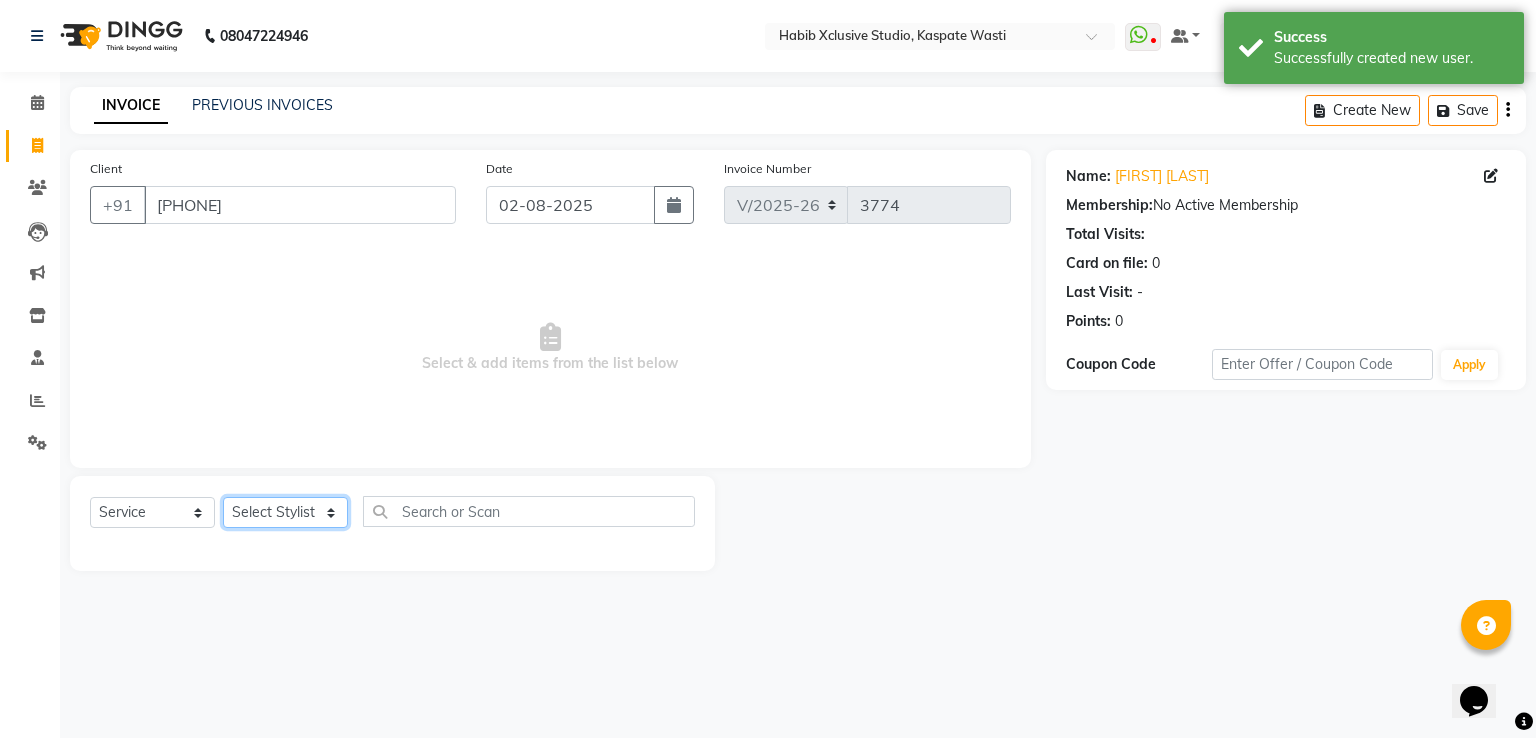 click on "Select Stylist [F1] GANESH [F1] Jagdish  [ F1] RAM [F1]Sanjay [F1]Siddhu [F1] Suraj  [F1] USHA [F2] AYAN  [F2] Deepak [F2] Smital [JH] DUBALE  GANESH [JH] Gopal Wagh JH Hair Studio [JH] Harish [JH] Omkar [JH] Shahwaz Shaikh [JH] SIDDHANT  [JH] SWAPNIL [JH] Tushaar" 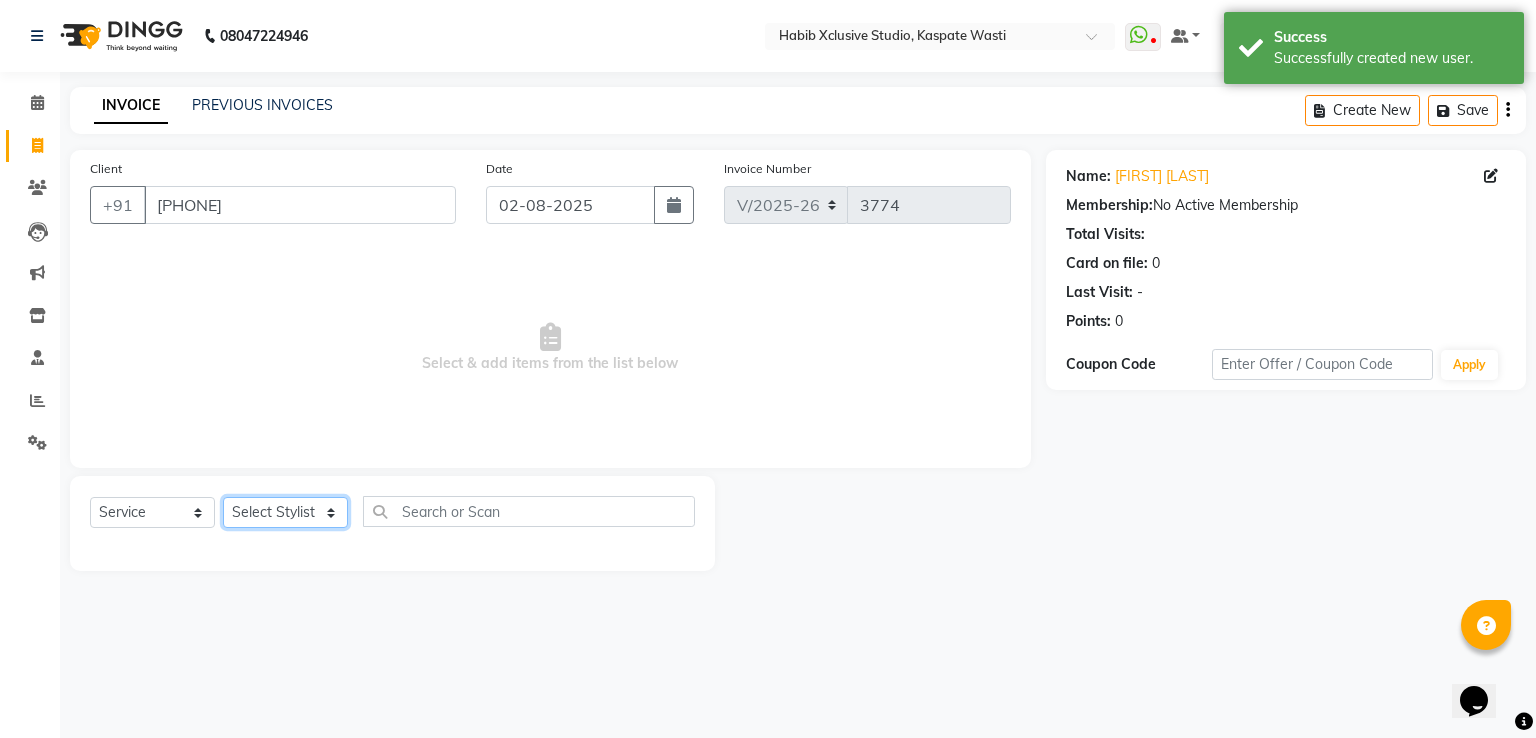 select on "87274" 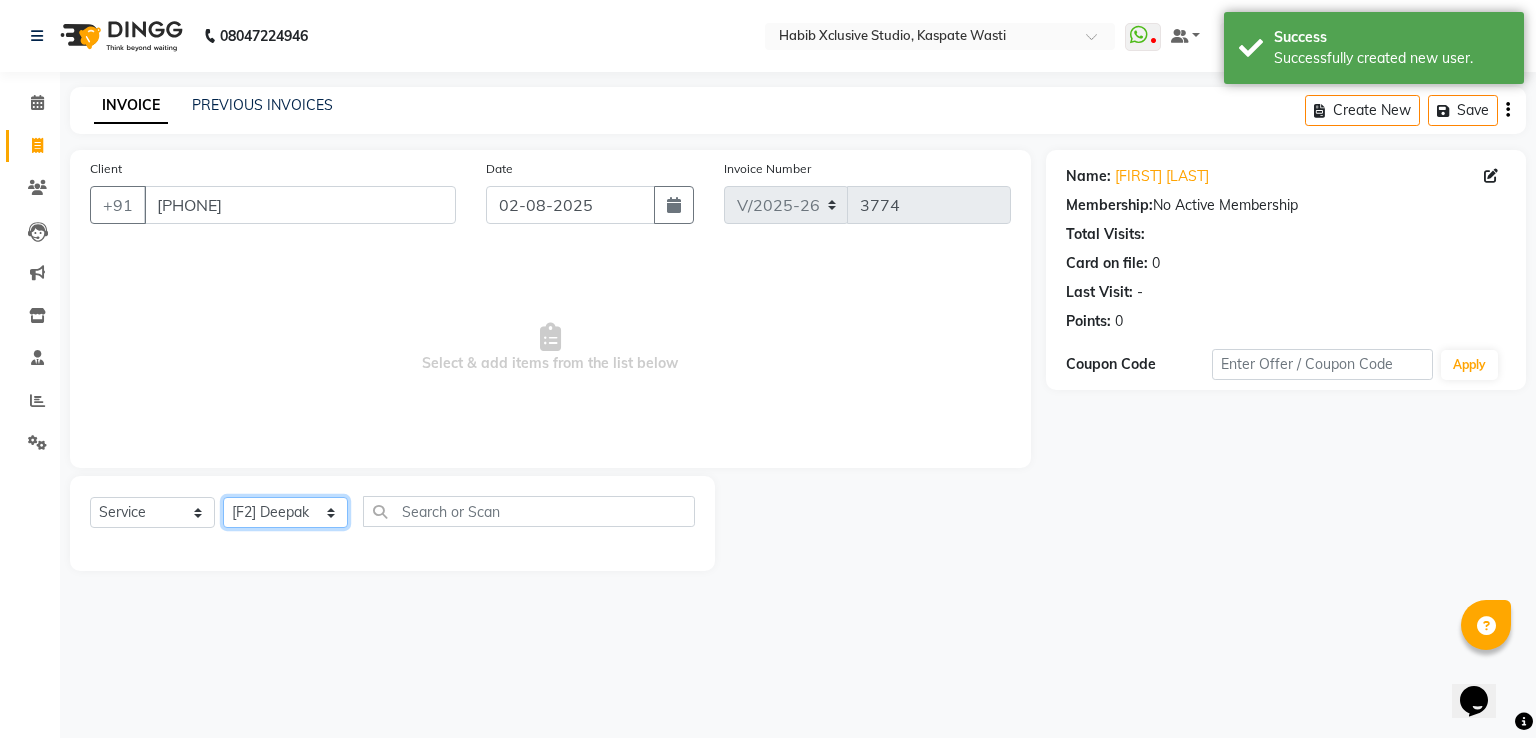 click on "Select Stylist [F1] GANESH [F1] Jagdish  [ F1] RAM [F1]Sanjay [F1]Siddhu [F1] Suraj  [F1] USHA [F2] AYAN  [F2] Deepak [F2] Smital [JH] DUBALE  GANESH [JH] Gopal Wagh JH Hair Studio [JH] Harish [JH] Omkar [JH] Shahwaz Shaikh [JH] SIDDHANT  [JH] SWAPNIL [JH] Tushaar" 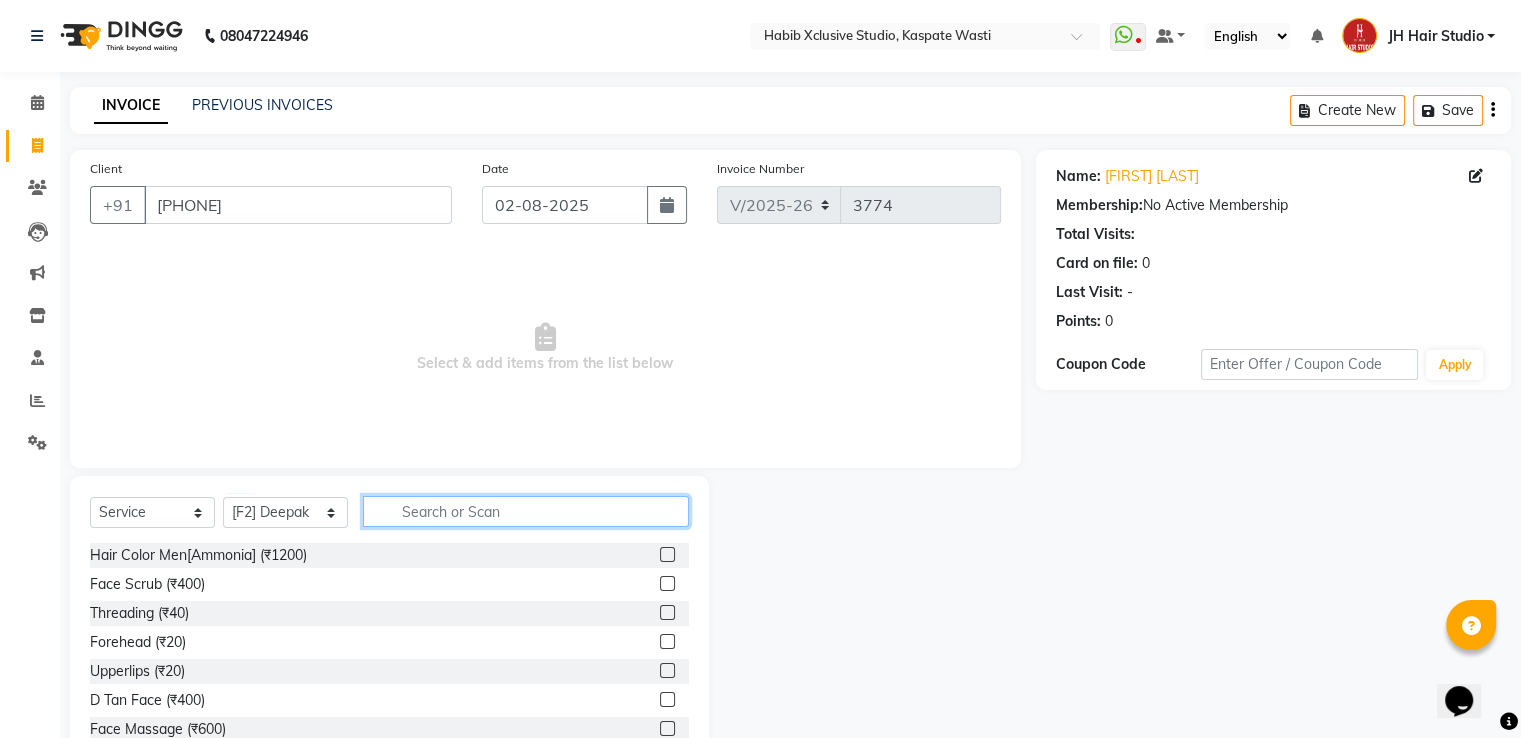 click 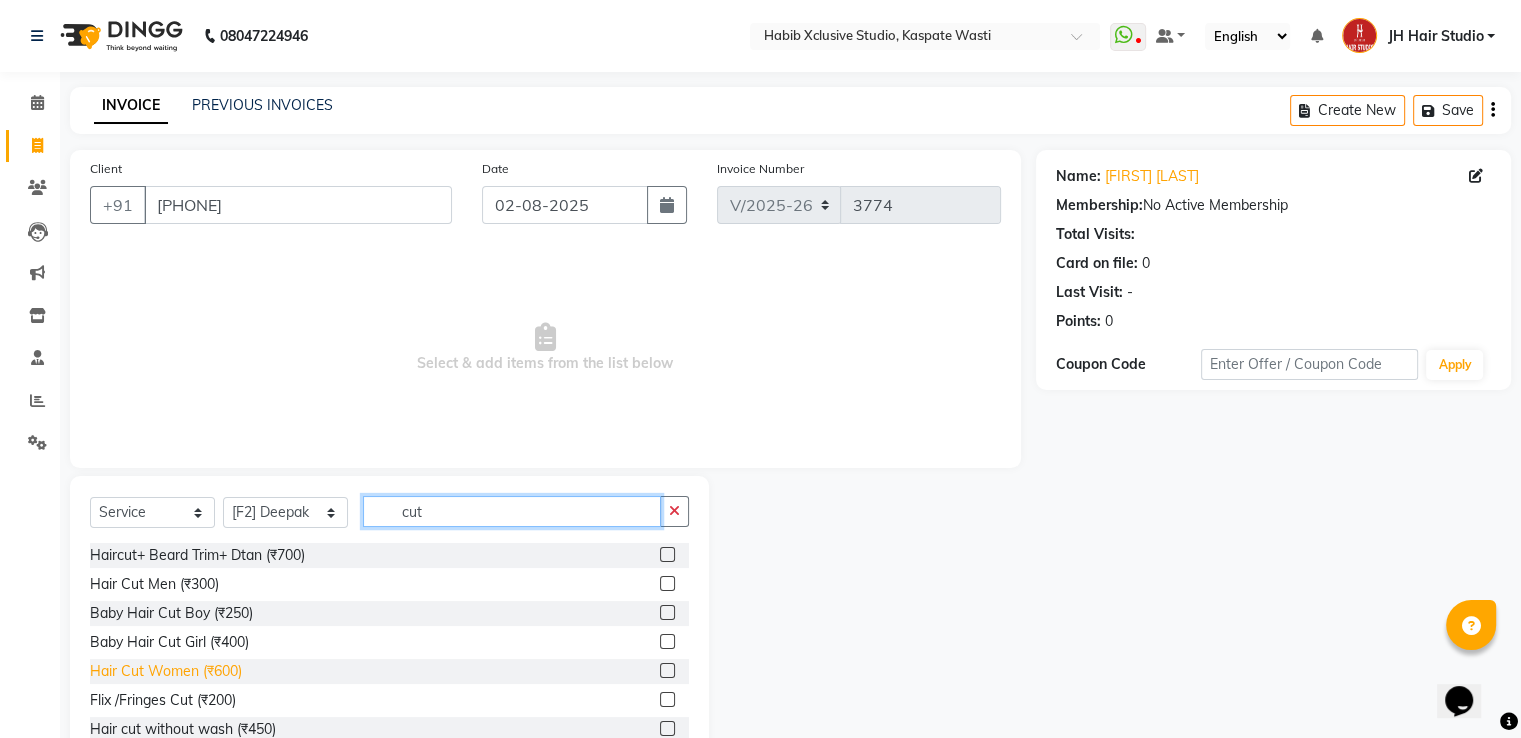 type on "cut" 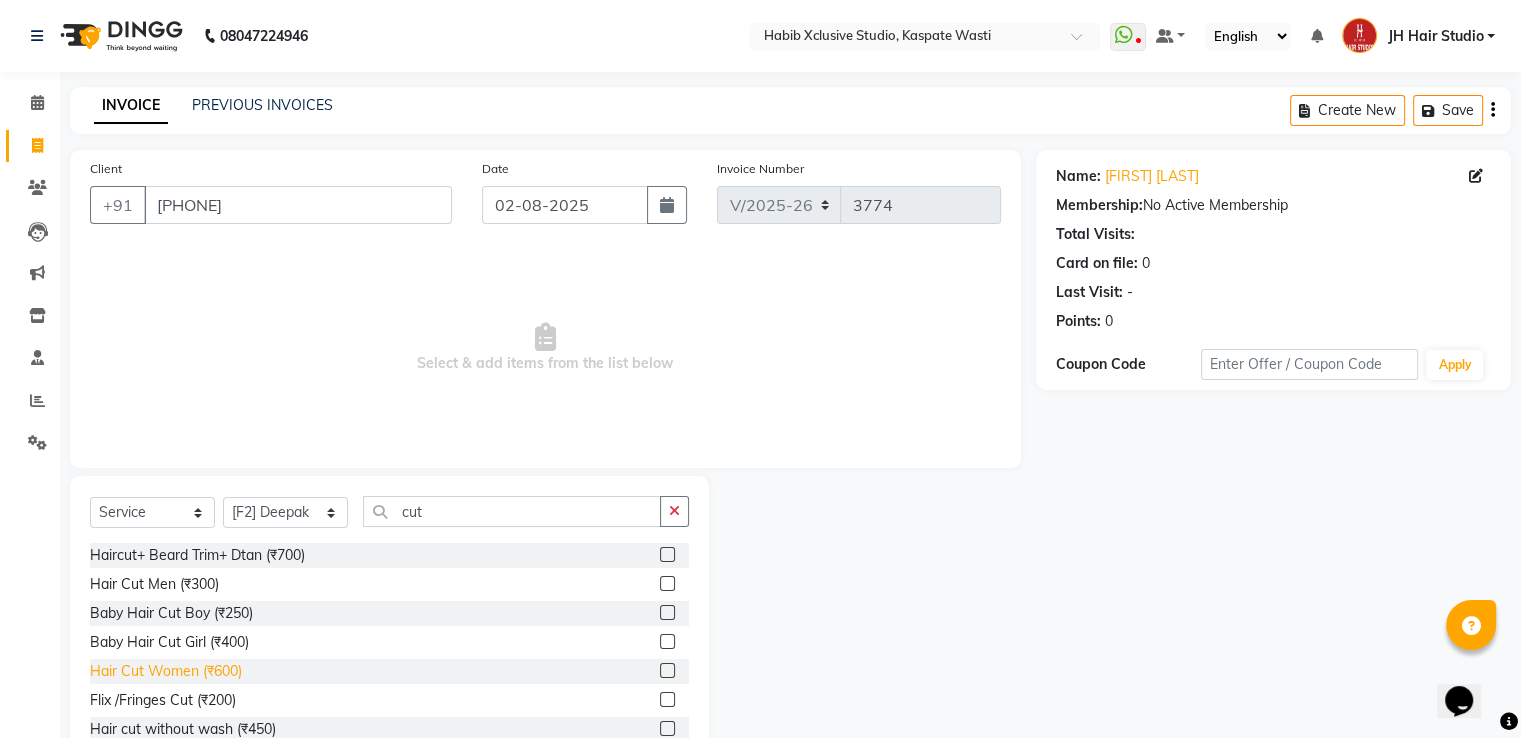 click on "Hair Cut Women (₹600)" 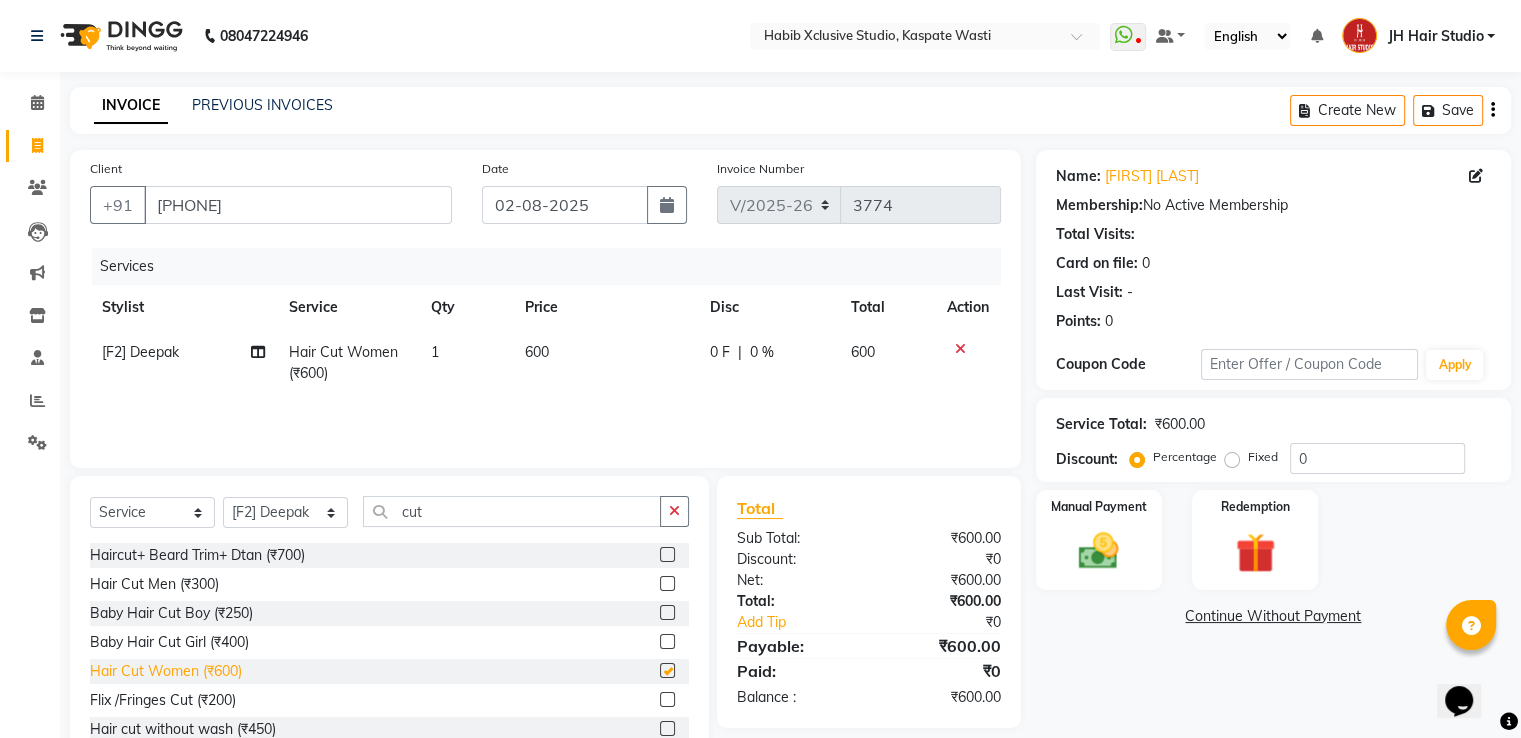 checkbox on "false" 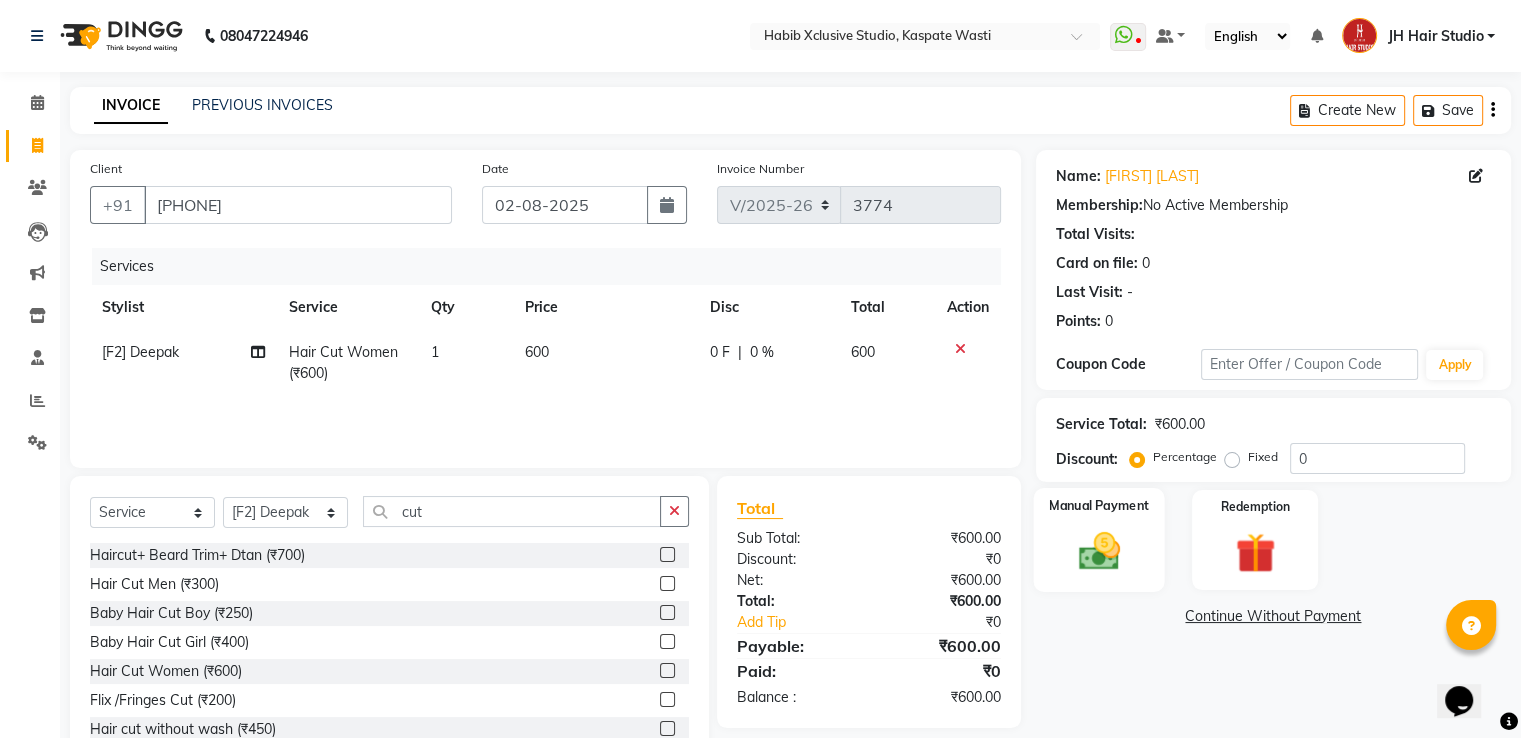 click on "Manual Payment" 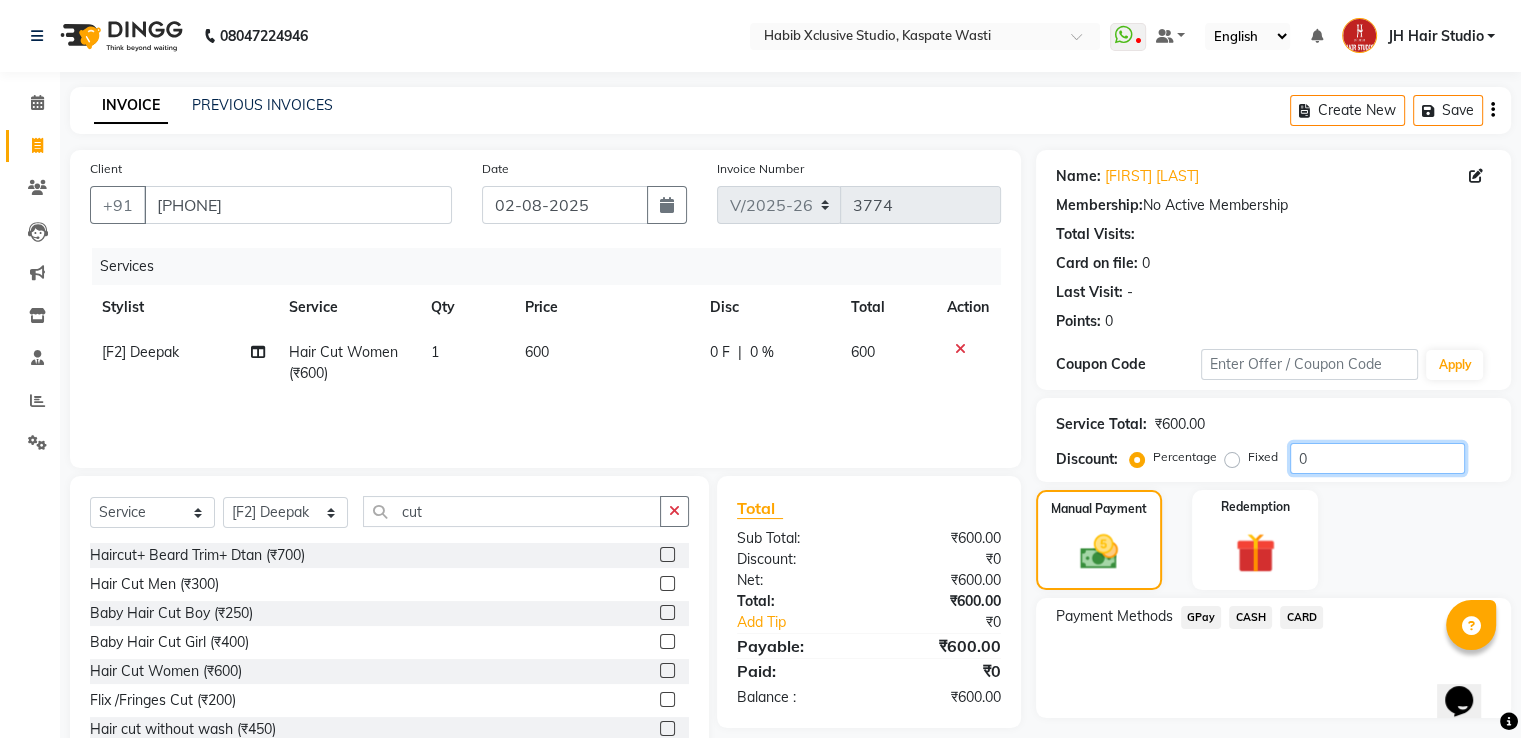click on "0" 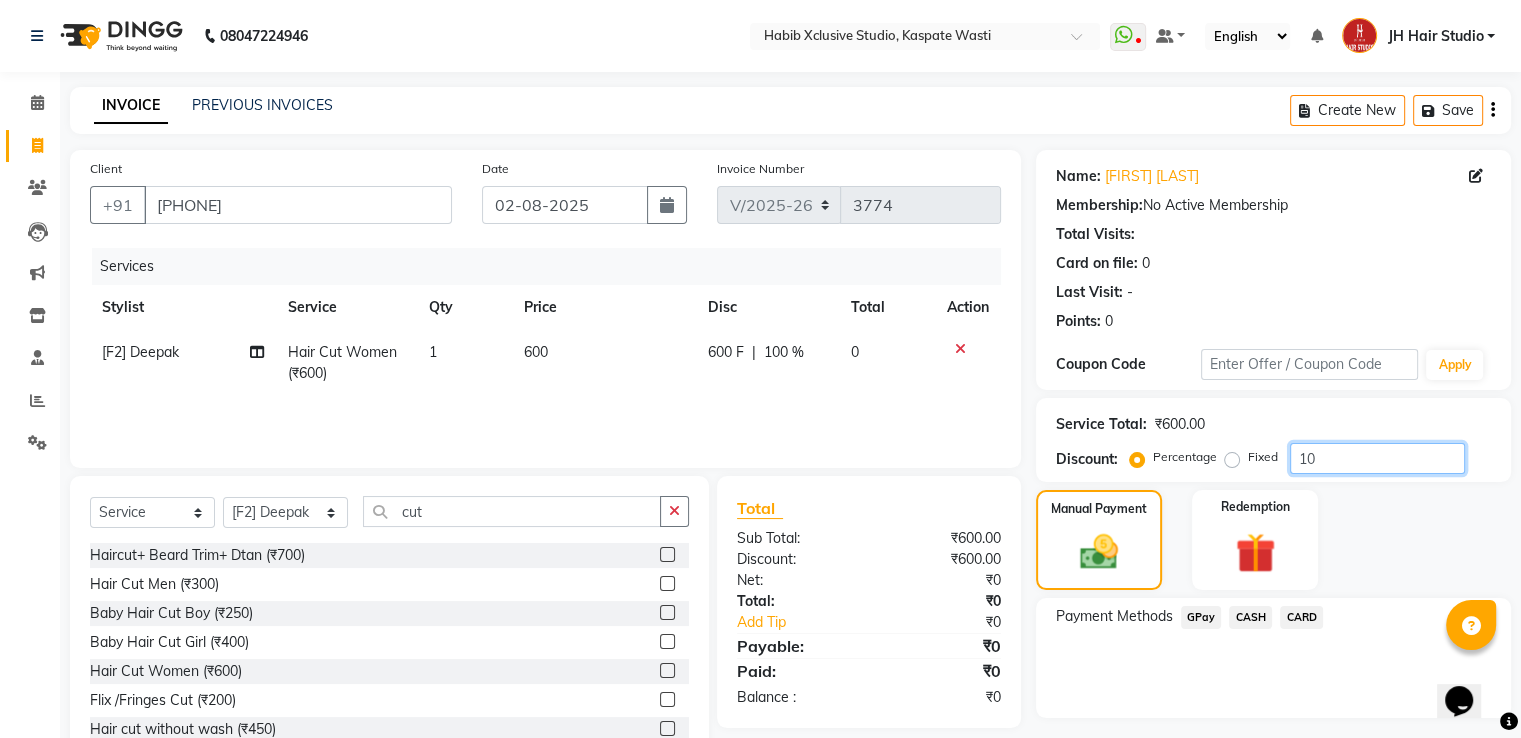 type on "1" 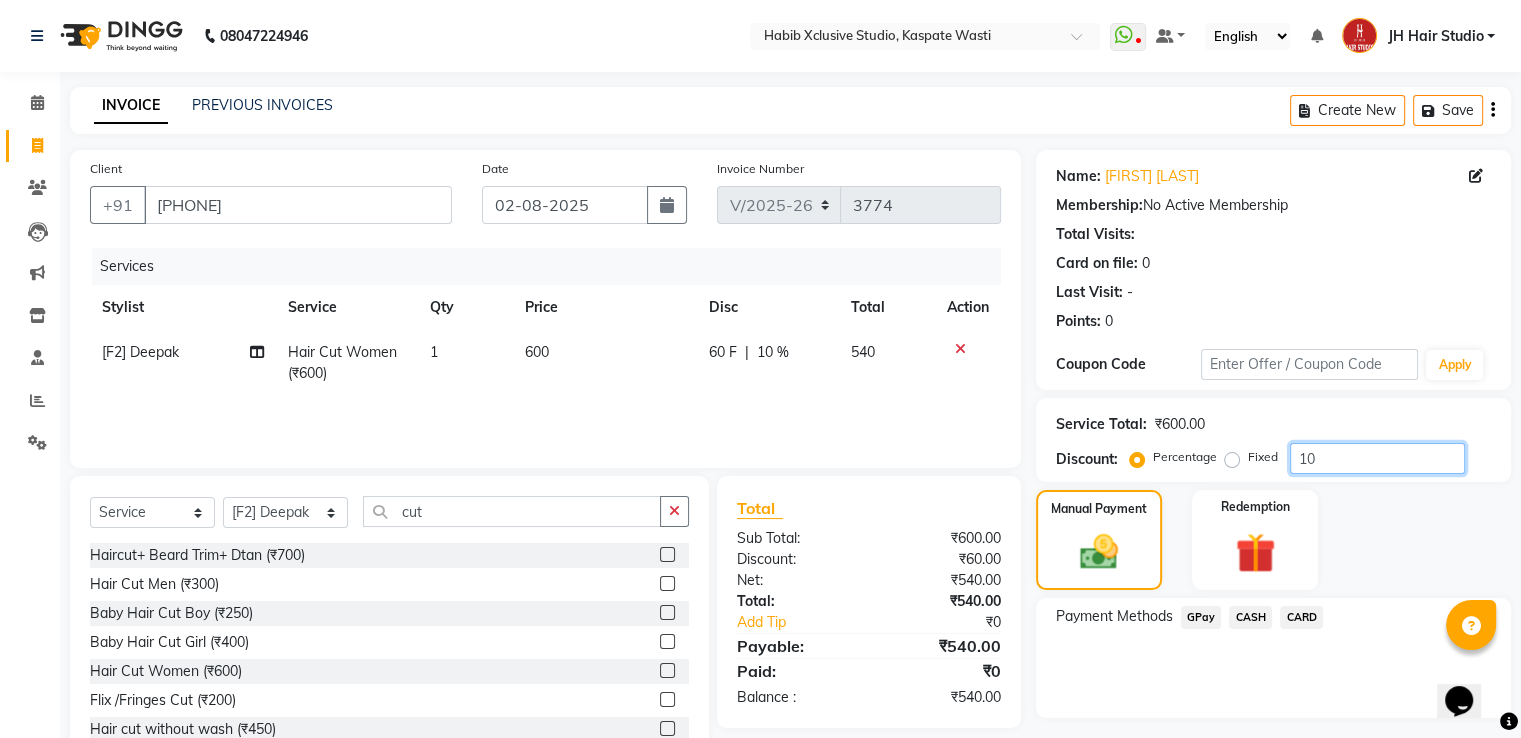 type on "1" 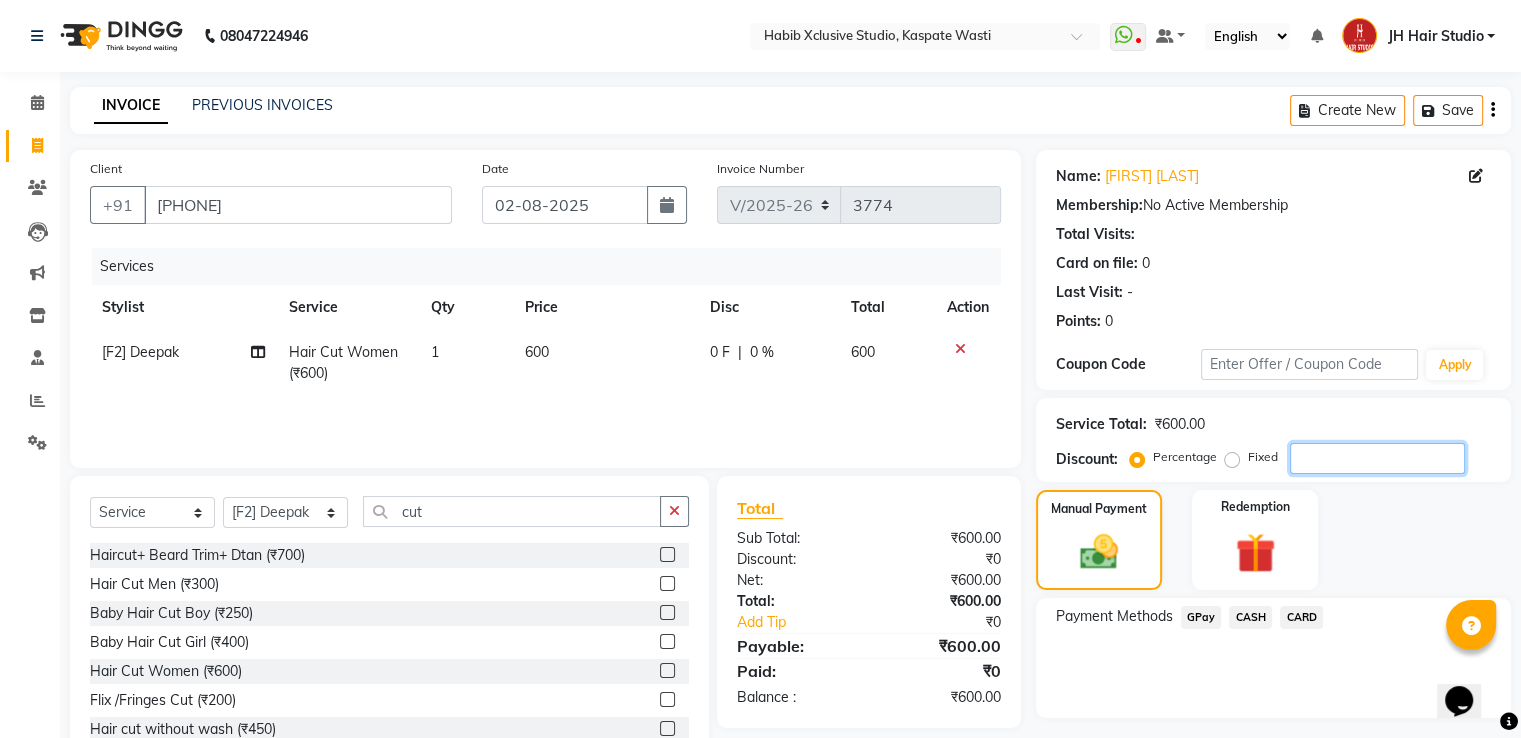 type 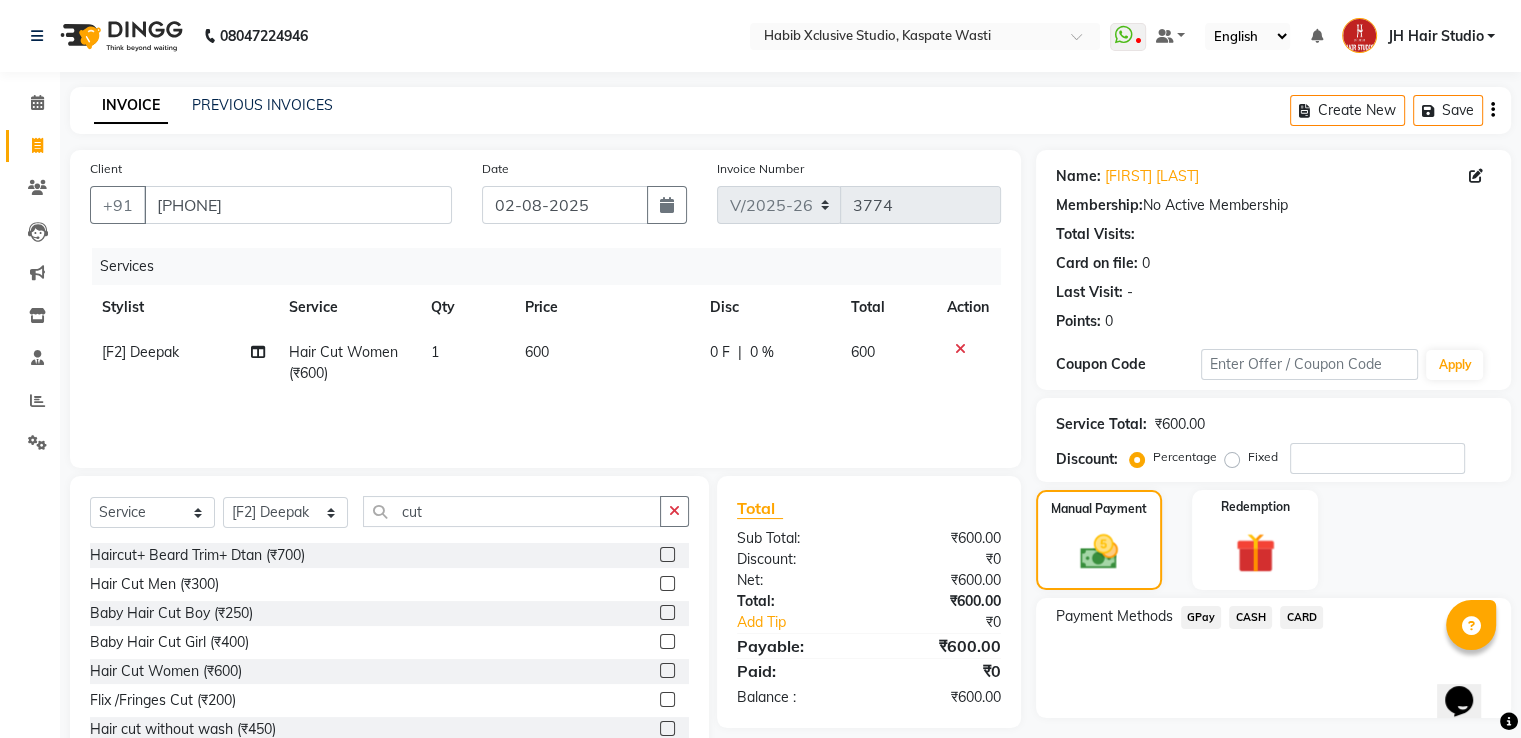 click on "GPay" 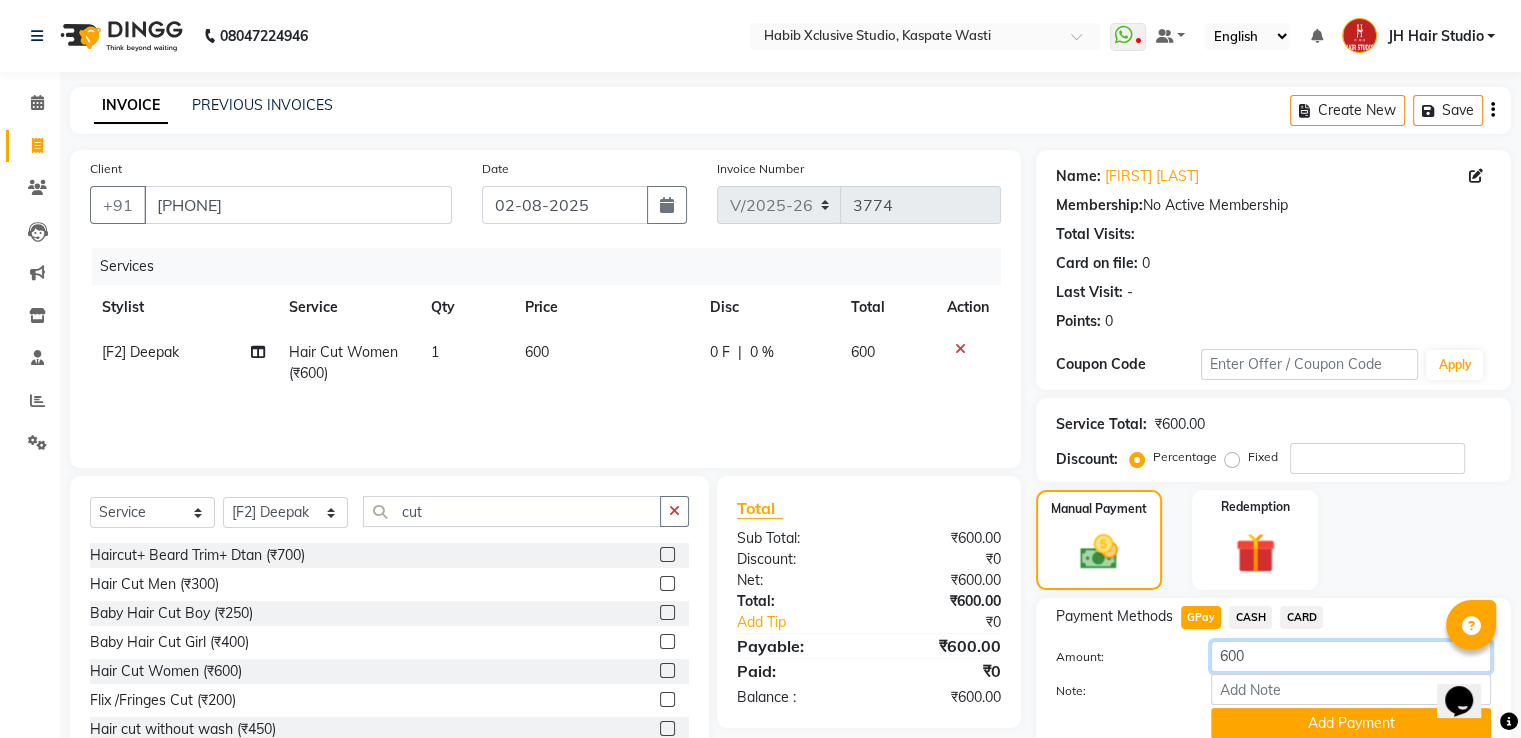 click on "600" 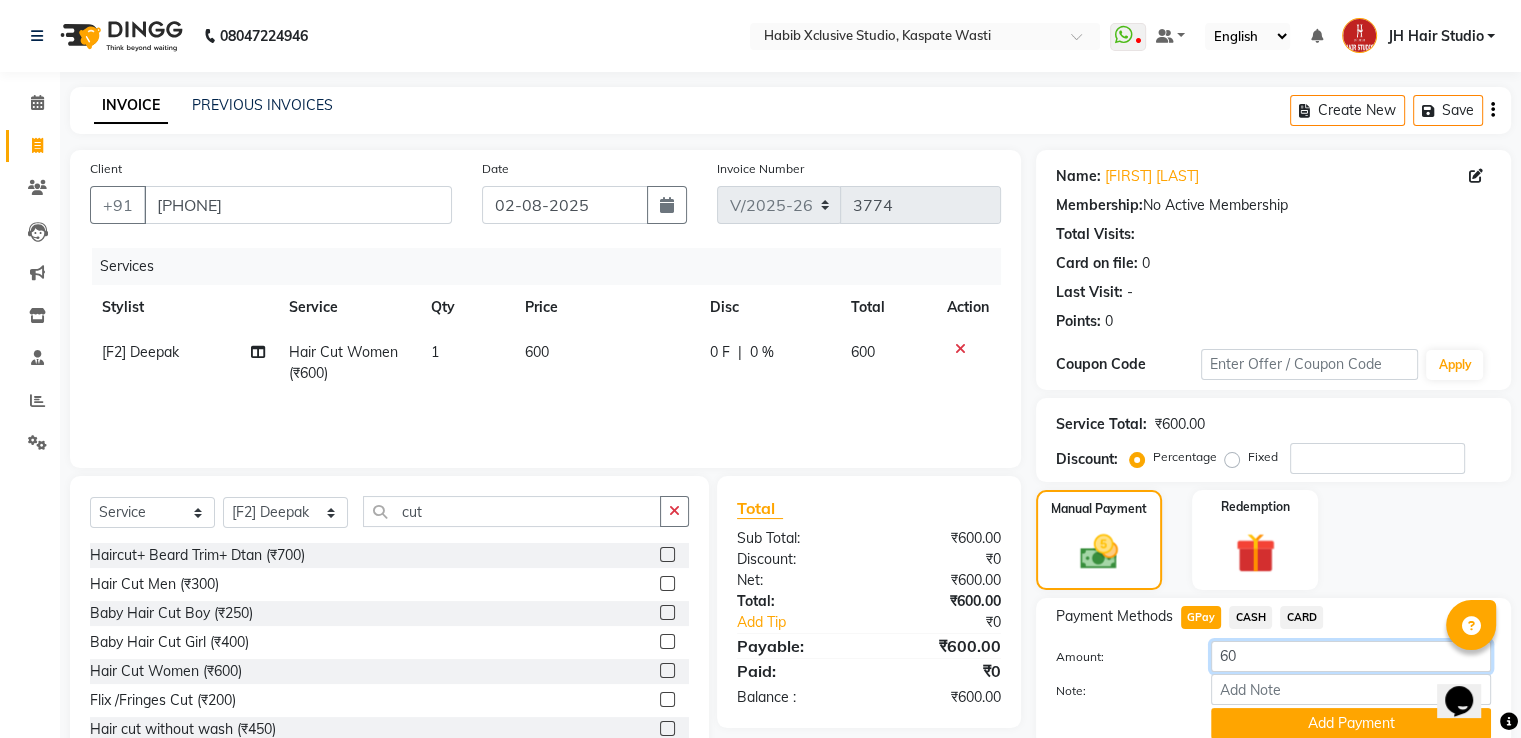 type on "6" 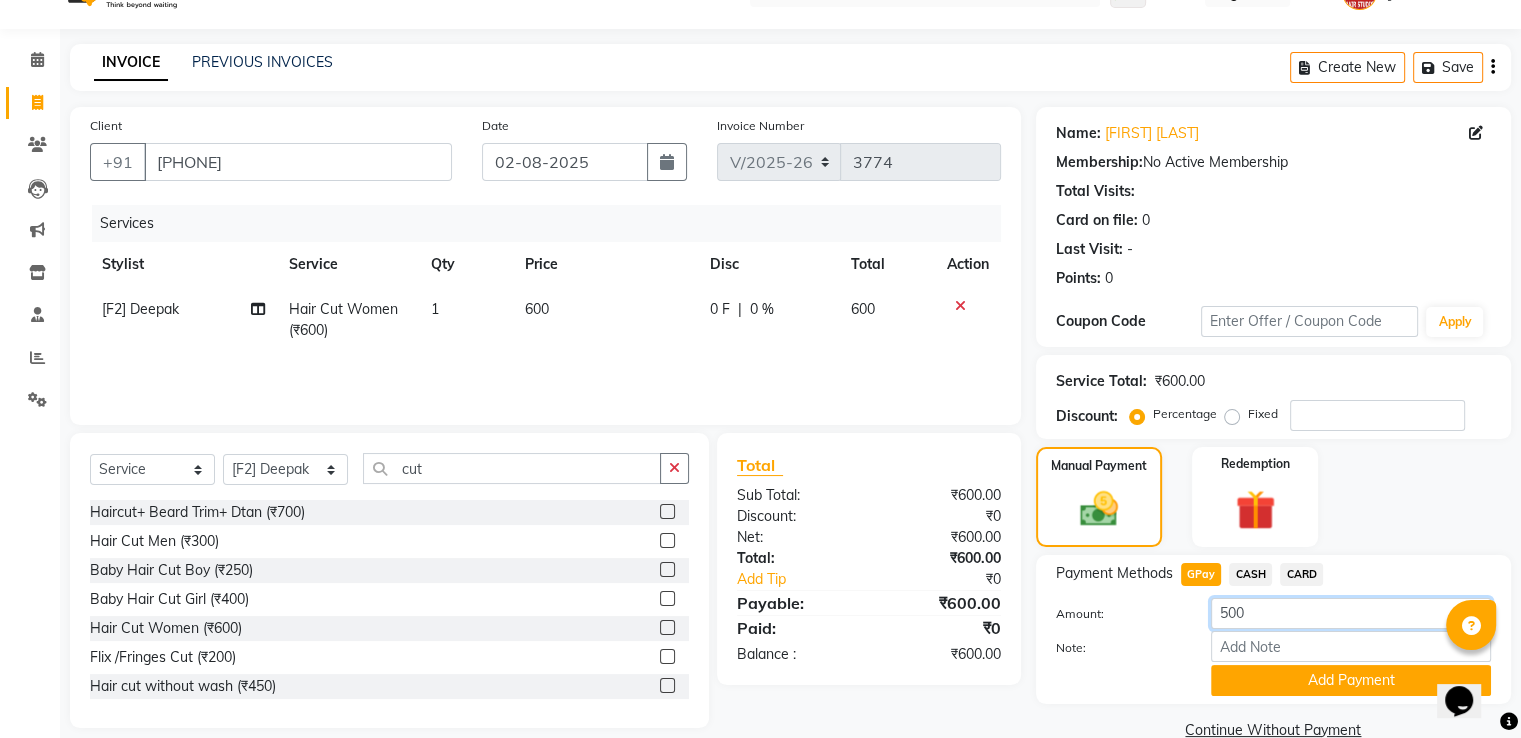 scroll, scrollTop: 81, scrollLeft: 0, axis: vertical 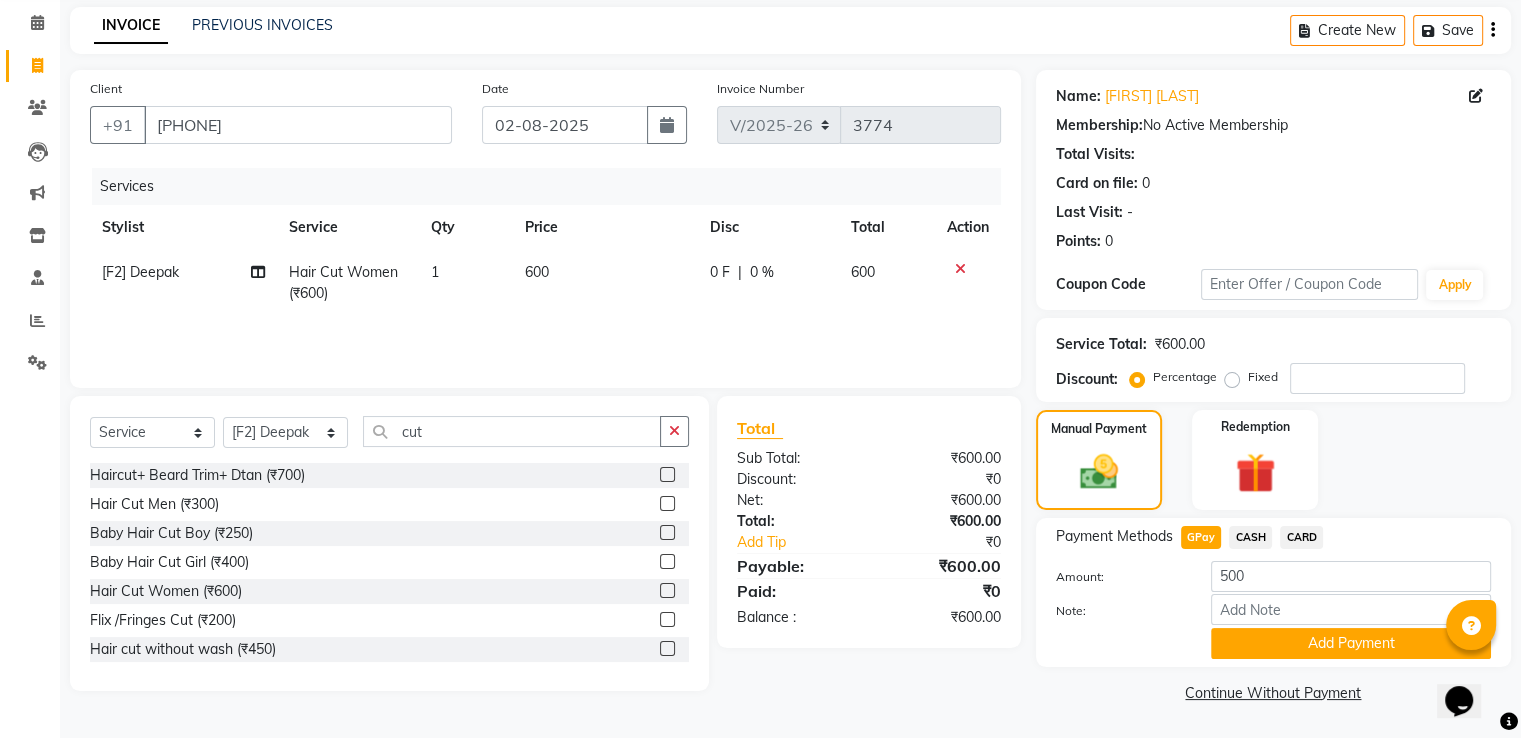 click on "CASH" 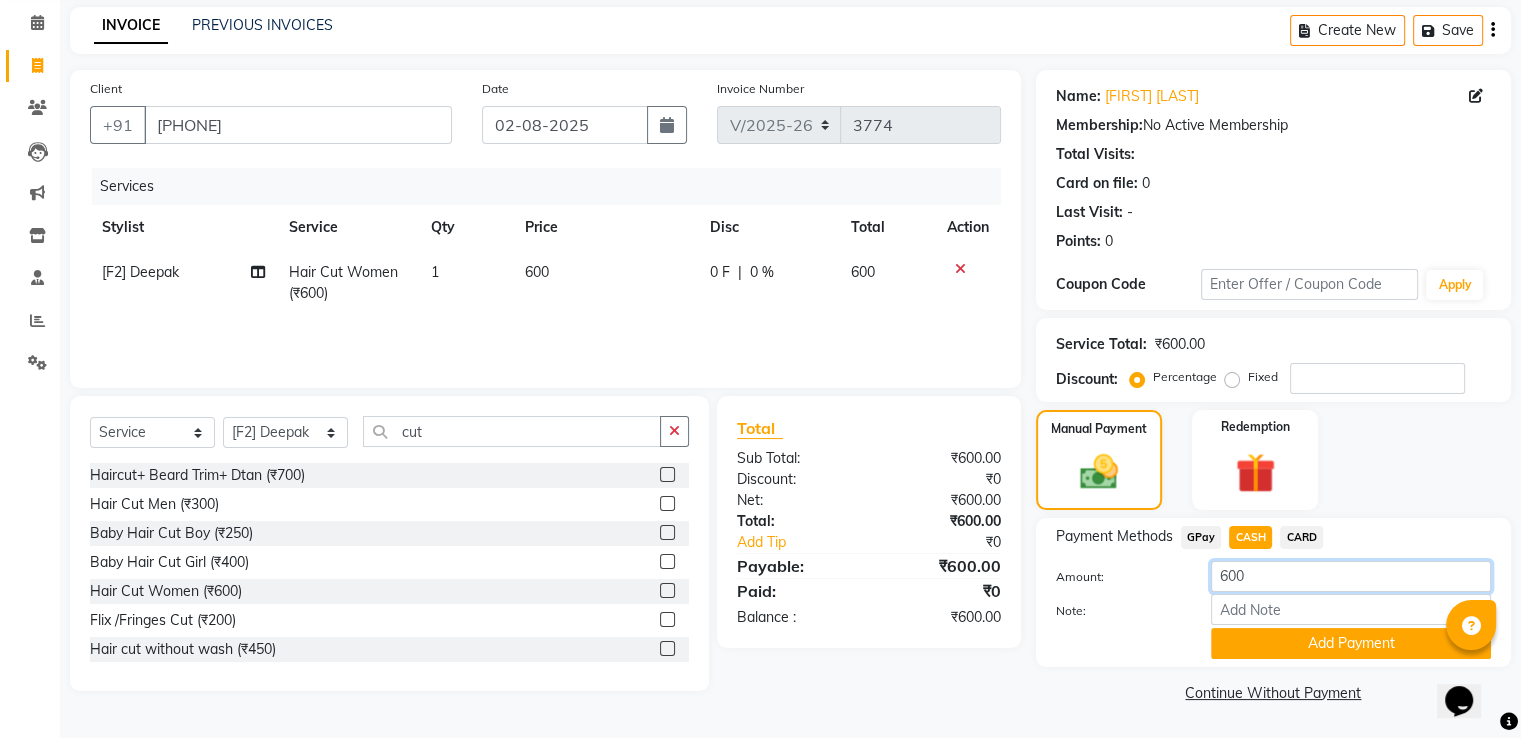 click on "600" 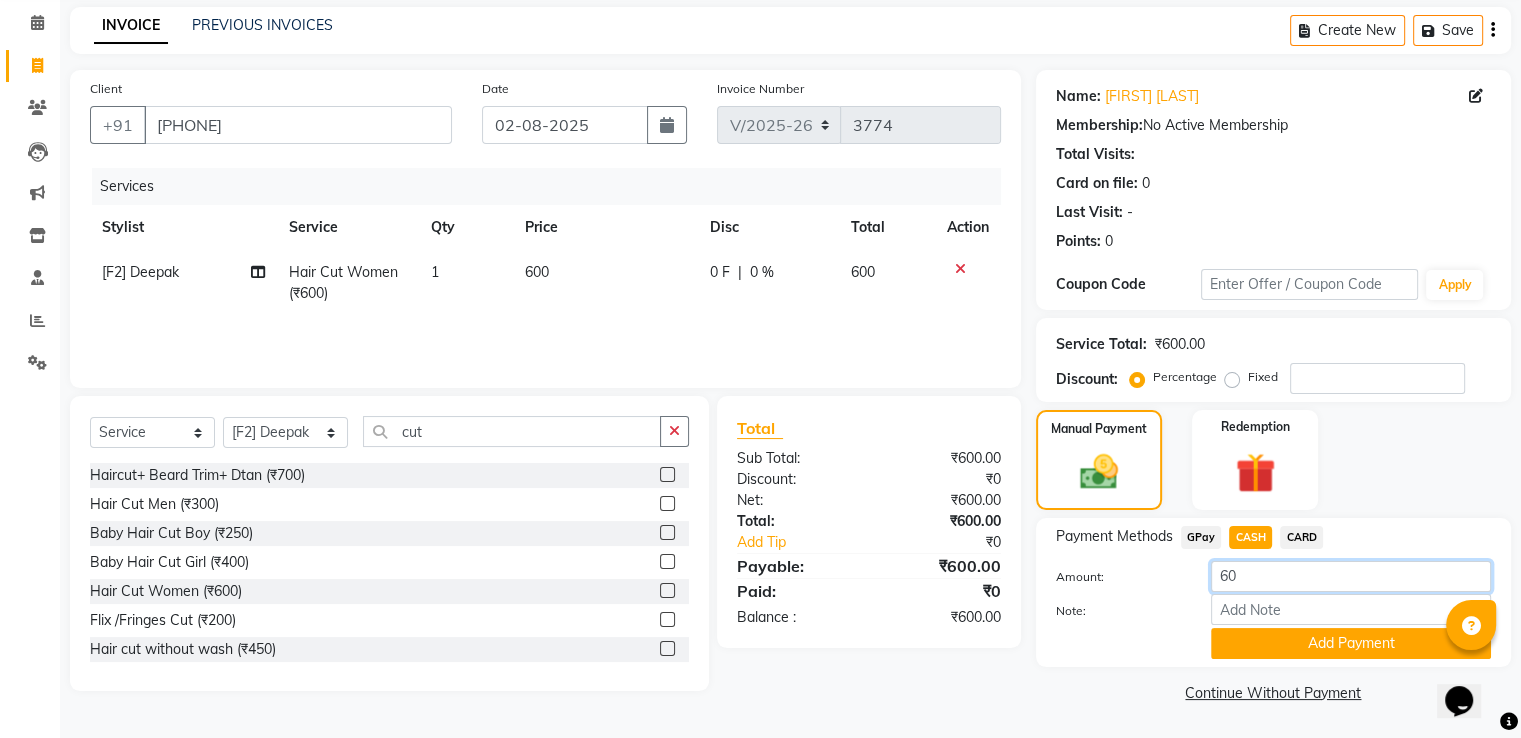 type on "6" 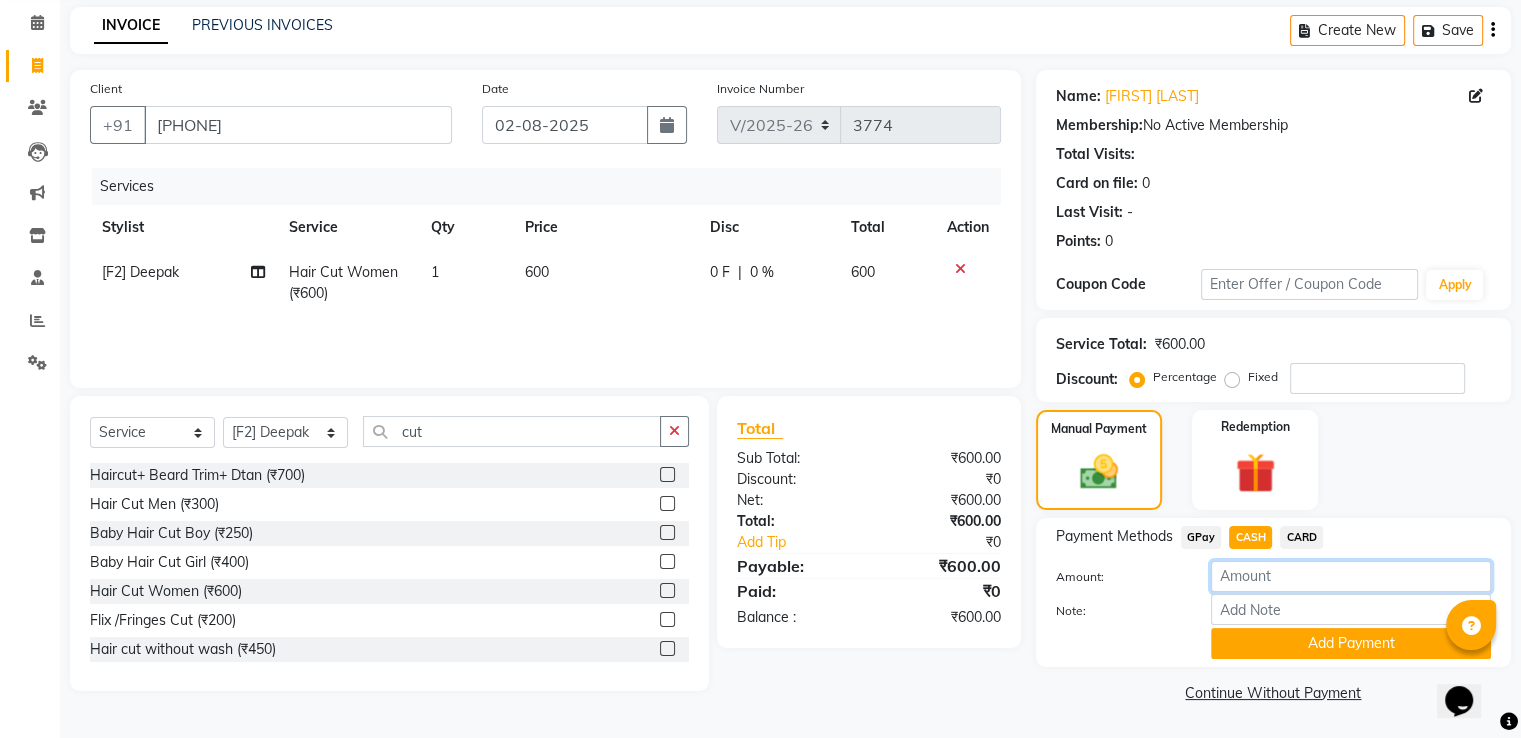 type on "8" 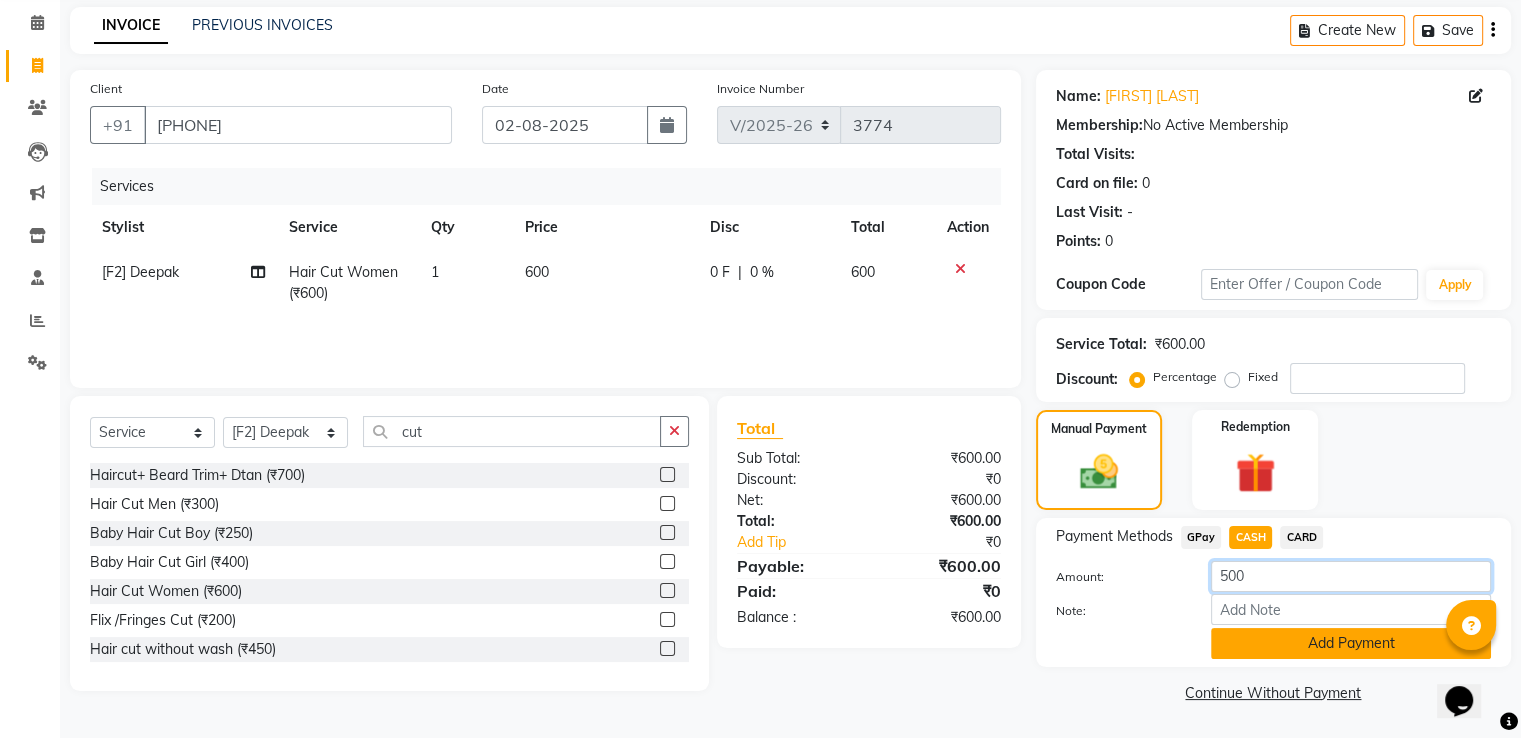 type on "500" 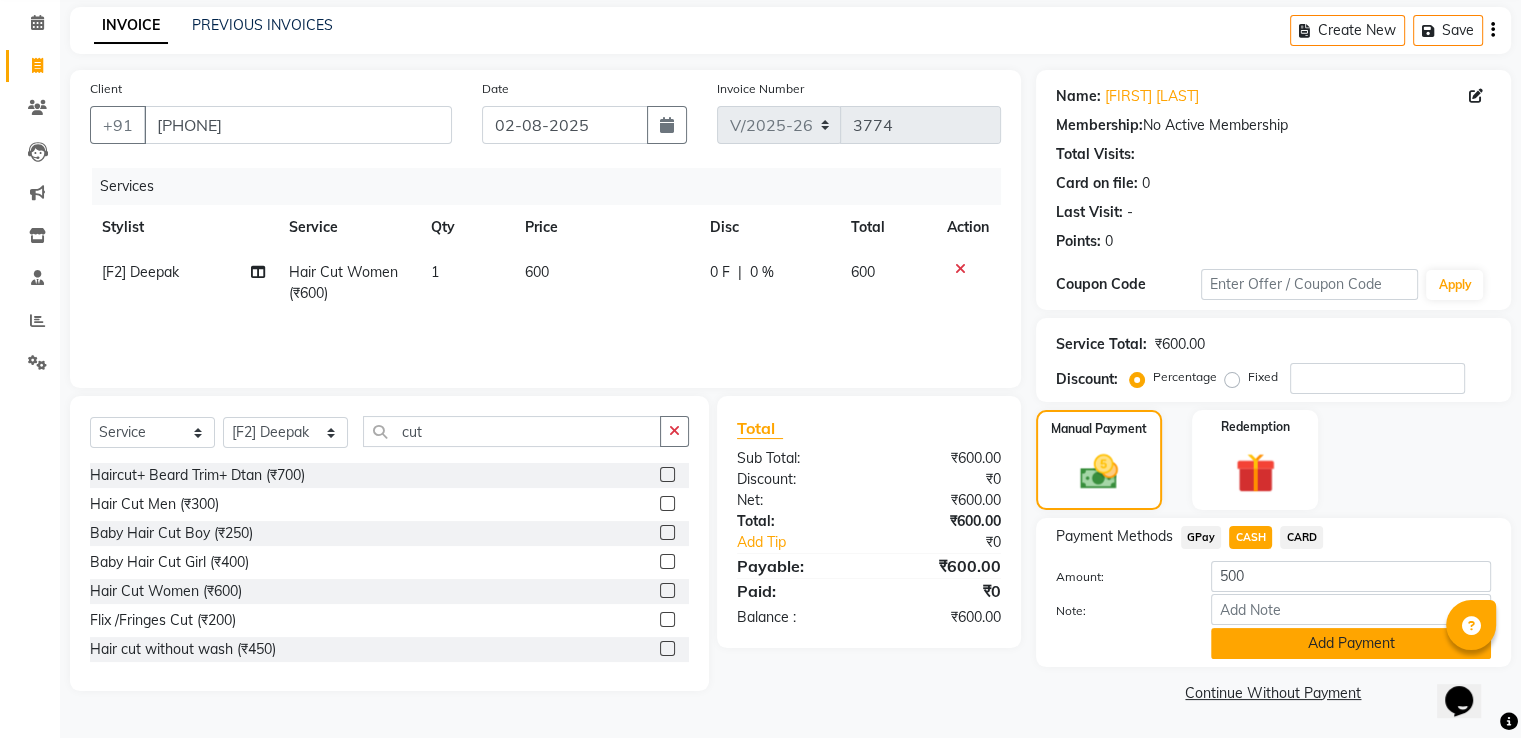 click on "Add Payment" 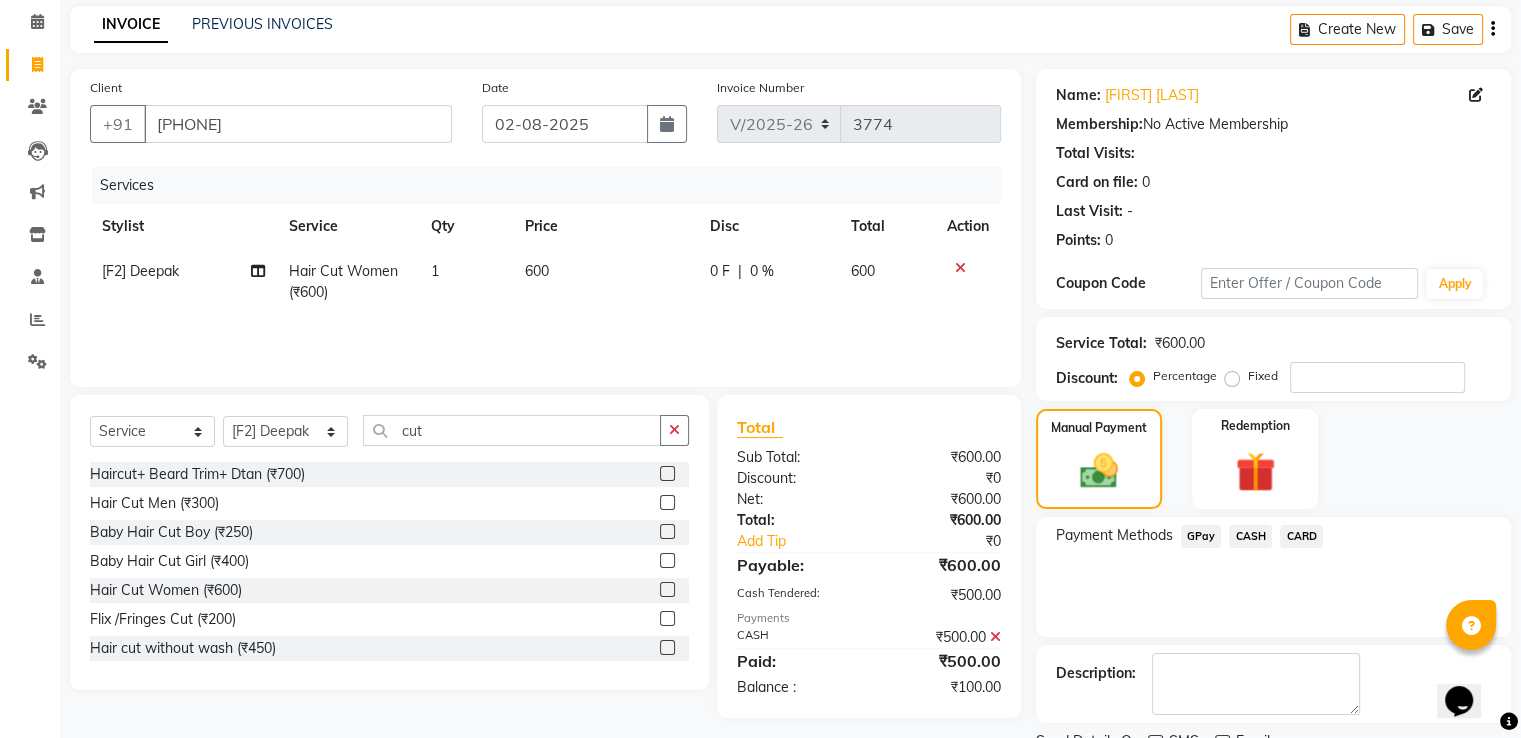 click on "GPay" 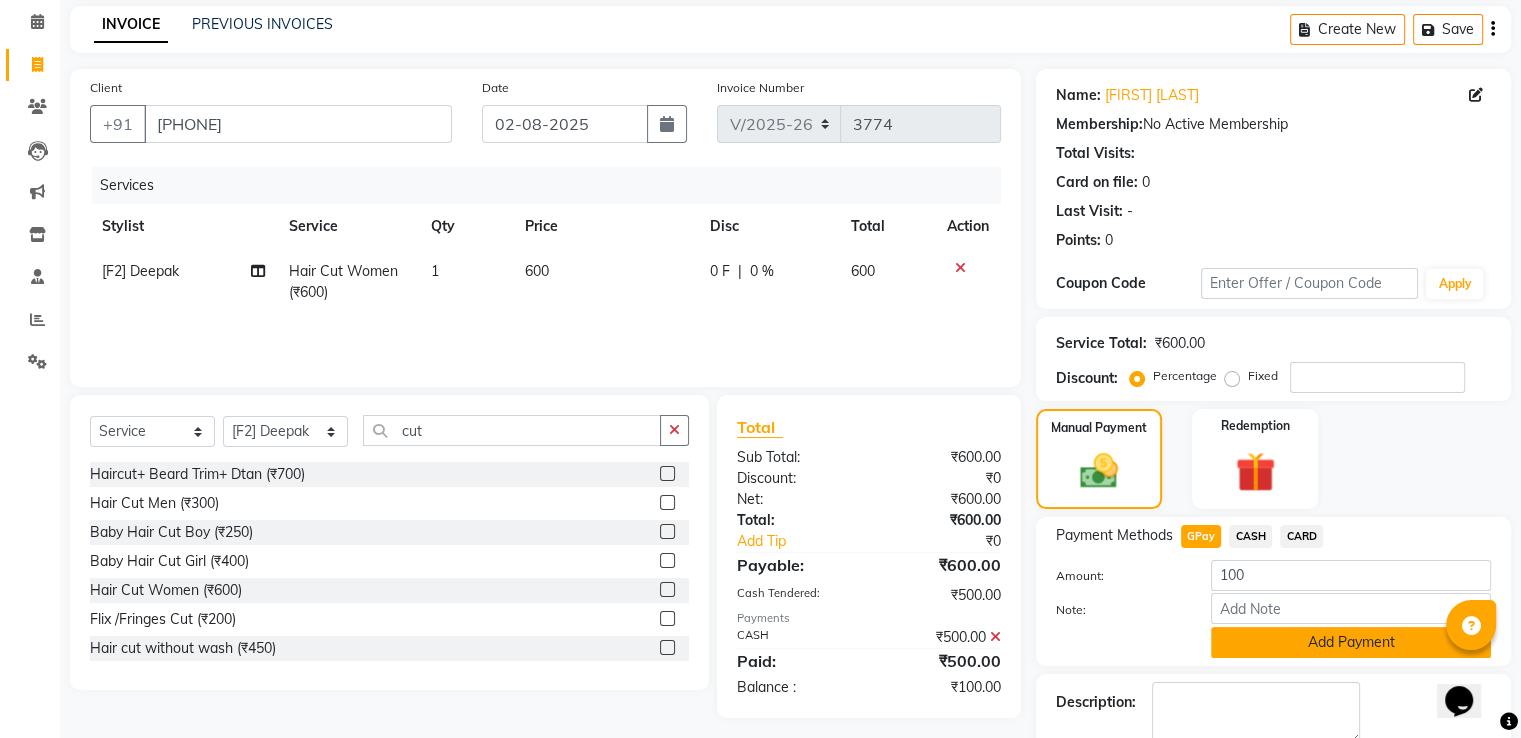 click on "Add Payment" 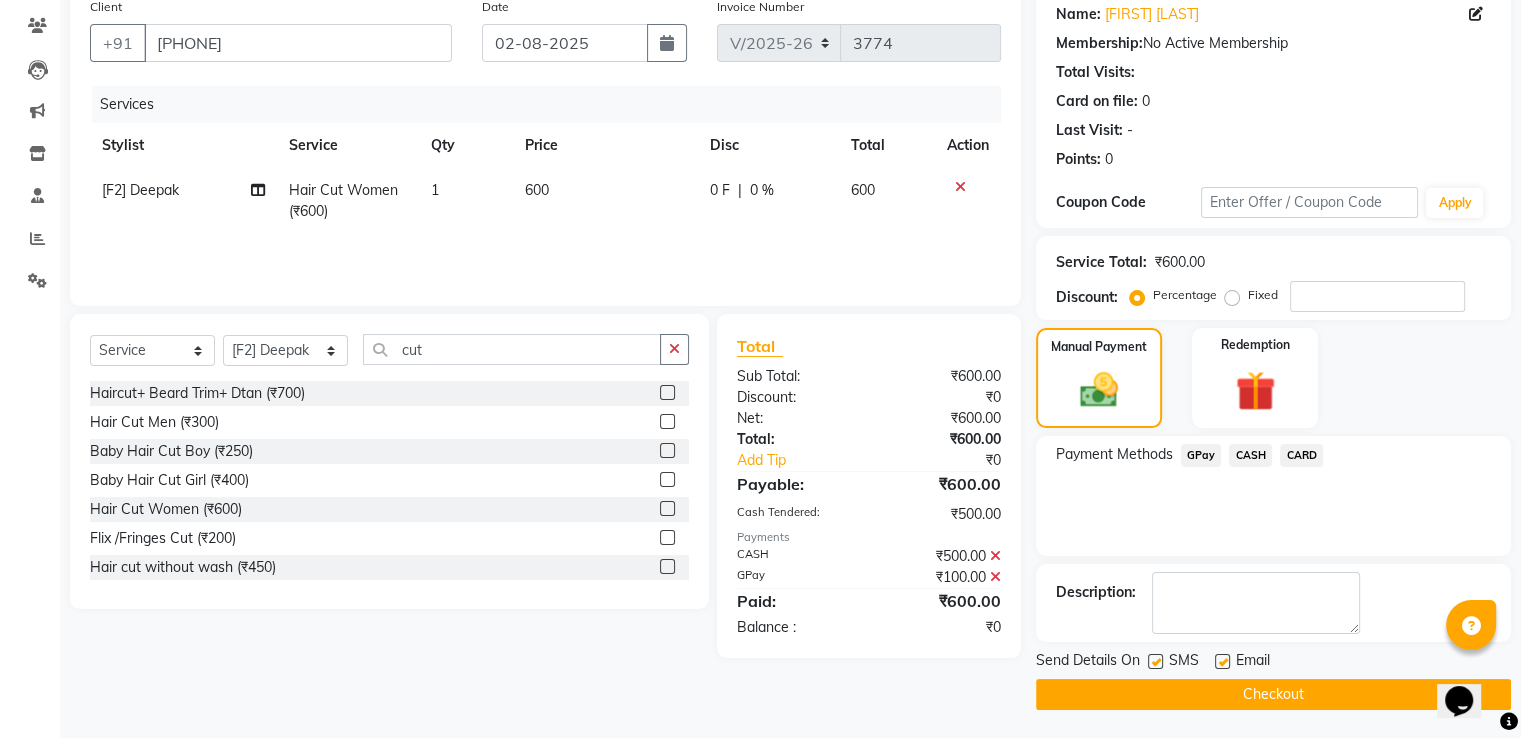 scroll, scrollTop: 163, scrollLeft: 0, axis: vertical 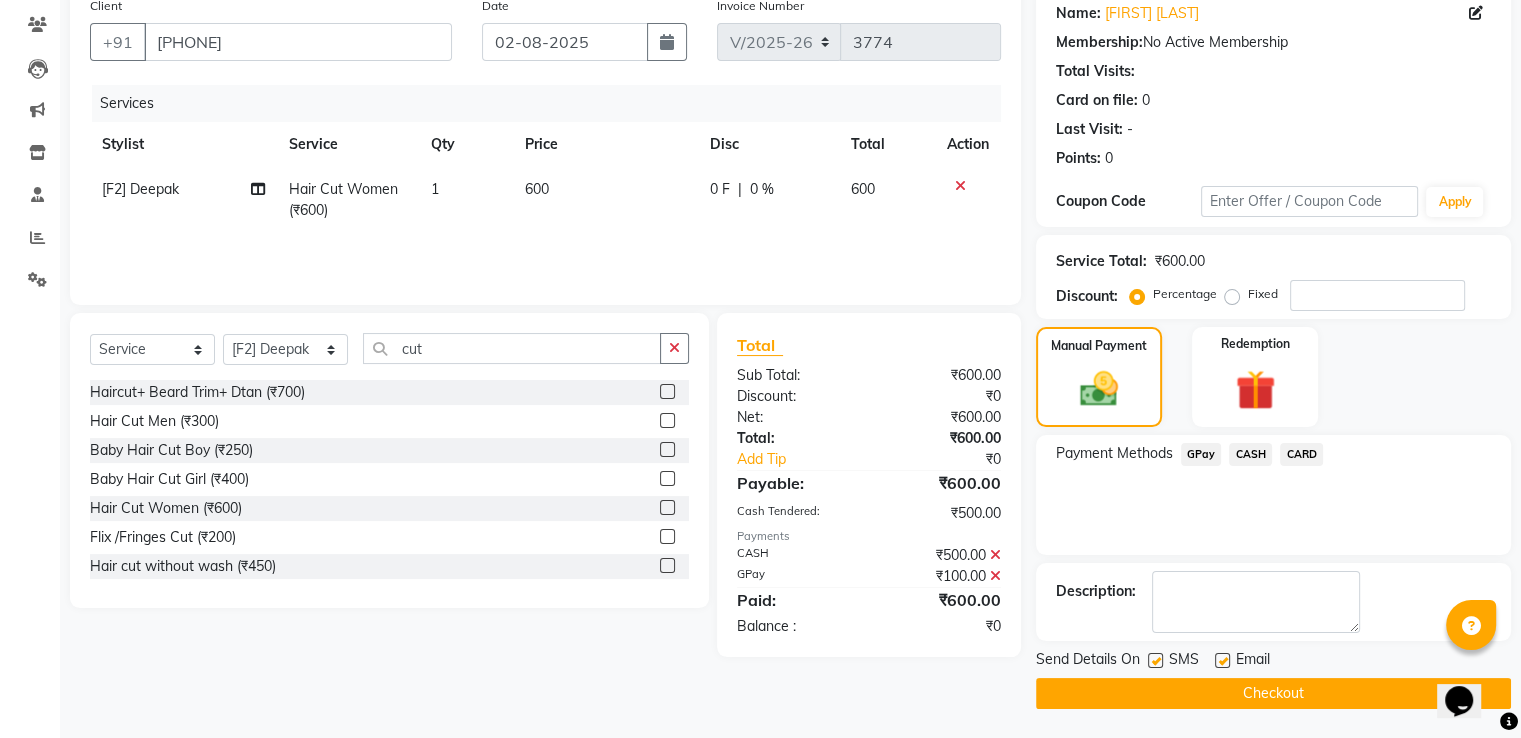 click on "Checkout" 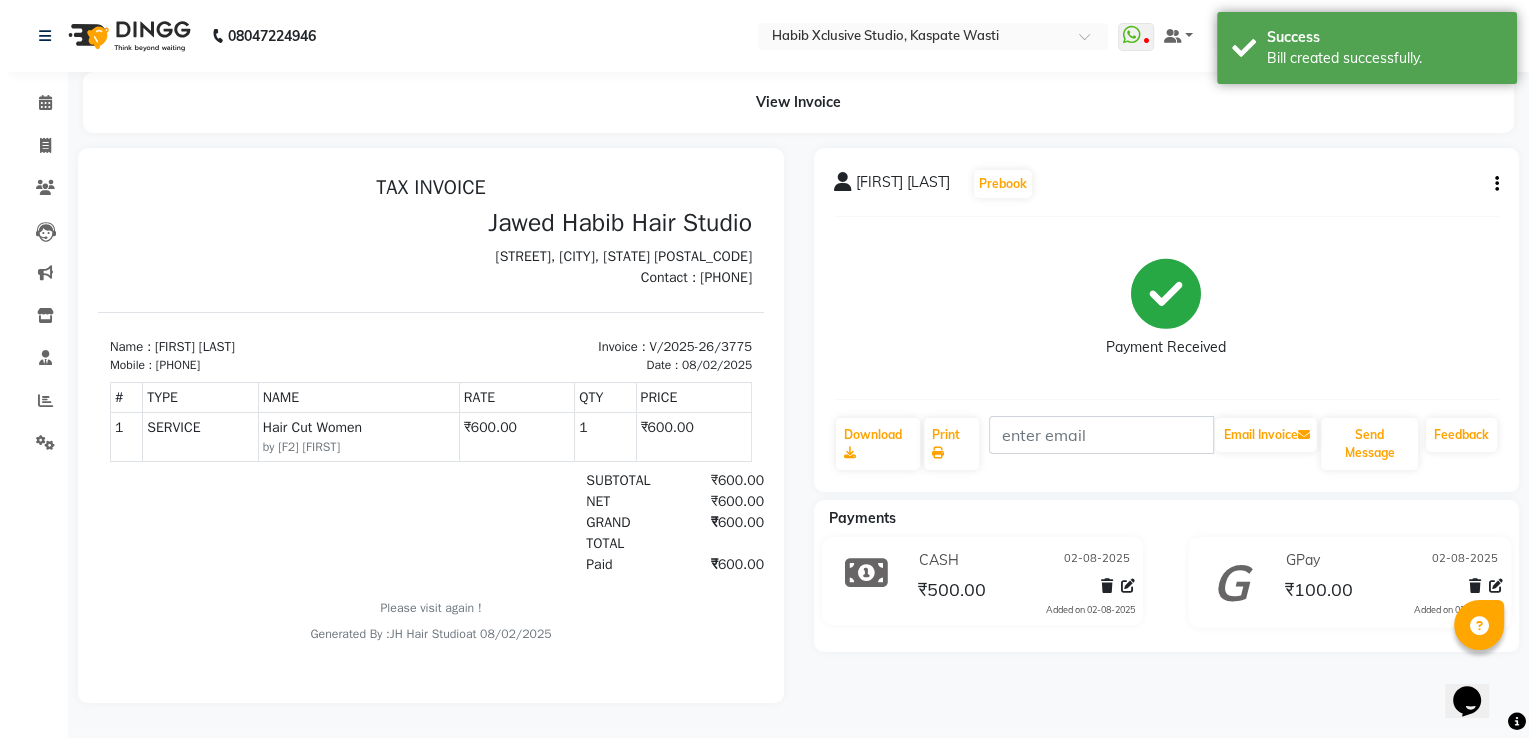 scroll, scrollTop: 0, scrollLeft: 0, axis: both 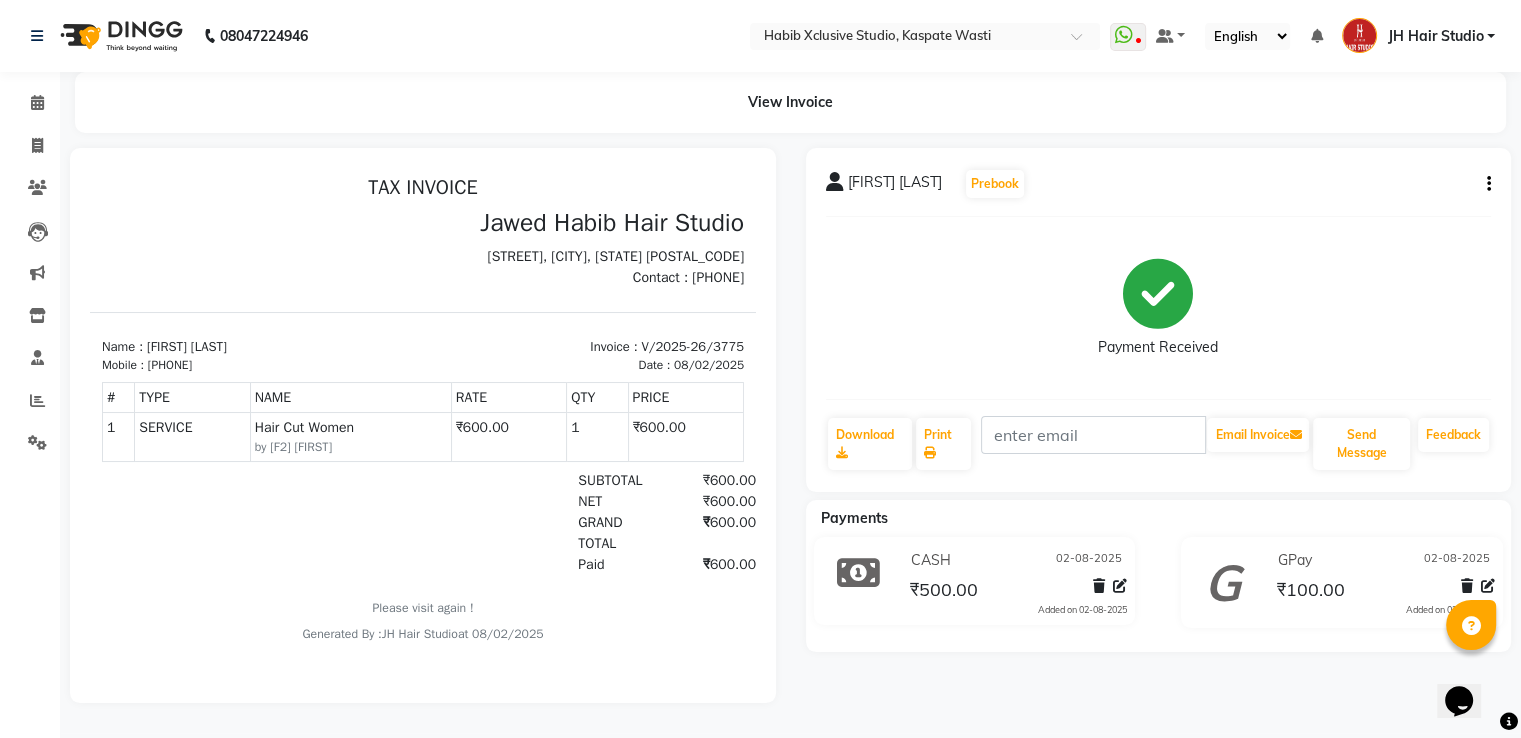 click on "Clients" 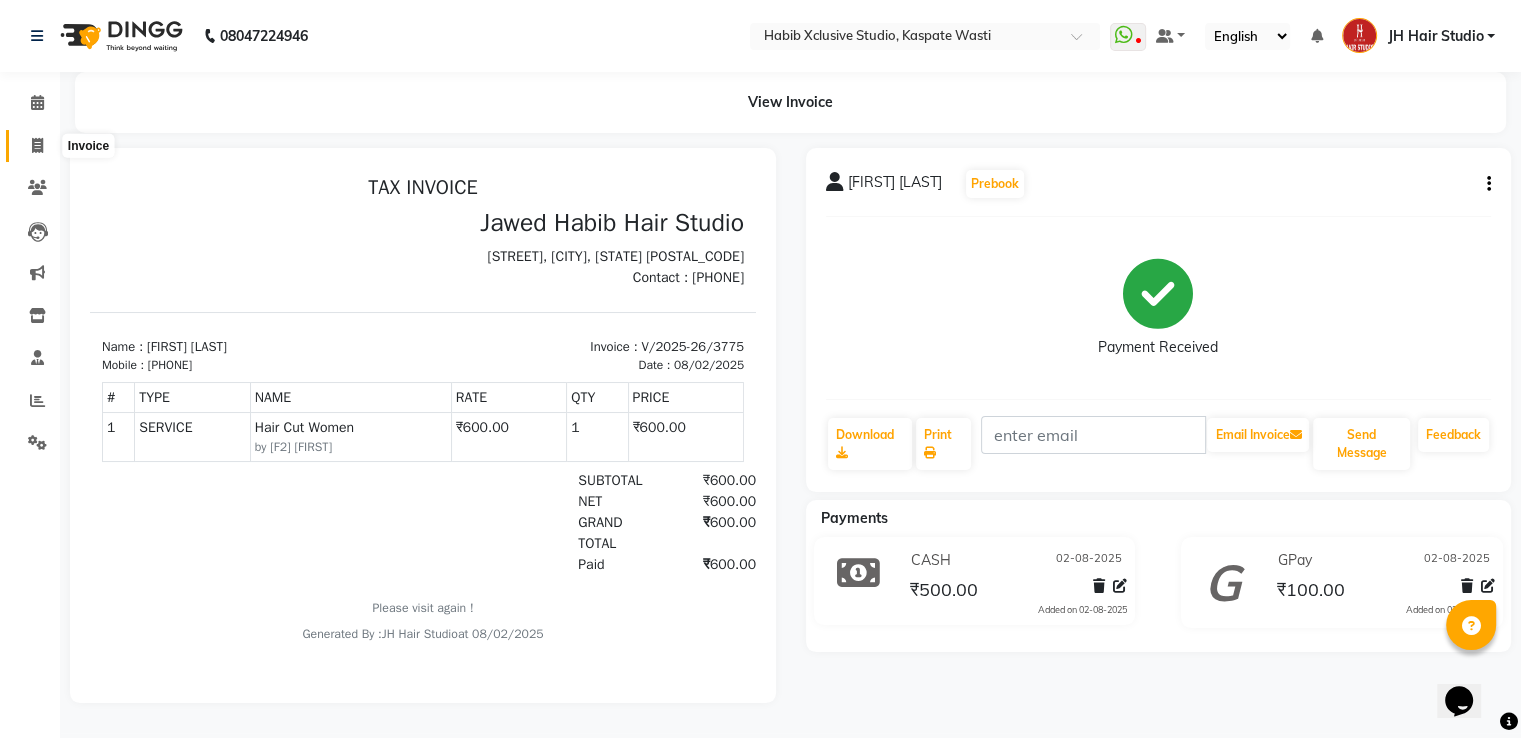 click 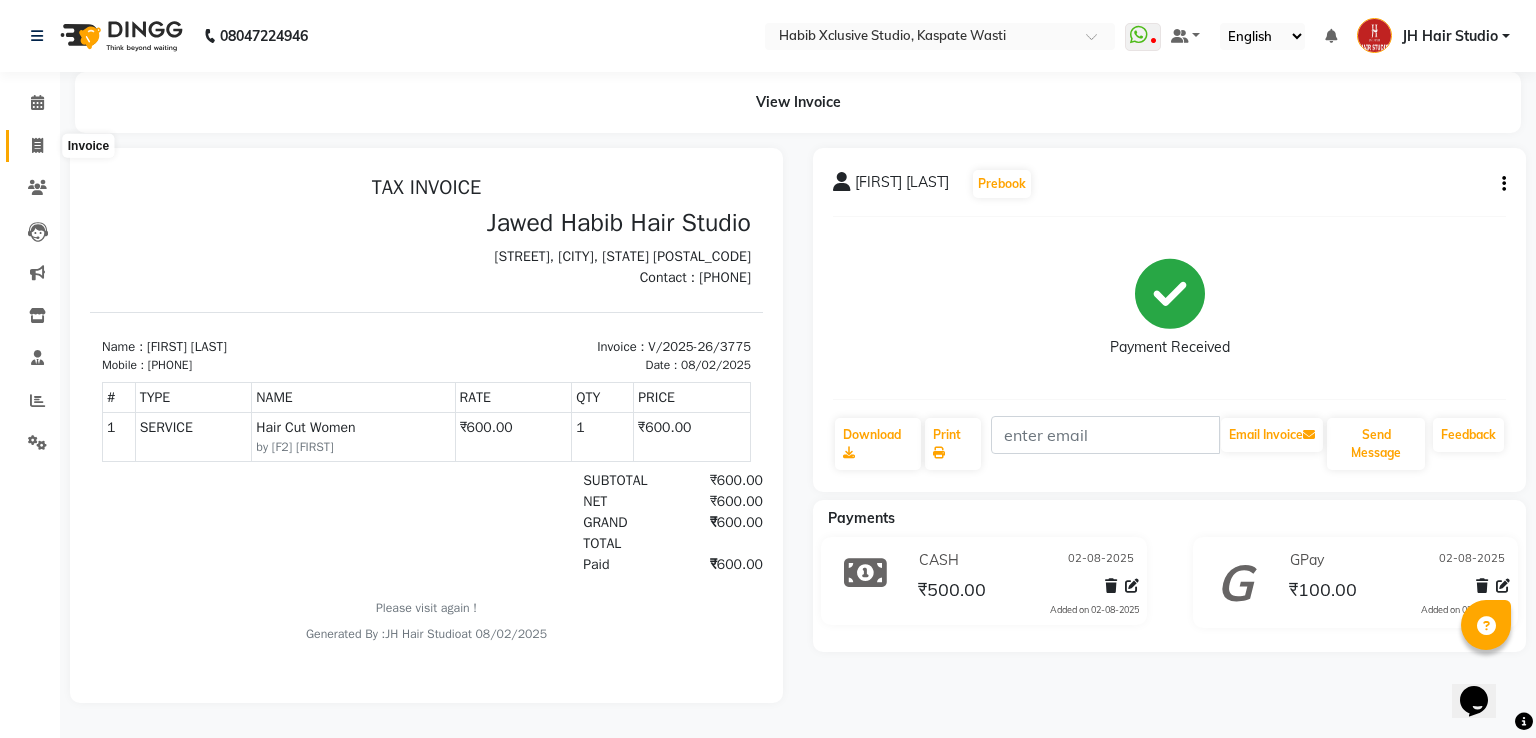 select on "130" 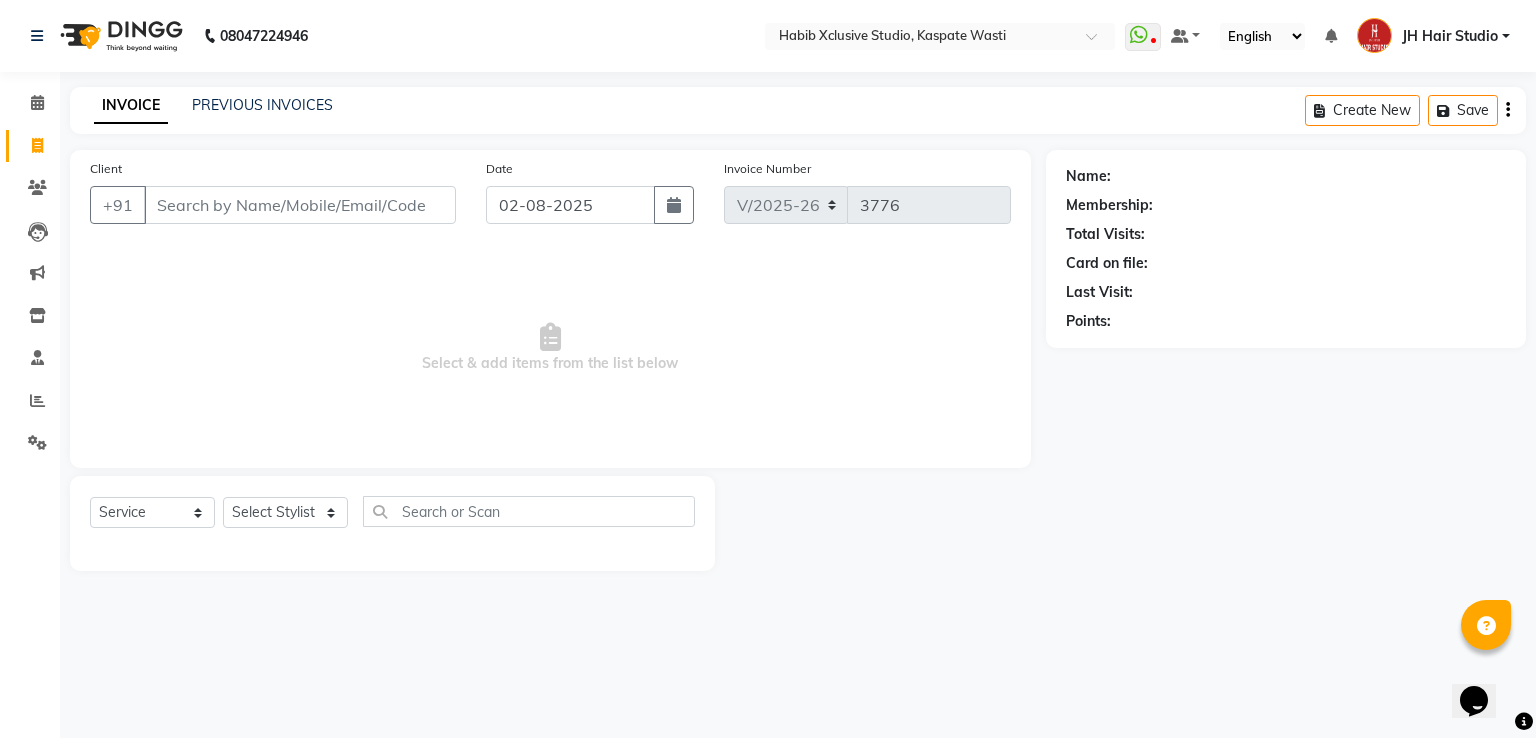 click on "Client" at bounding box center [300, 205] 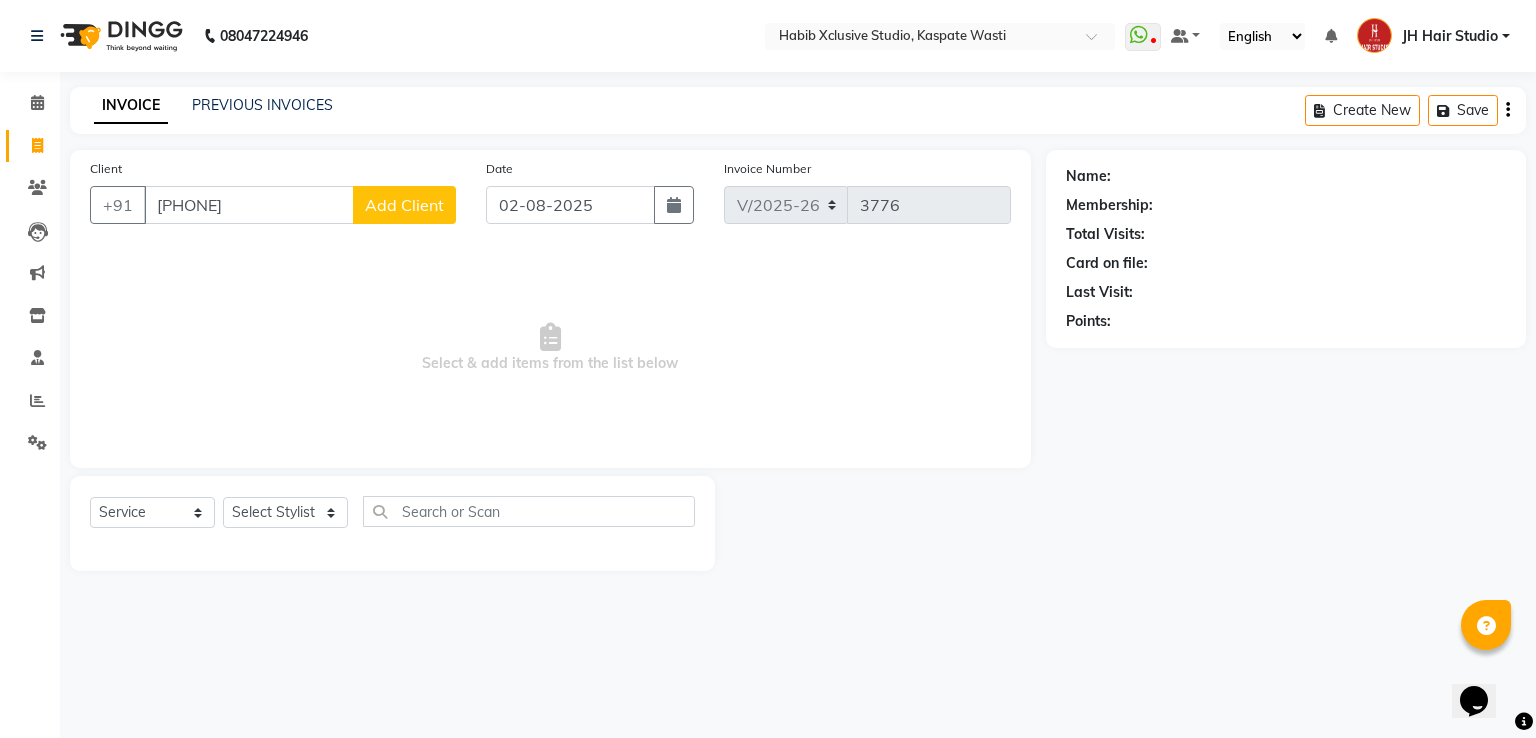 type on "[PHONE]" 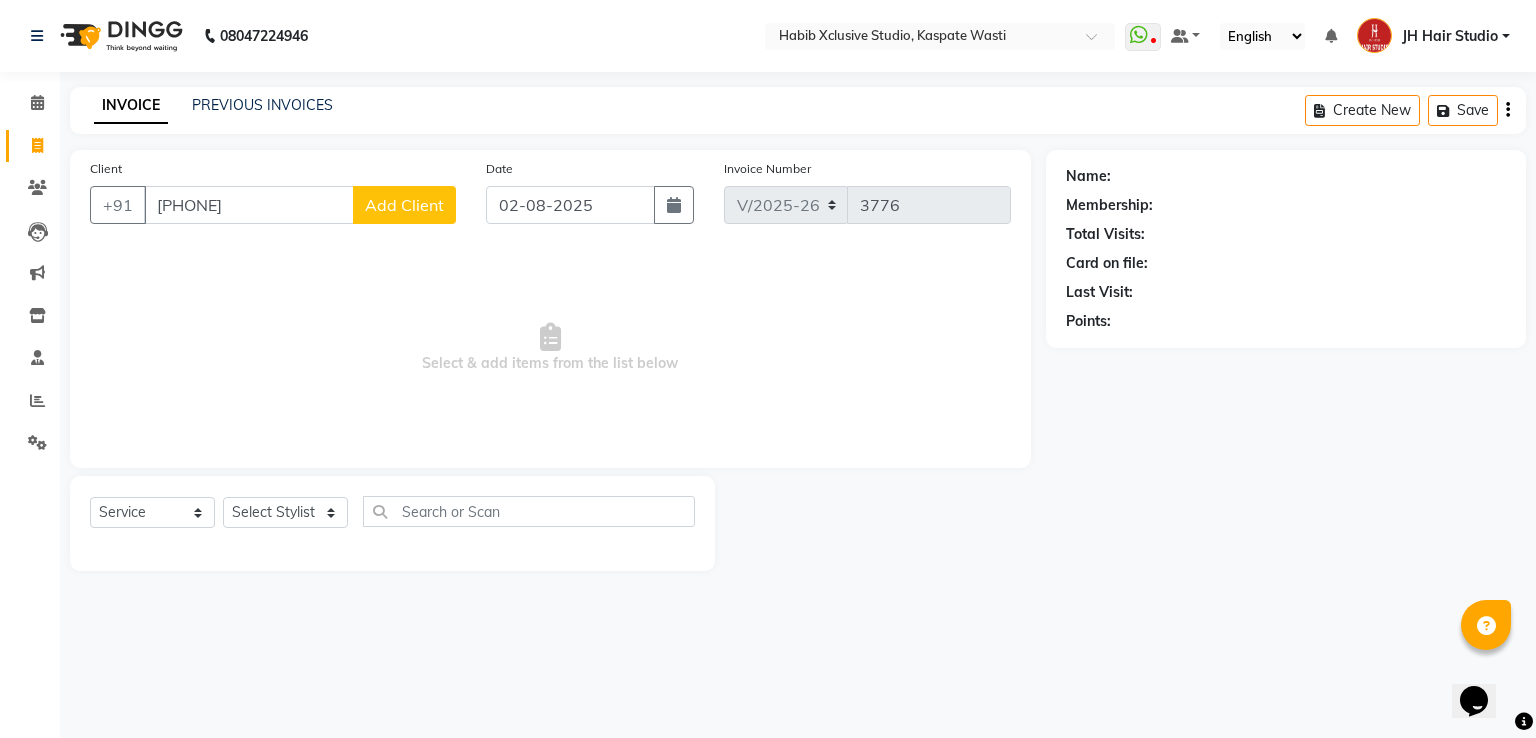 select on "22" 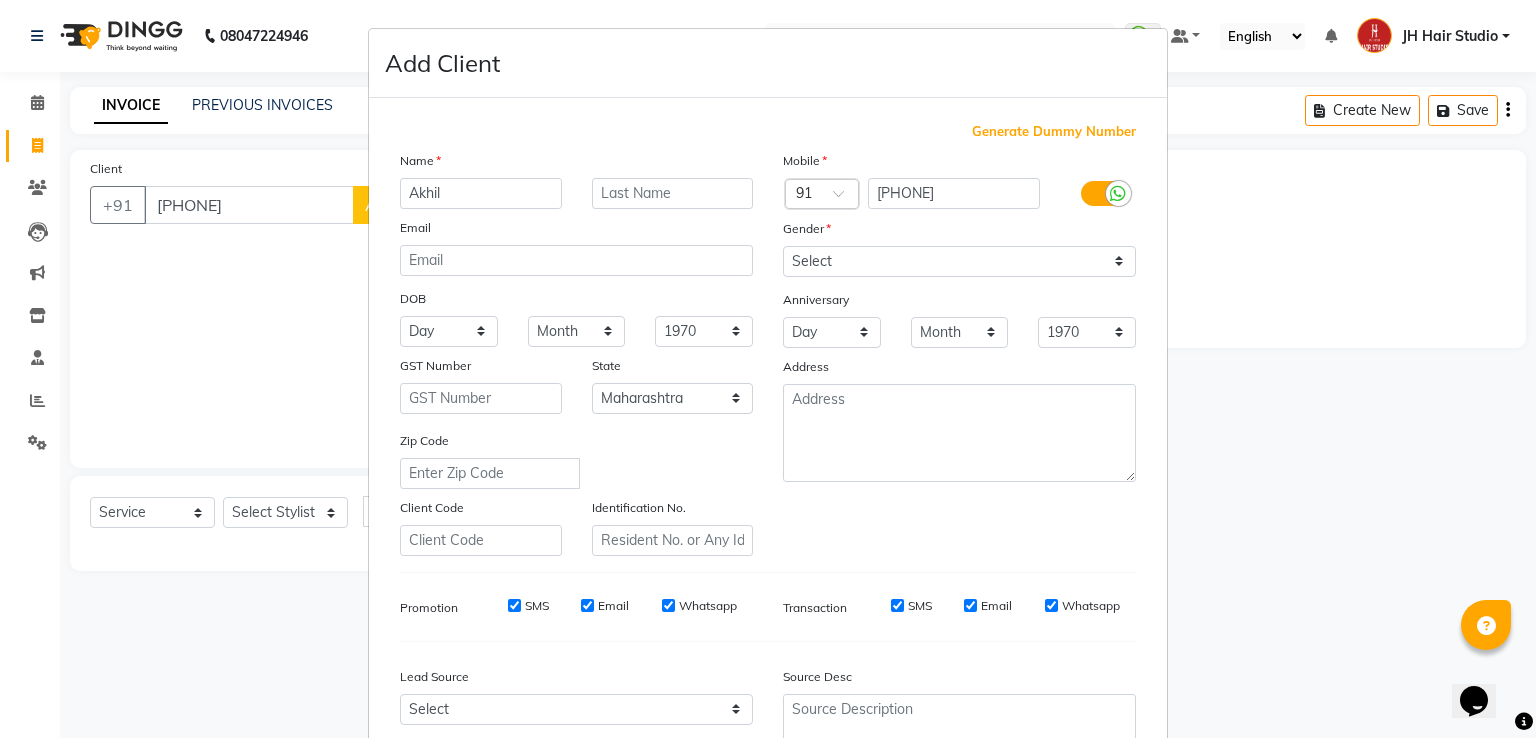 type on "Akhil" 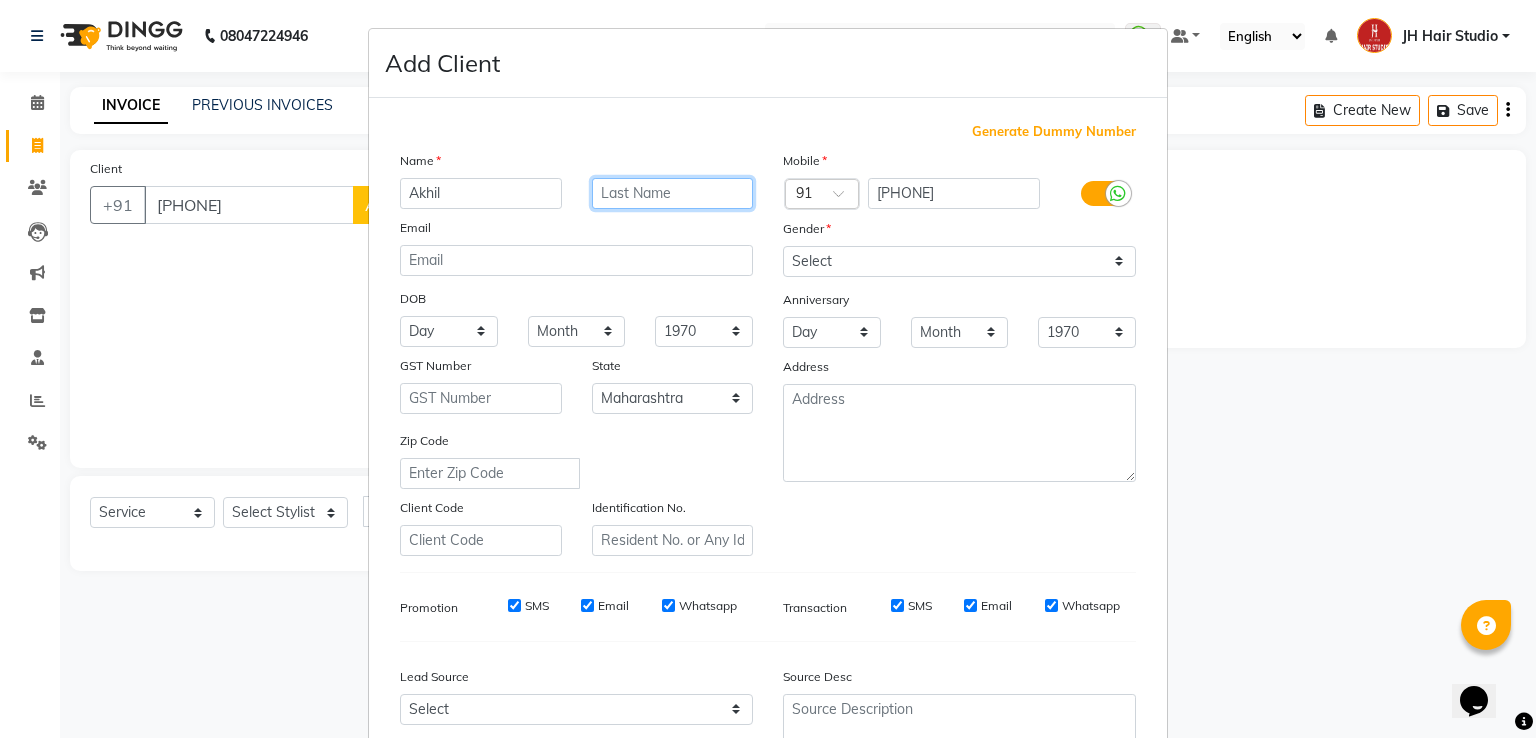 click at bounding box center (673, 193) 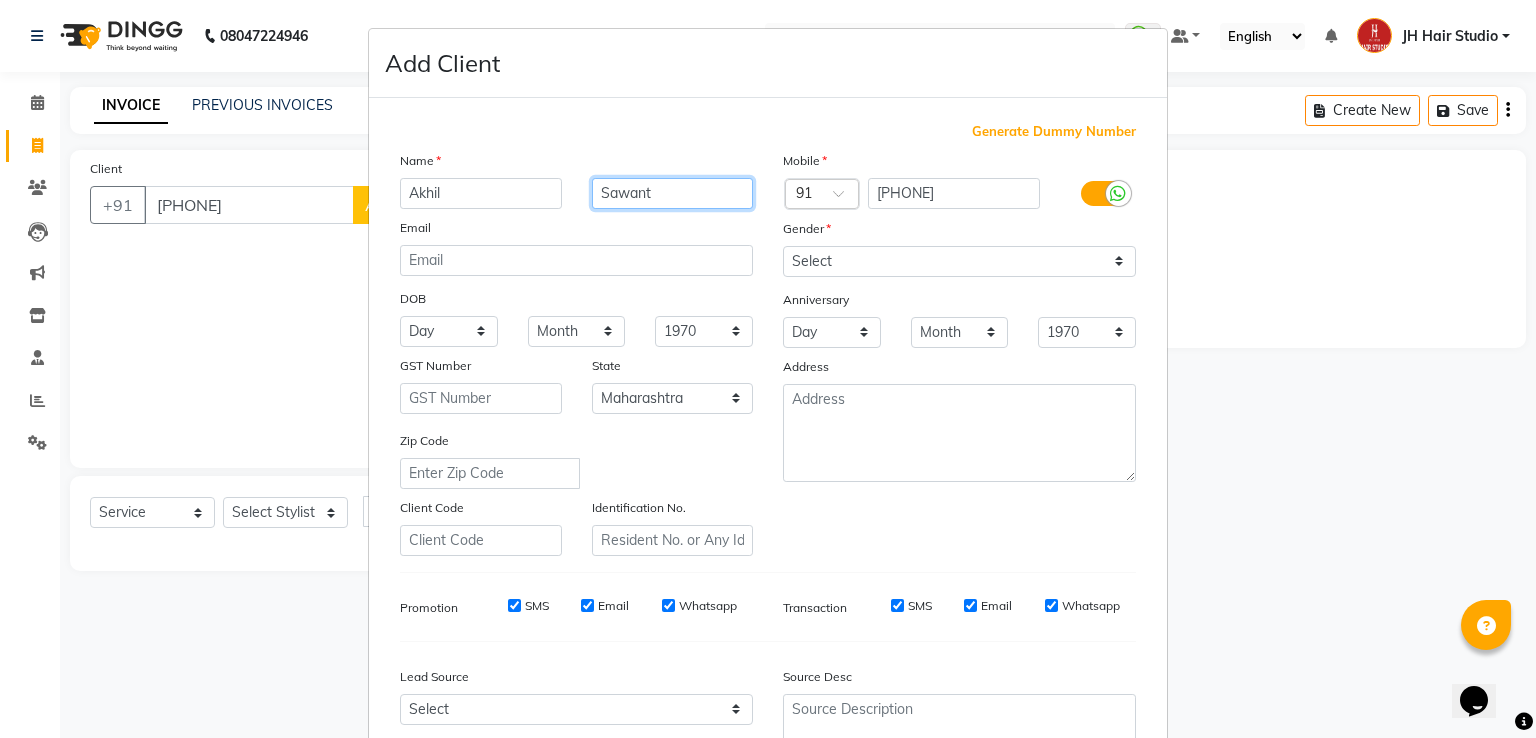 type on "Sawant" 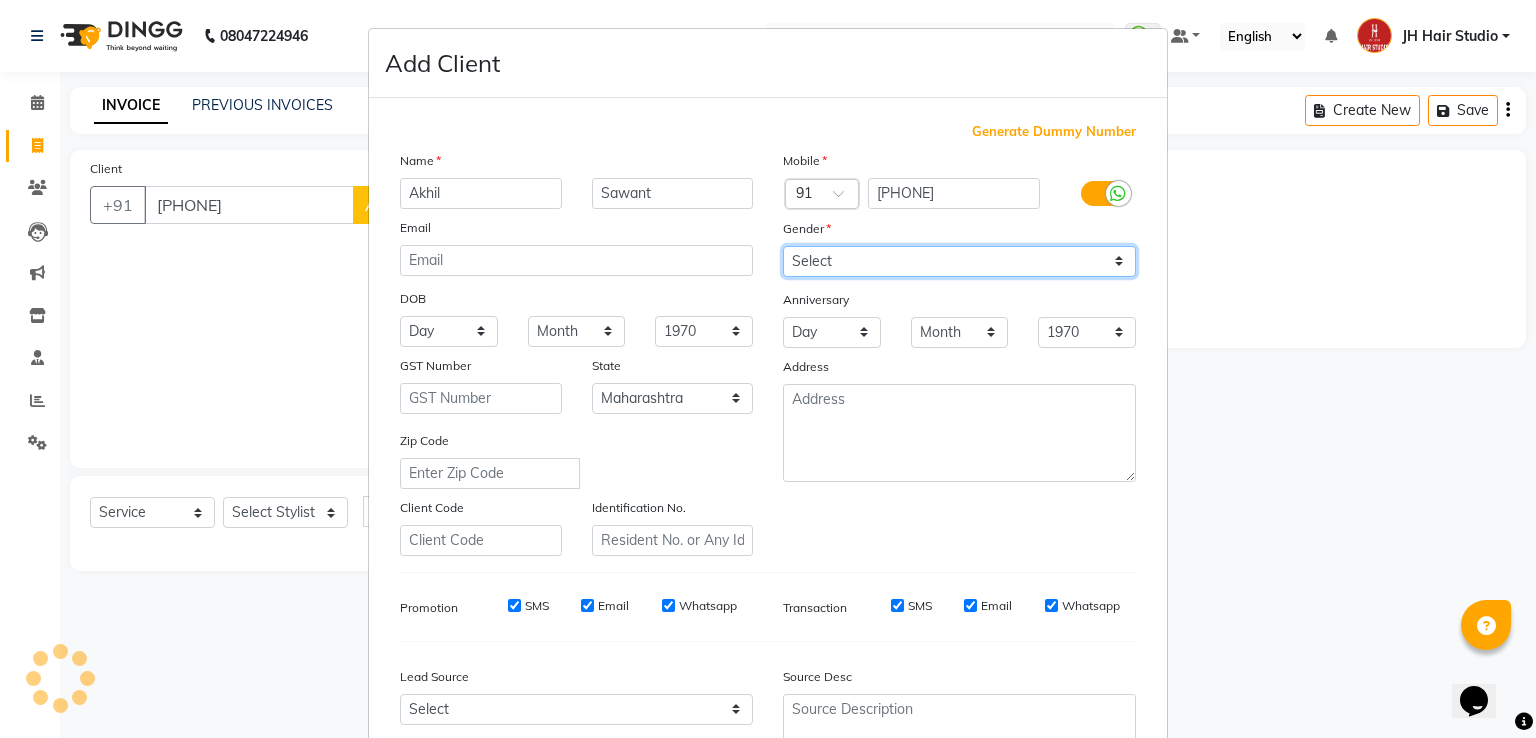 click on "Select Male Female Other Prefer Not To Say" at bounding box center [959, 261] 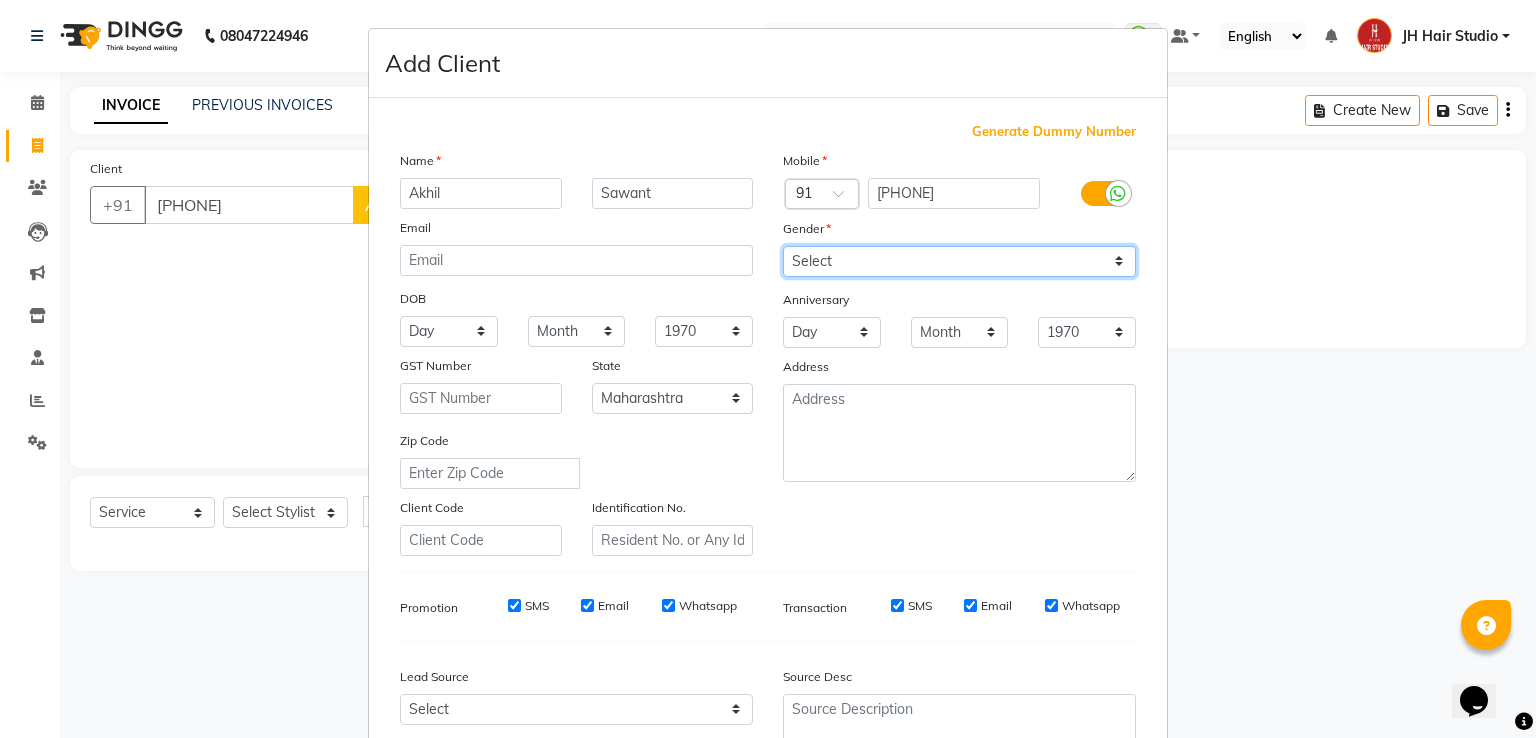 select on "male" 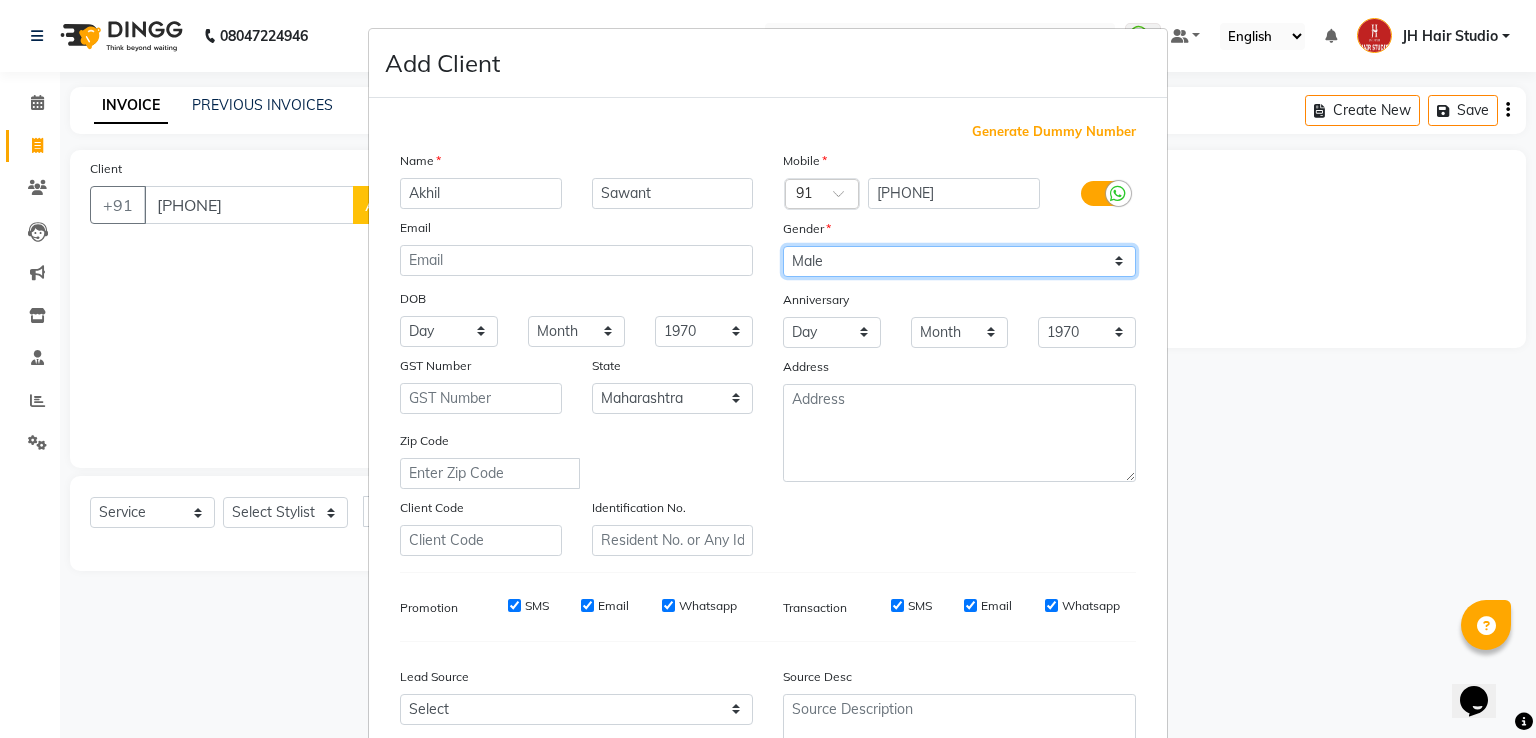 click on "Select Male Female Other Prefer Not To Say" at bounding box center [959, 261] 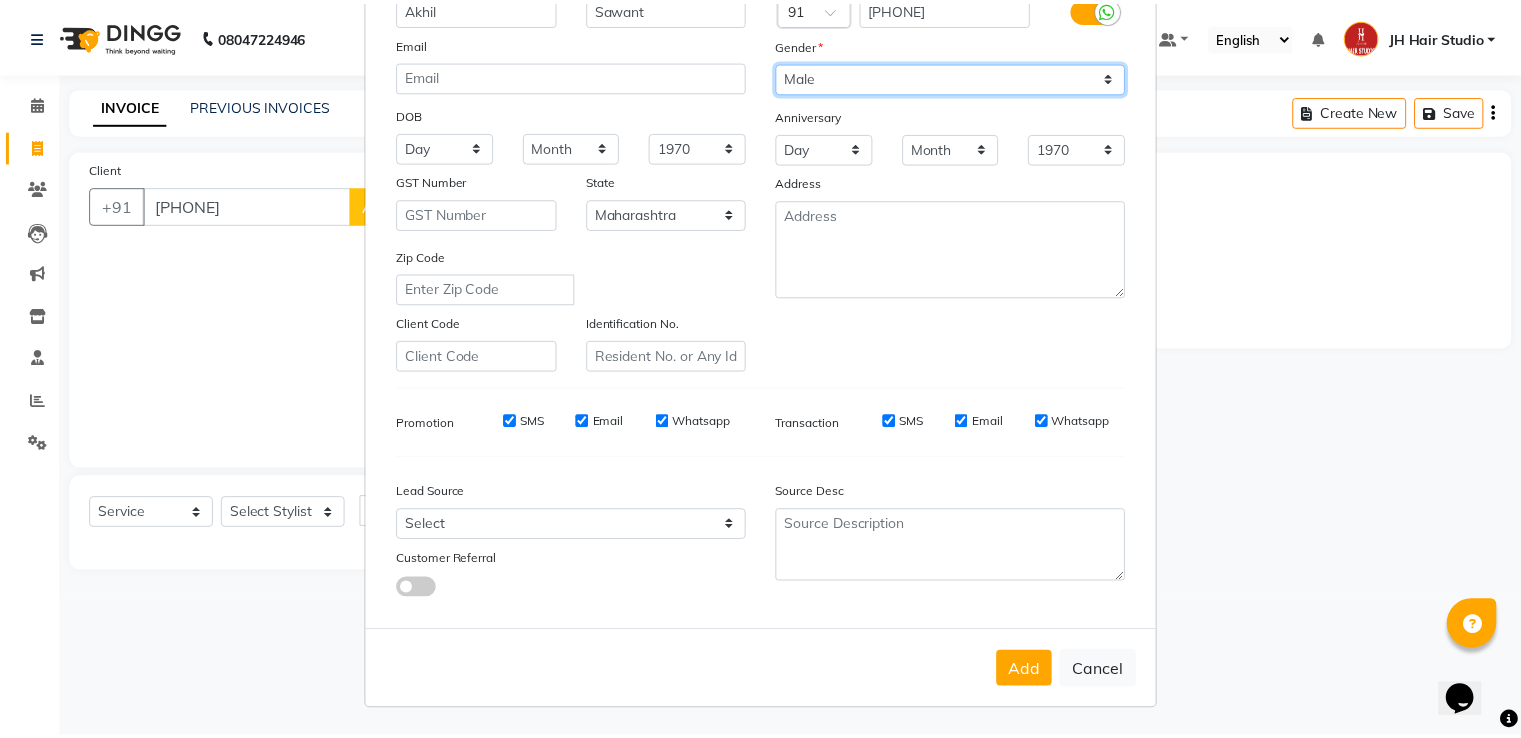 scroll, scrollTop: 195, scrollLeft: 0, axis: vertical 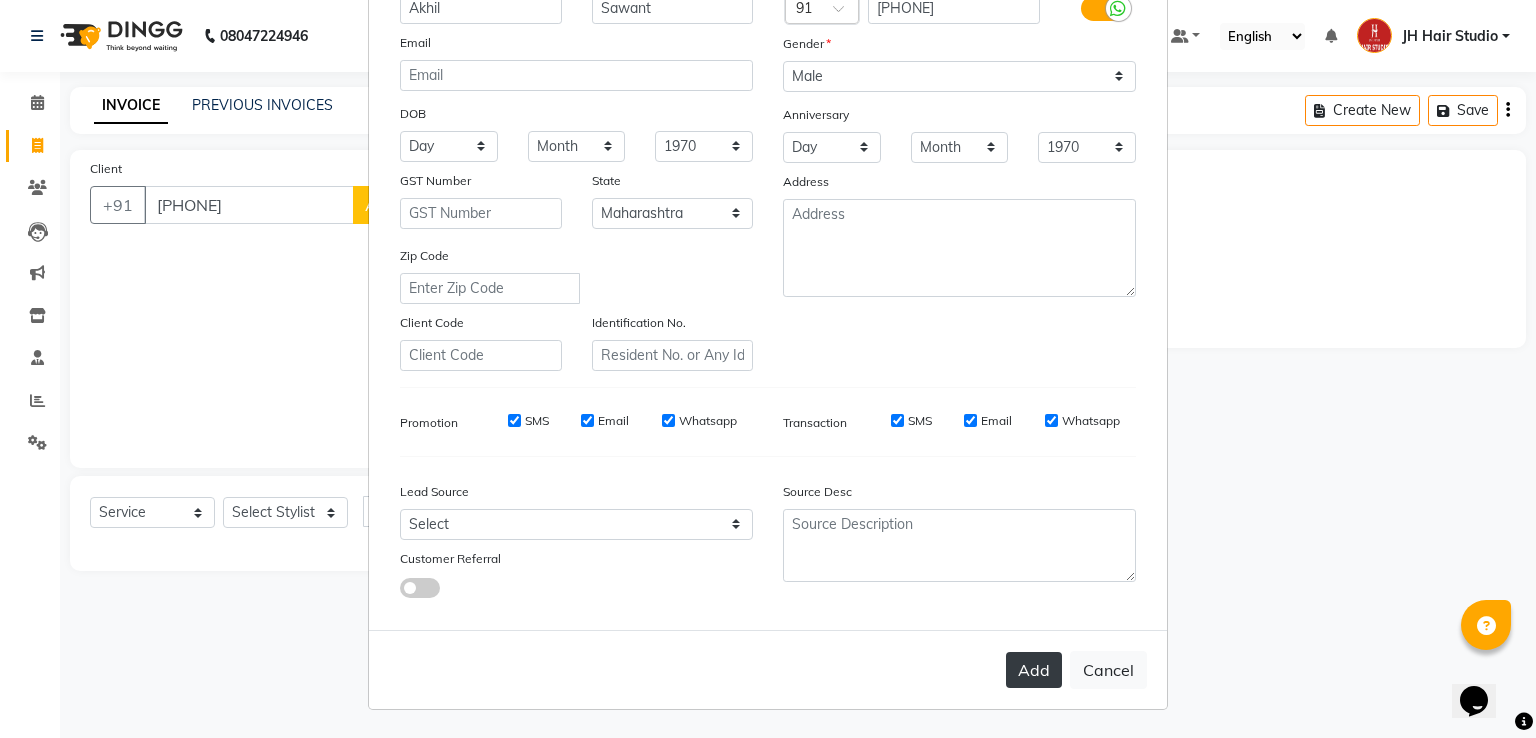 click on "Add" at bounding box center (1034, 670) 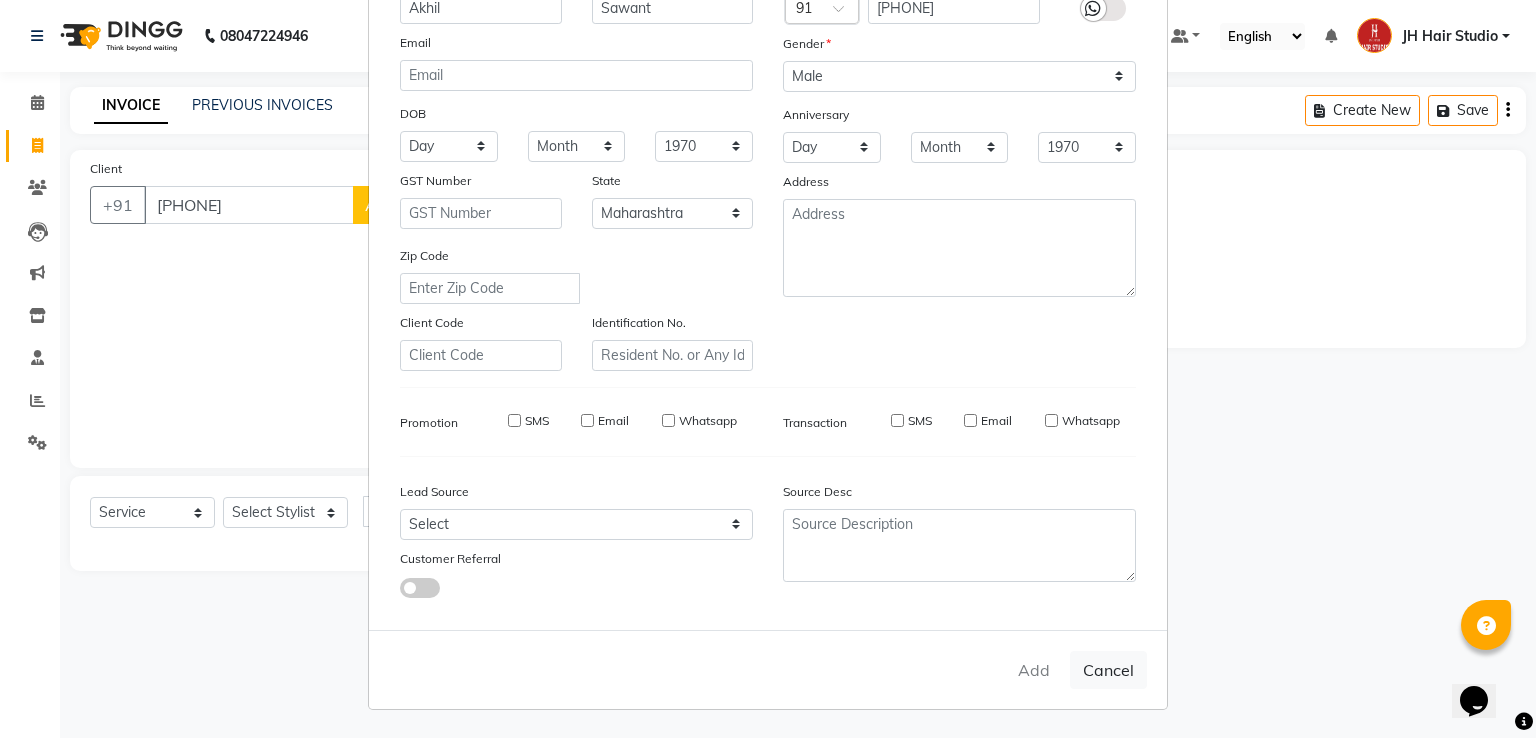 type 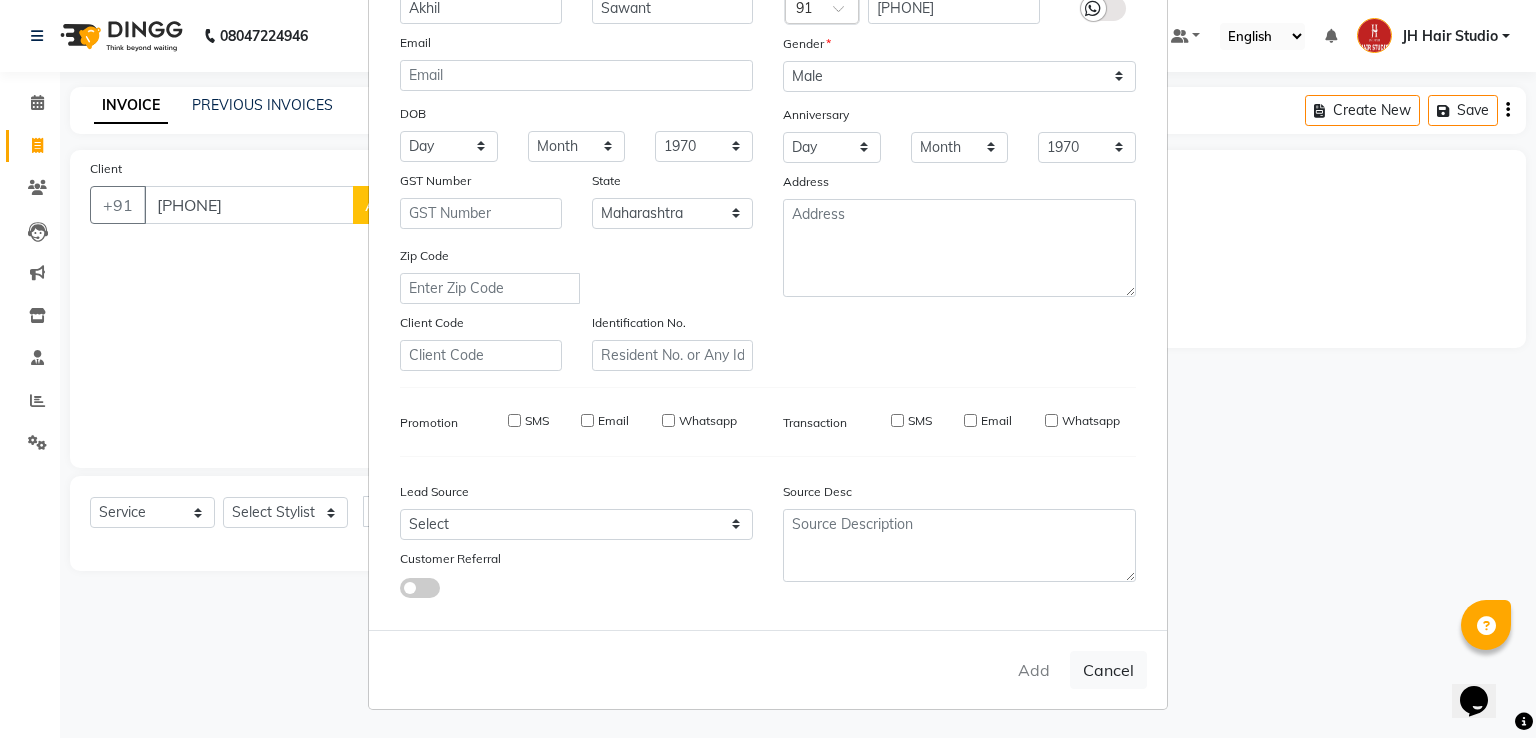 type 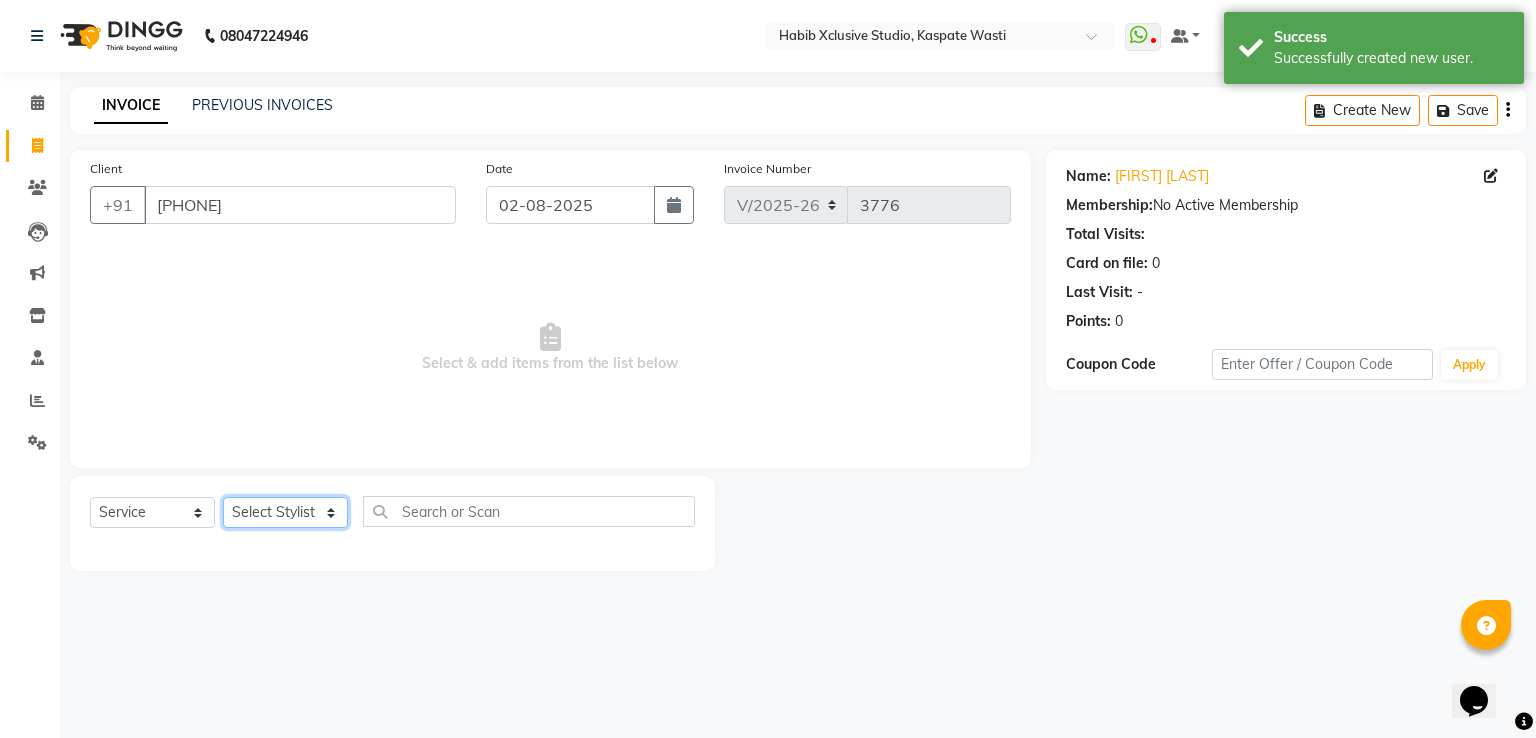 click on "Select Stylist [F1] GANESH [F1] Jagdish  [ F1] RAM [F1]Sanjay [F1]Siddhu [F1] Suraj  [F1] USHA [F2] AYAN  [F2] Deepak [F2] Smital [JH] DUBALE  GANESH [JH] Gopal Wagh JH Hair Studio [JH] Harish [JH] Omkar [JH] Shahwaz Shaikh [JH] SIDDHANT  [JH] SWAPNIL [JH] Tushaar" 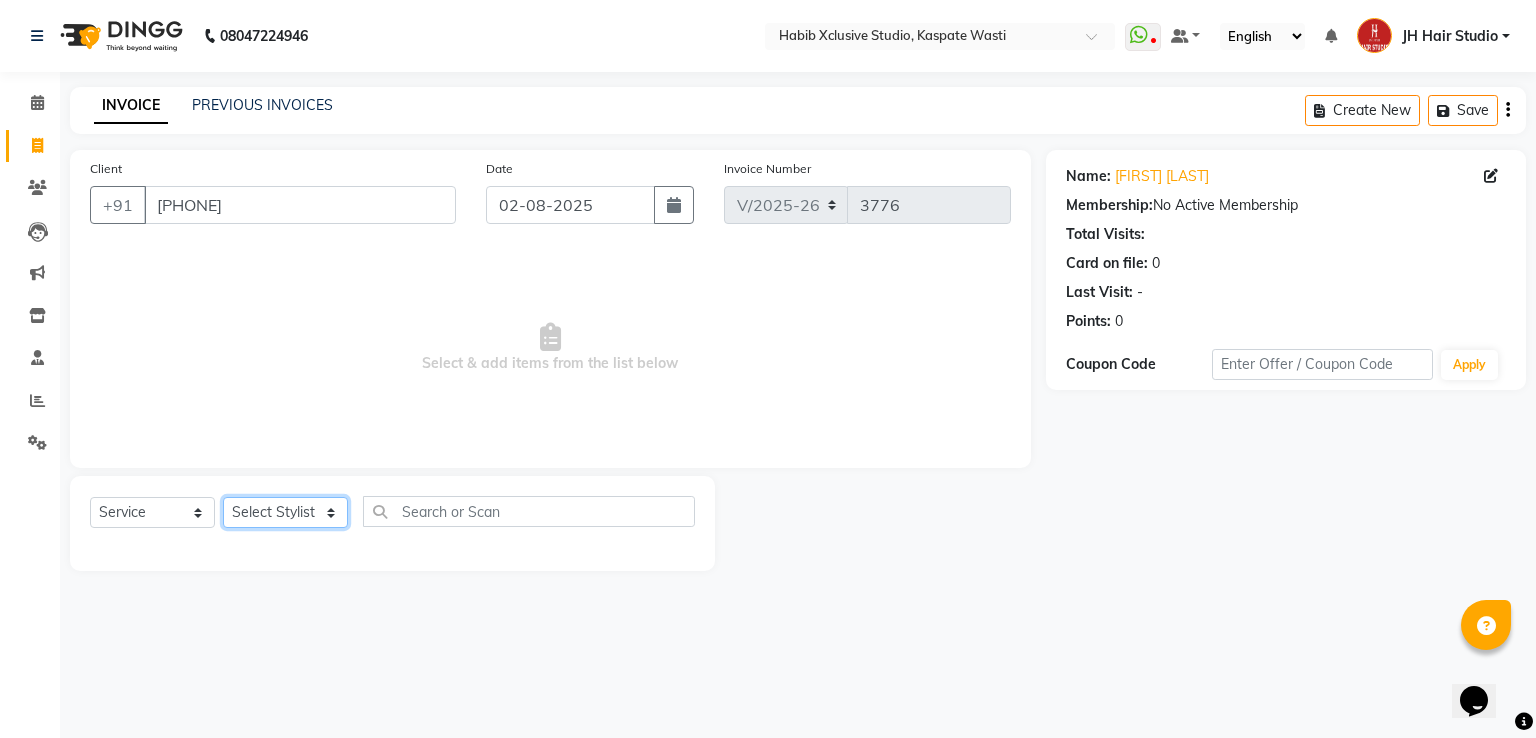 select on "47594" 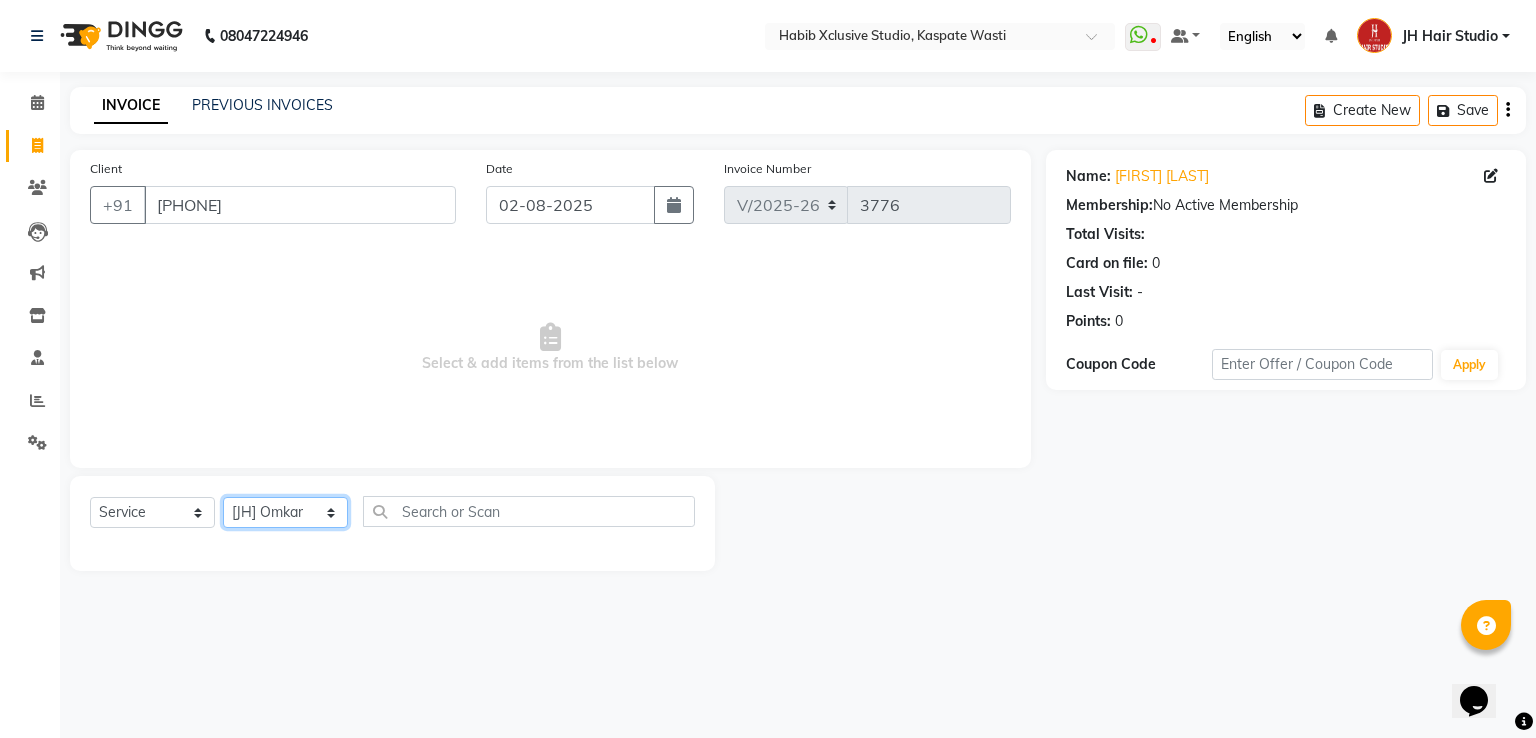 click on "Select Stylist [F1] GANESH [F1] Jagdish  [ F1] RAM [F1]Sanjay [F1]Siddhu [F1] Suraj  [F1] USHA [F2] AYAN  [F2] Deepak [F2] Smital [JH] DUBALE  GANESH [JH] Gopal Wagh JH Hair Studio [JH] Harish [JH] Omkar [JH] Shahwaz Shaikh [JH] SIDDHANT  [JH] SWAPNIL [JH] Tushaar" 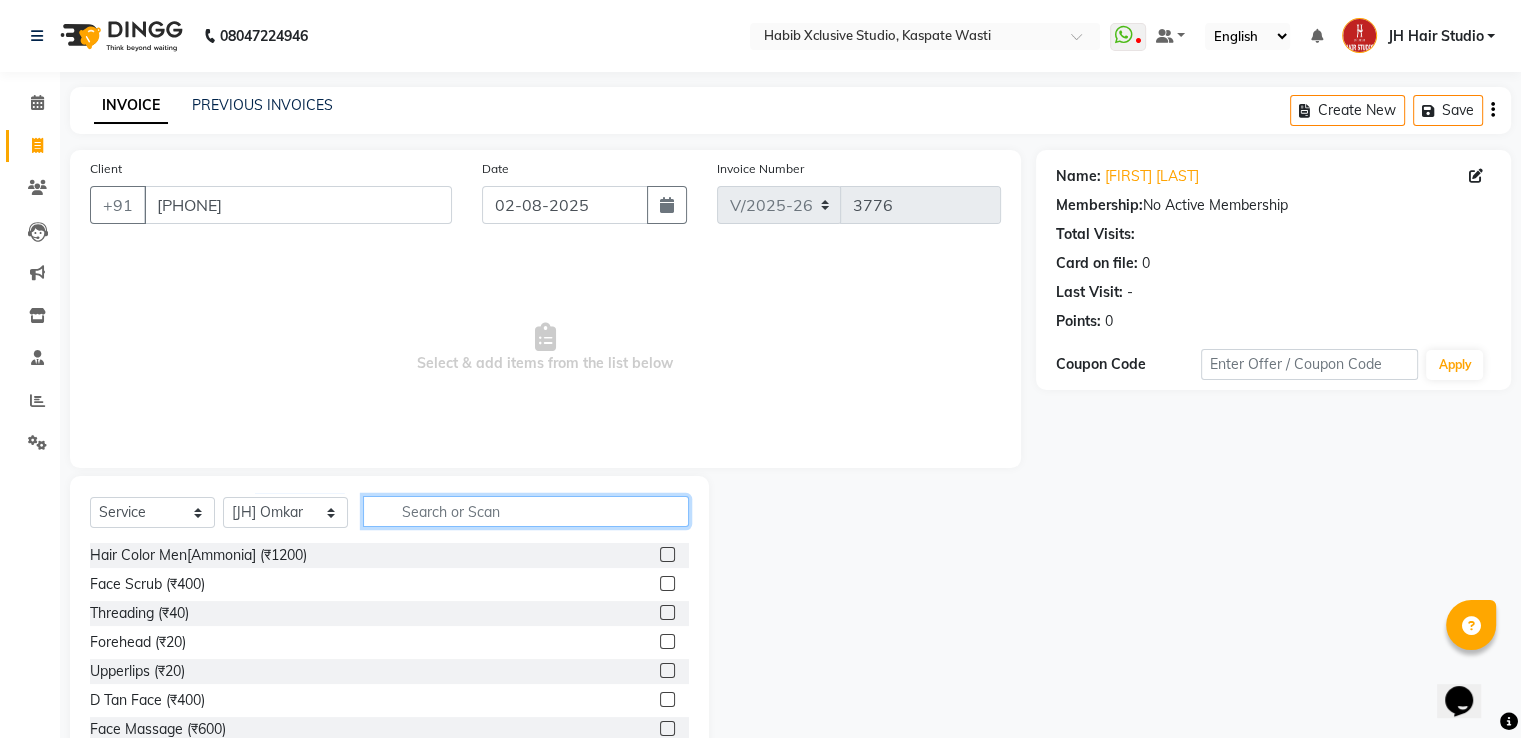 click 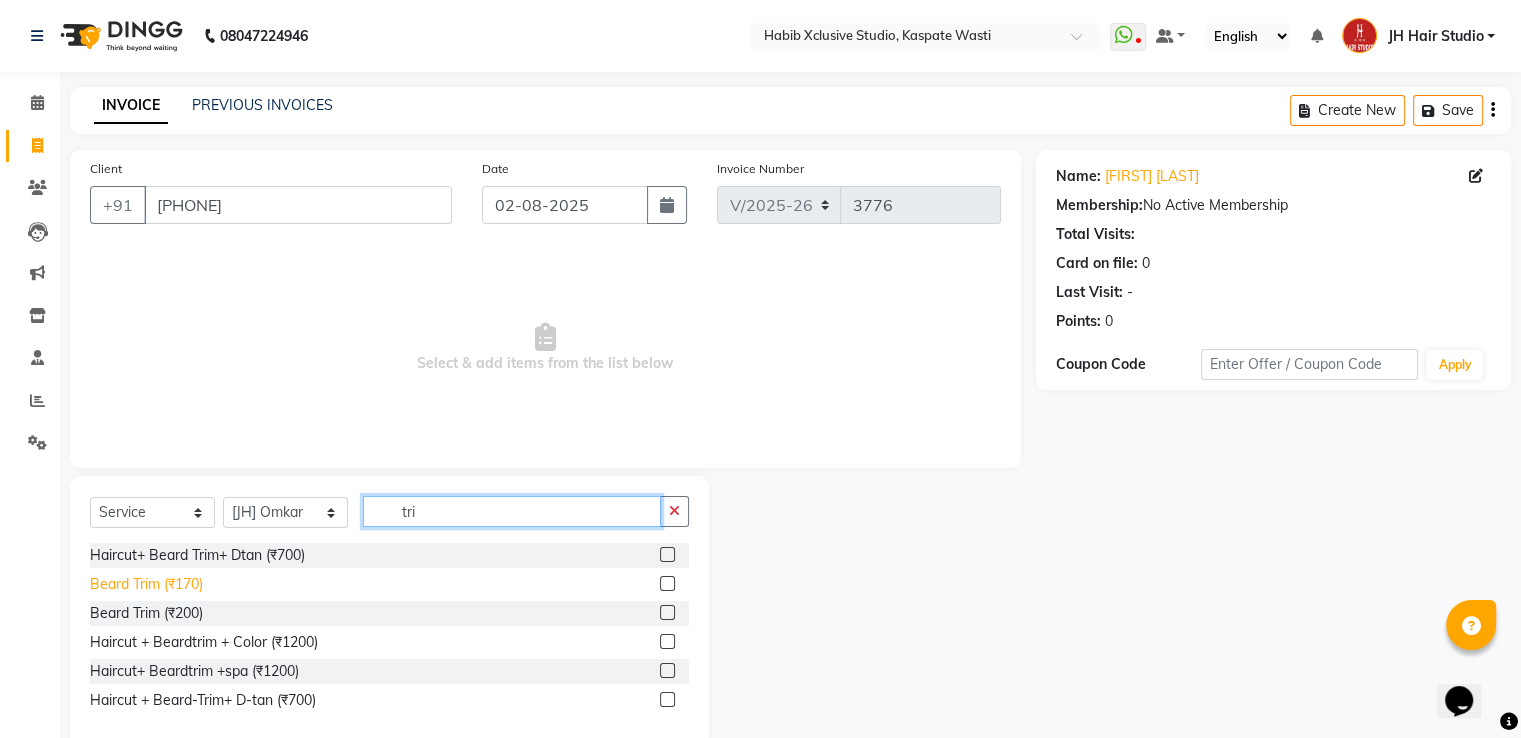 type on "tri" 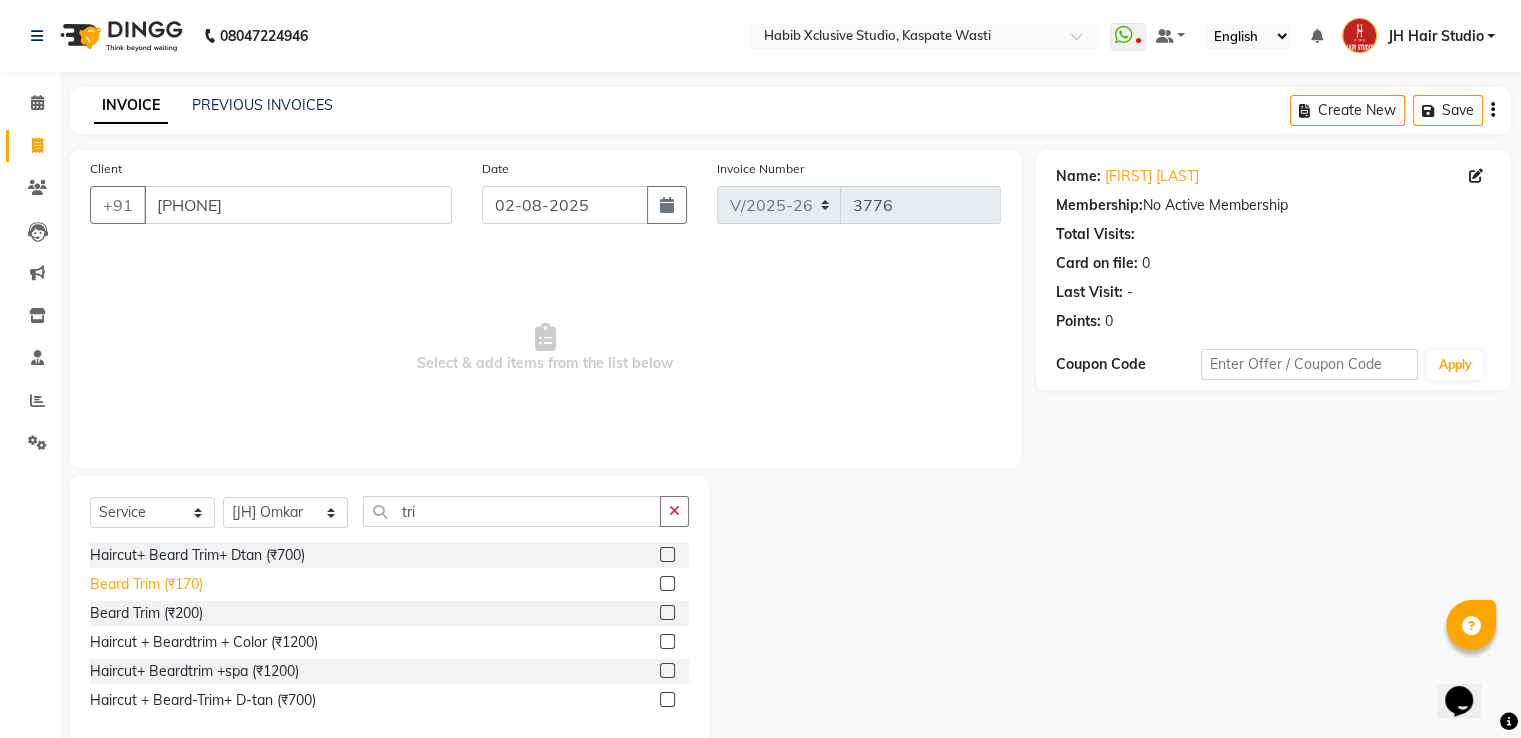 click on "Beard Trim (₹170)" 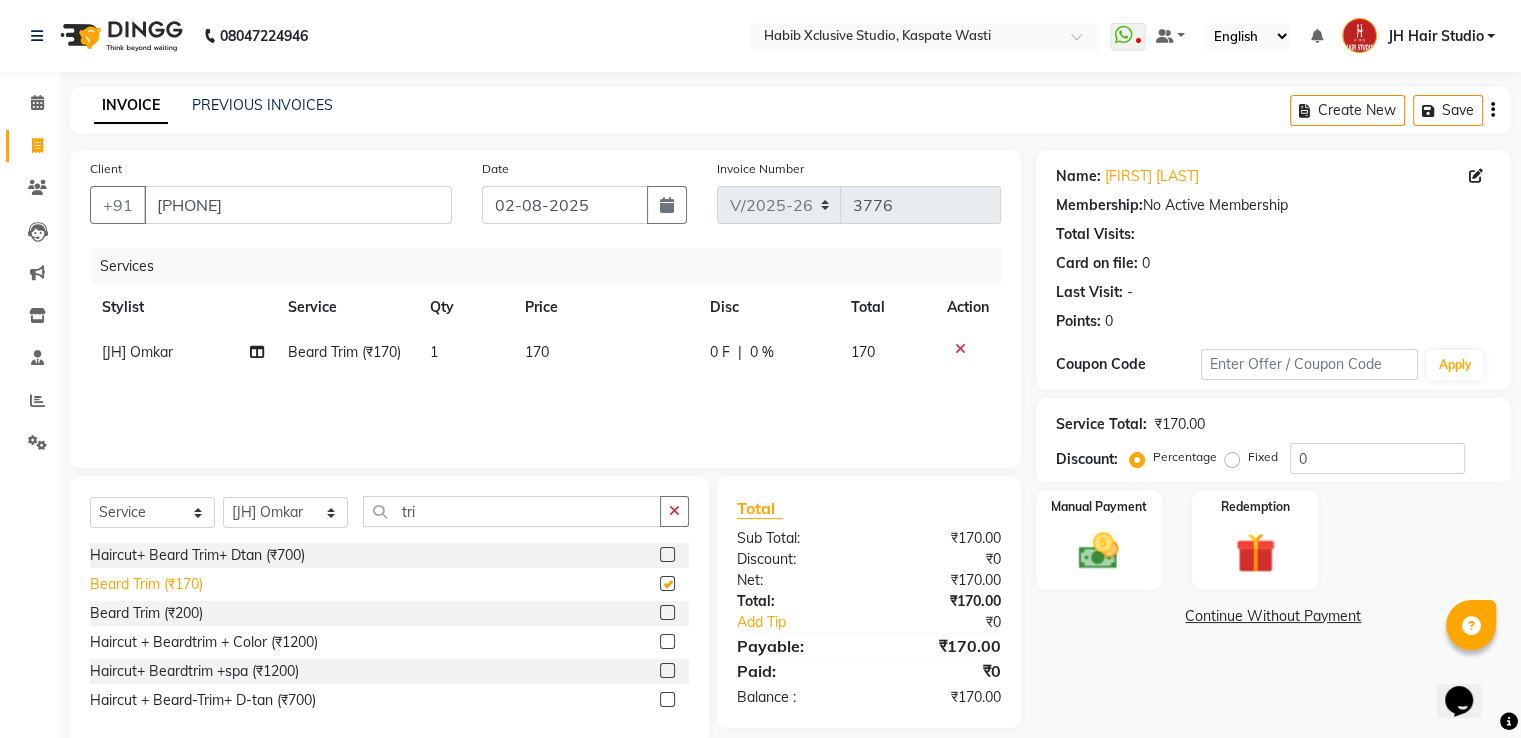 checkbox on "false" 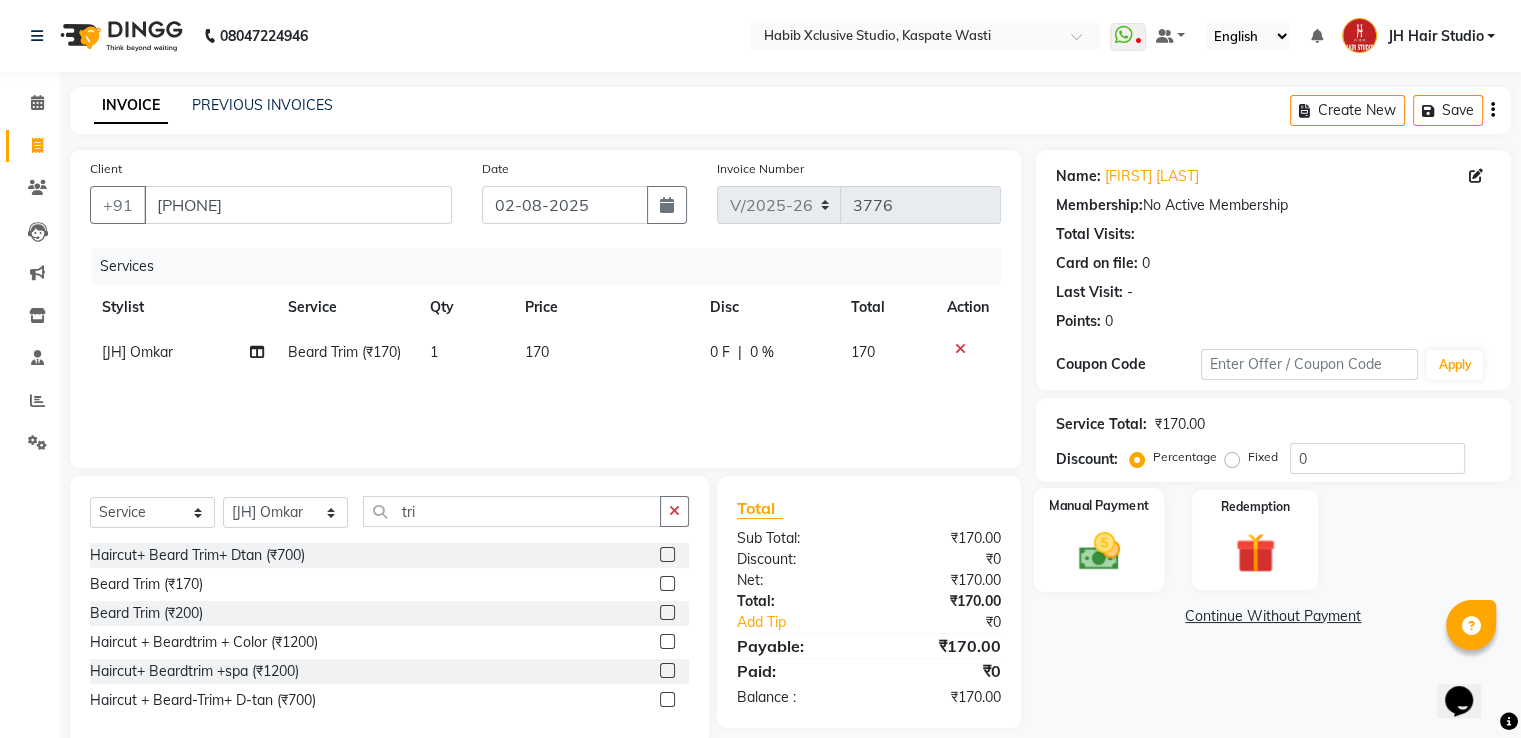 click 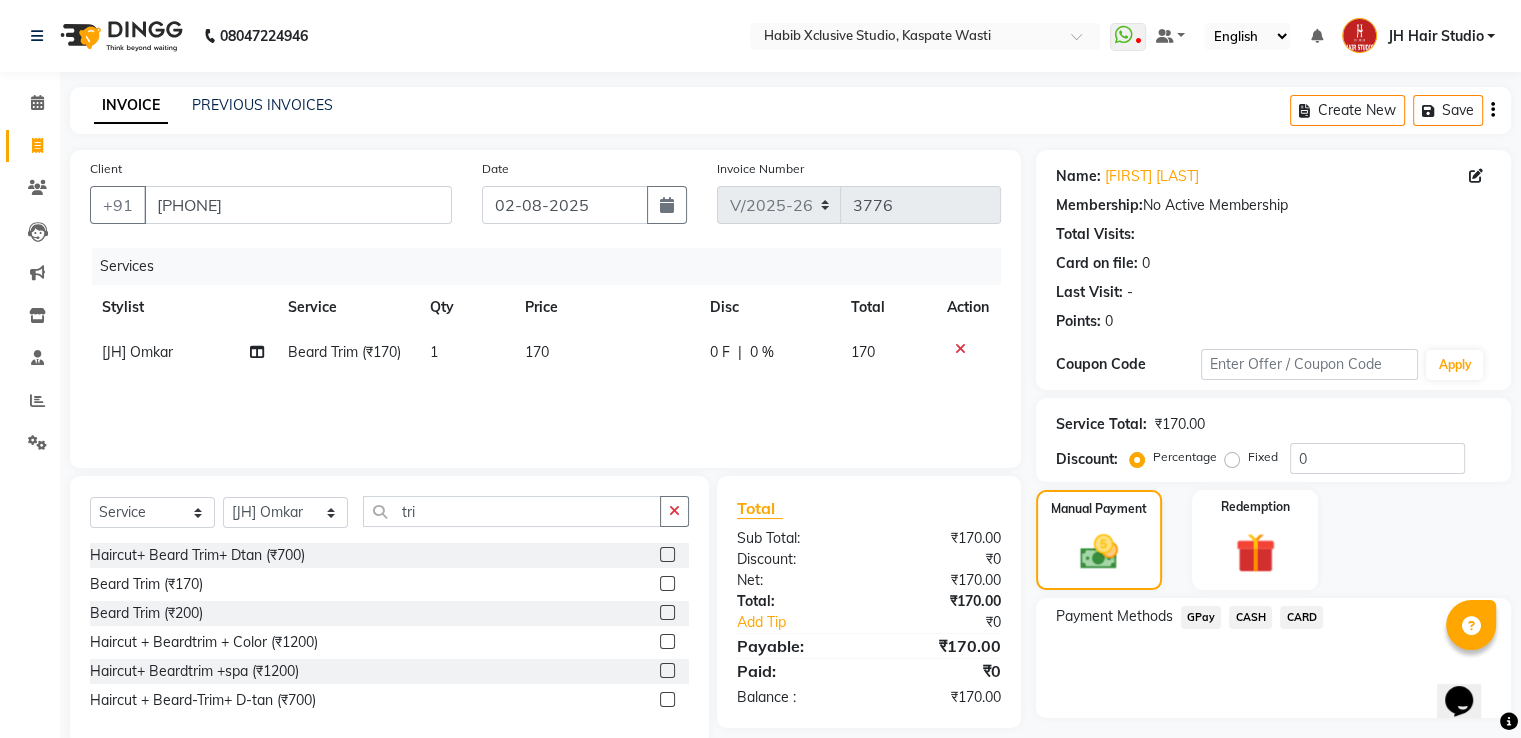click on "GPay" 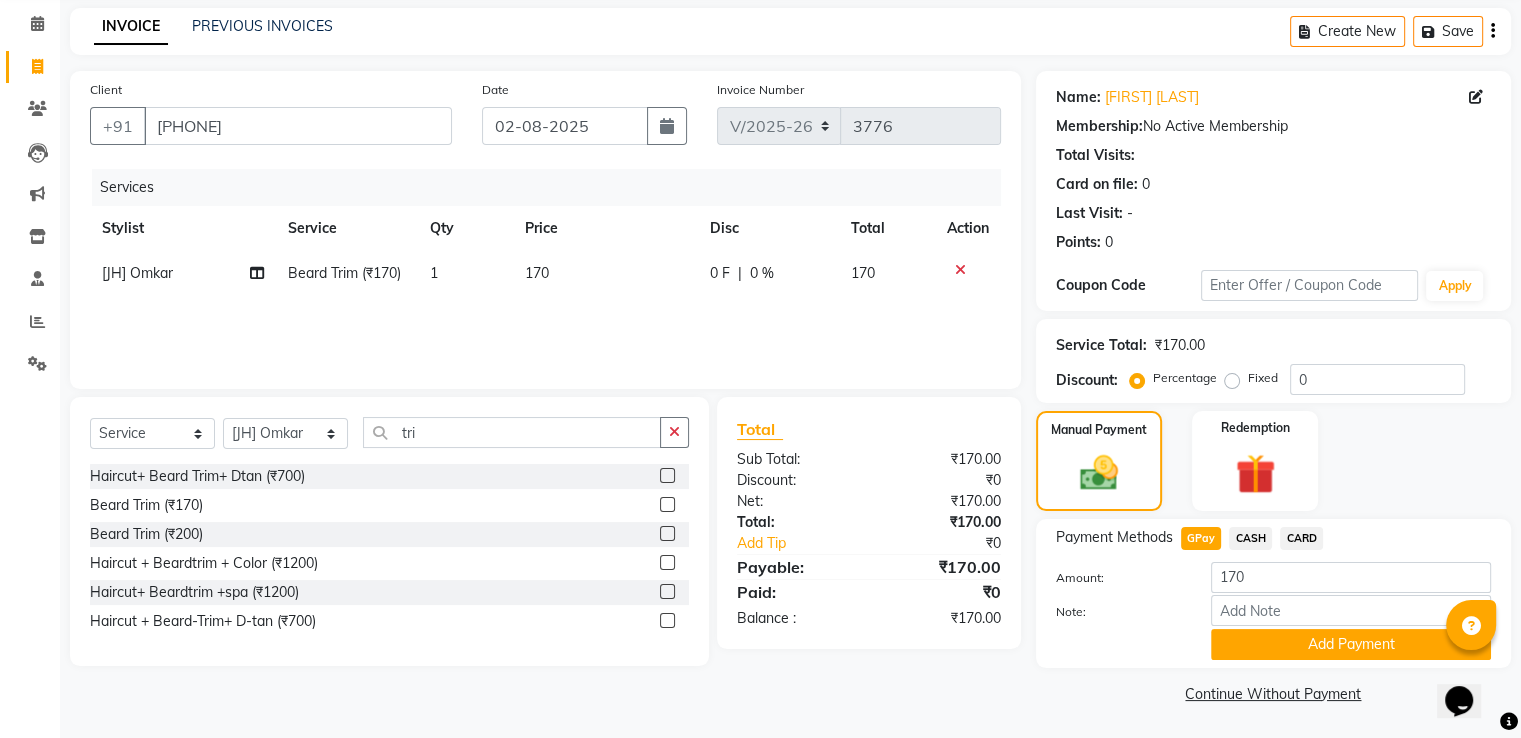 scroll, scrollTop: 81, scrollLeft: 0, axis: vertical 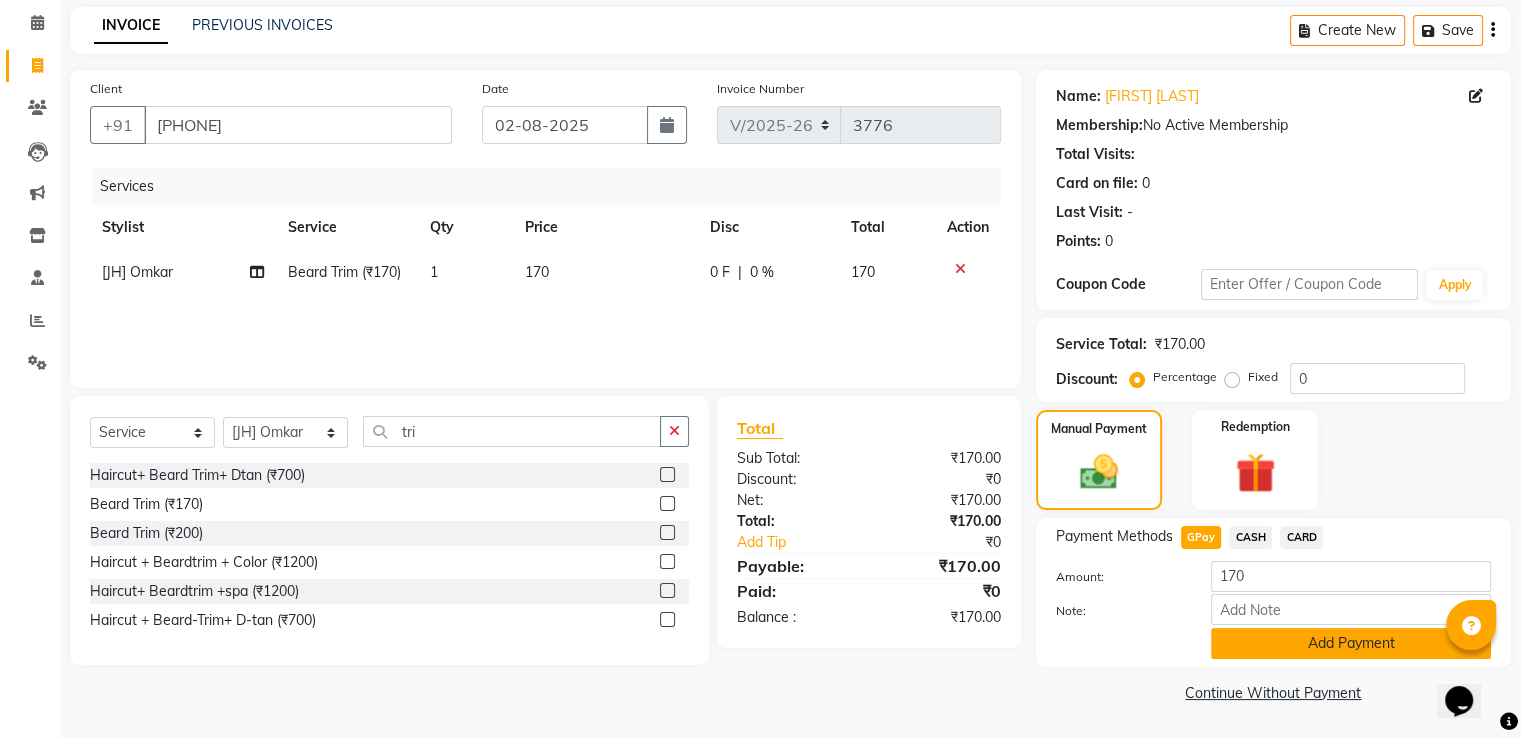 click on "Add Payment" 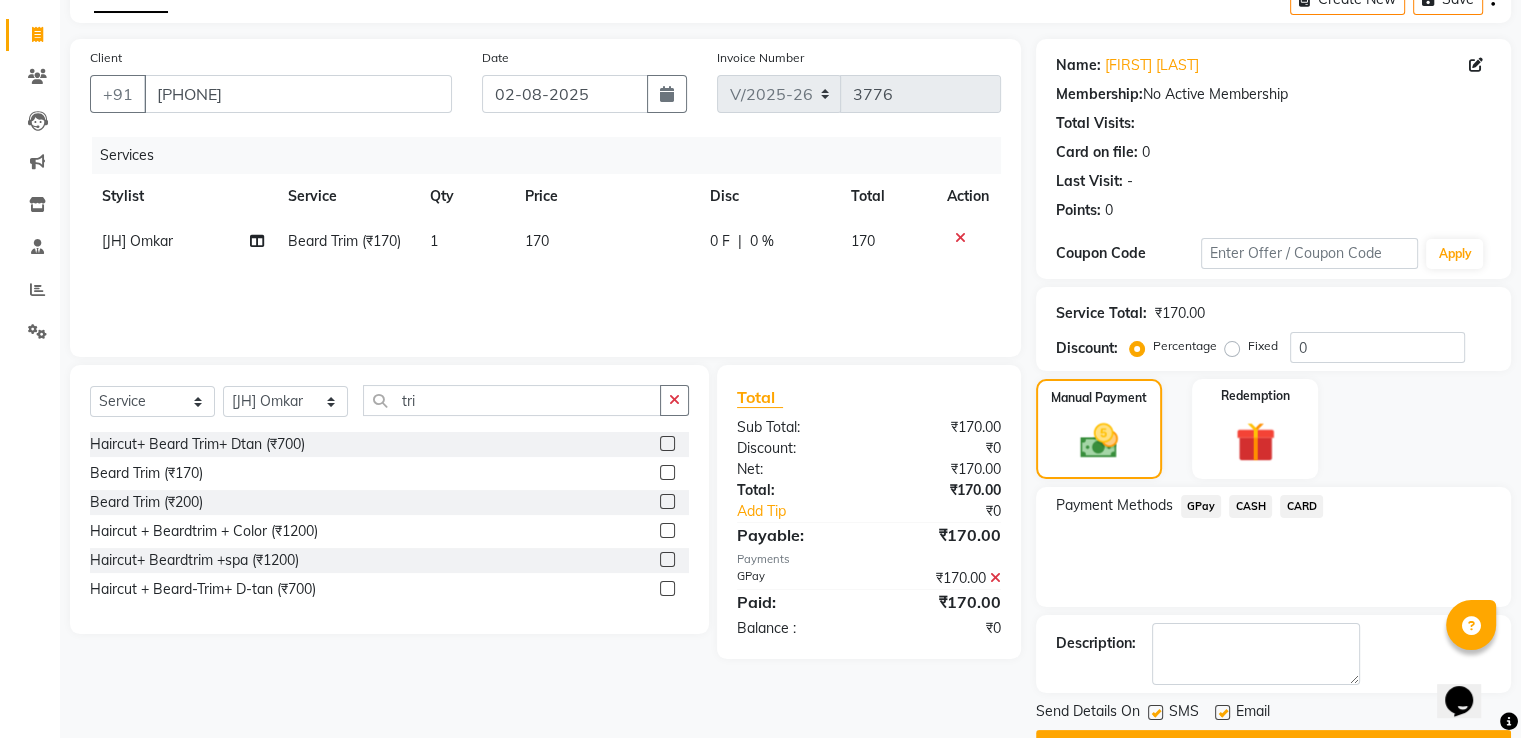 scroll, scrollTop: 163, scrollLeft: 0, axis: vertical 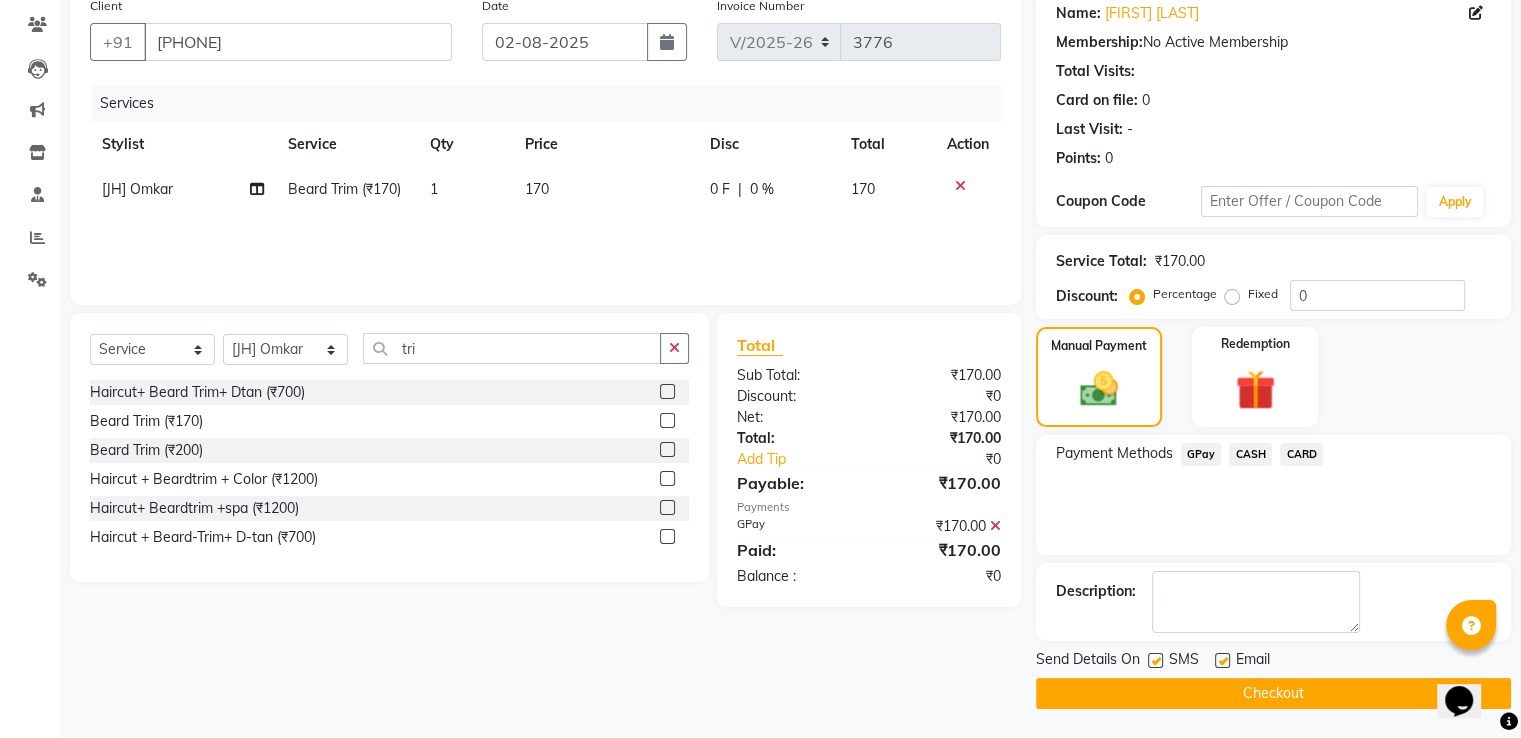 click on "SMS" 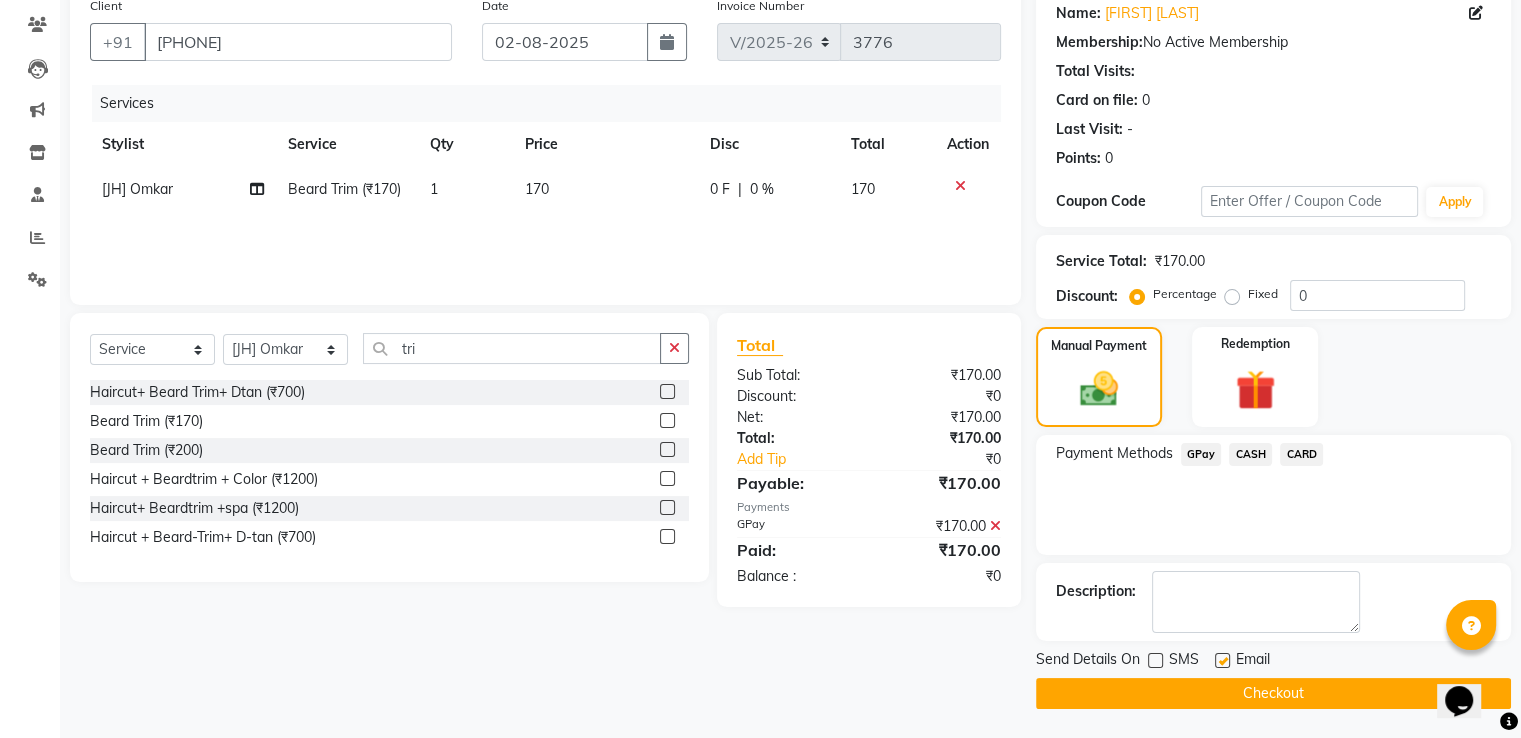 click on "Checkout" 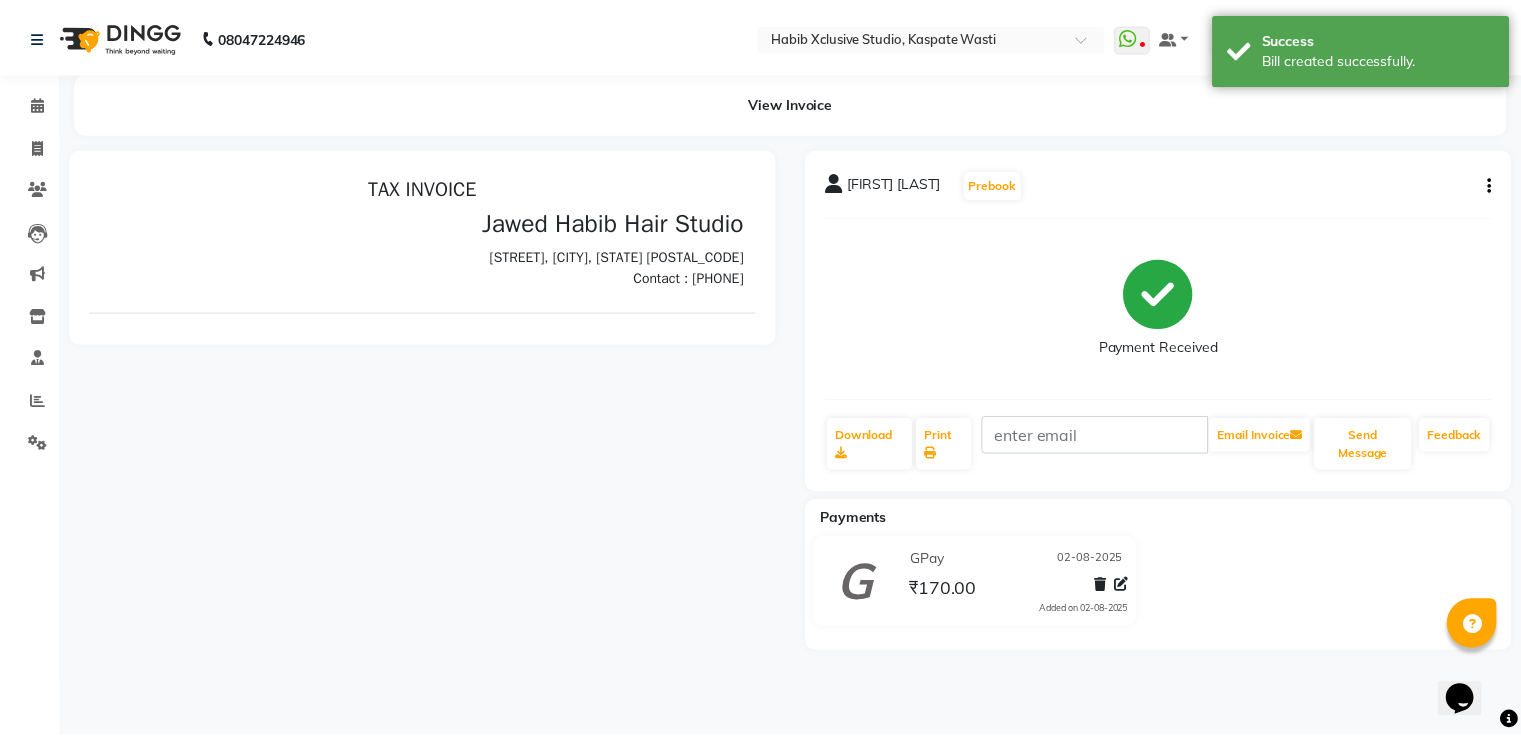scroll, scrollTop: 0, scrollLeft: 0, axis: both 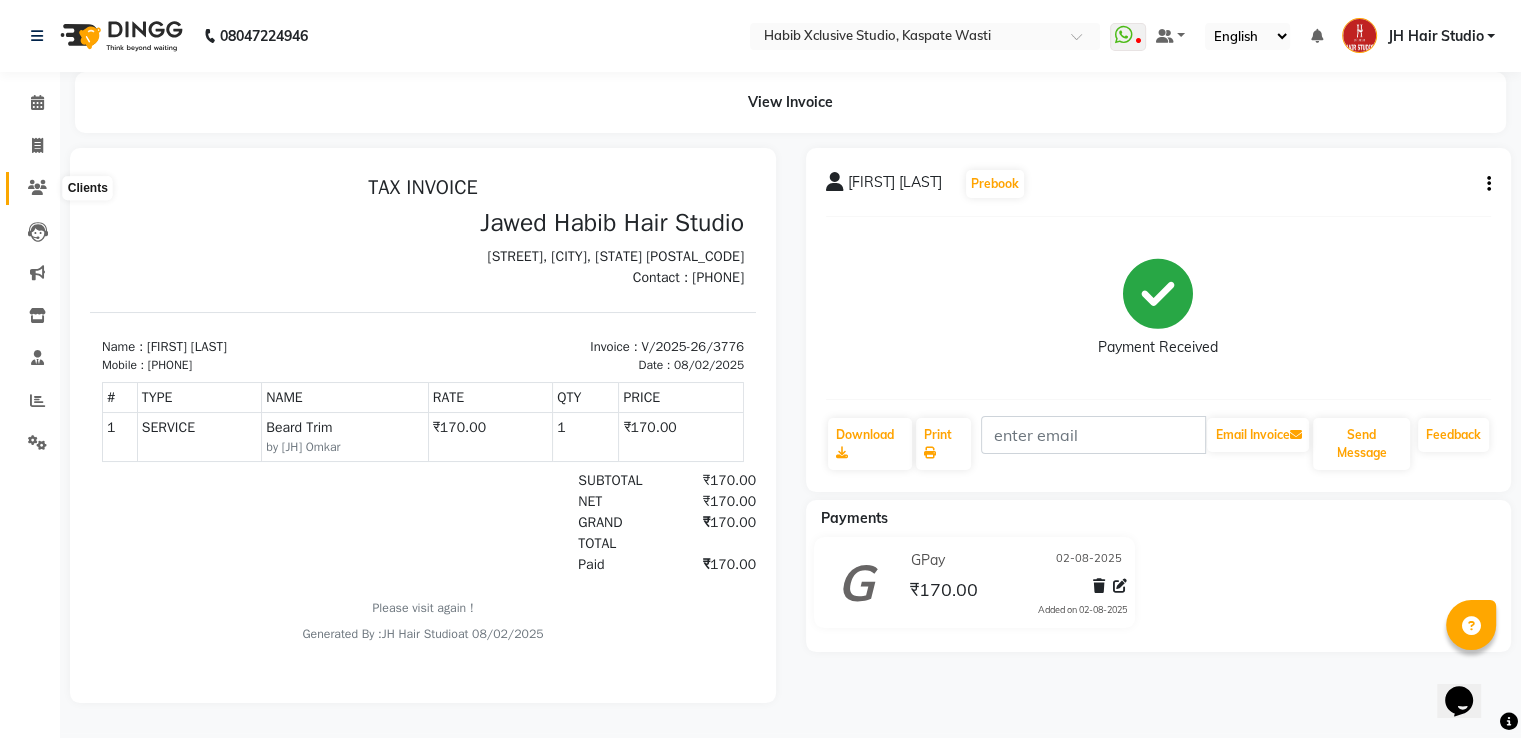 click 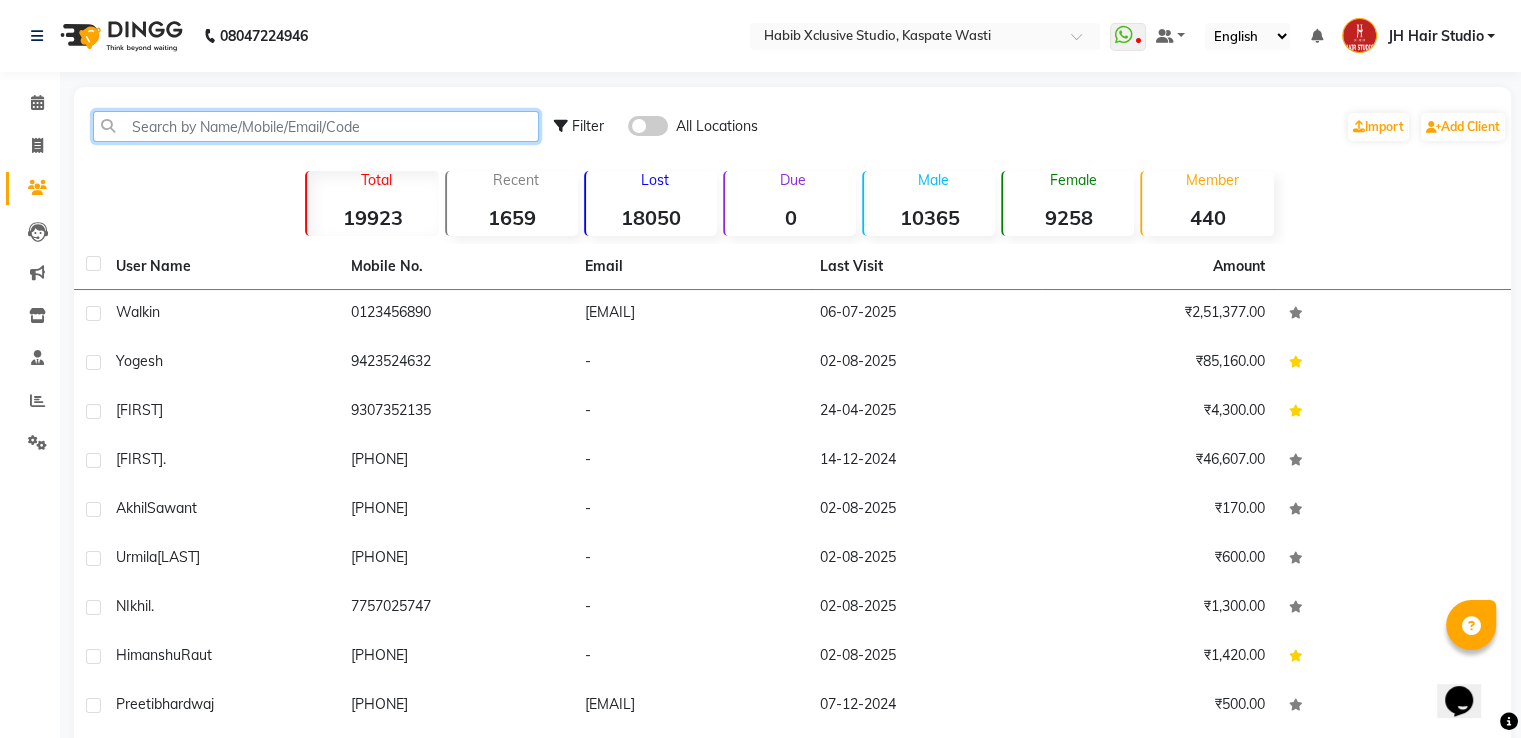 click 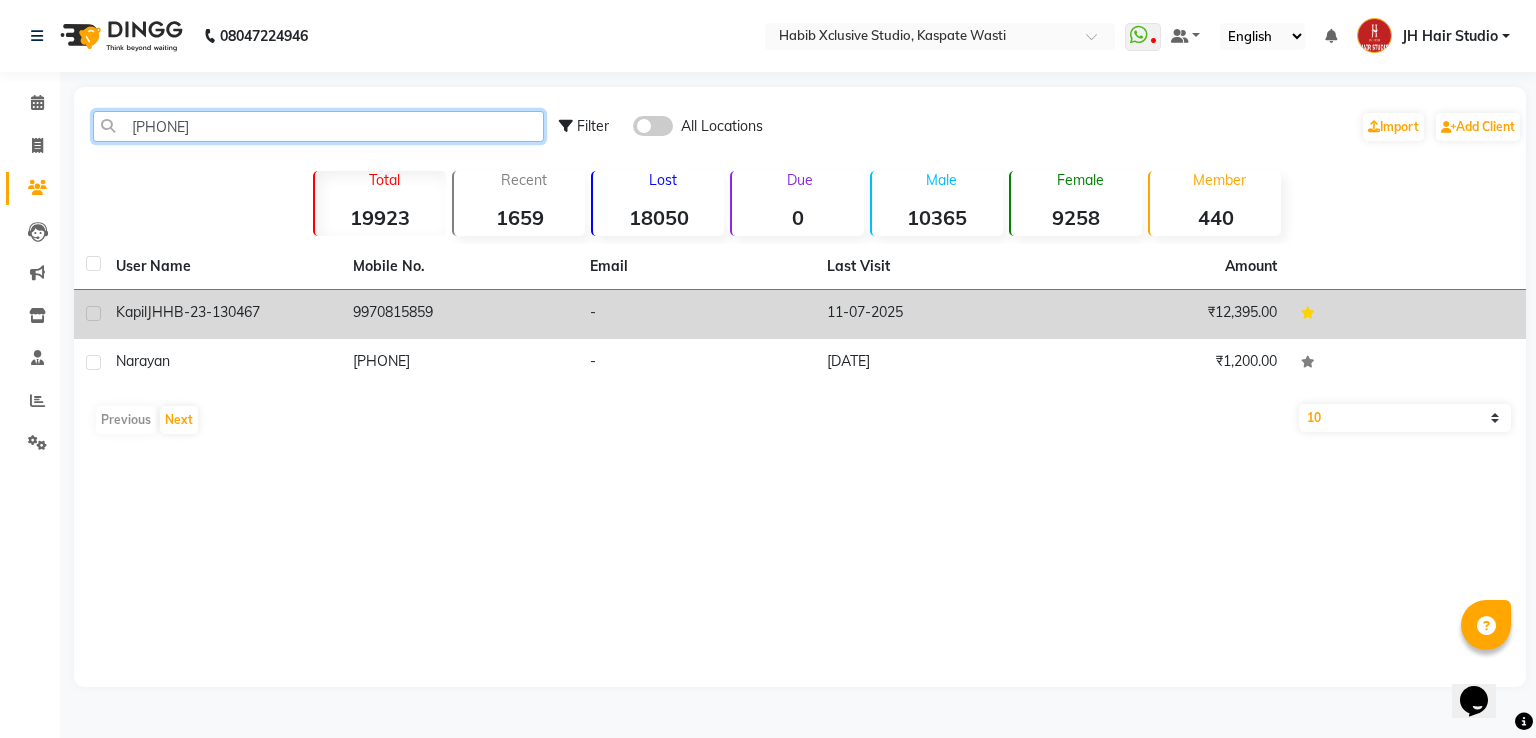 type on "99708158" 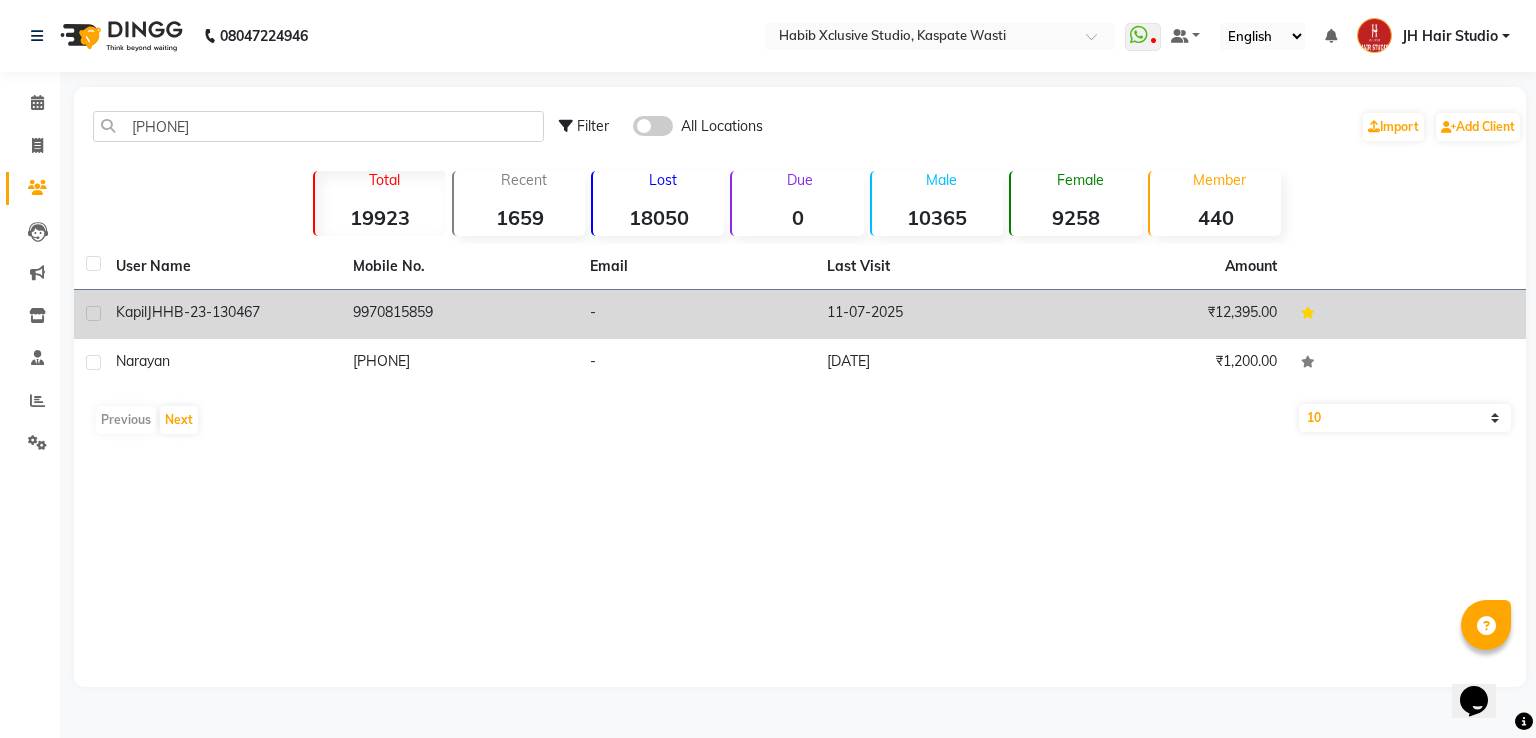 click on "9970815859" 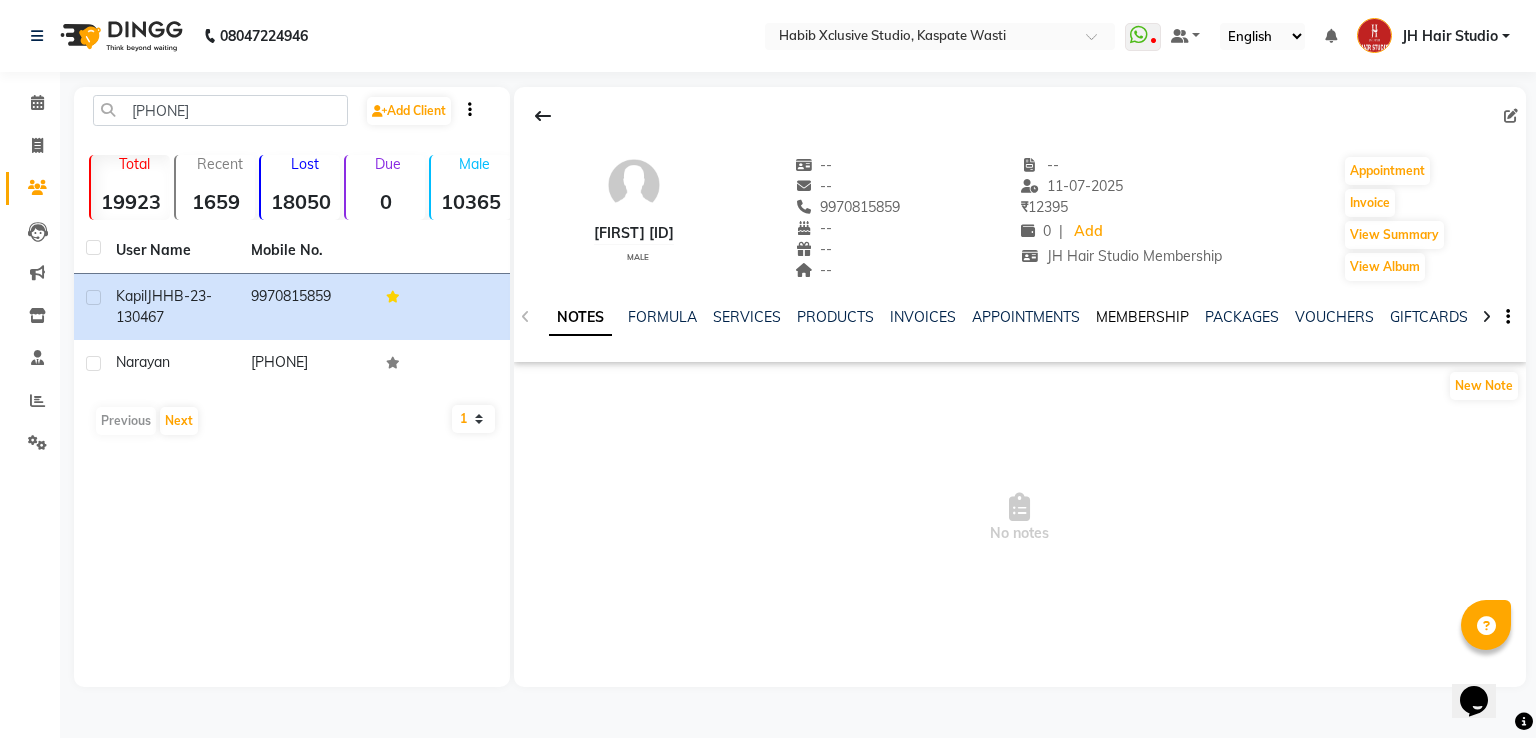click on "MEMBERSHIP" 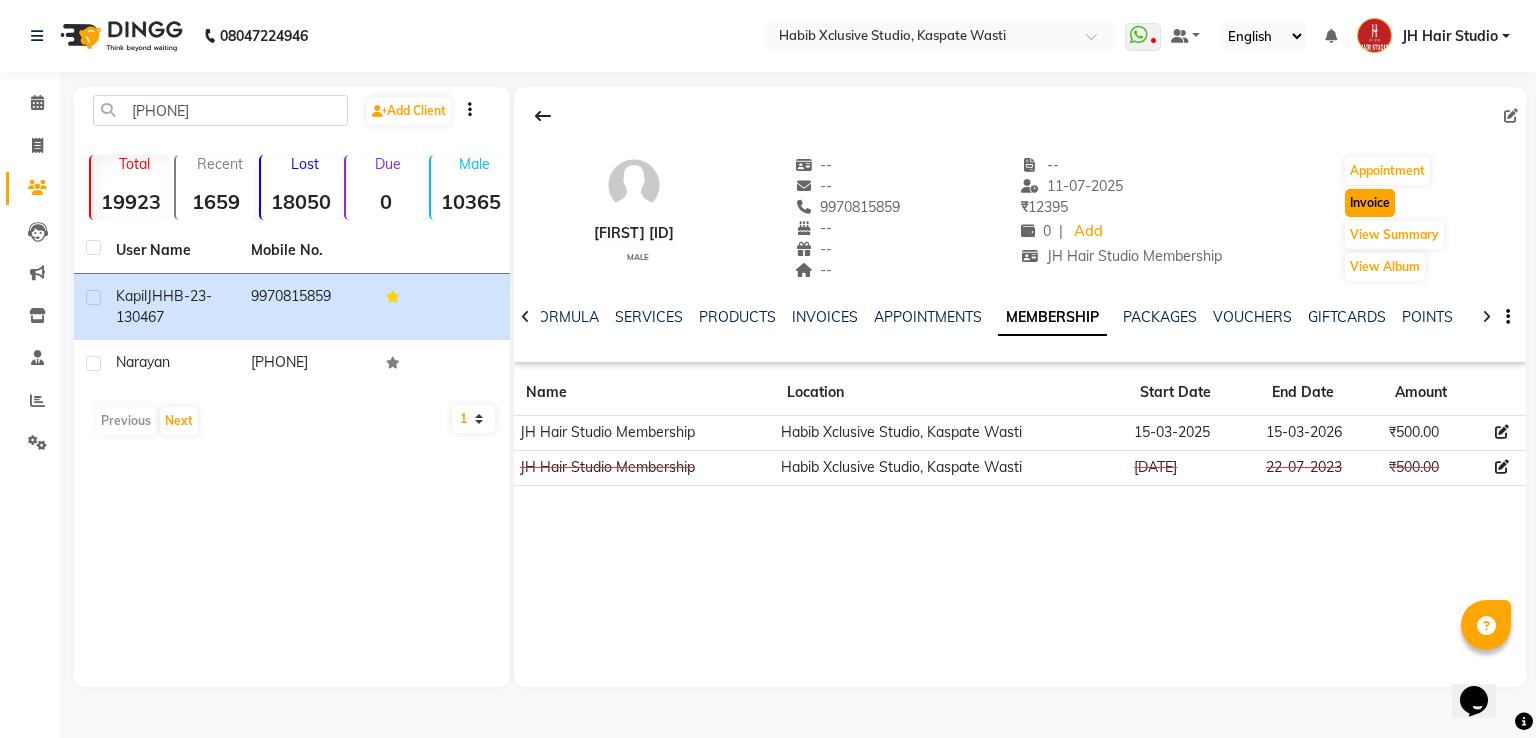 click on "Invoice" 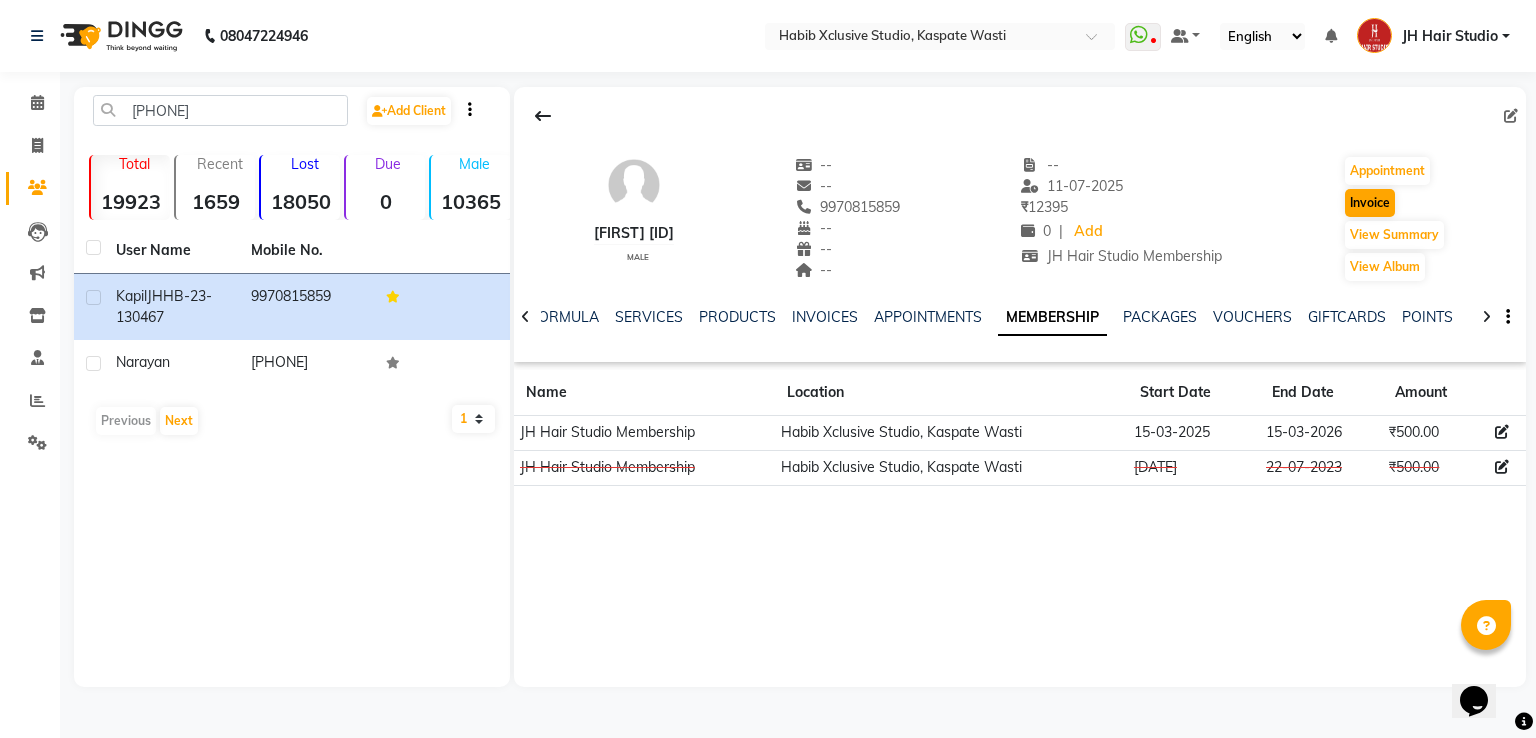 select on "service" 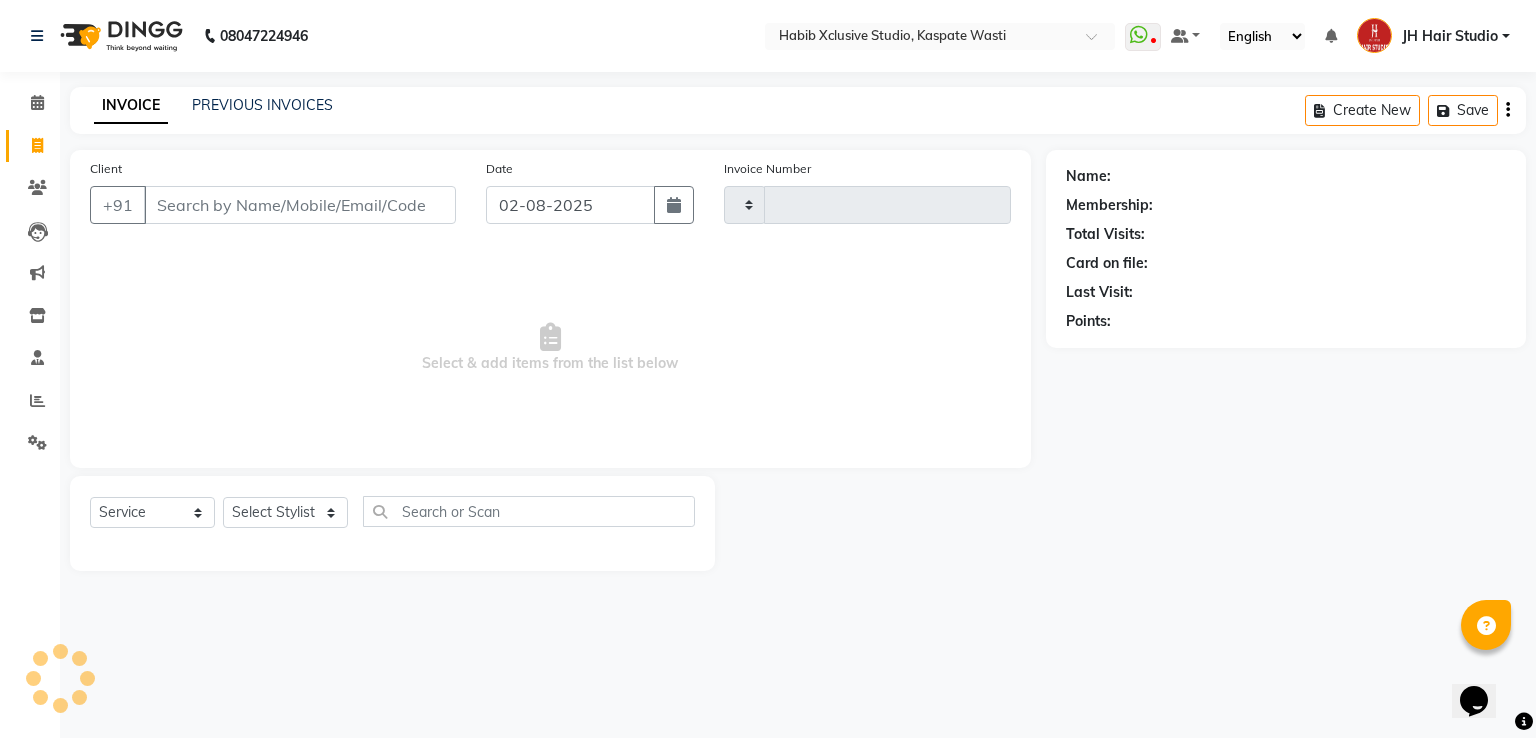 type on "3778" 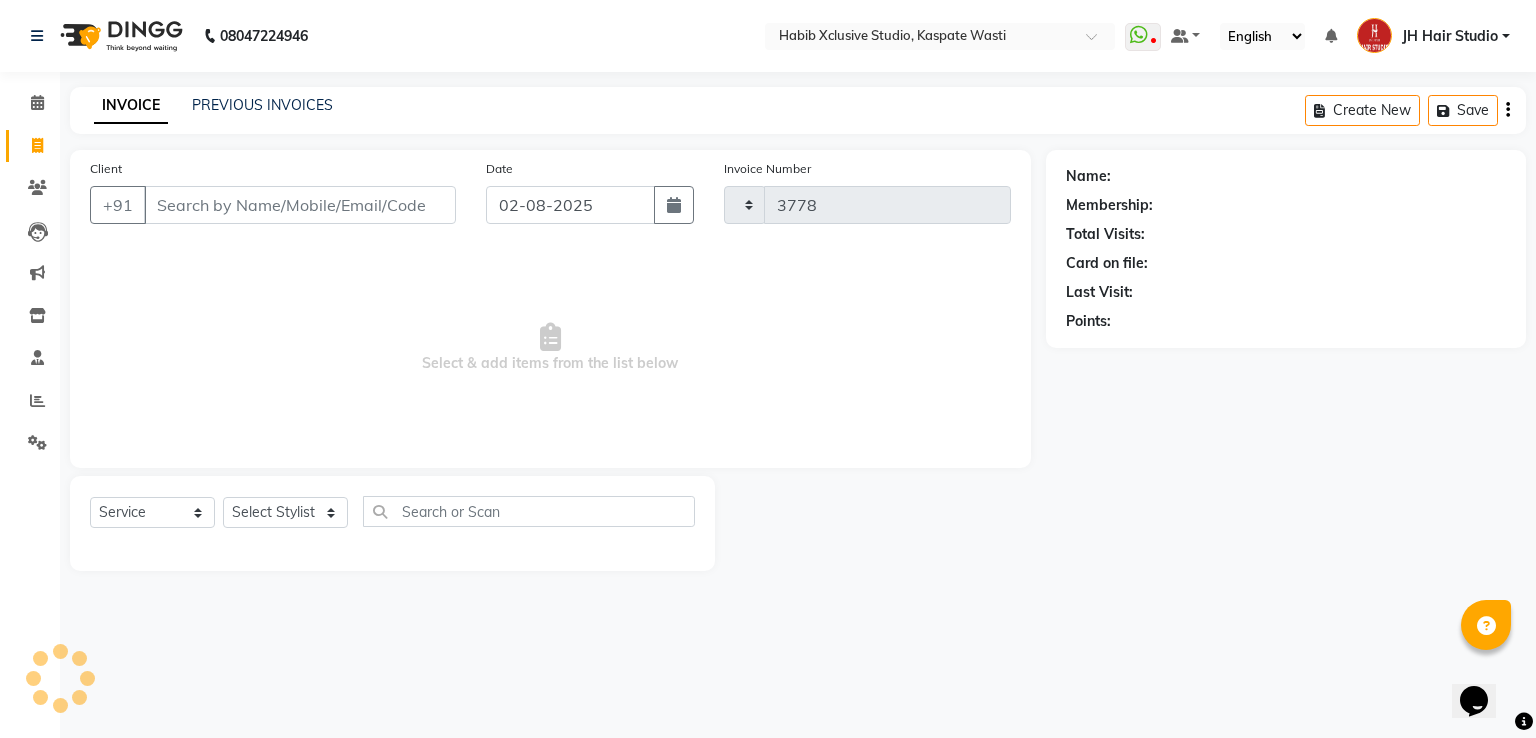 select on "130" 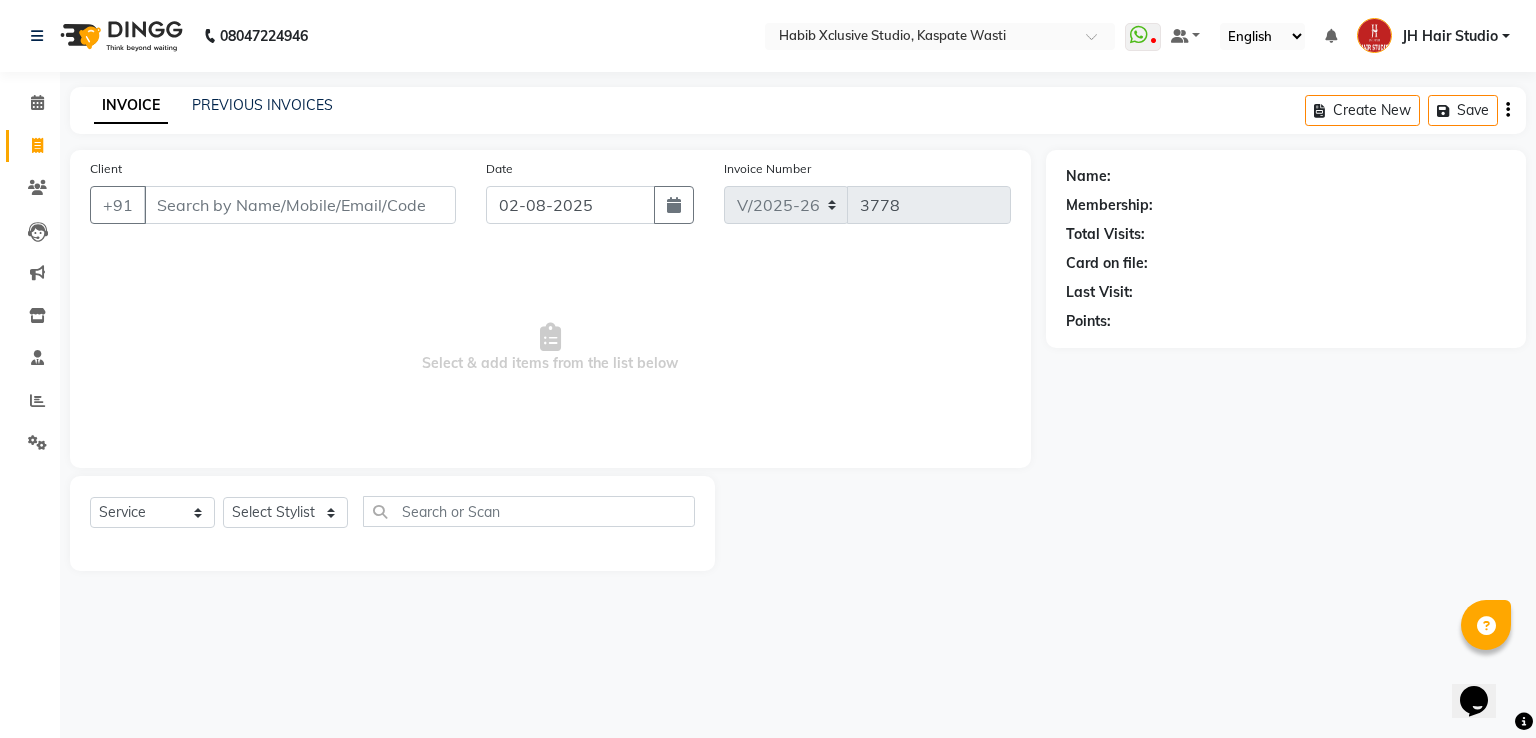 type on "9970815859" 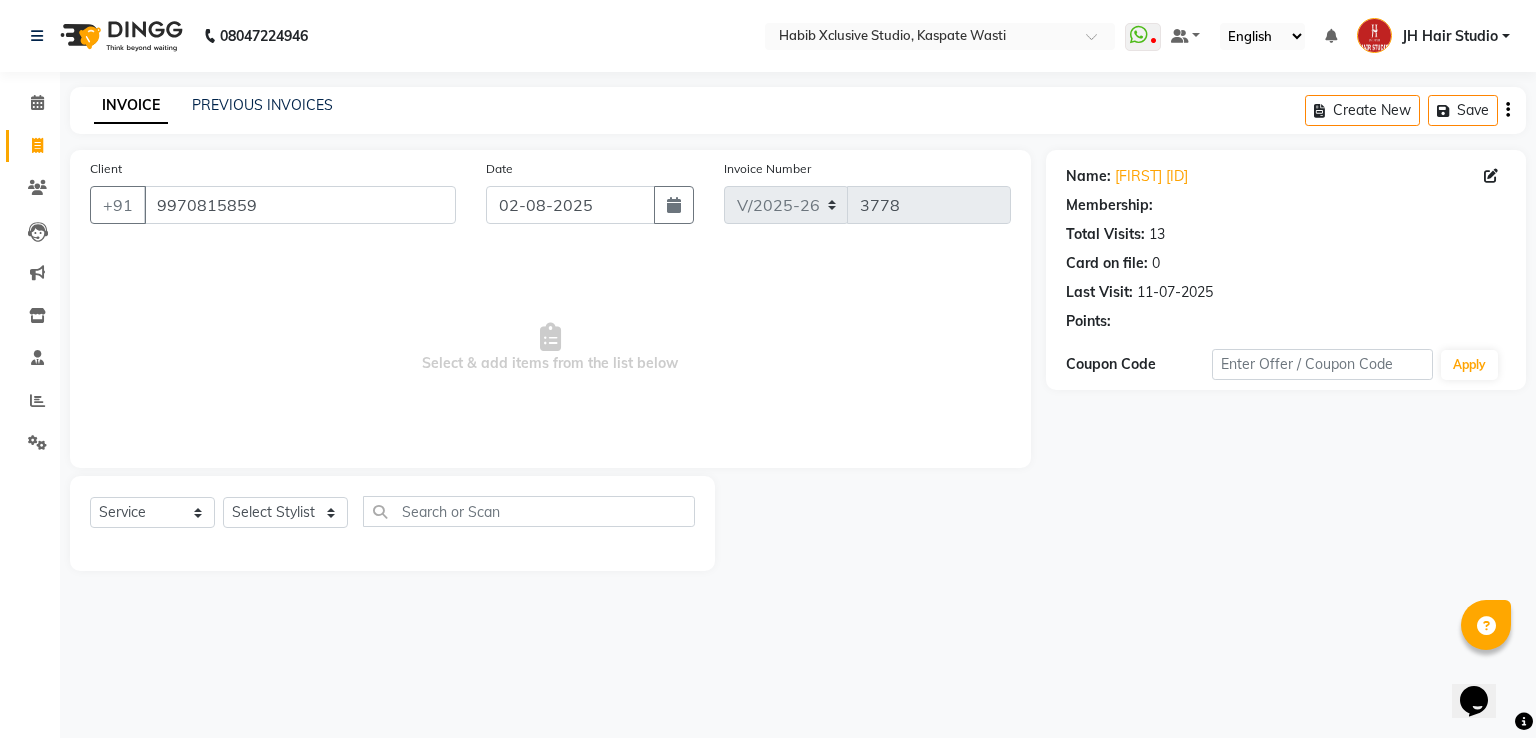 select on "1: Object" 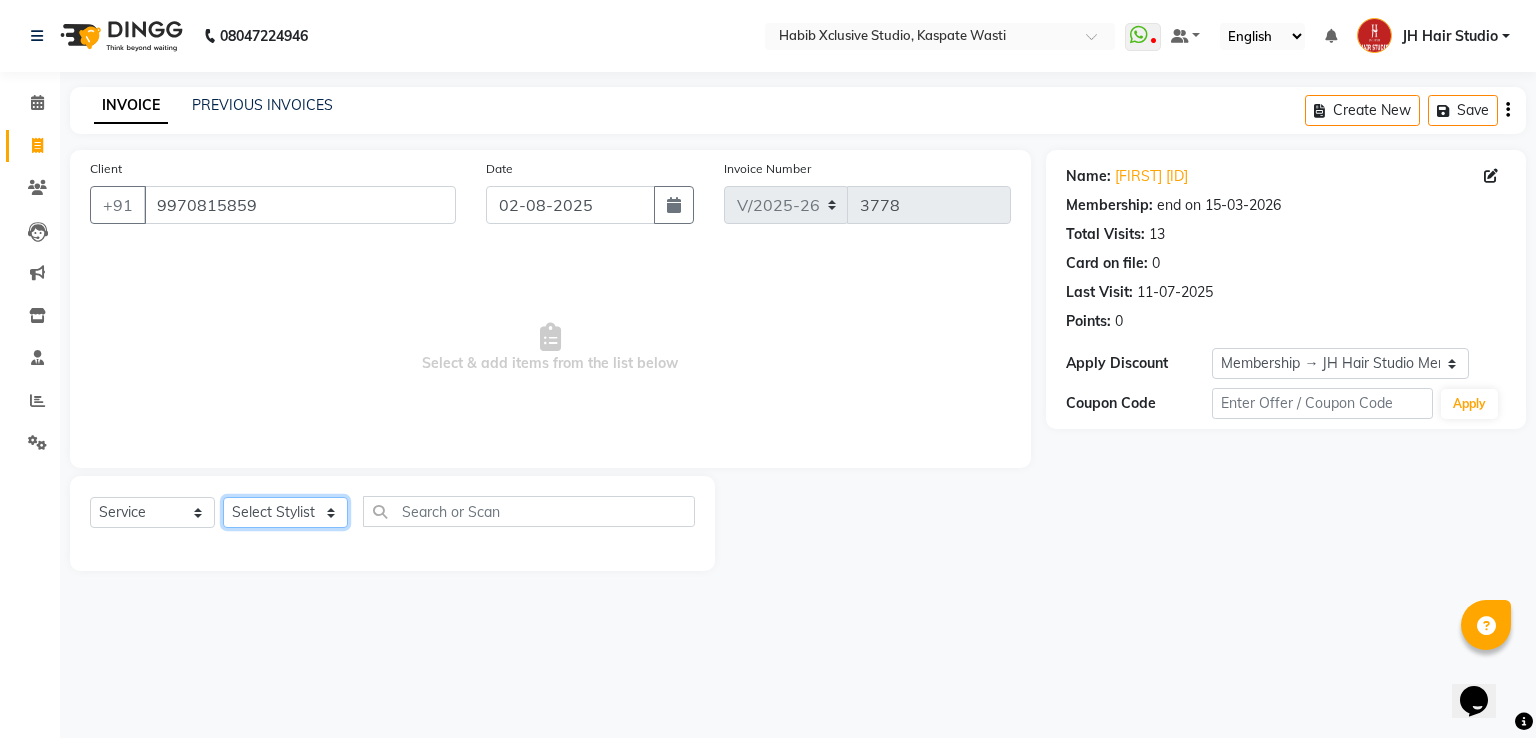 click on "Select Stylist [F1] GANESH [F1] Jagdish  [ F1] RAM [F1]Sanjay [F1]Siddhu [F1] Suraj  [F1] USHA [F2] AYAN  [F2] Deepak [F2] Smital [JH] DUBALE  GANESH [JH] Gopal Wagh JH Hair Studio [JH] Harish [JH] Omkar [JH] Shahwaz Shaikh [JH] SIDDHANT  [JH] SWAPNIL [JH] Tushaar" 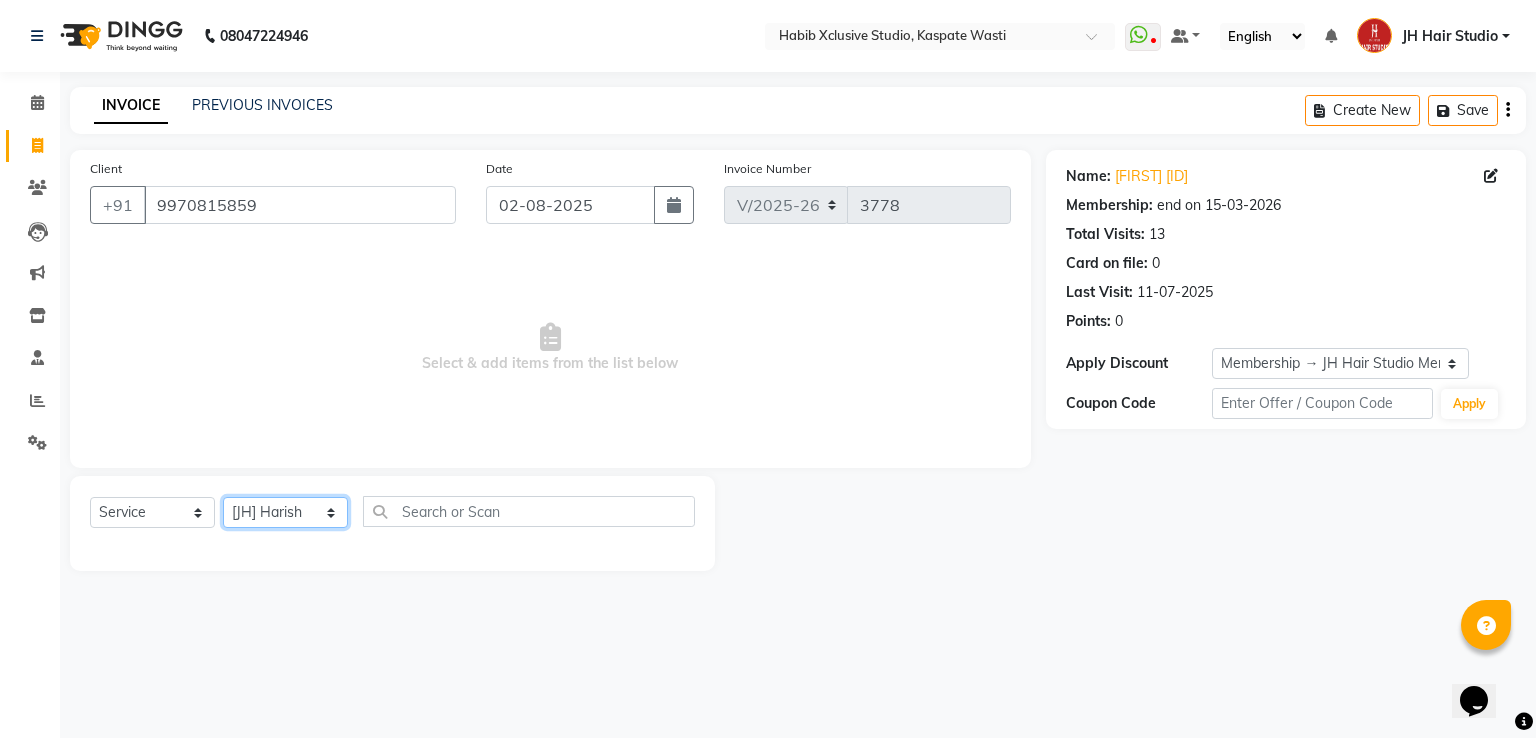 click on "Select Stylist [F1] GANESH [F1] Jagdish  [ F1] RAM [F1]Sanjay [F1]Siddhu [F1] Suraj  [F1] USHA [F2] AYAN  [F2] Deepak [F2] Smital [JH] DUBALE  GANESH [JH] Gopal Wagh JH Hair Studio [JH] Harish [JH] Omkar [JH] Shahwaz Shaikh [JH] SIDDHANT  [JH] SWAPNIL [JH] Tushaar" 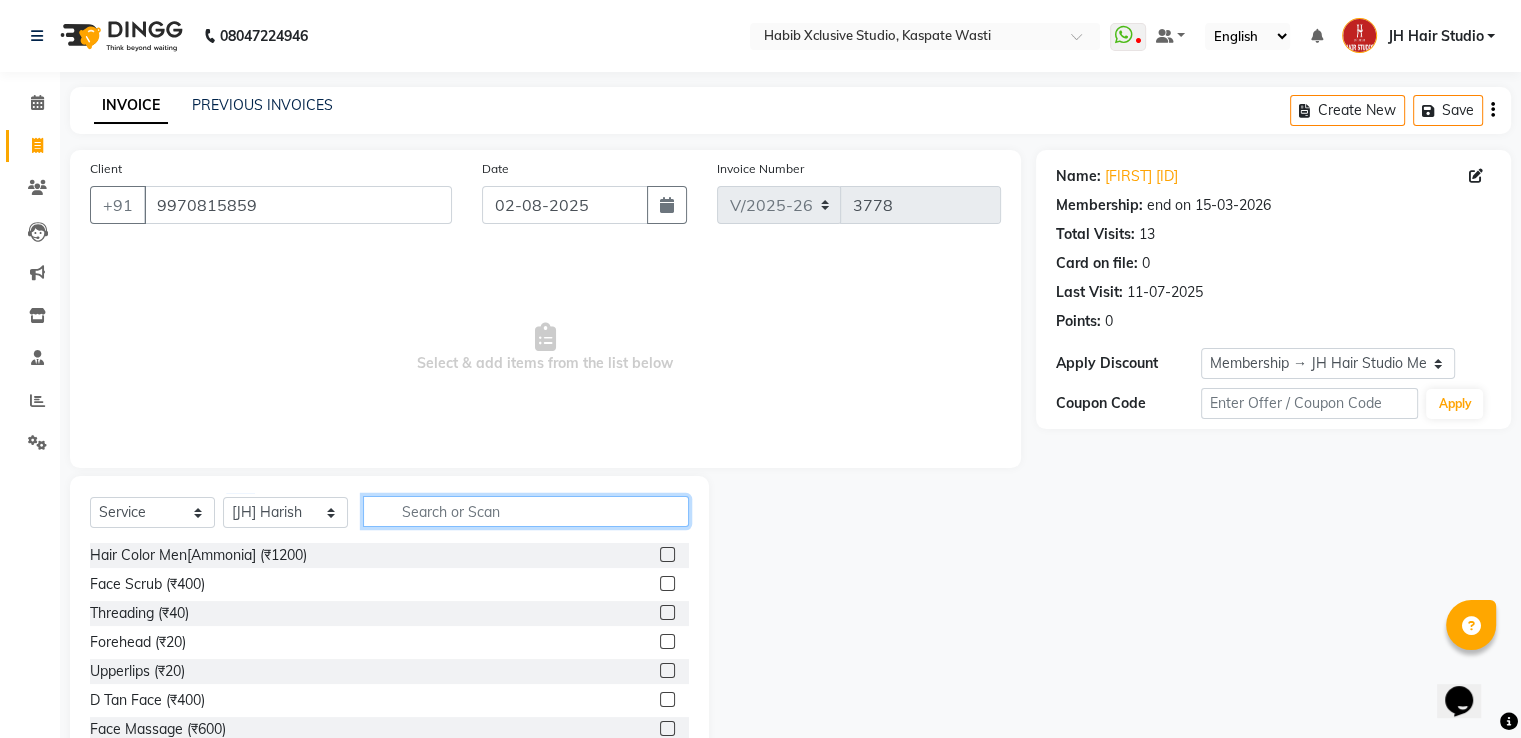 click 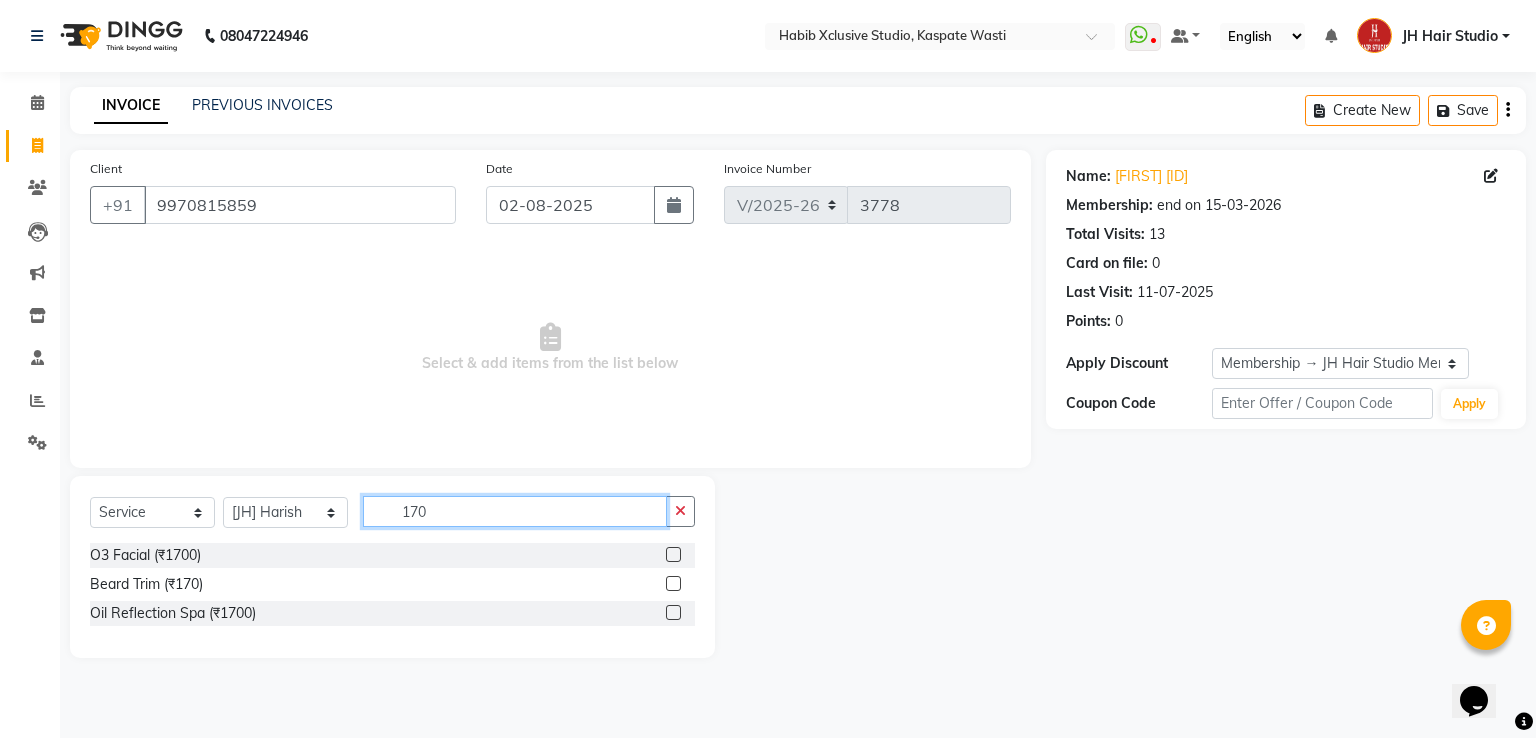 type on "170" 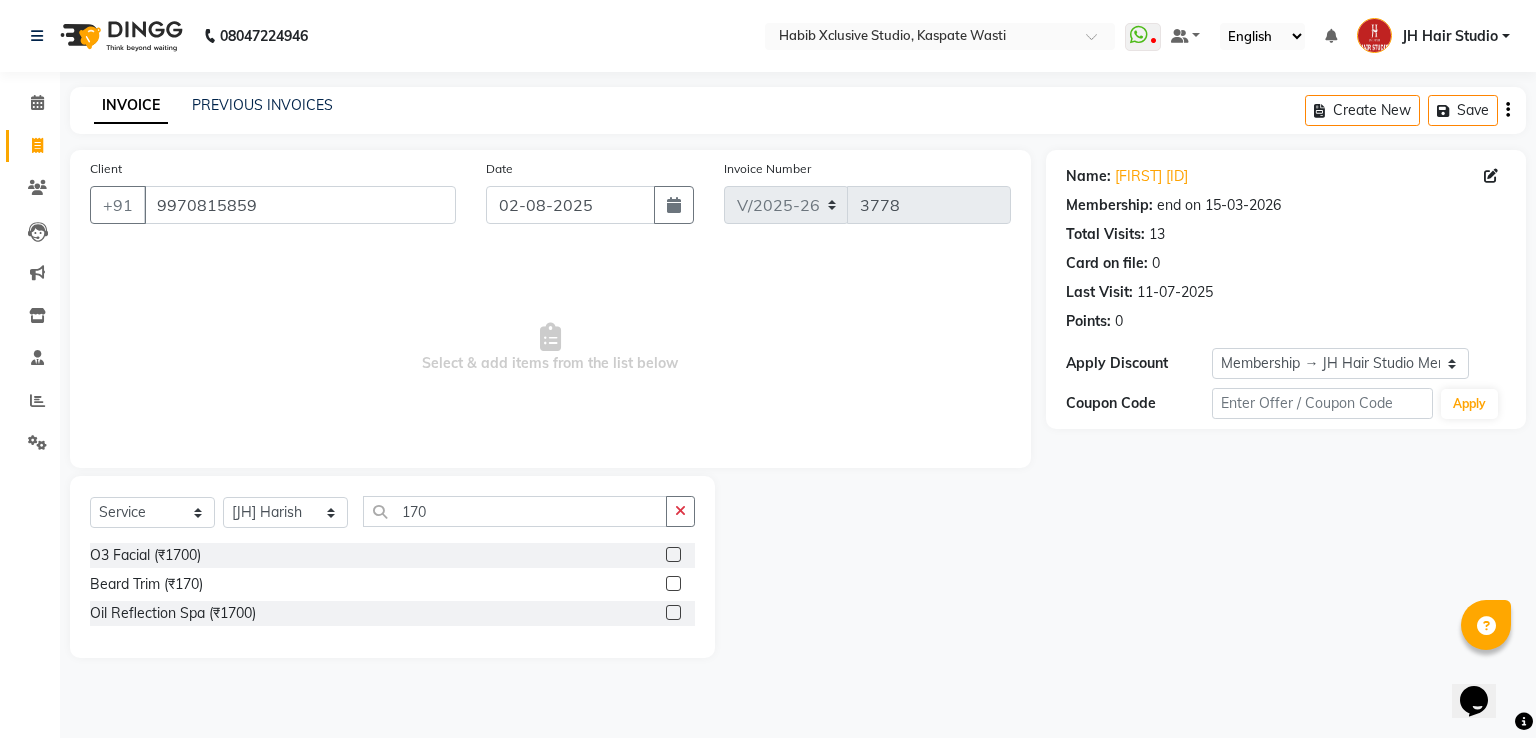 click 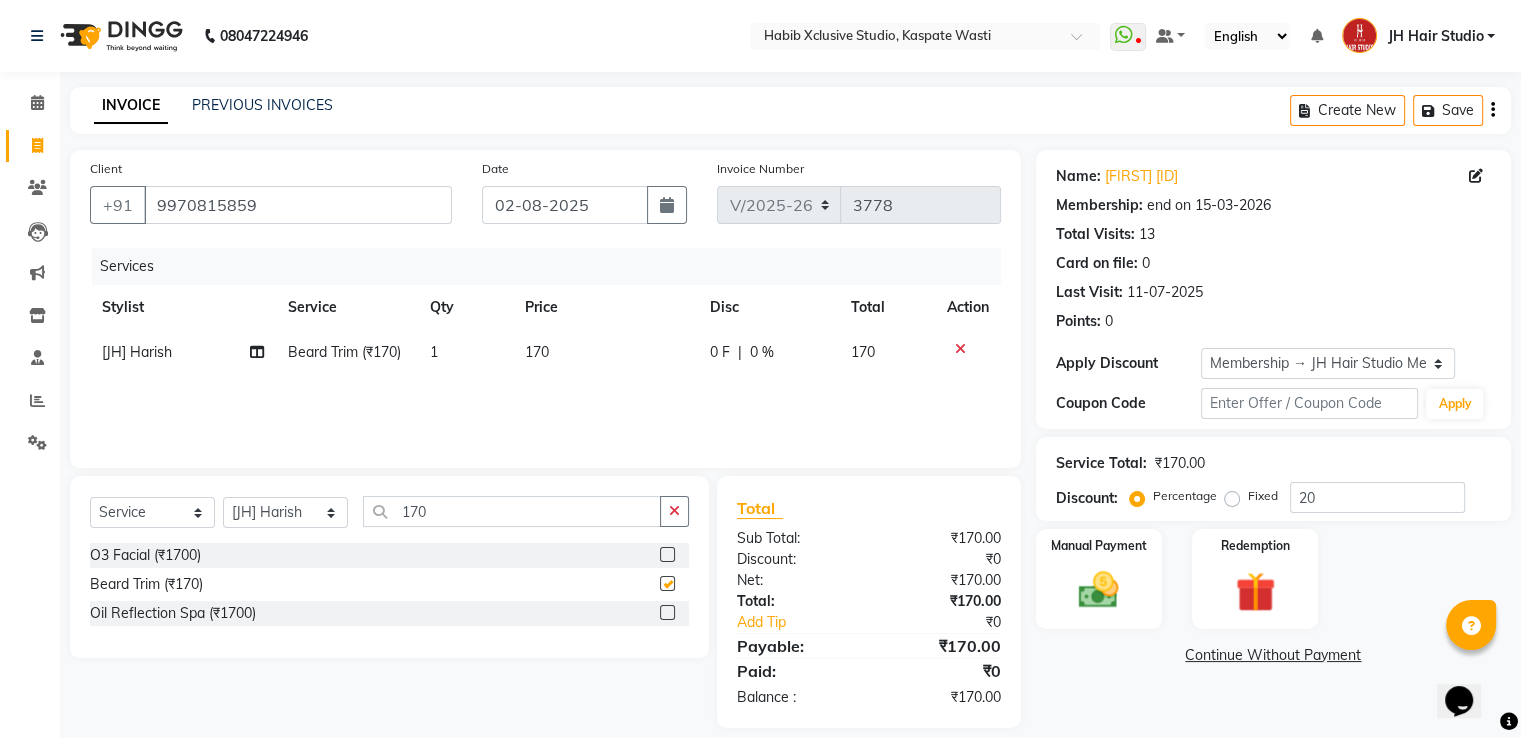 checkbox on "false" 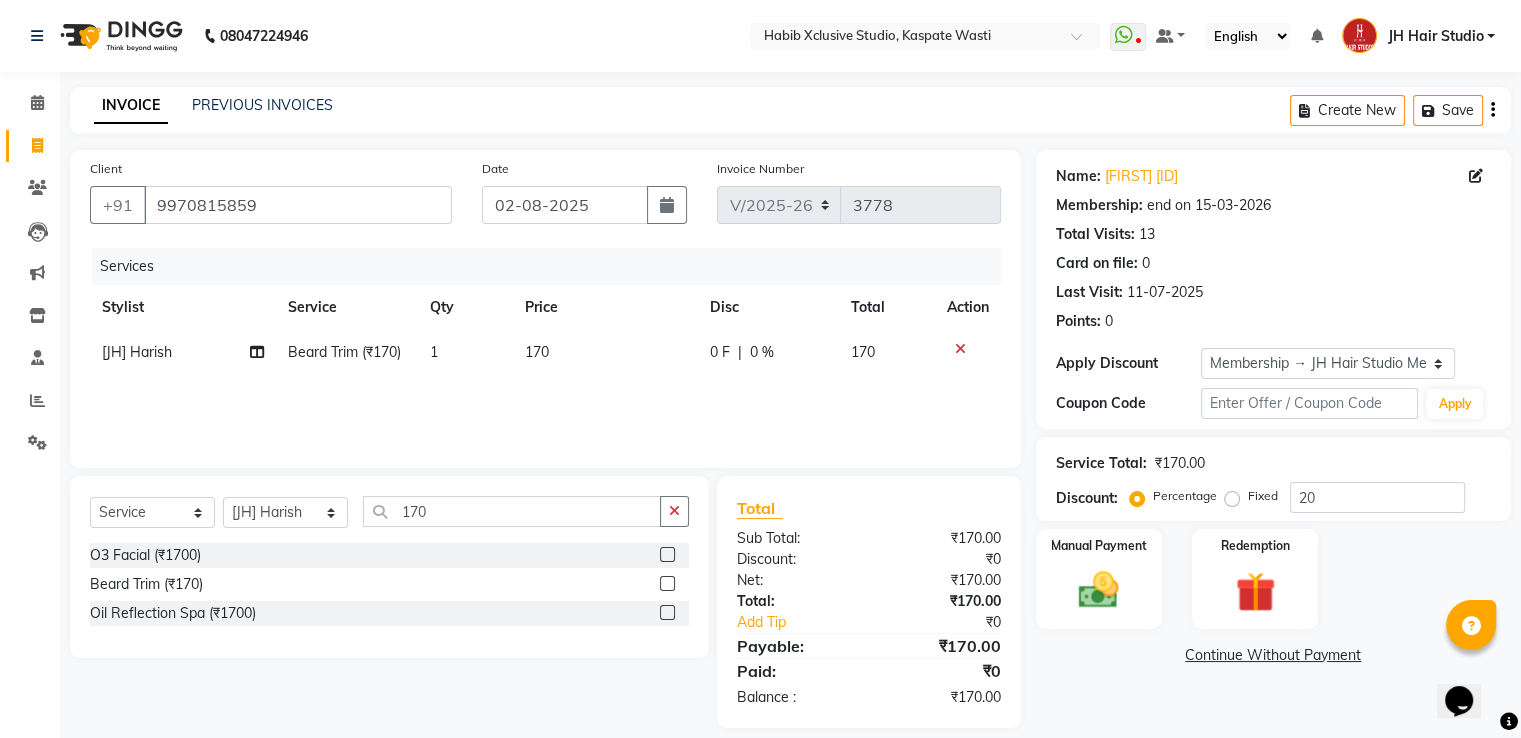 click on "Price" 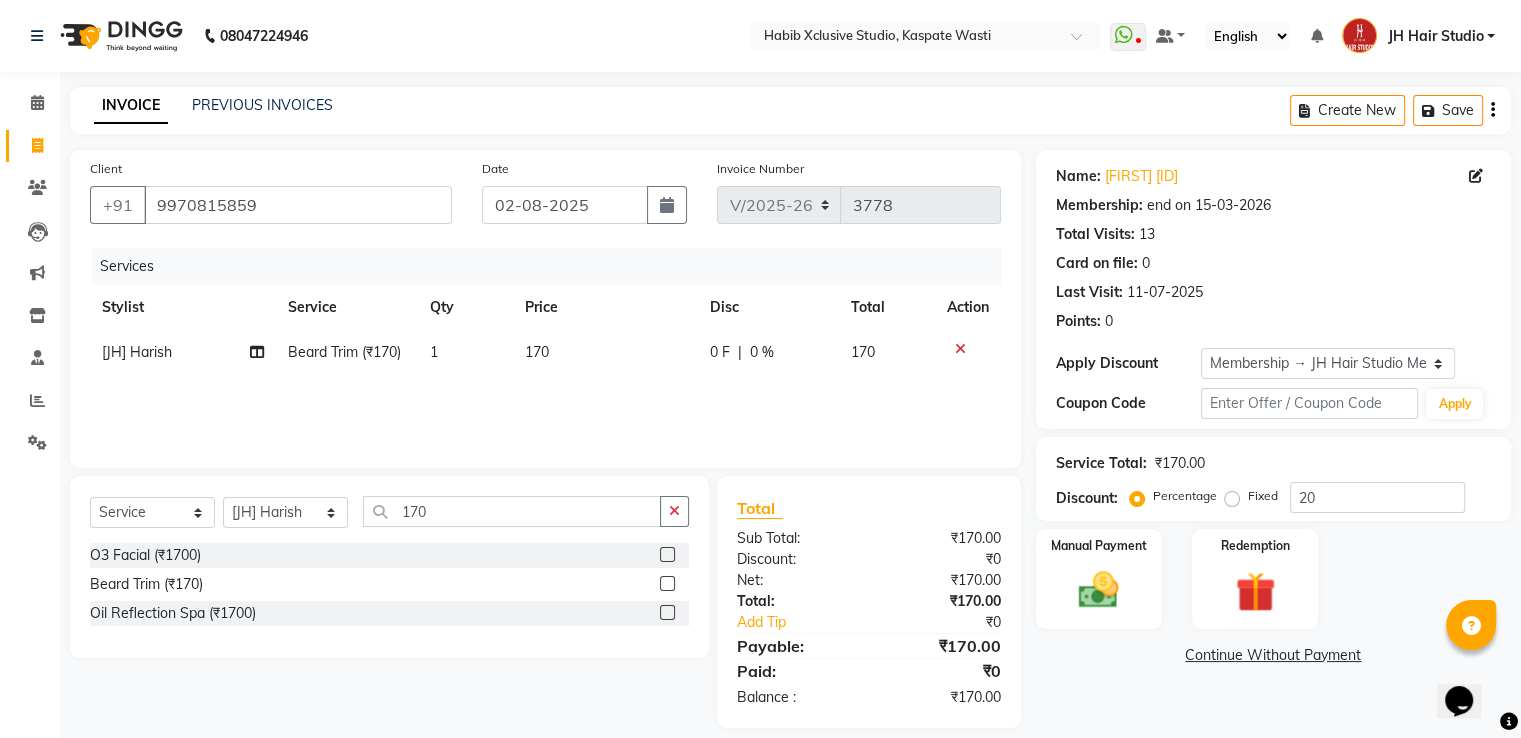 click on "170" 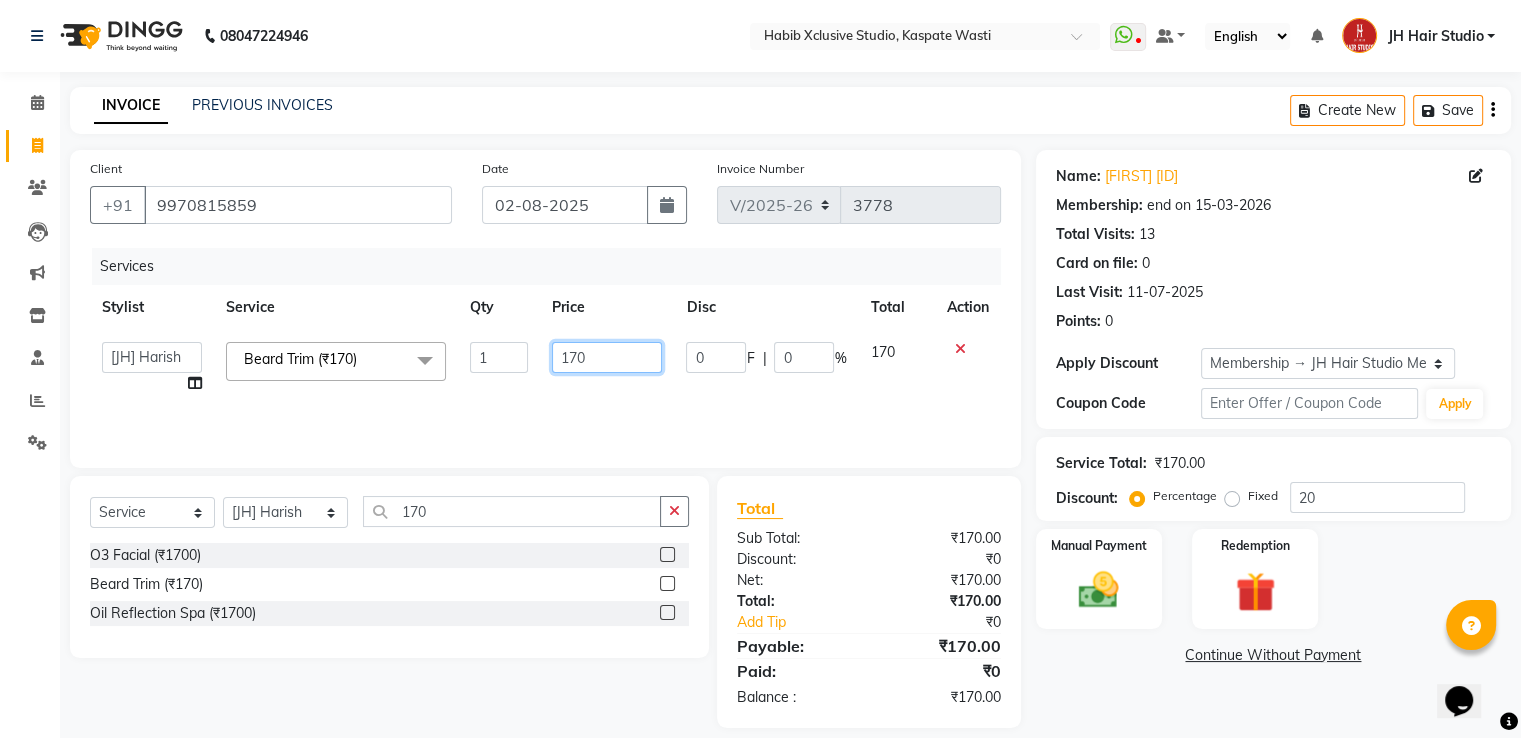 click on "170" 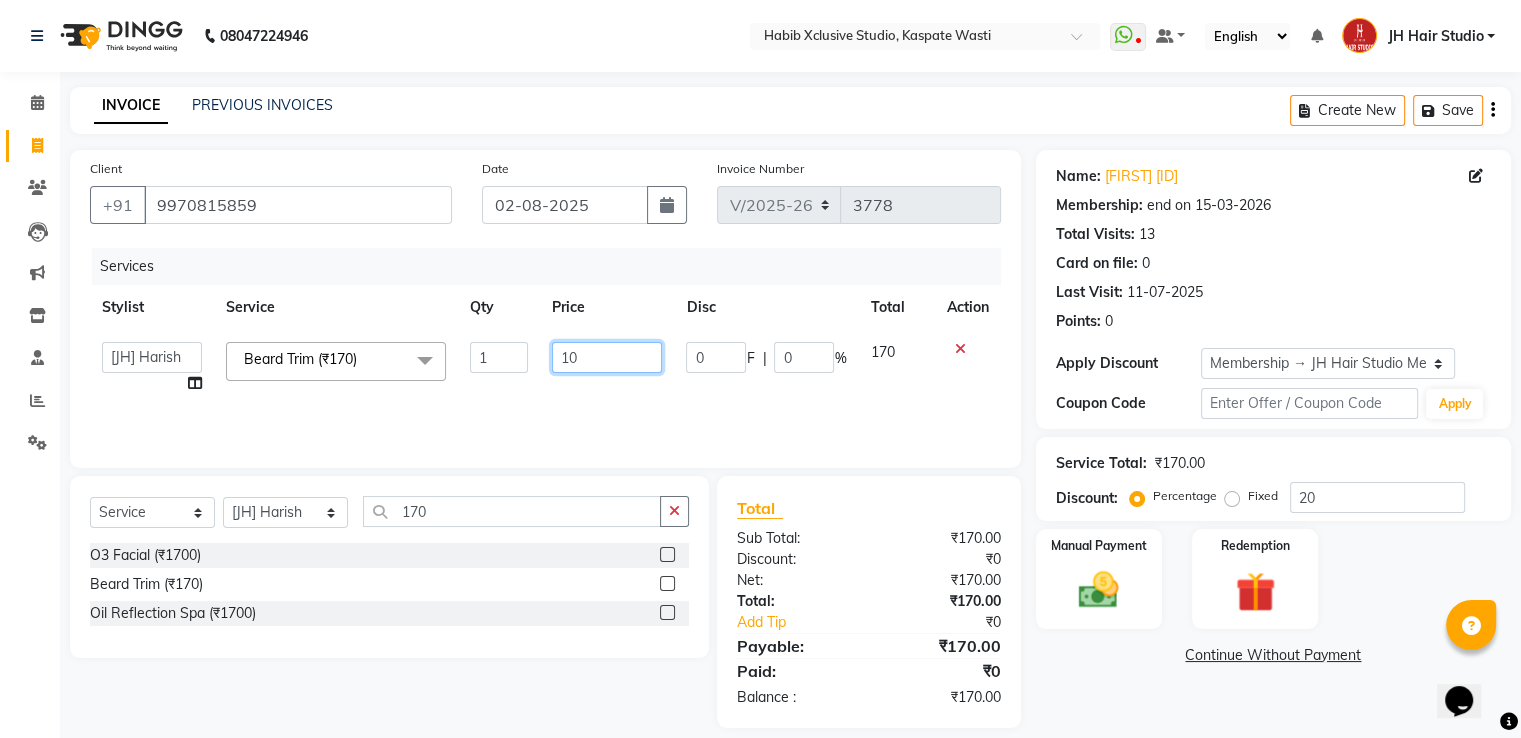 type on "150" 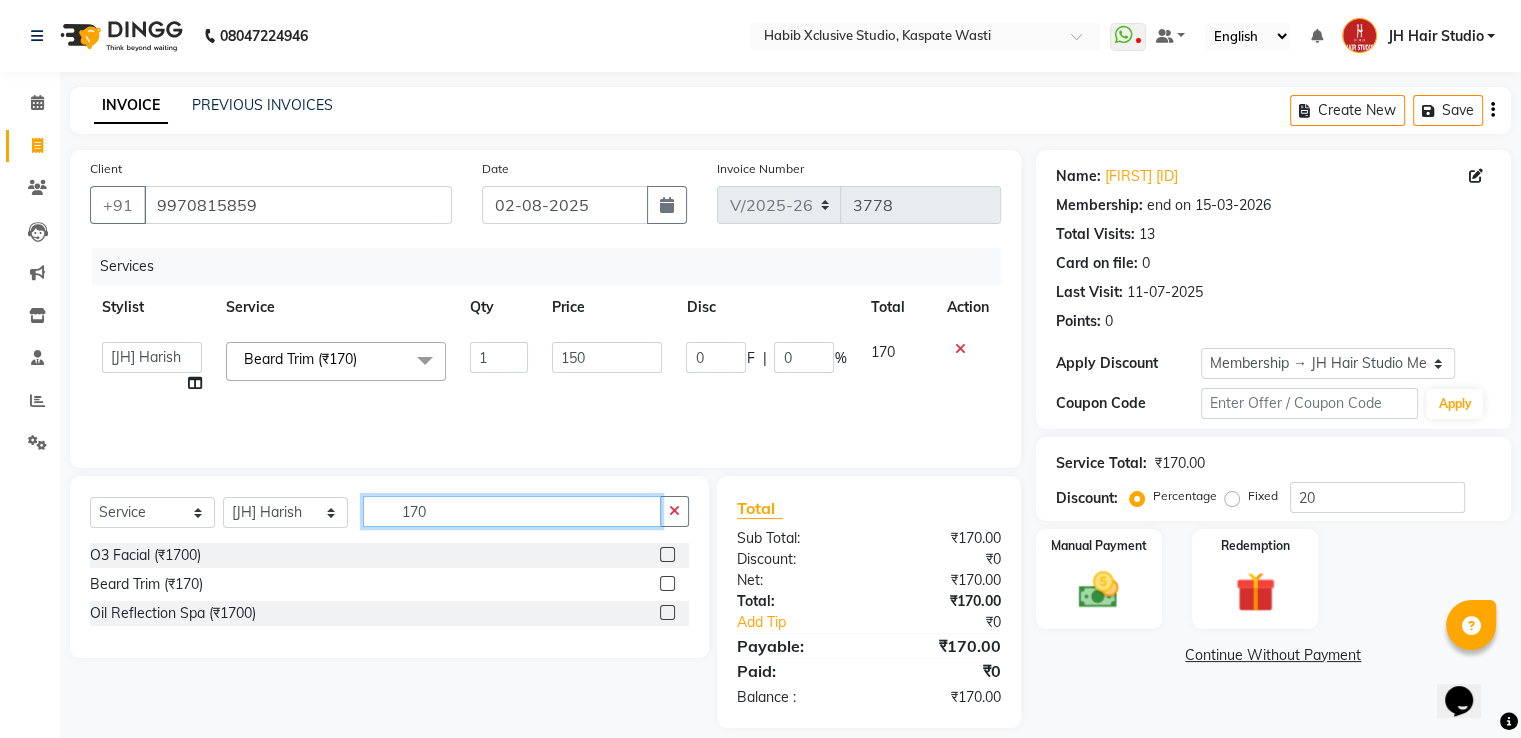 click on "170" 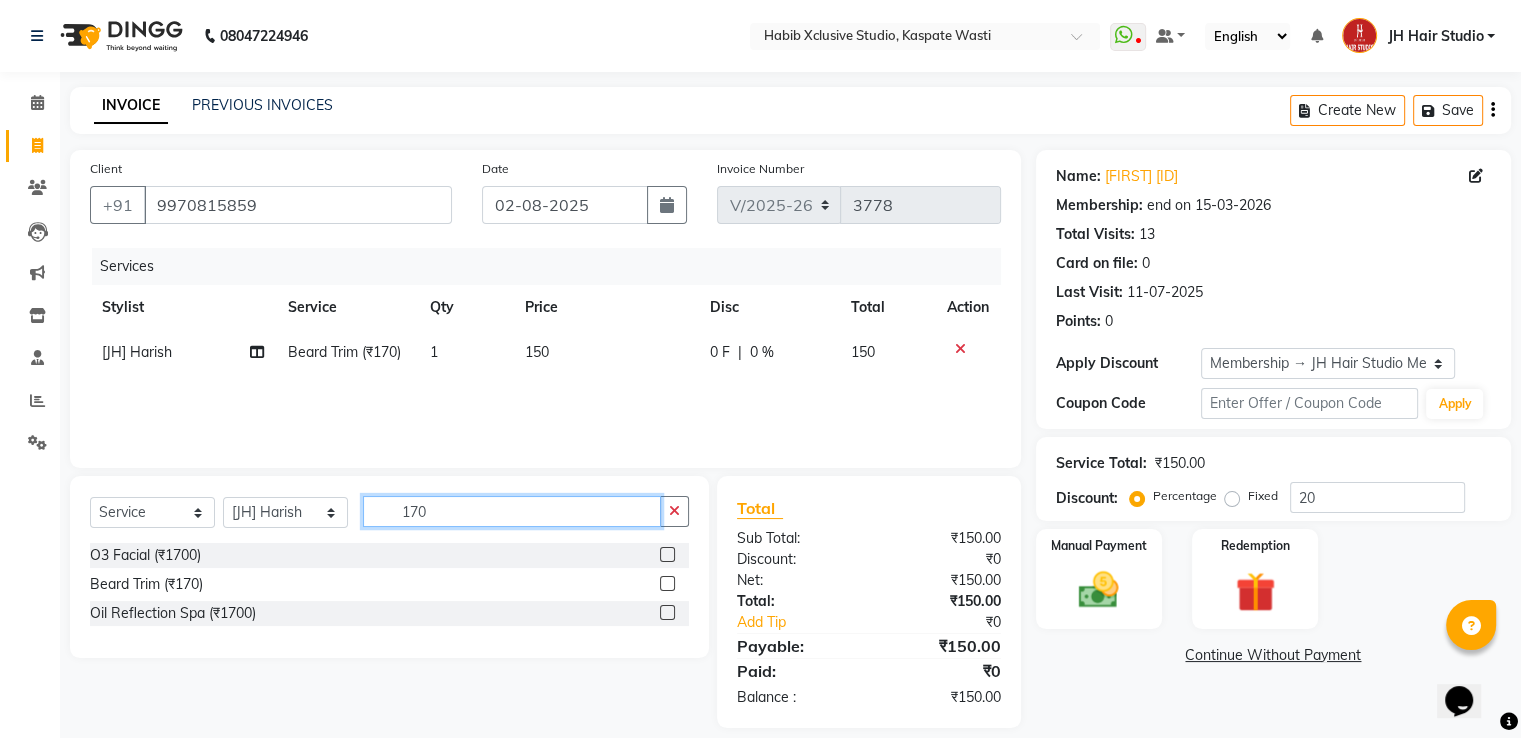 click on "170" 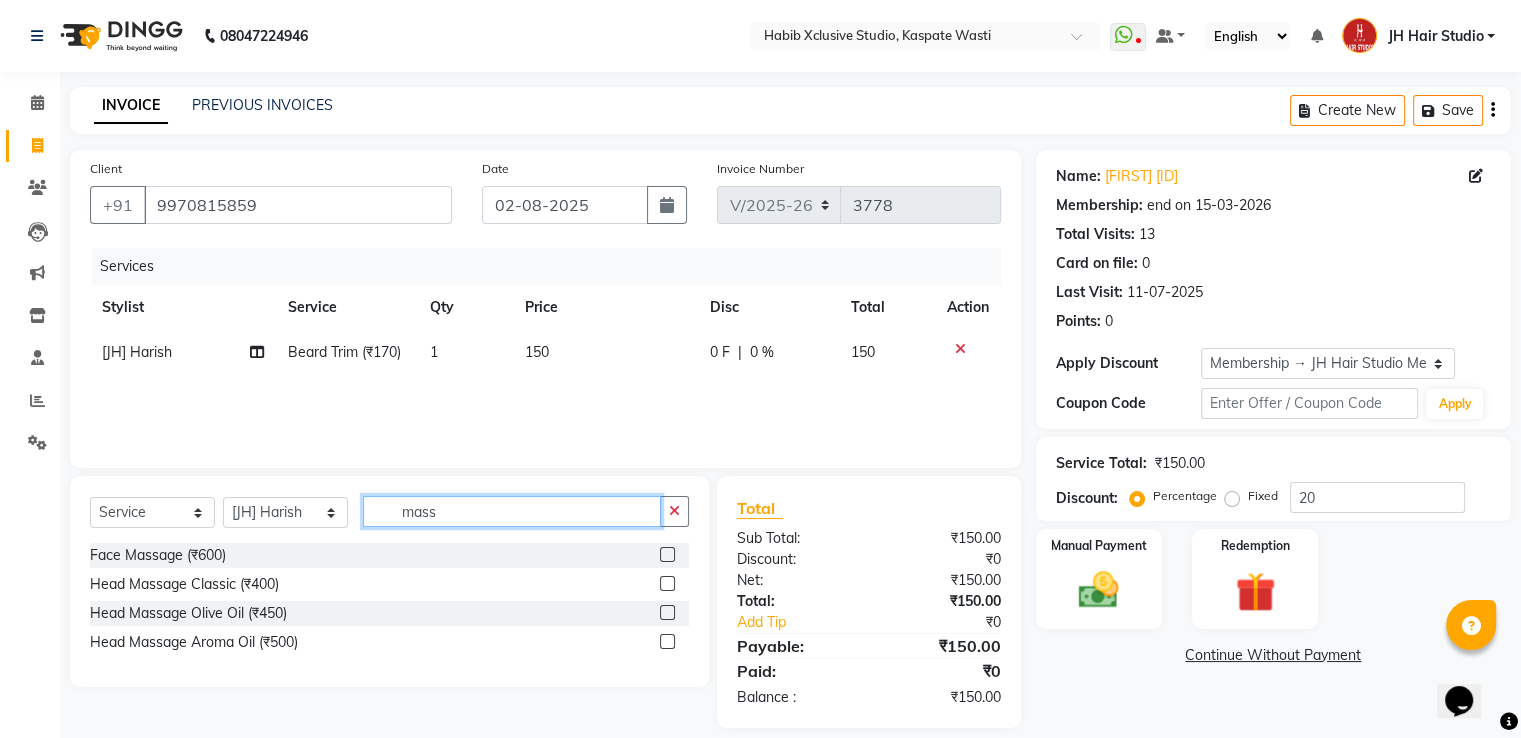 type on "mass" 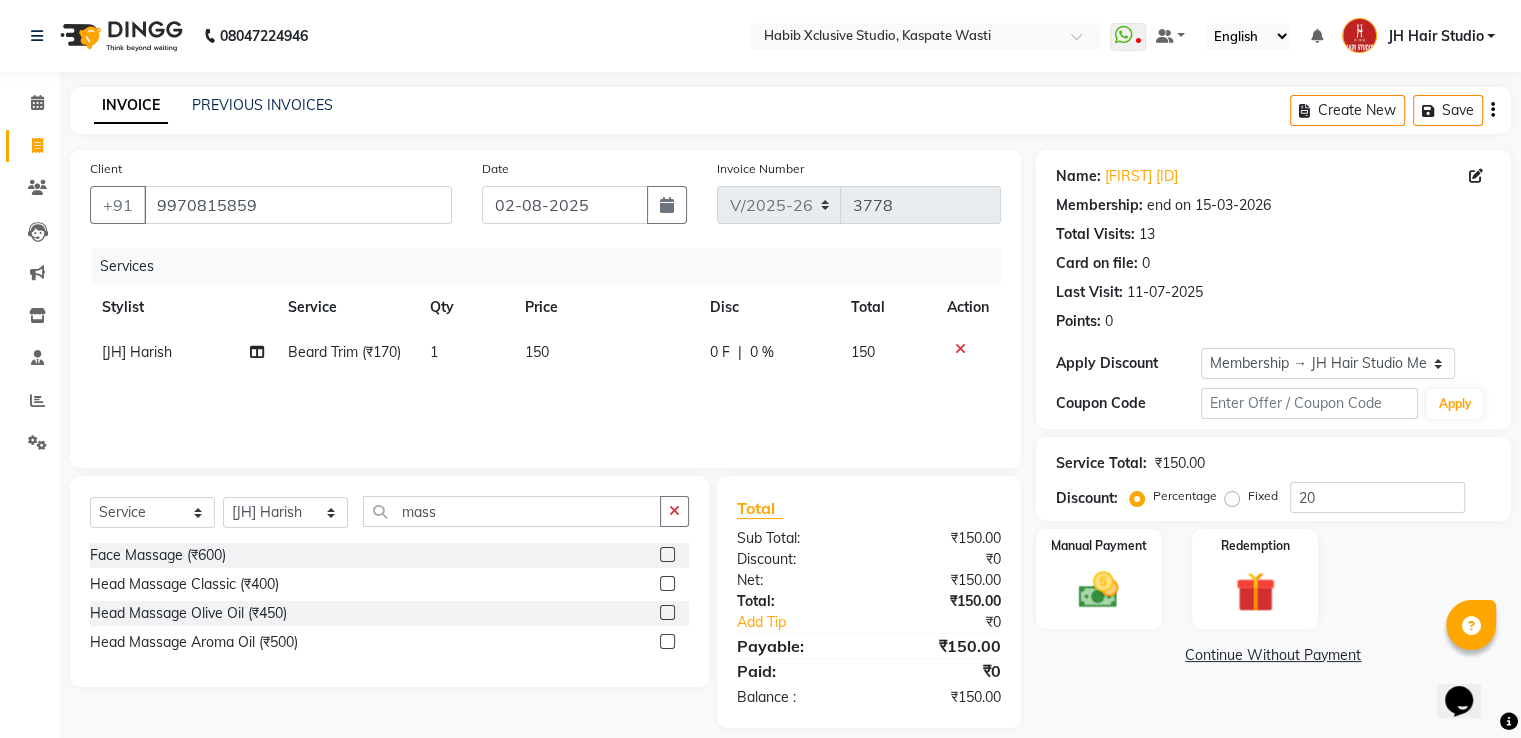 click 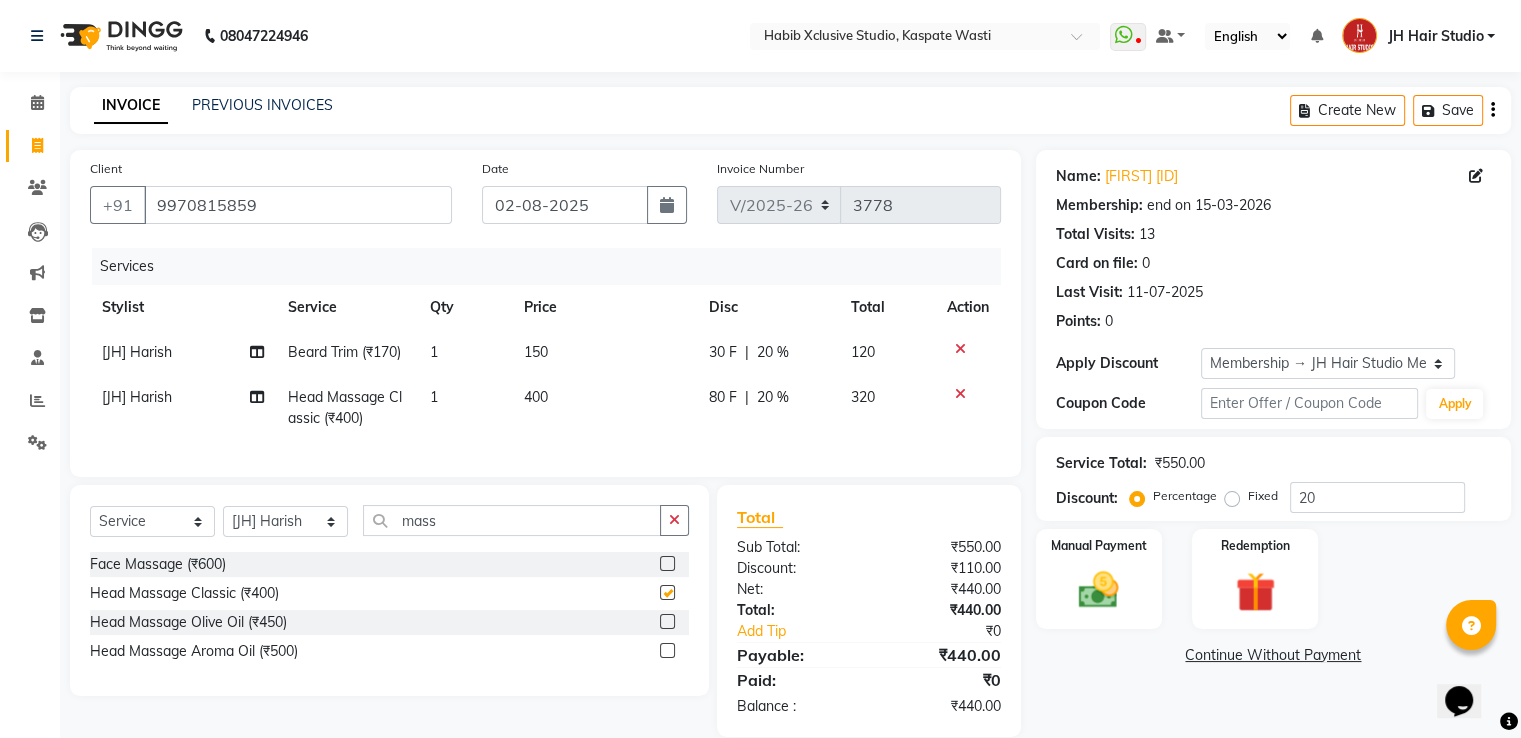 checkbox on "false" 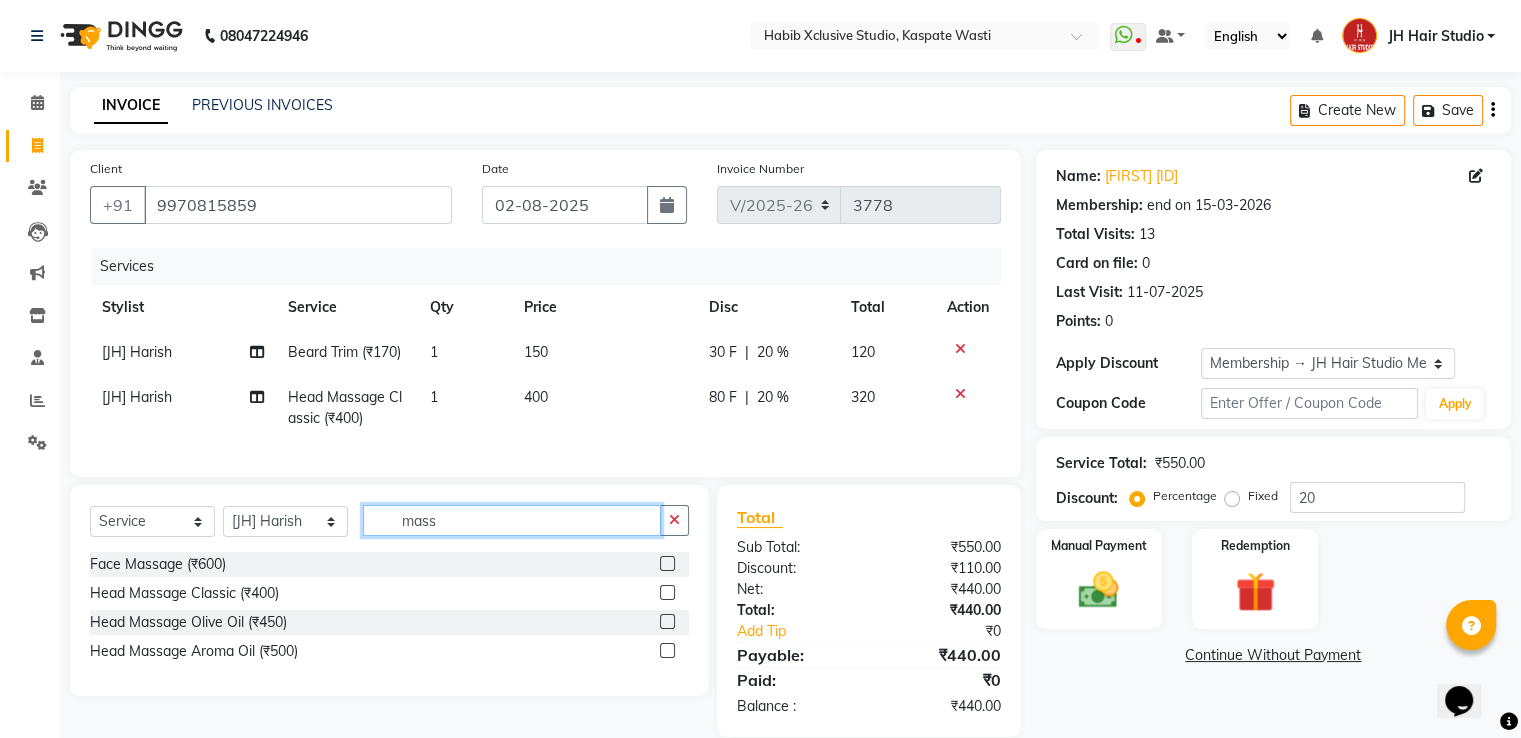 click on "mass" 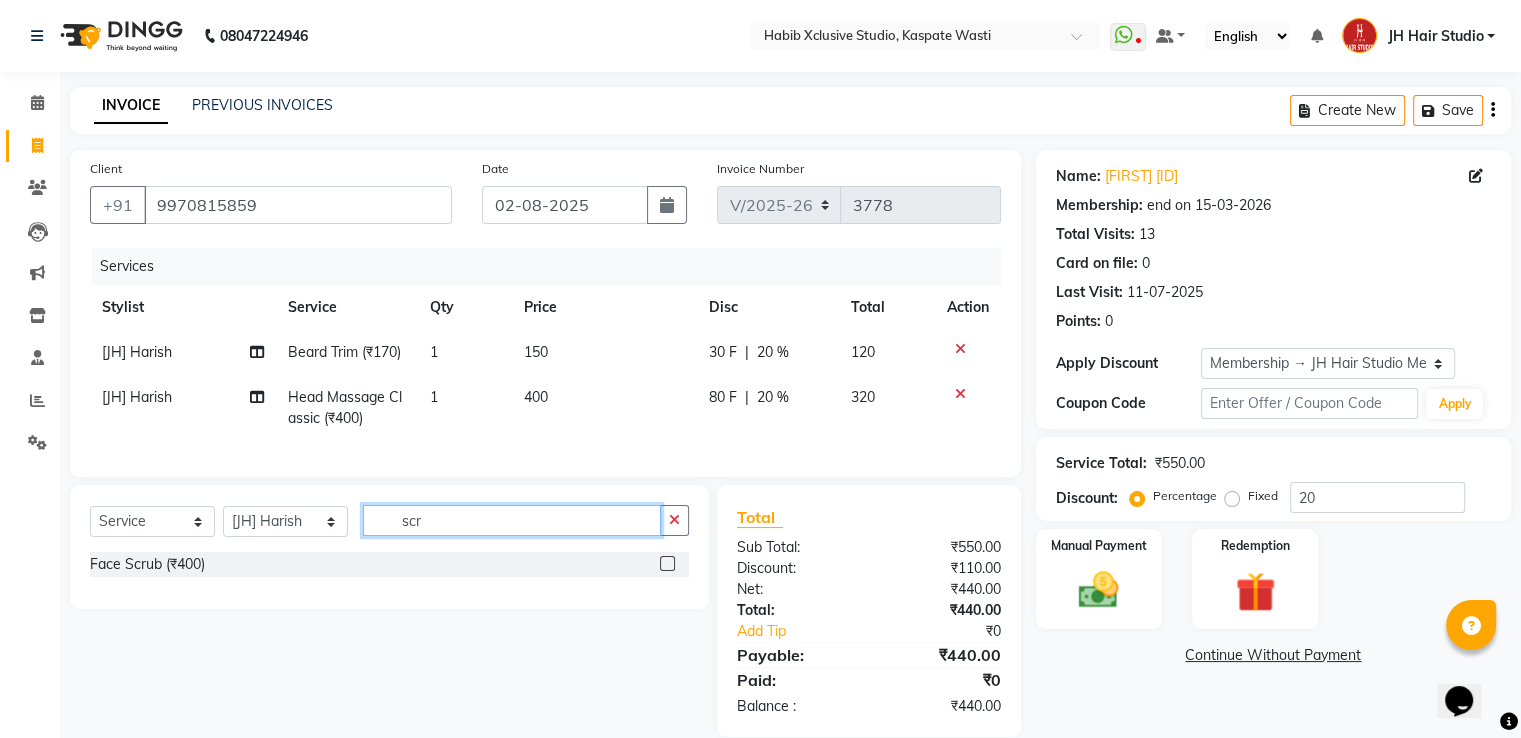 type on "scr" 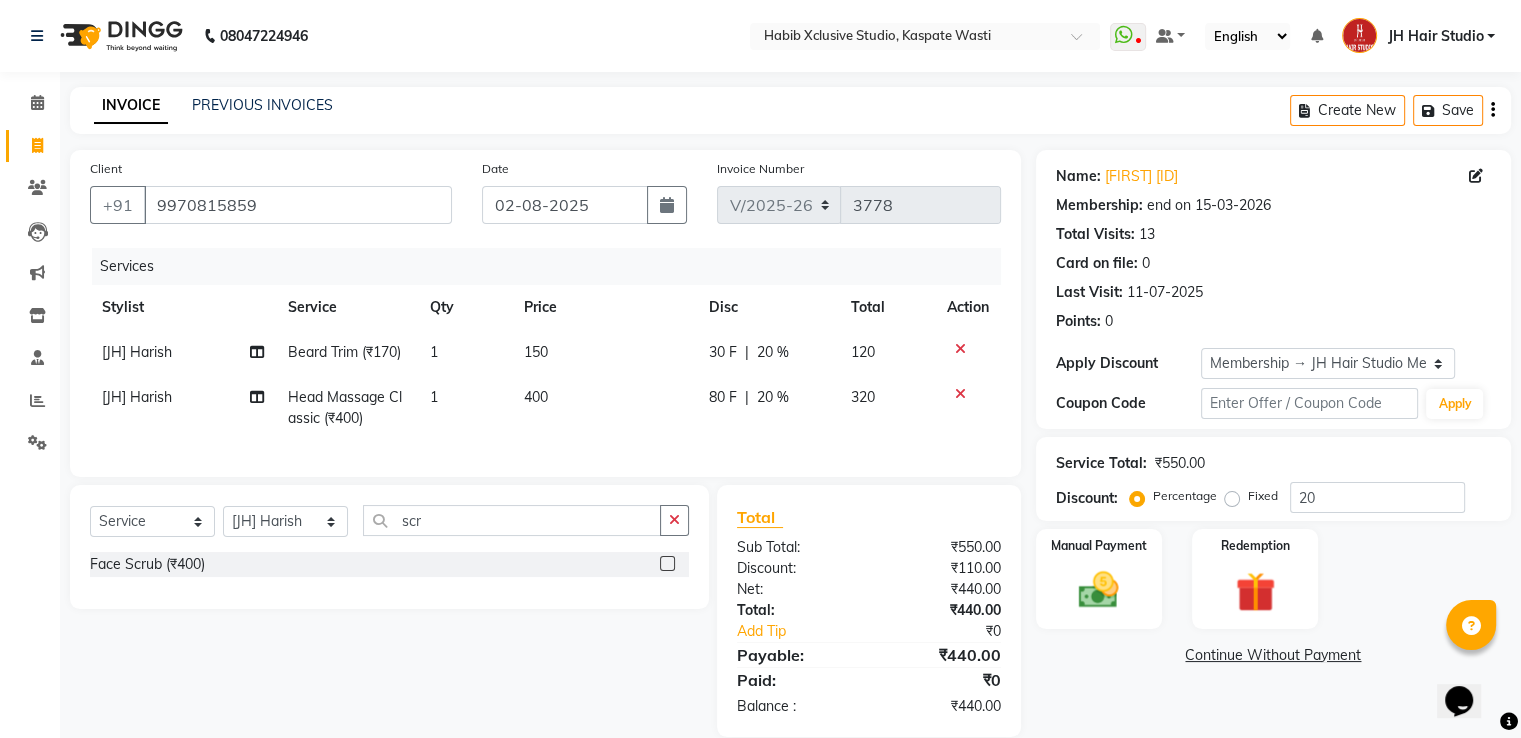 click 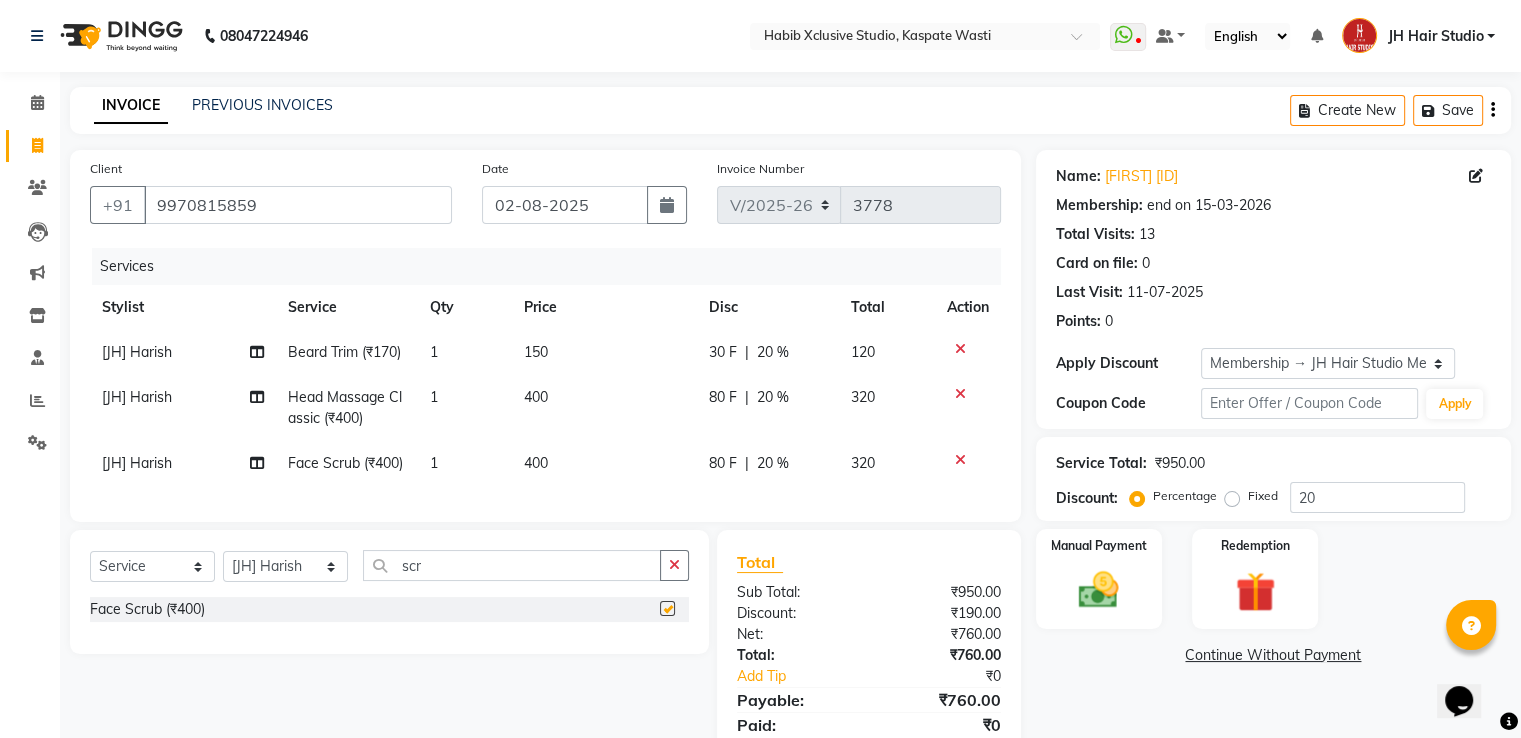 checkbox on "false" 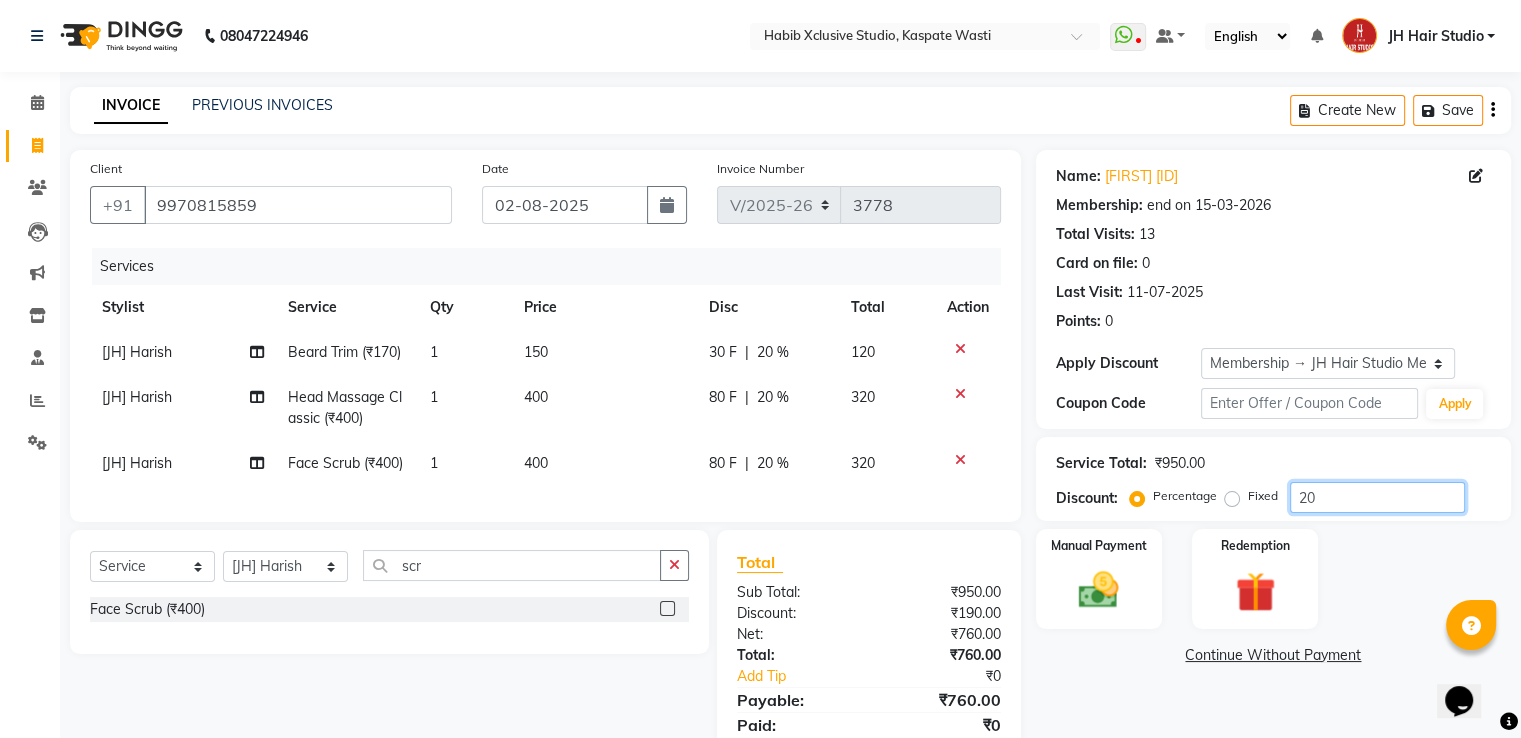 click on "20" 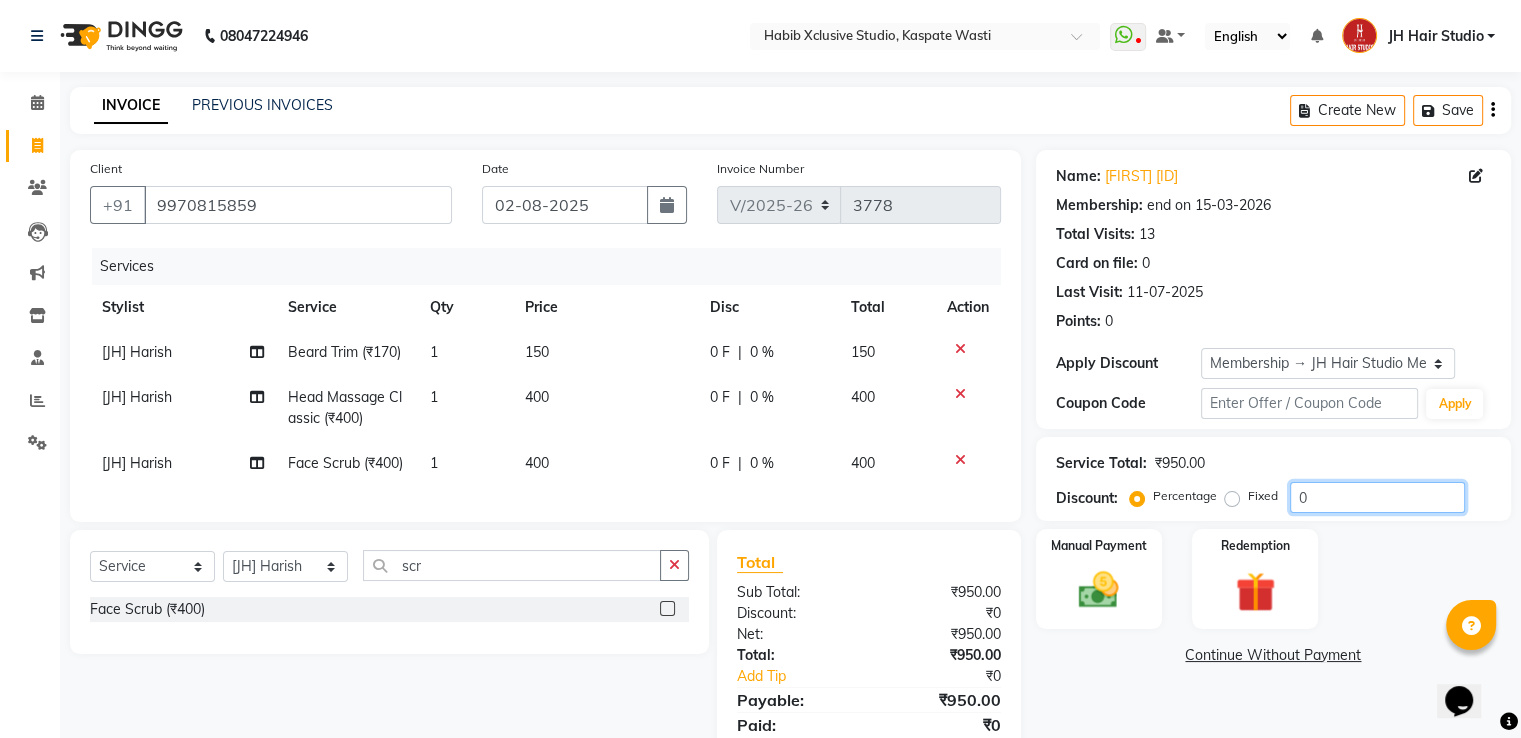 type on "0" 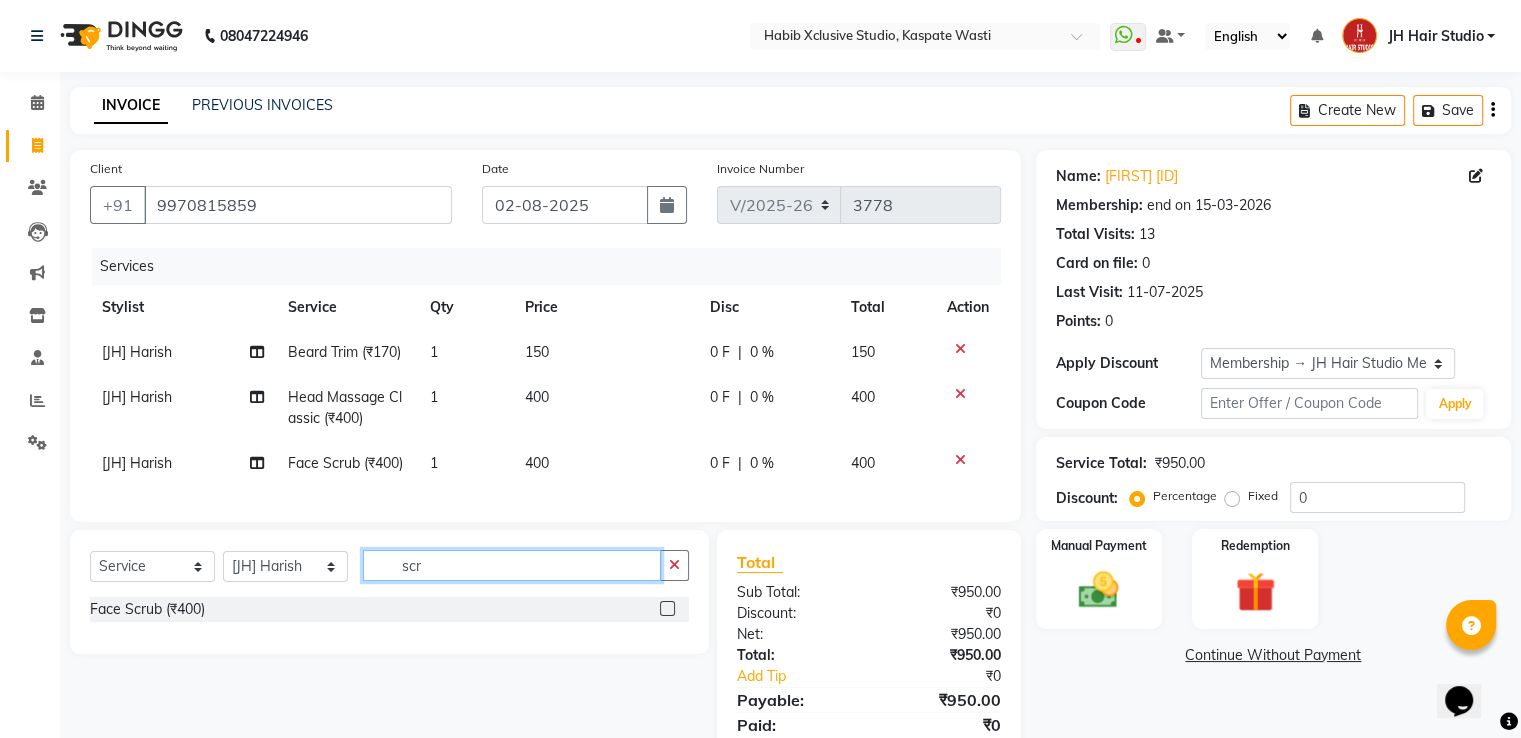 click on "scr" 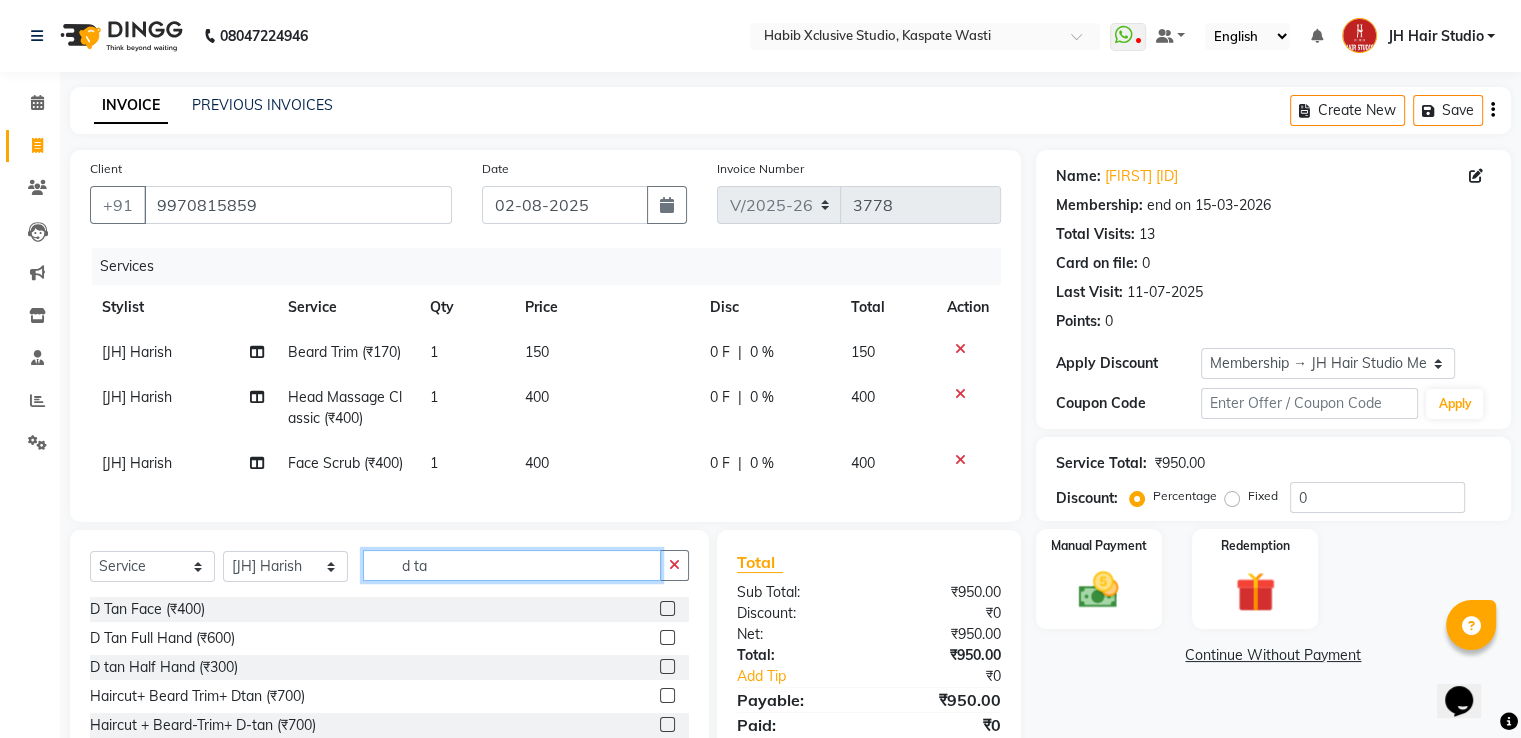 type on "d ta" 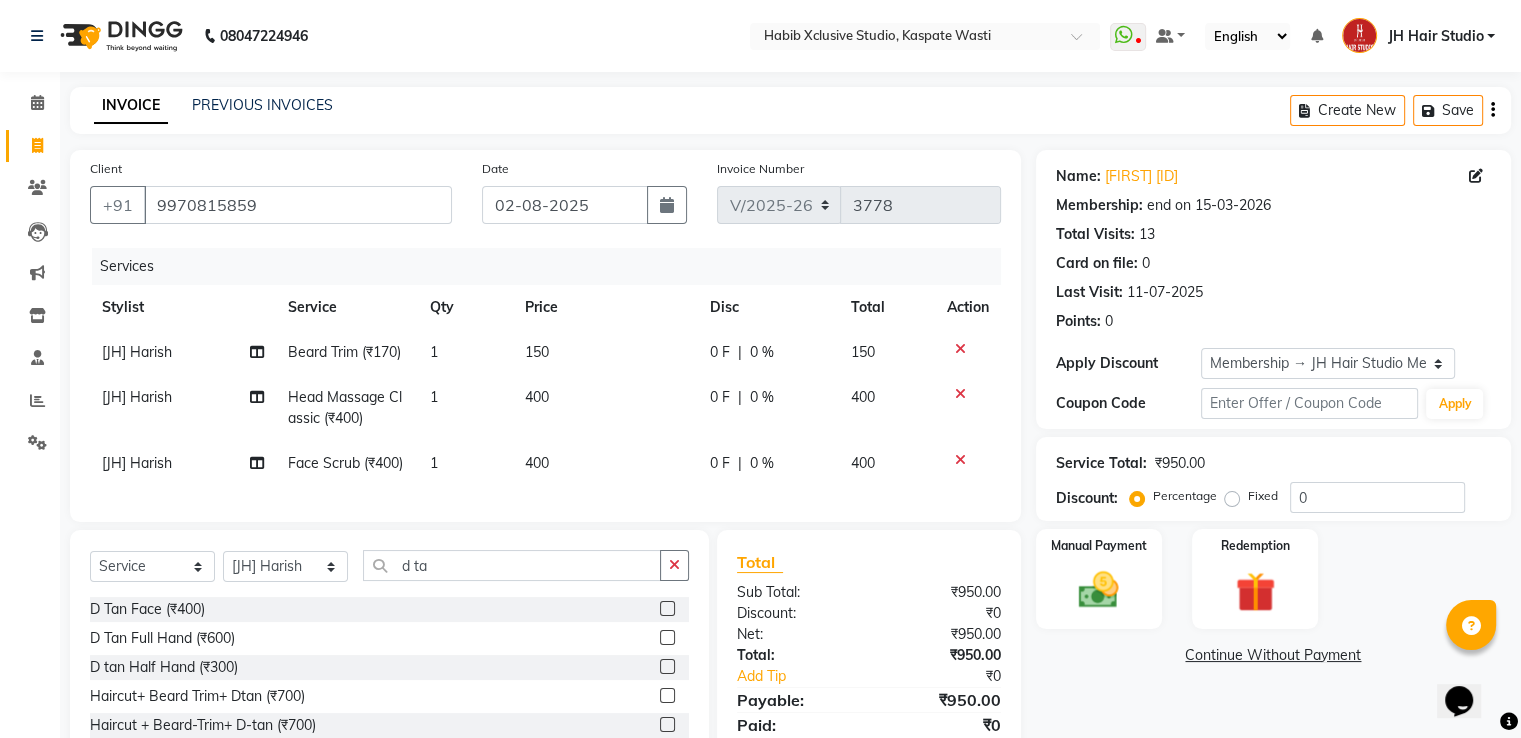 click 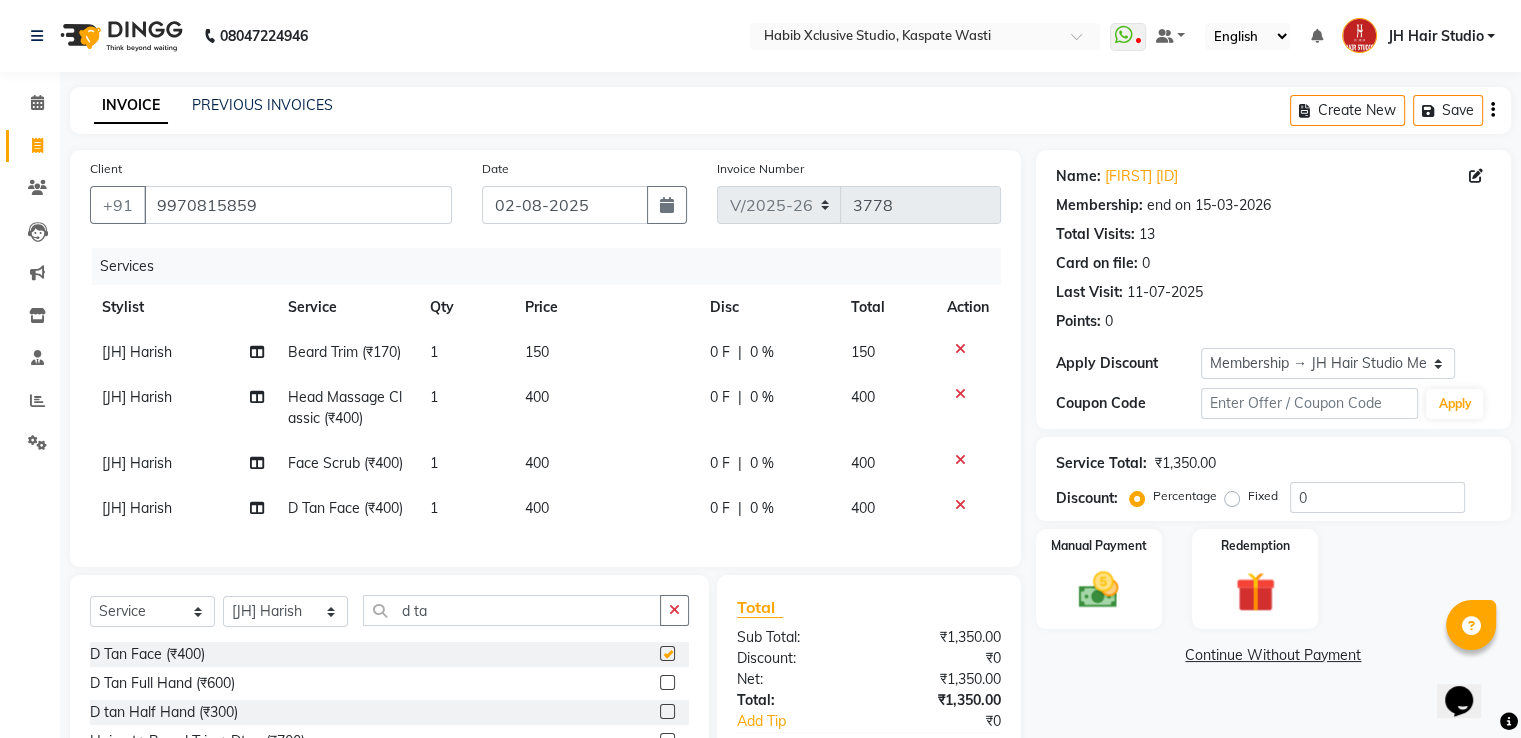 checkbox on "false" 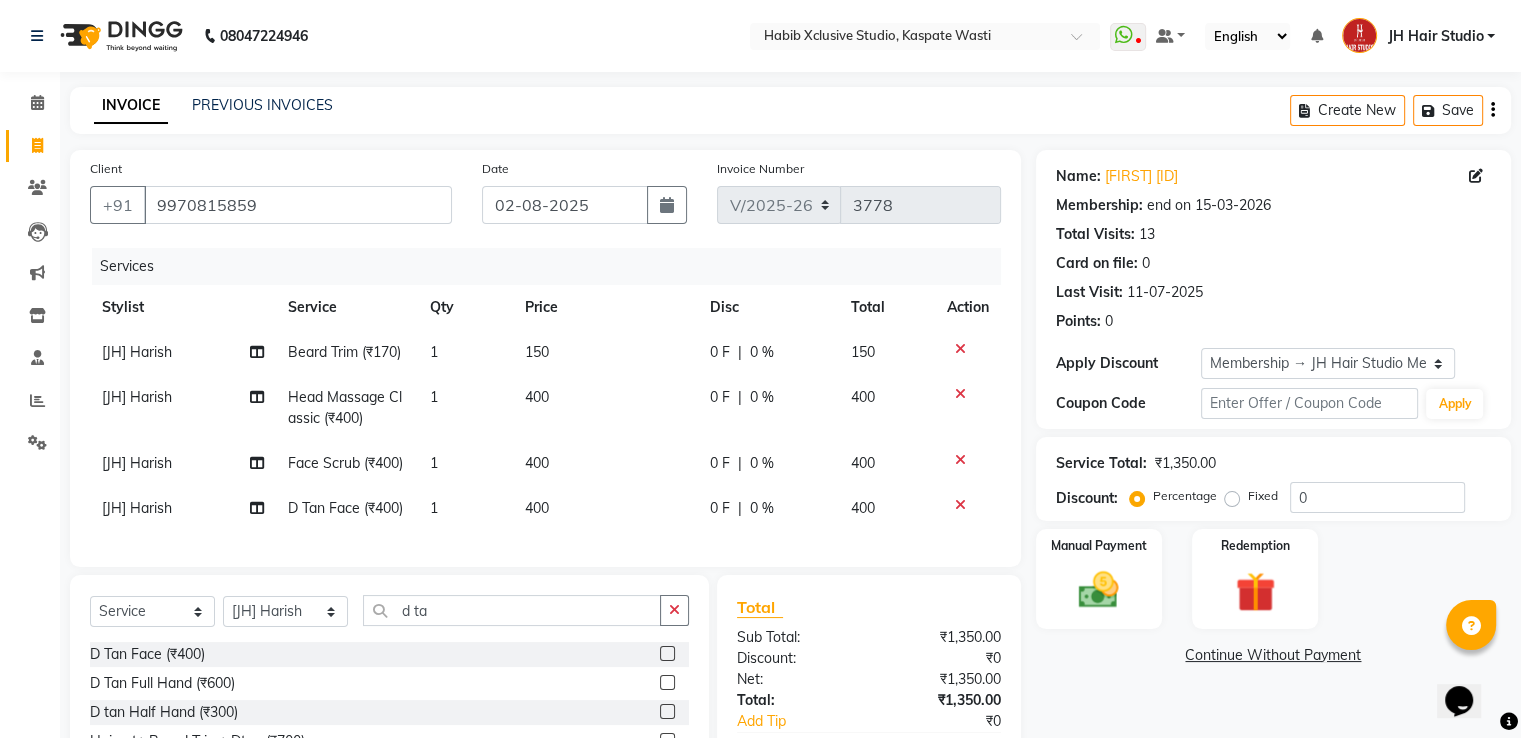 click on "400" 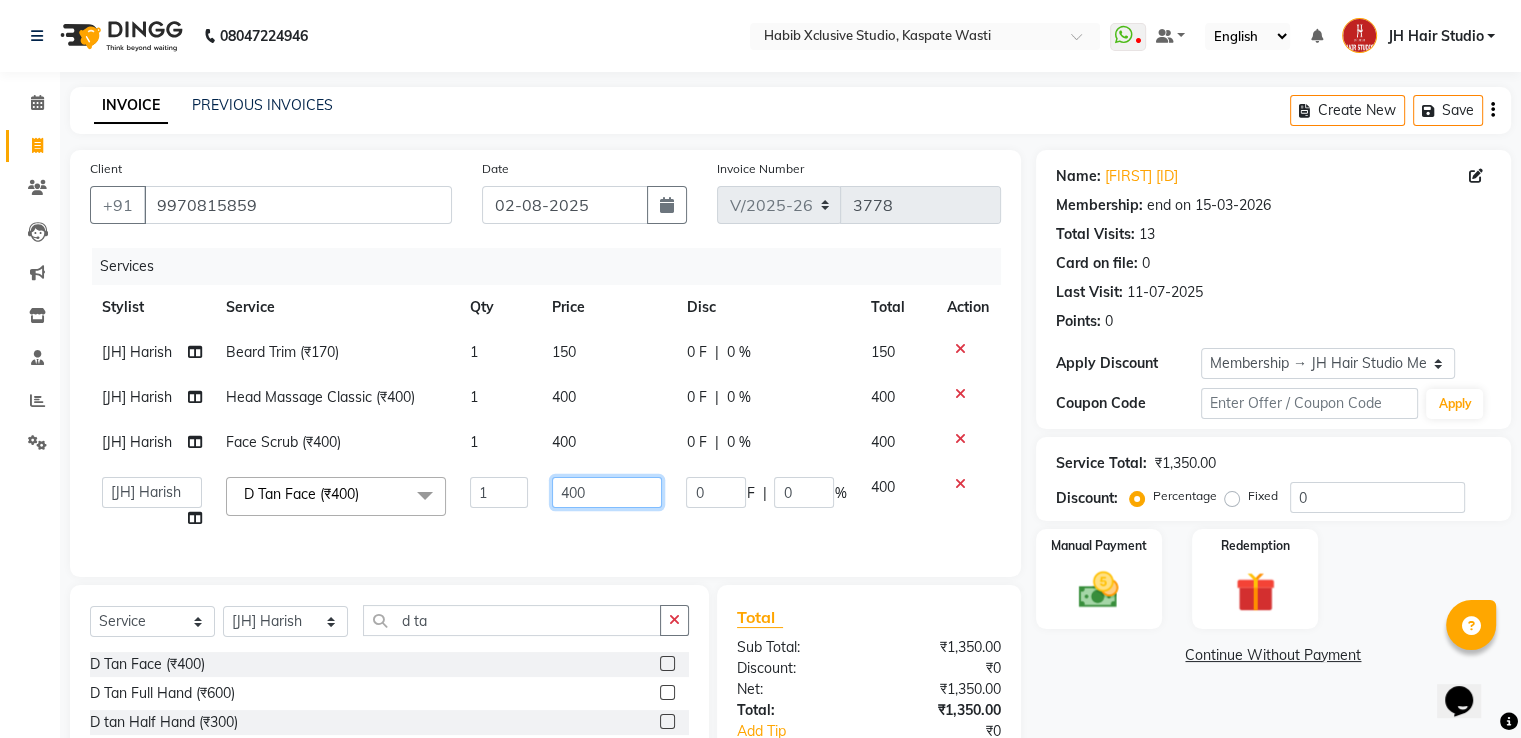 click on "400" 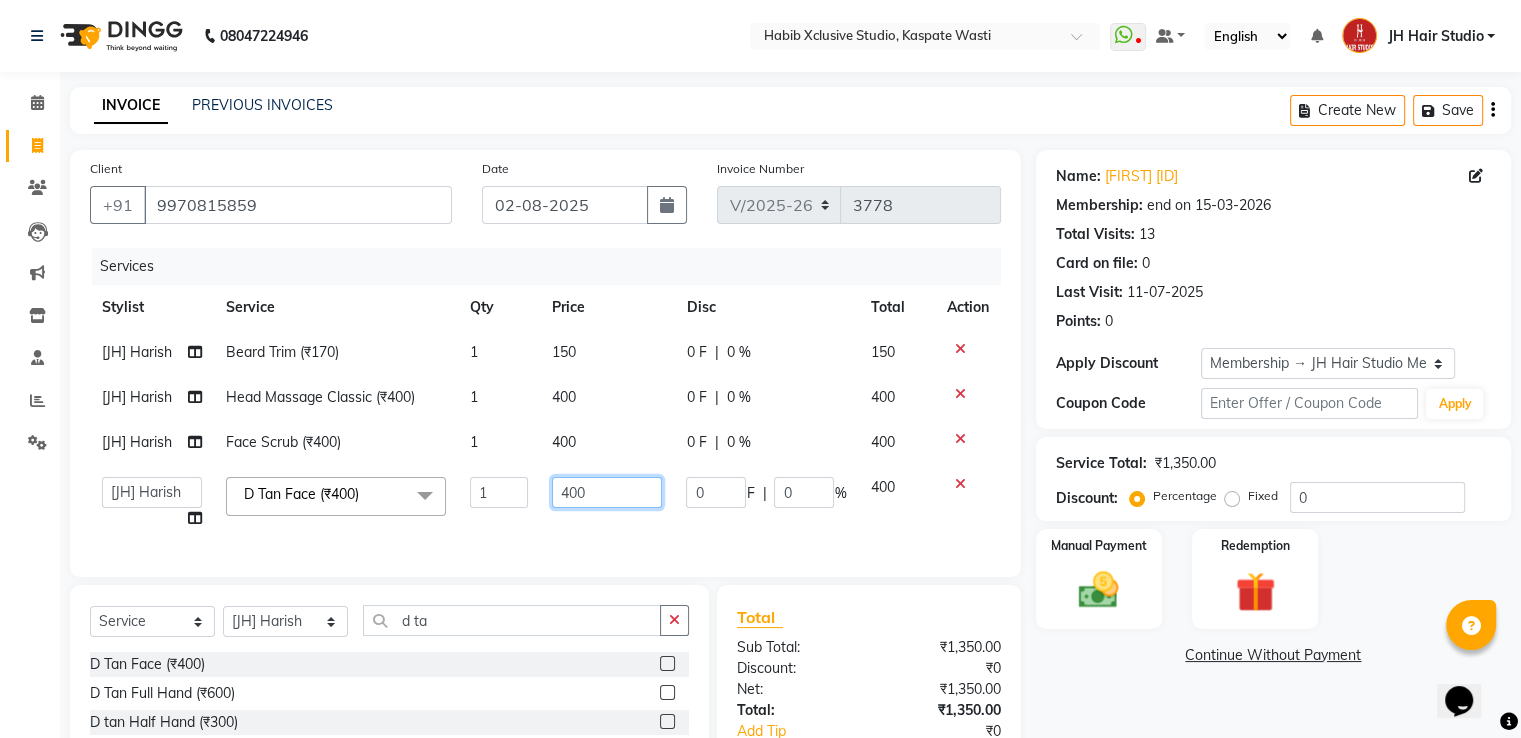 click on "400" 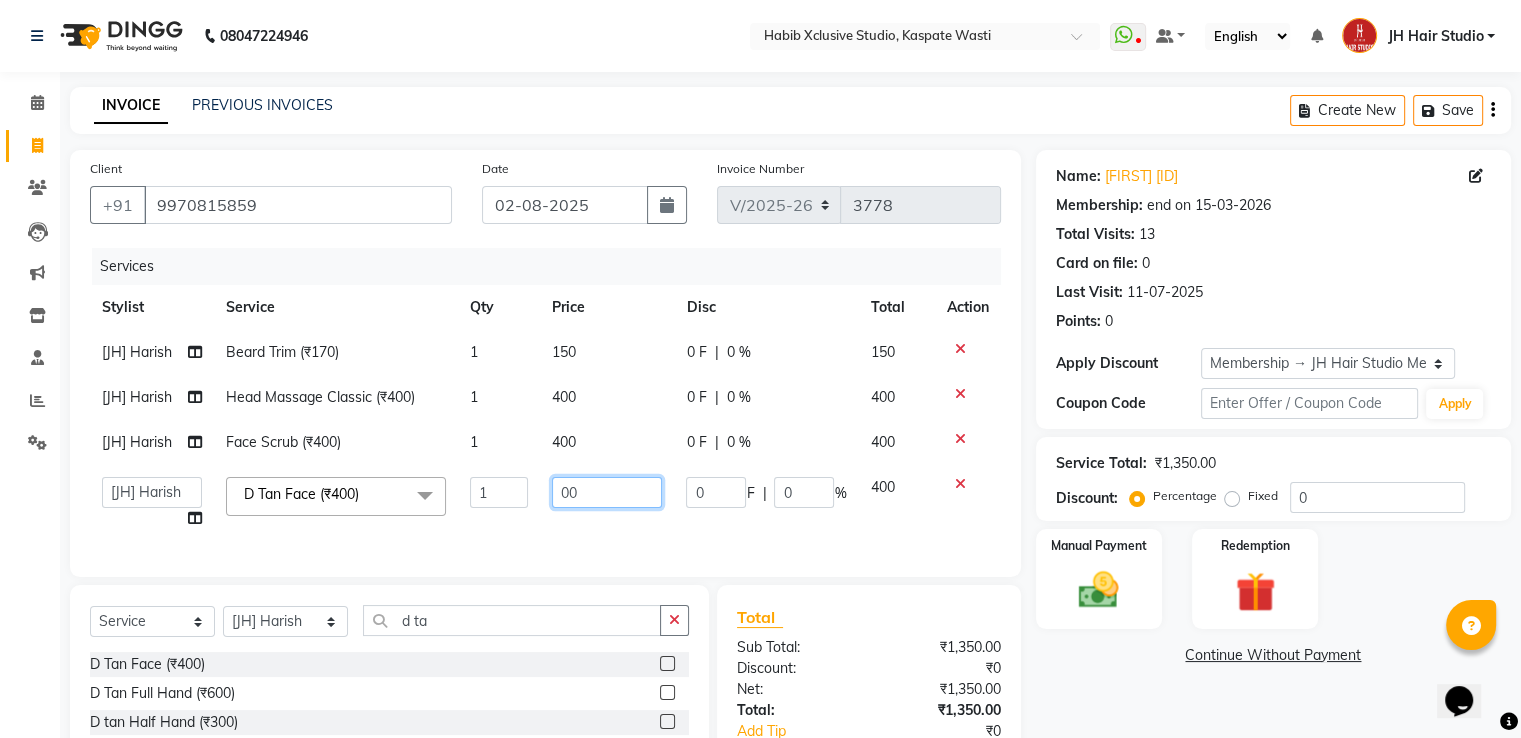 type on "200" 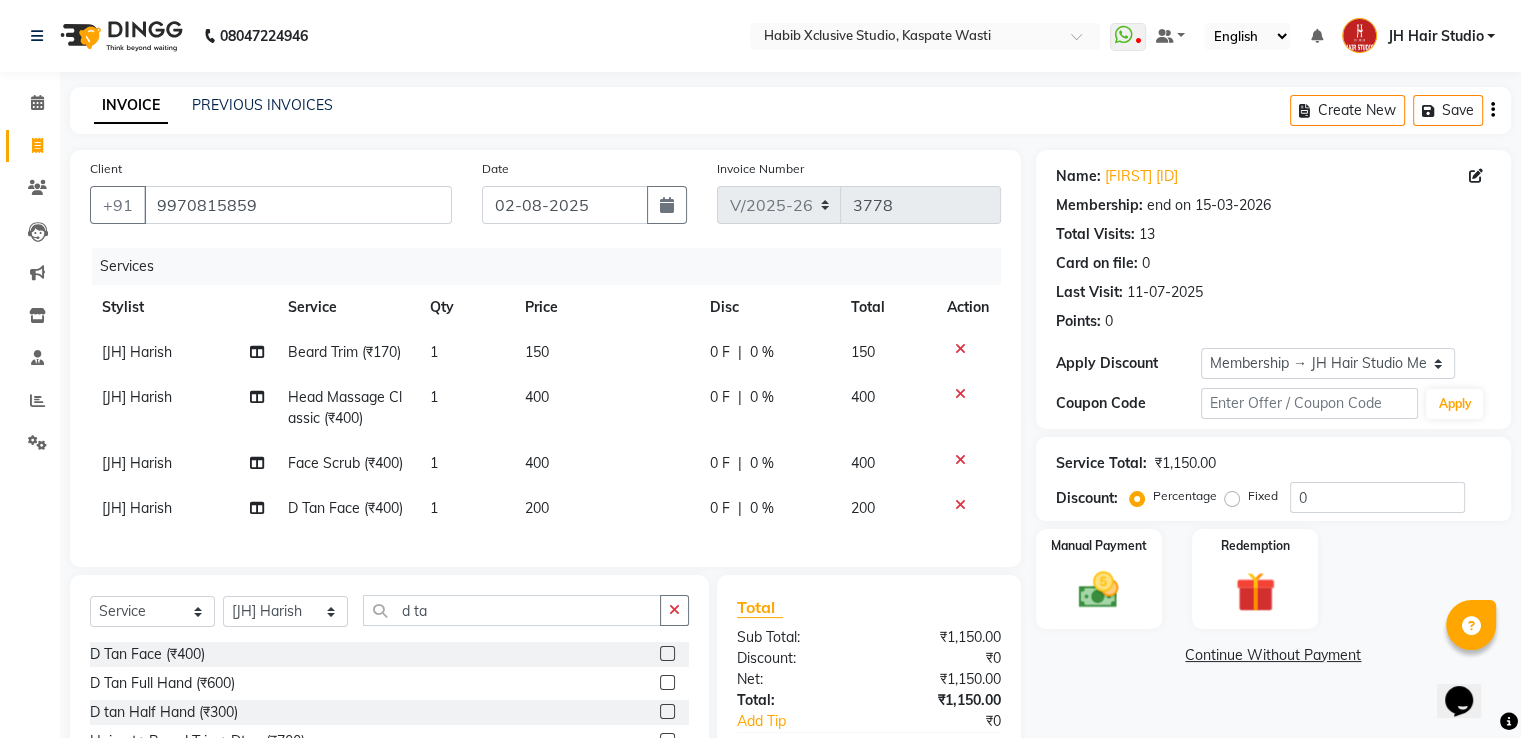 click on "200" 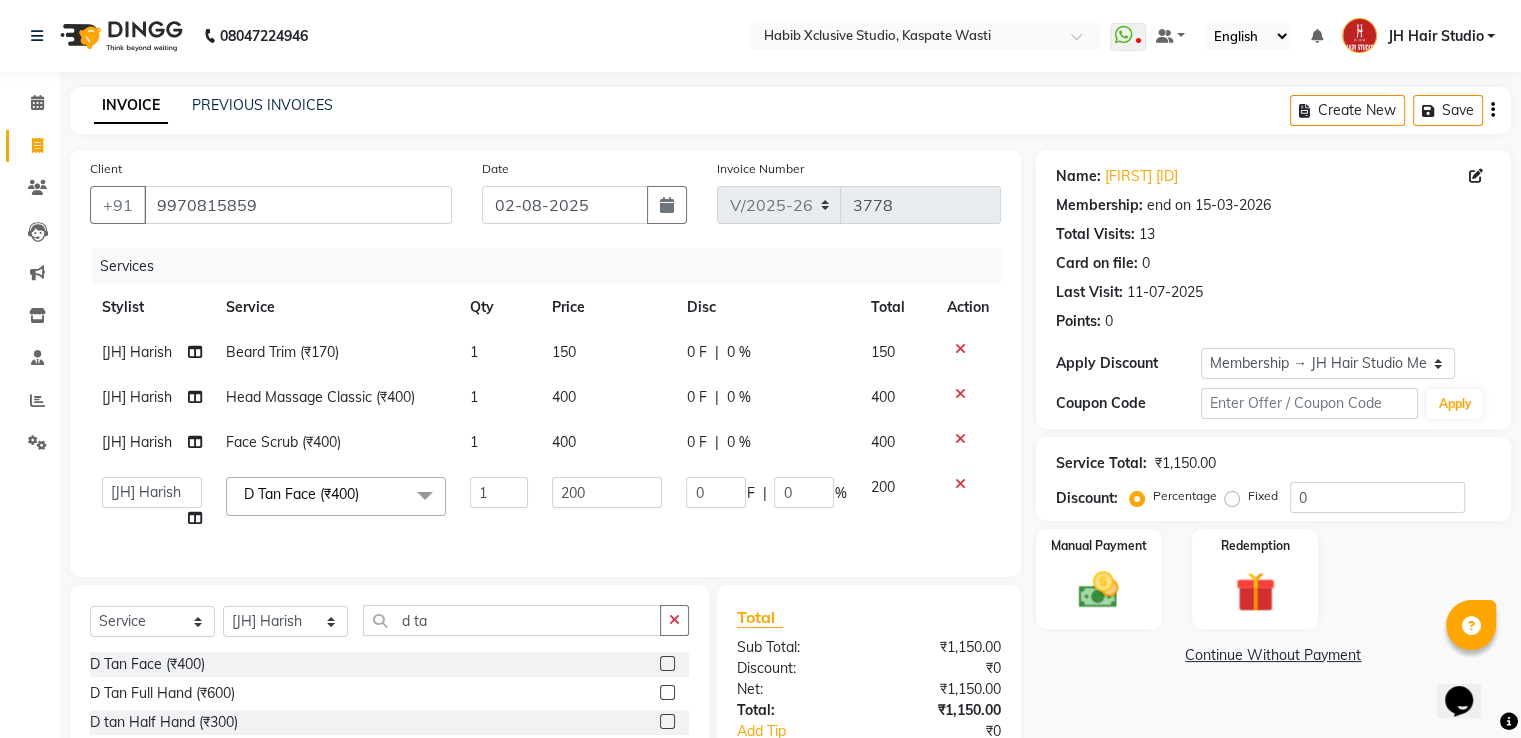 click on "400" 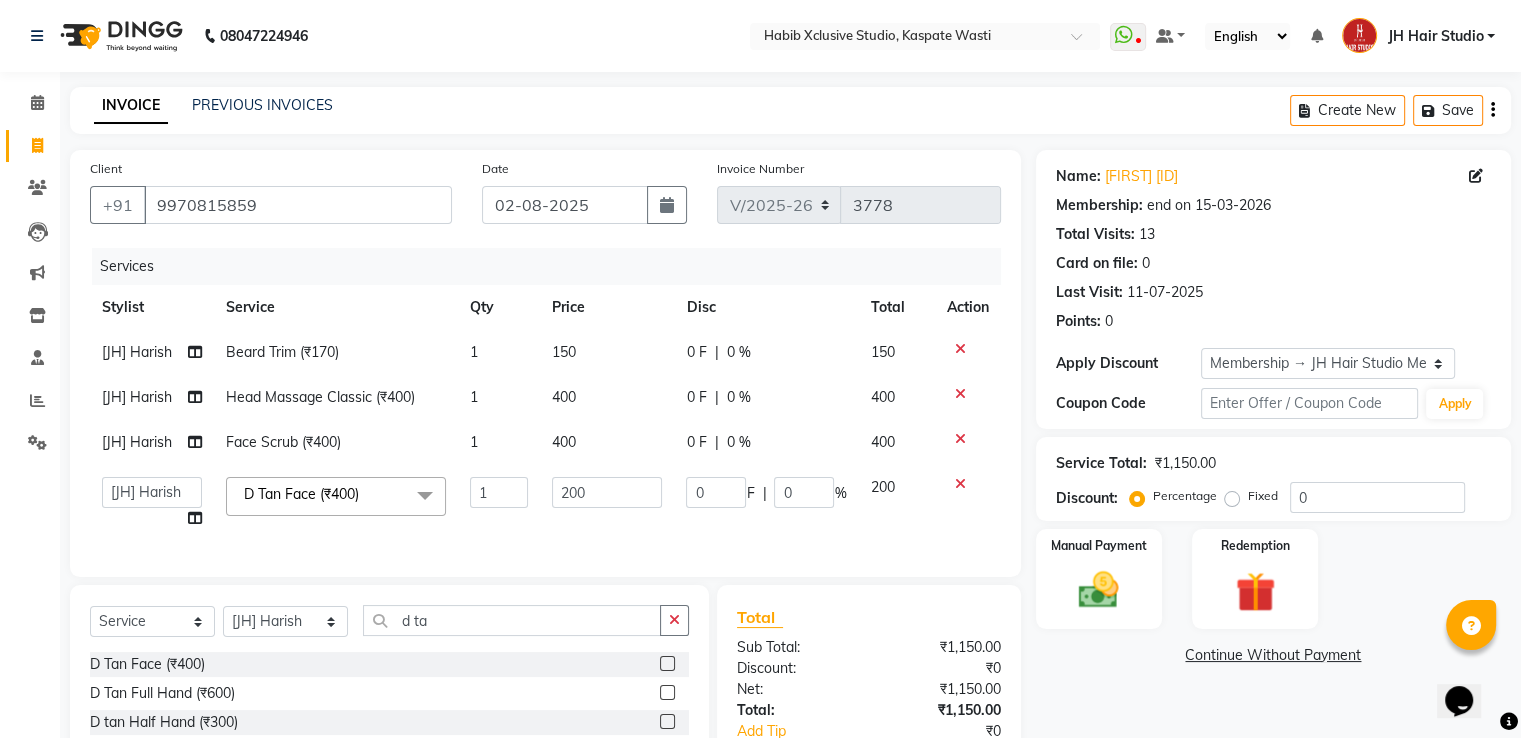 select on "84207" 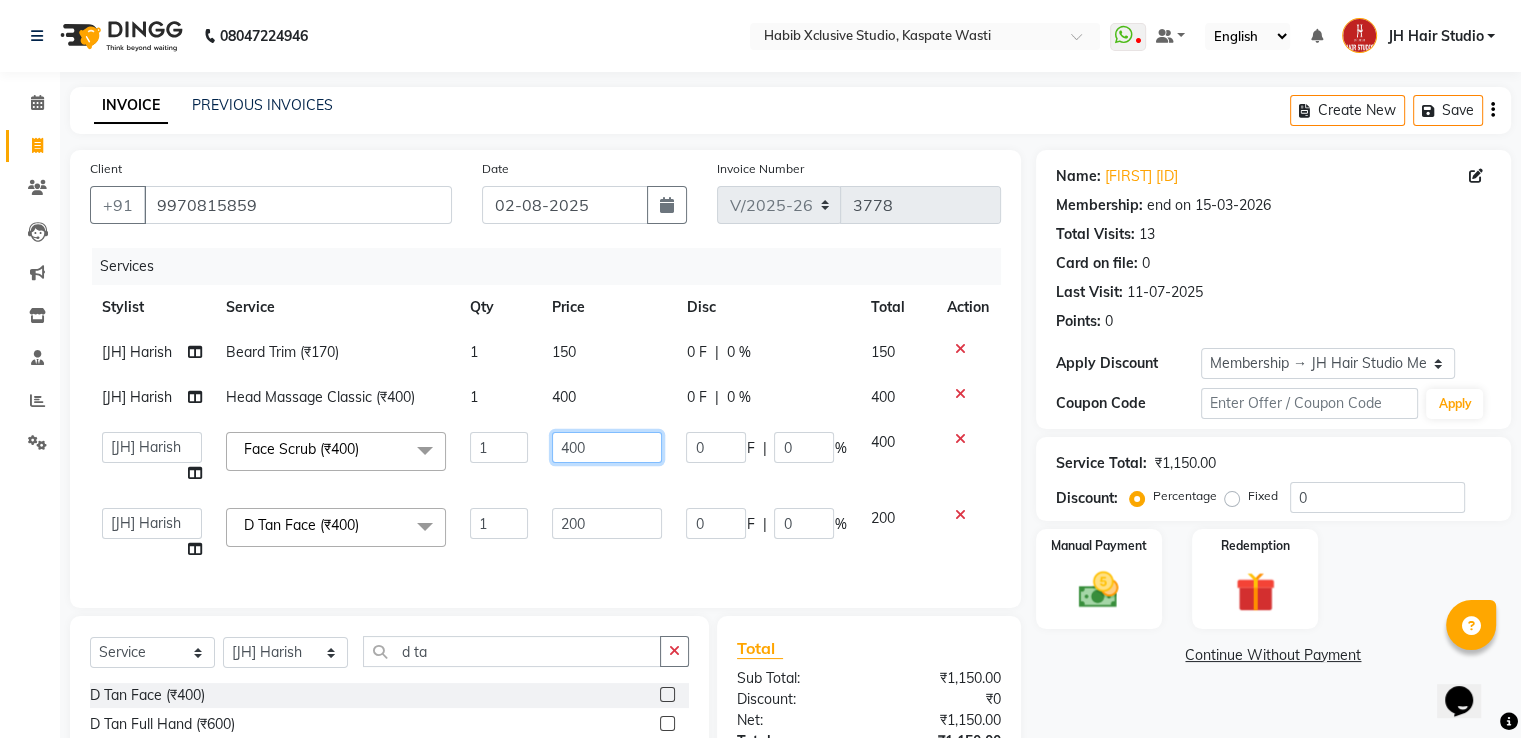click on "400" 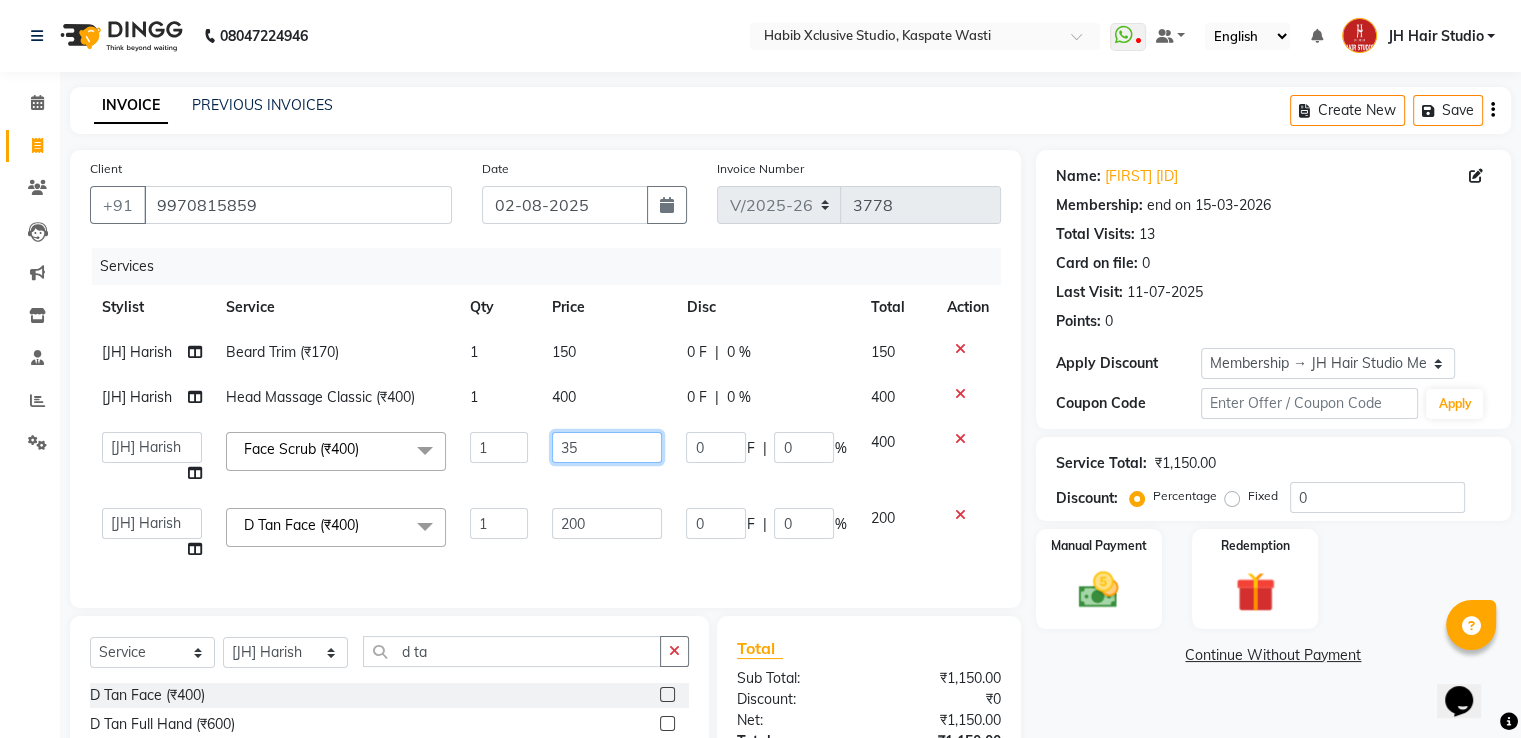 type on "350" 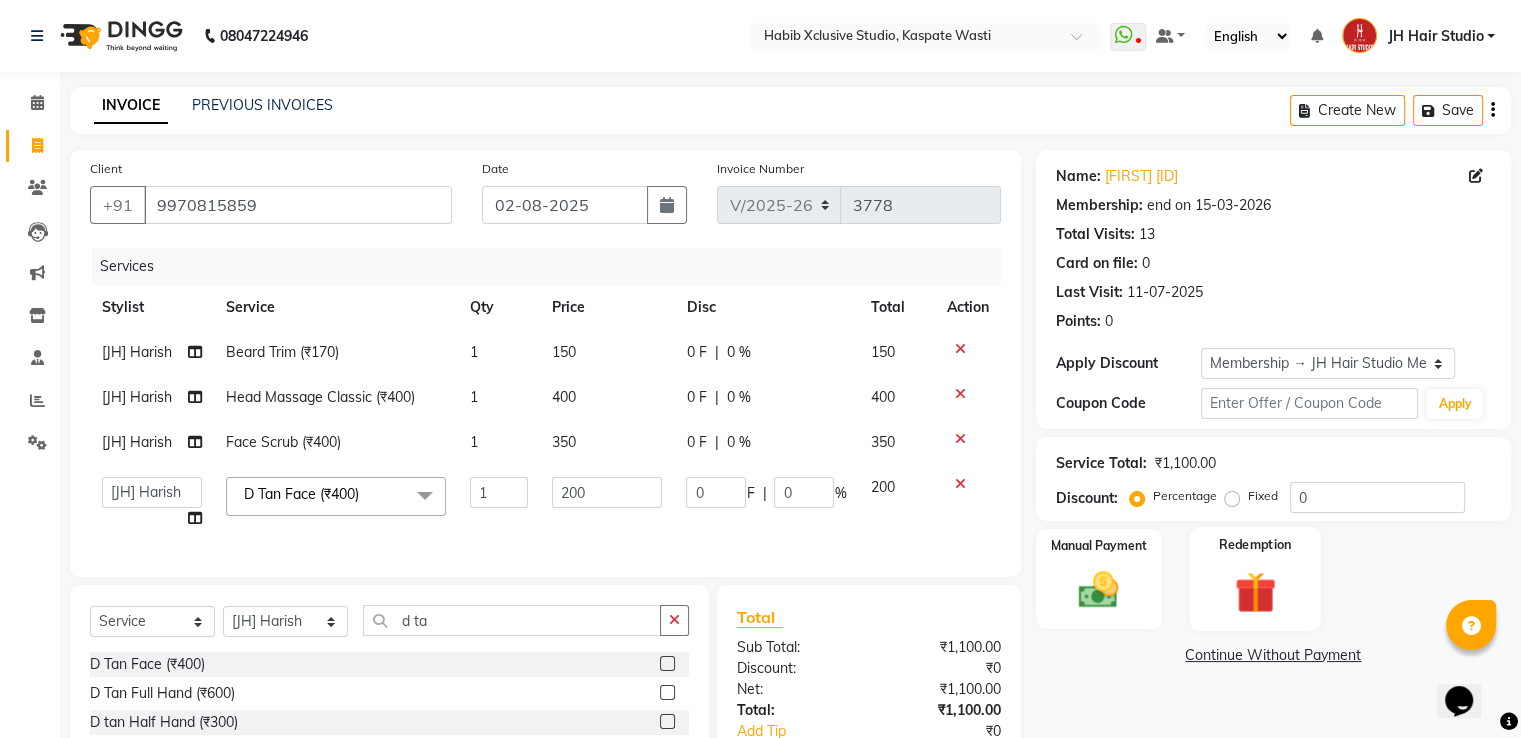 click on "Redemption" 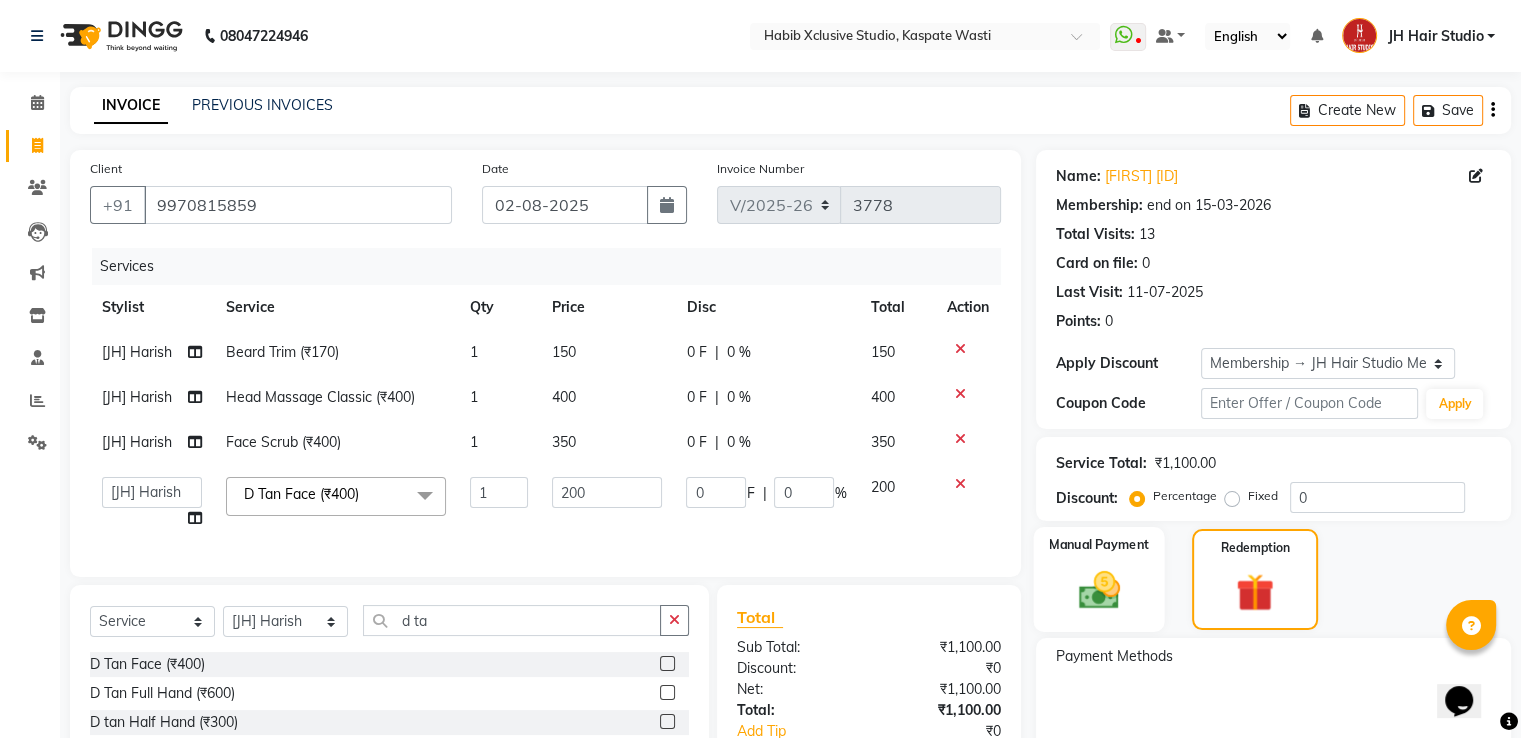 click 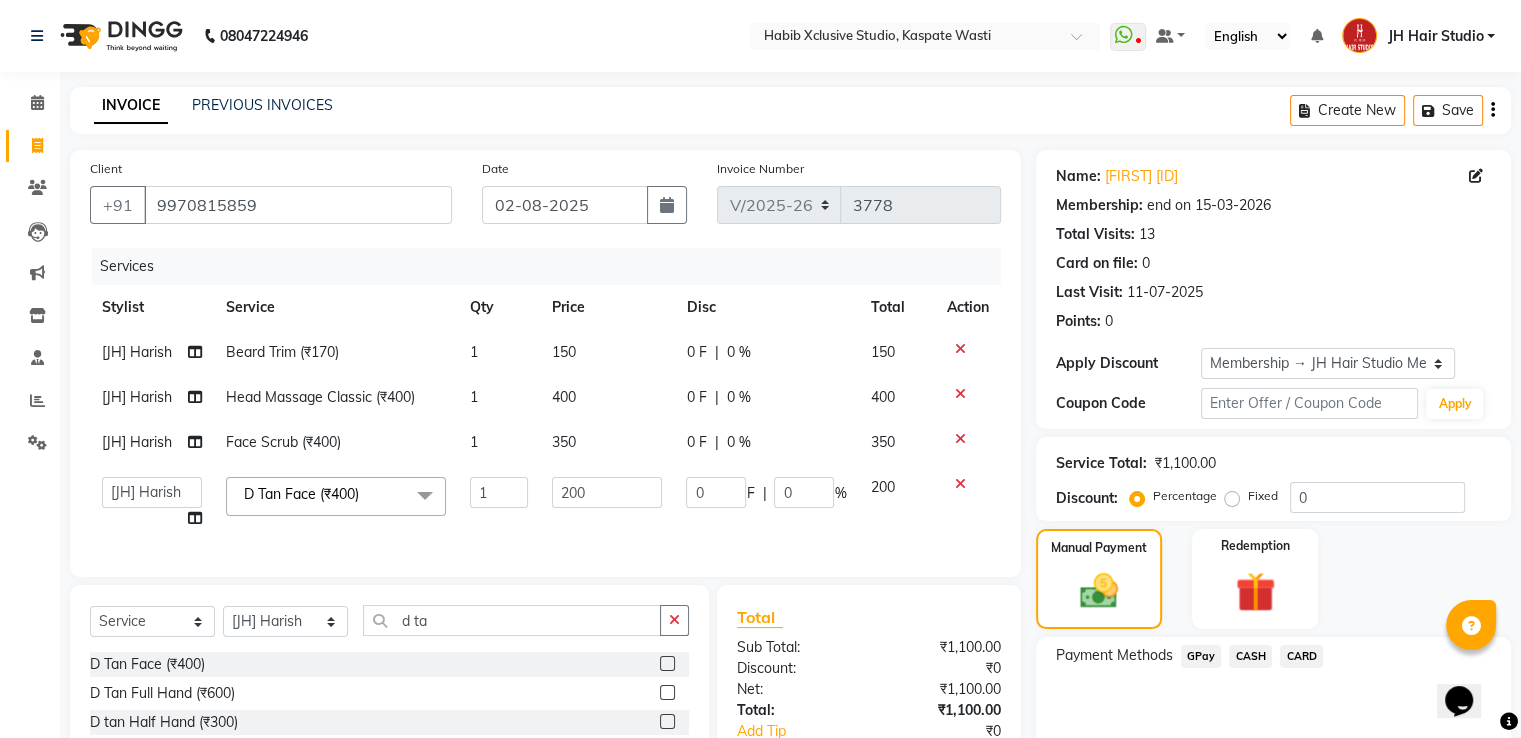 click on "GPay" 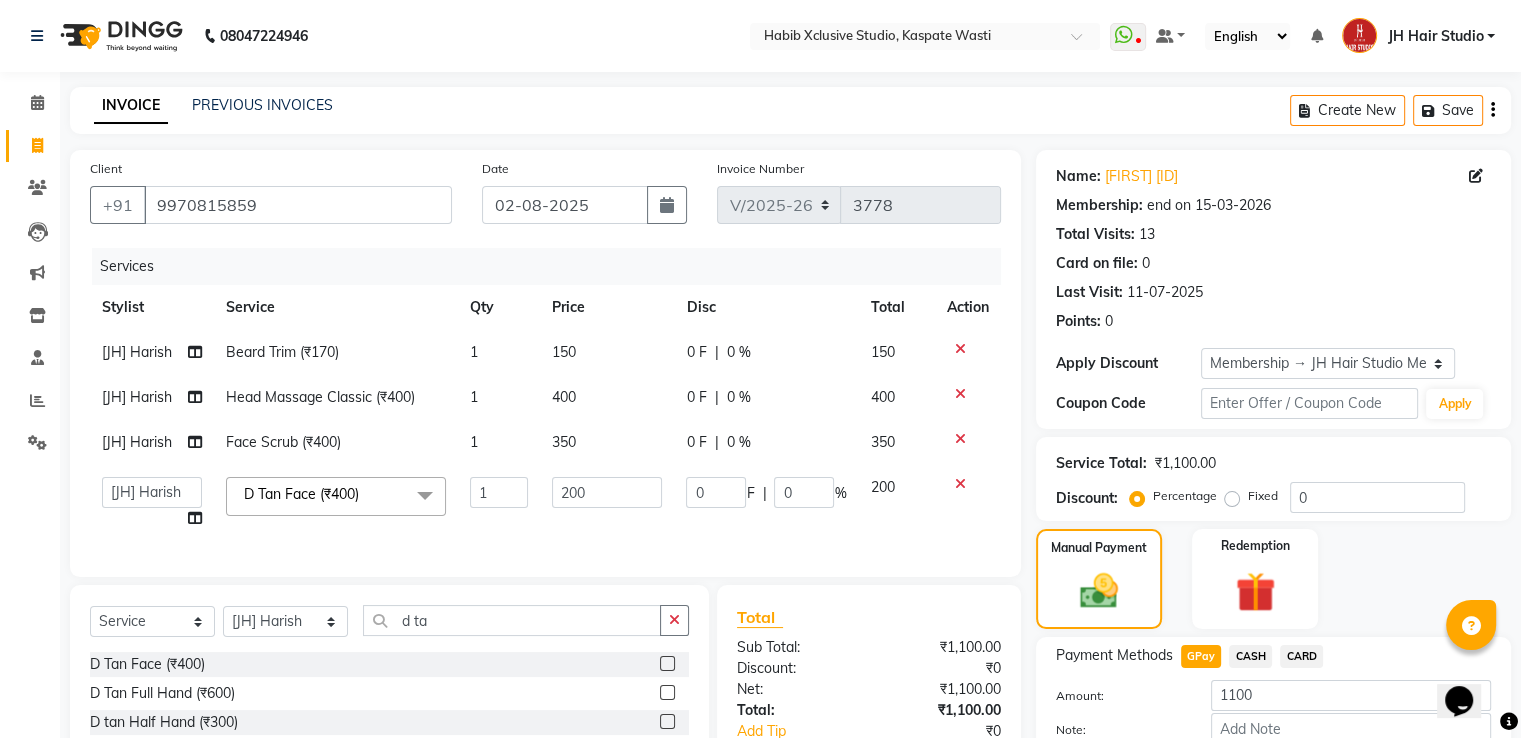 scroll, scrollTop: 144, scrollLeft: 0, axis: vertical 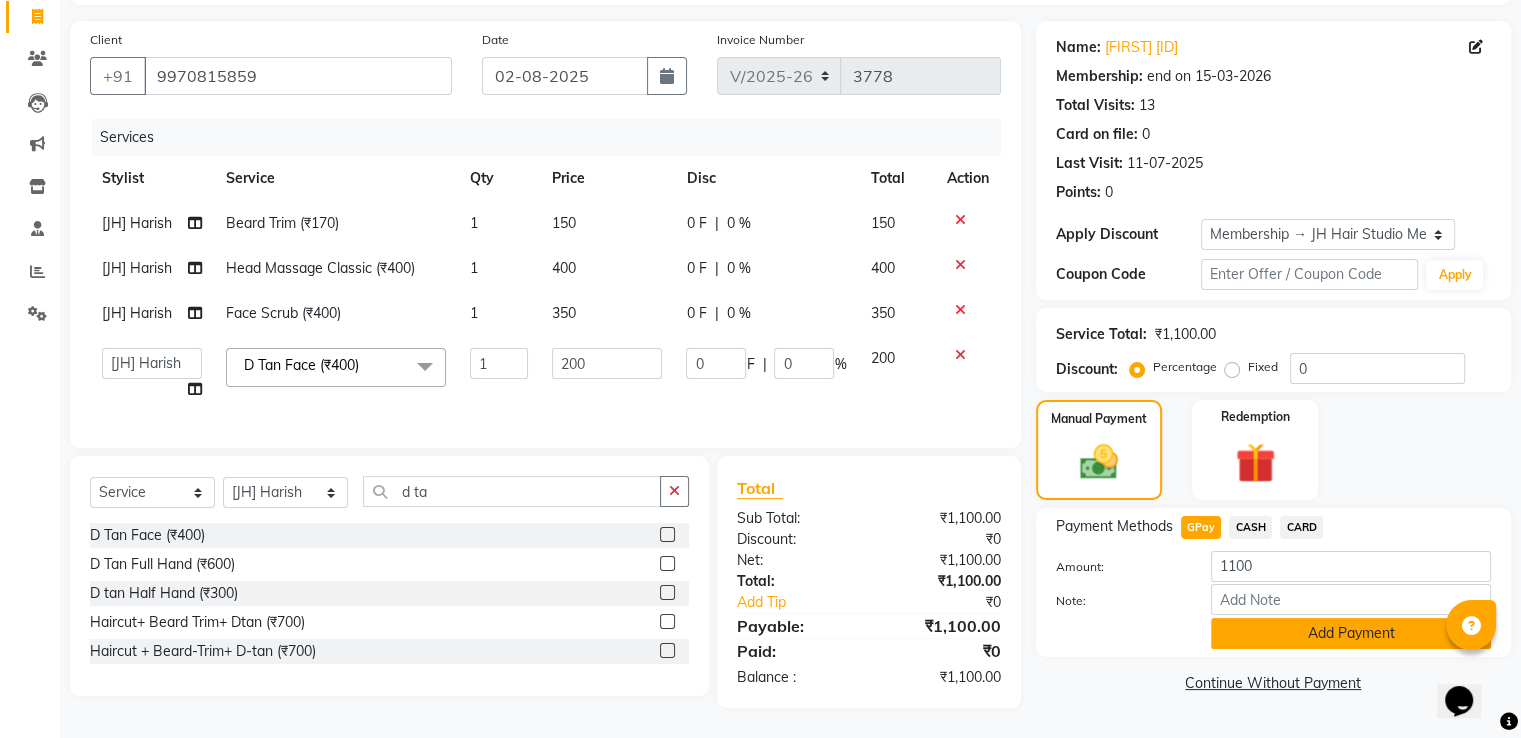 click on "Add Payment" 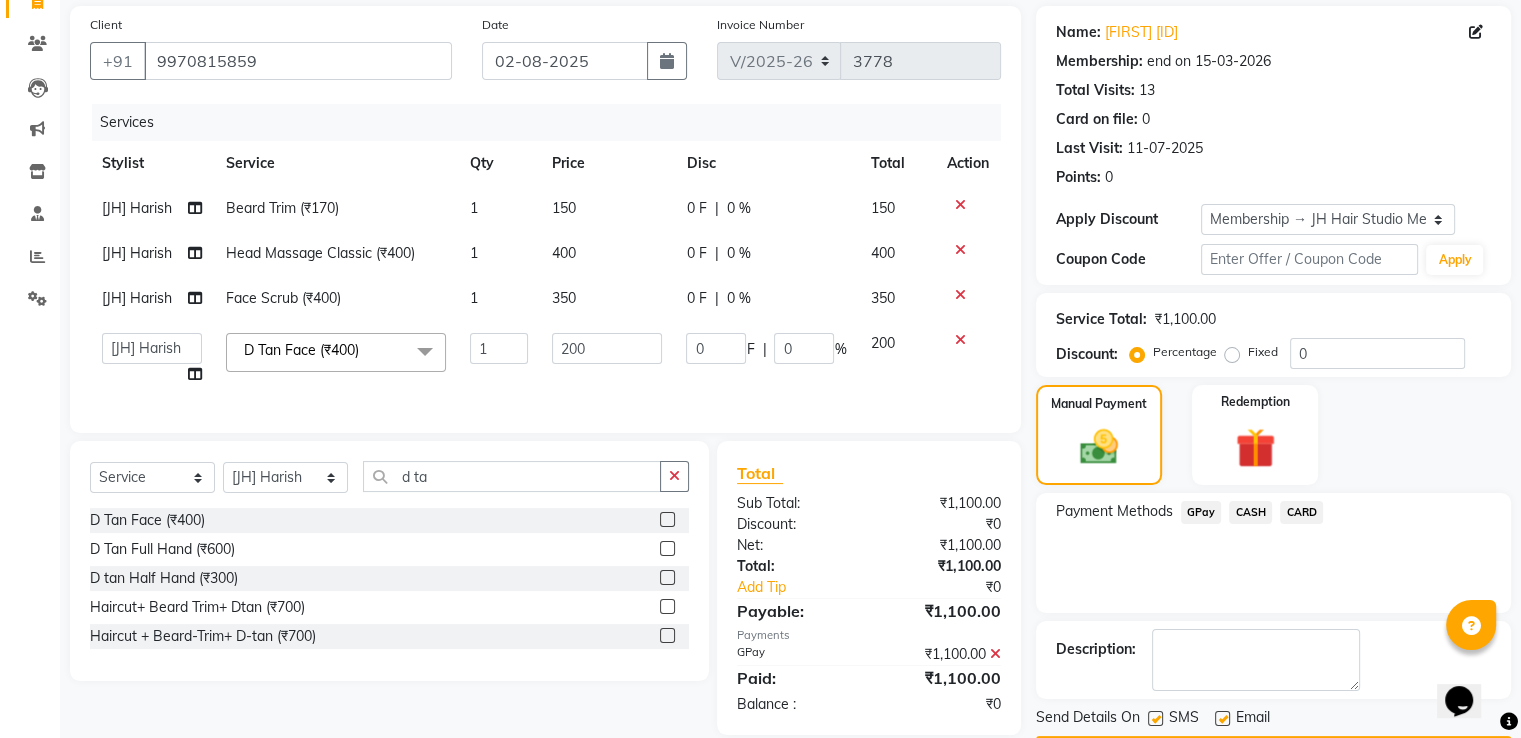scroll, scrollTop: 201, scrollLeft: 0, axis: vertical 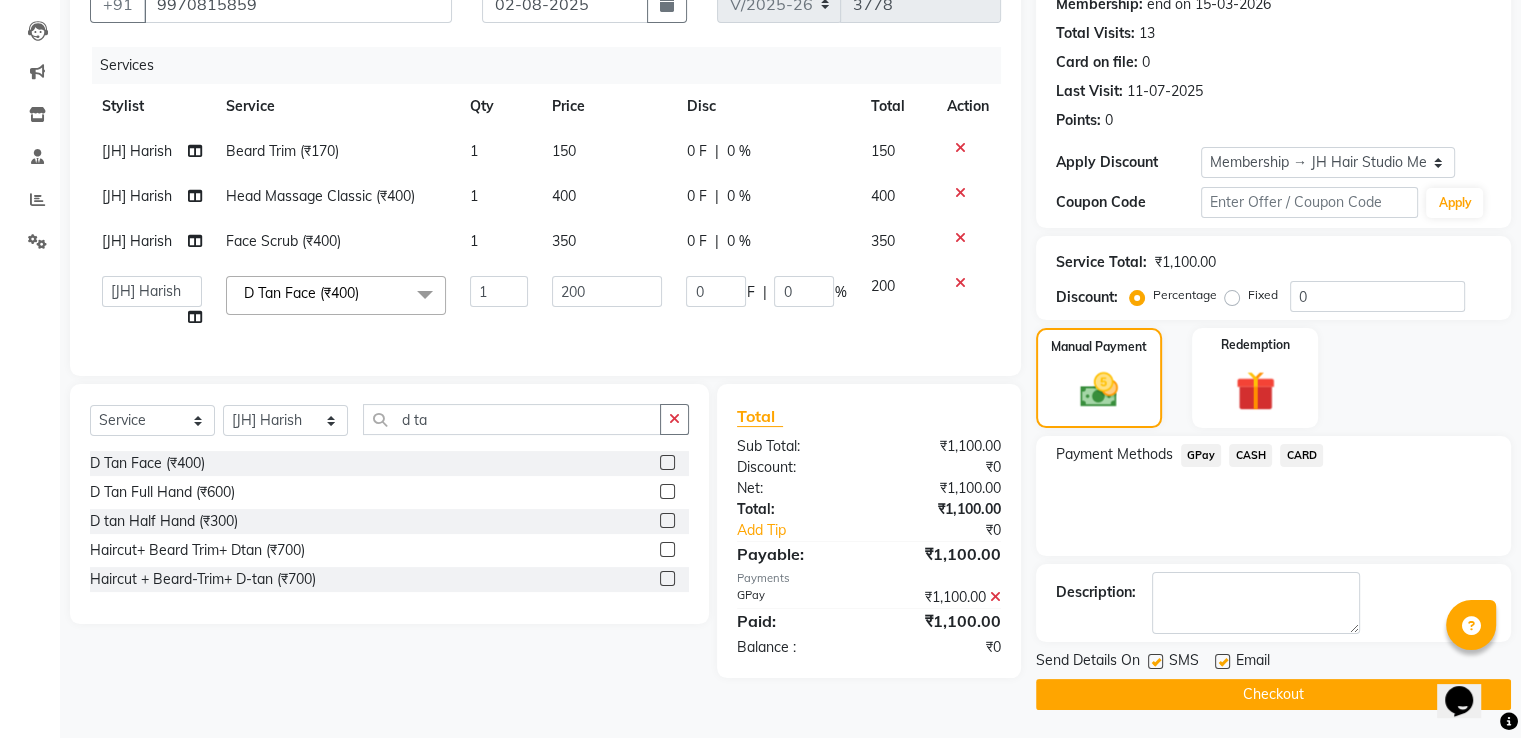 click on "Checkout" 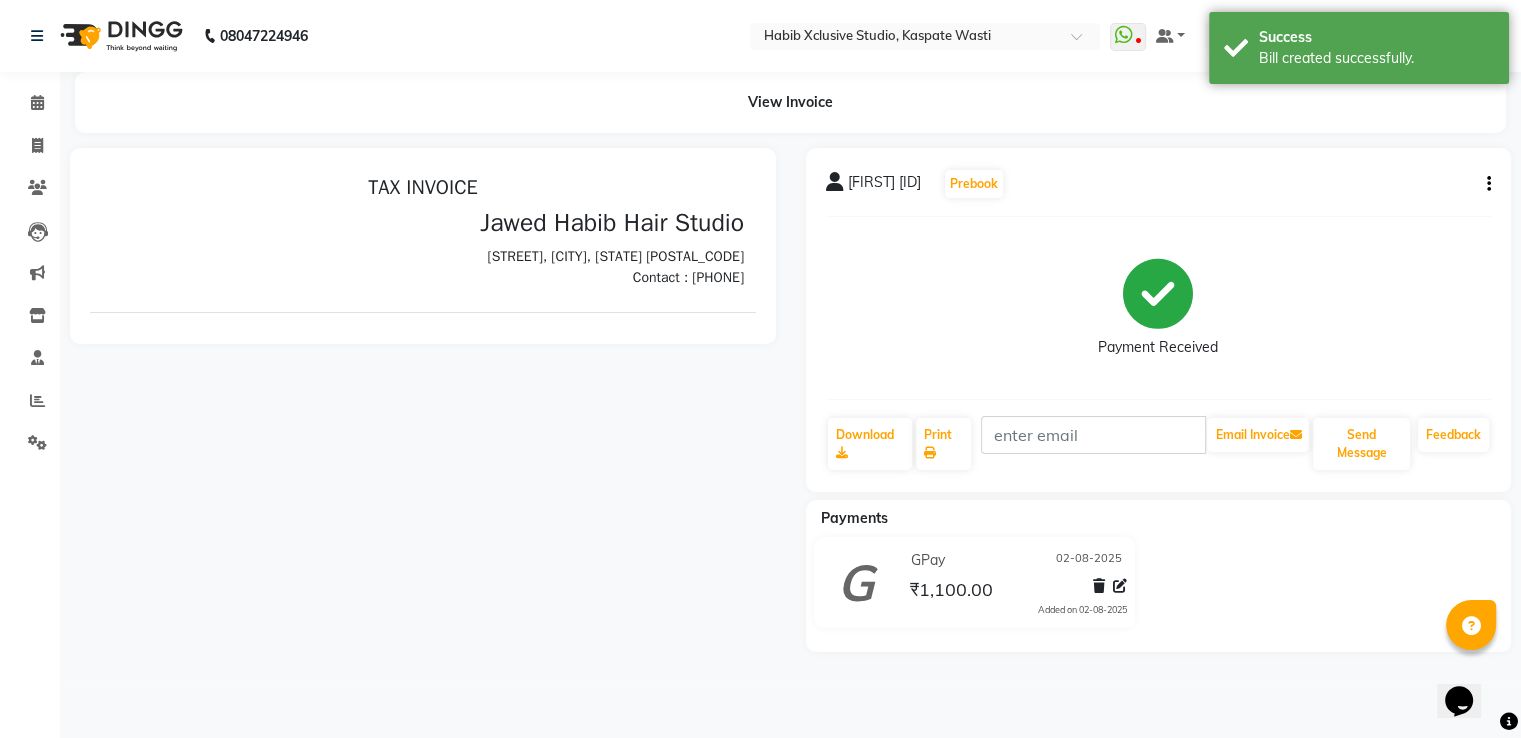 scroll, scrollTop: 0, scrollLeft: 0, axis: both 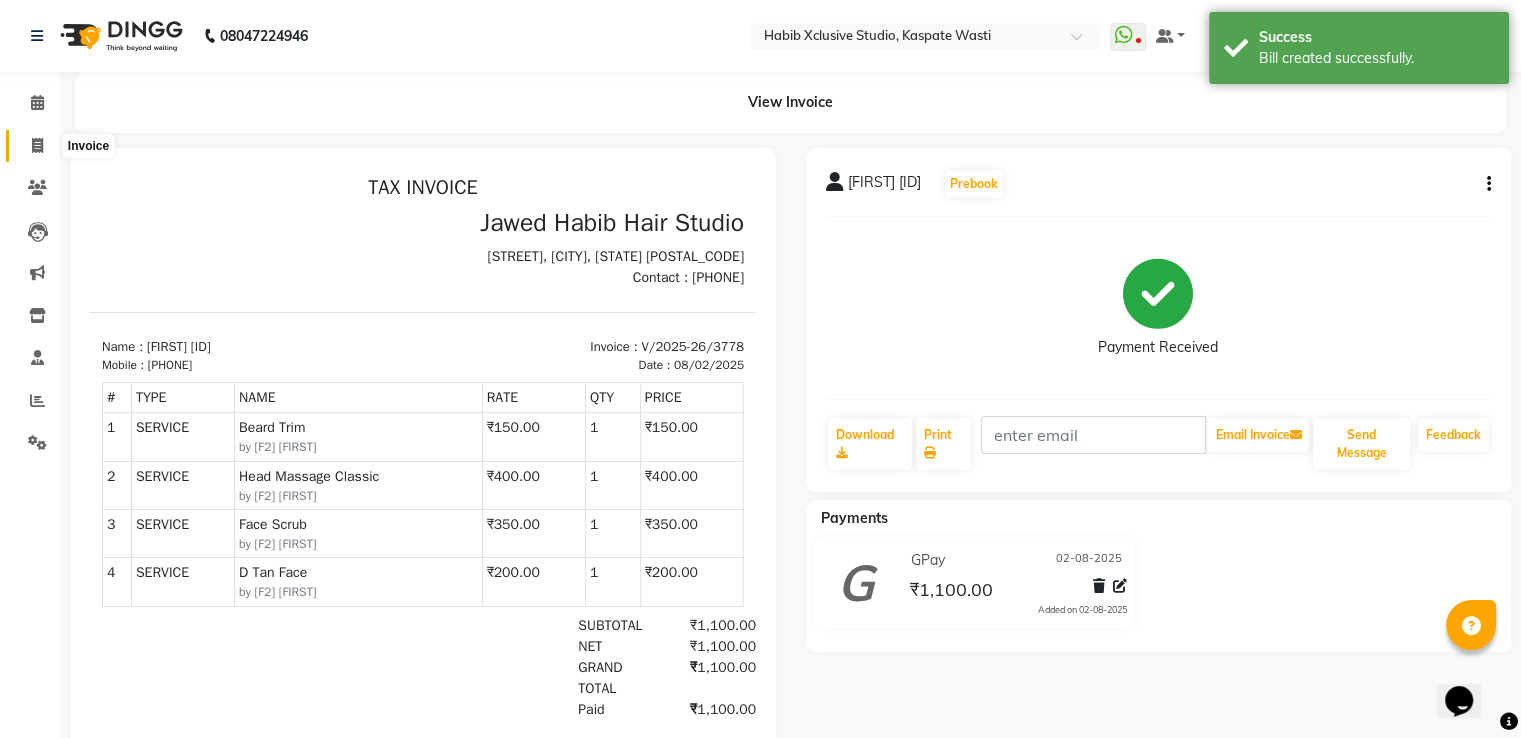 click 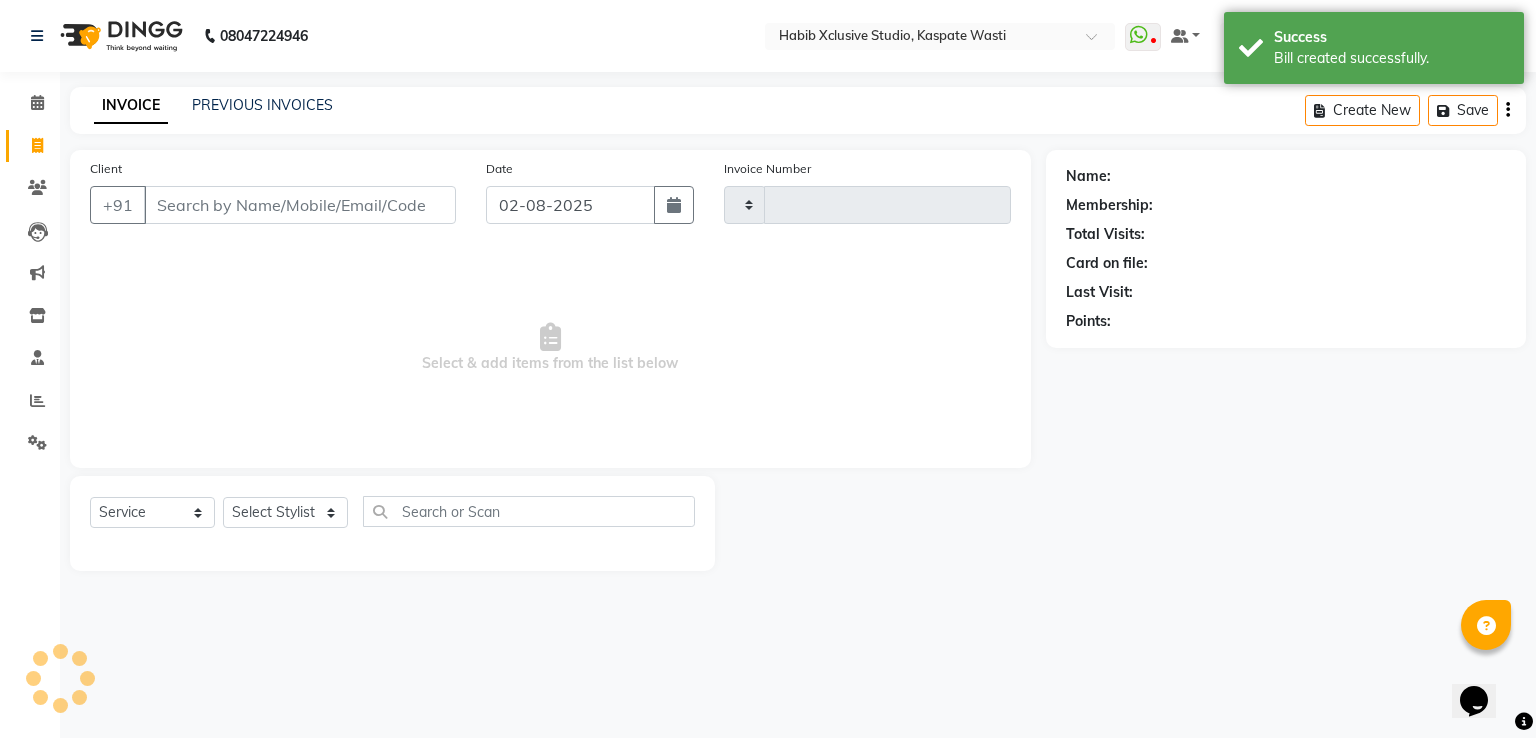 type on "3779" 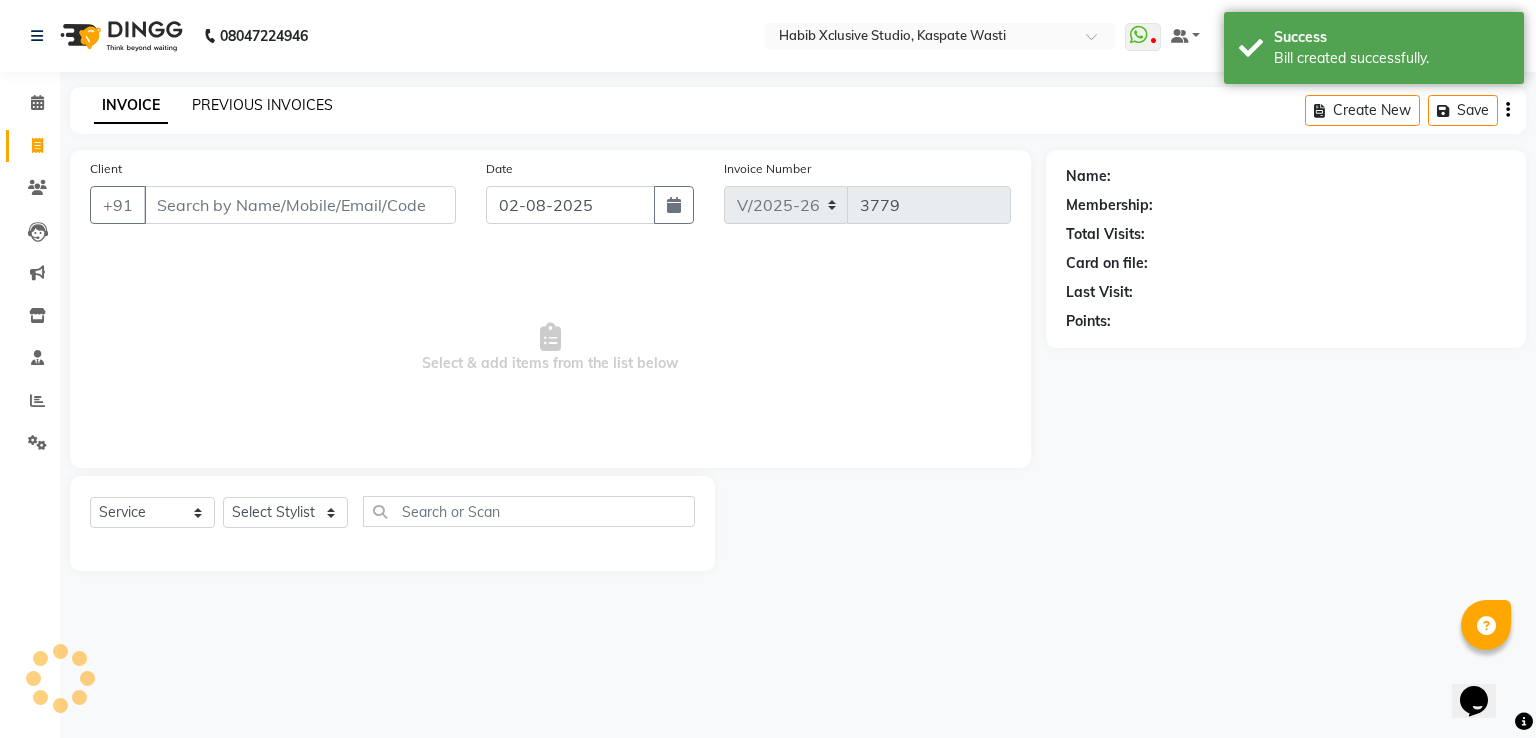 click on "PREVIOUS INVOICES" 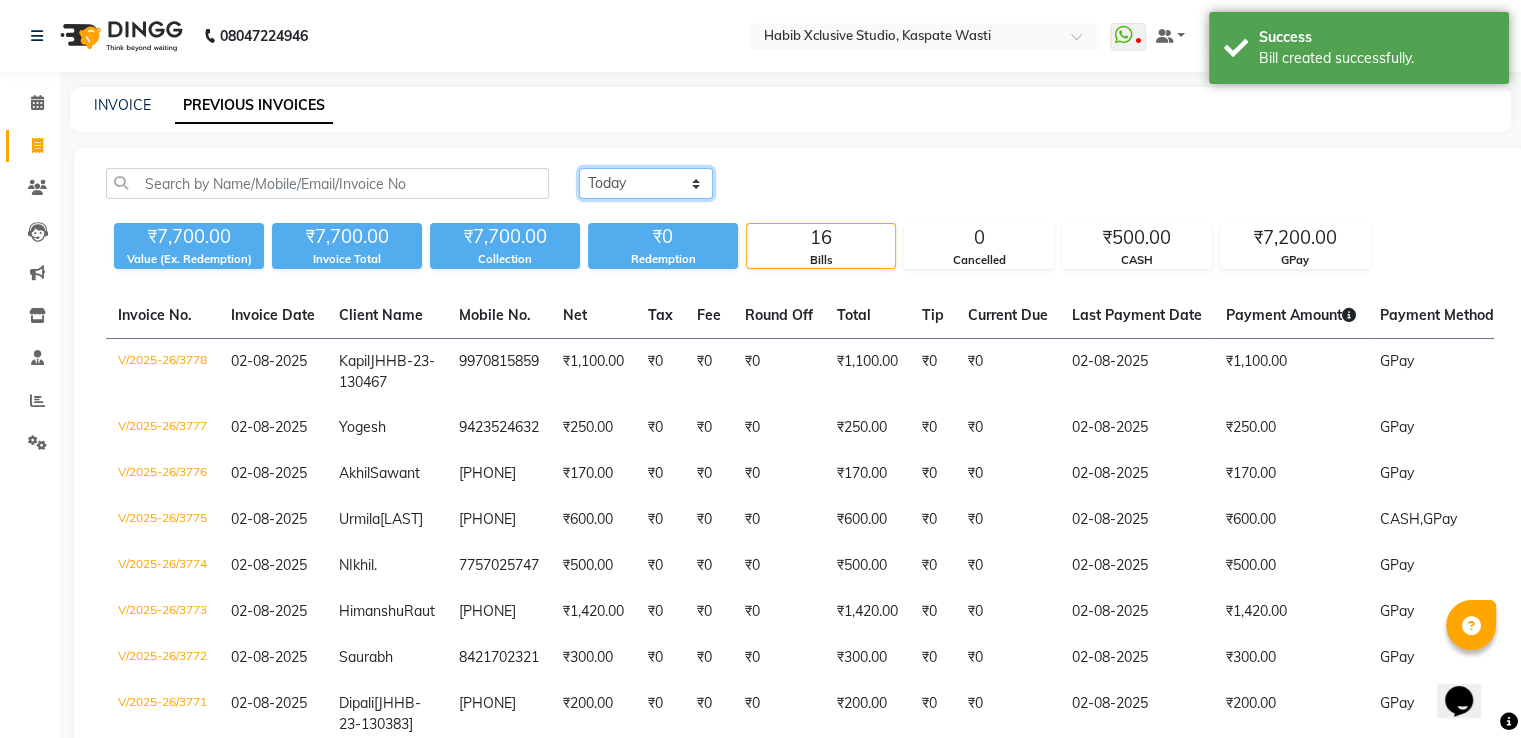 click on "Today Yesterday Custom Range" 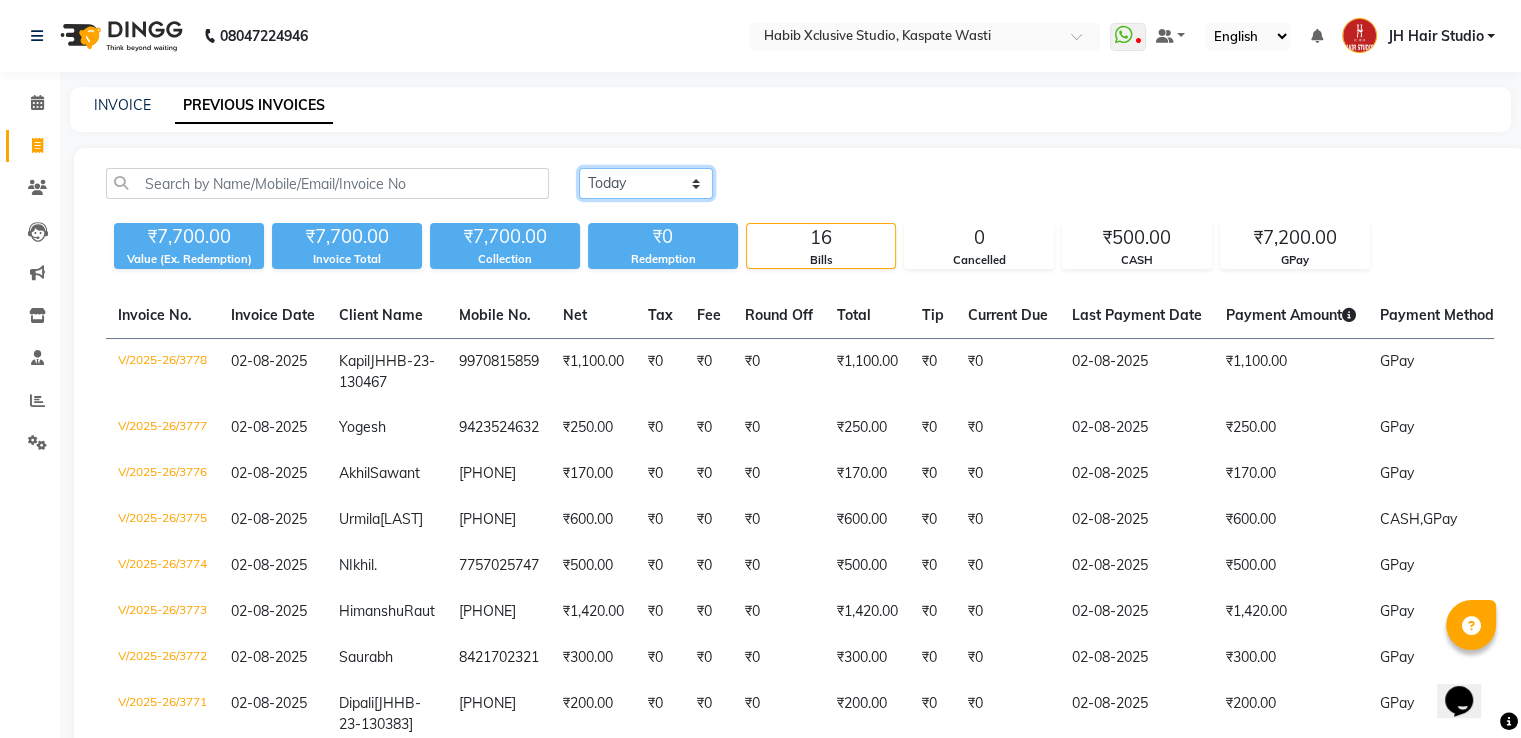 select on "yesterday" 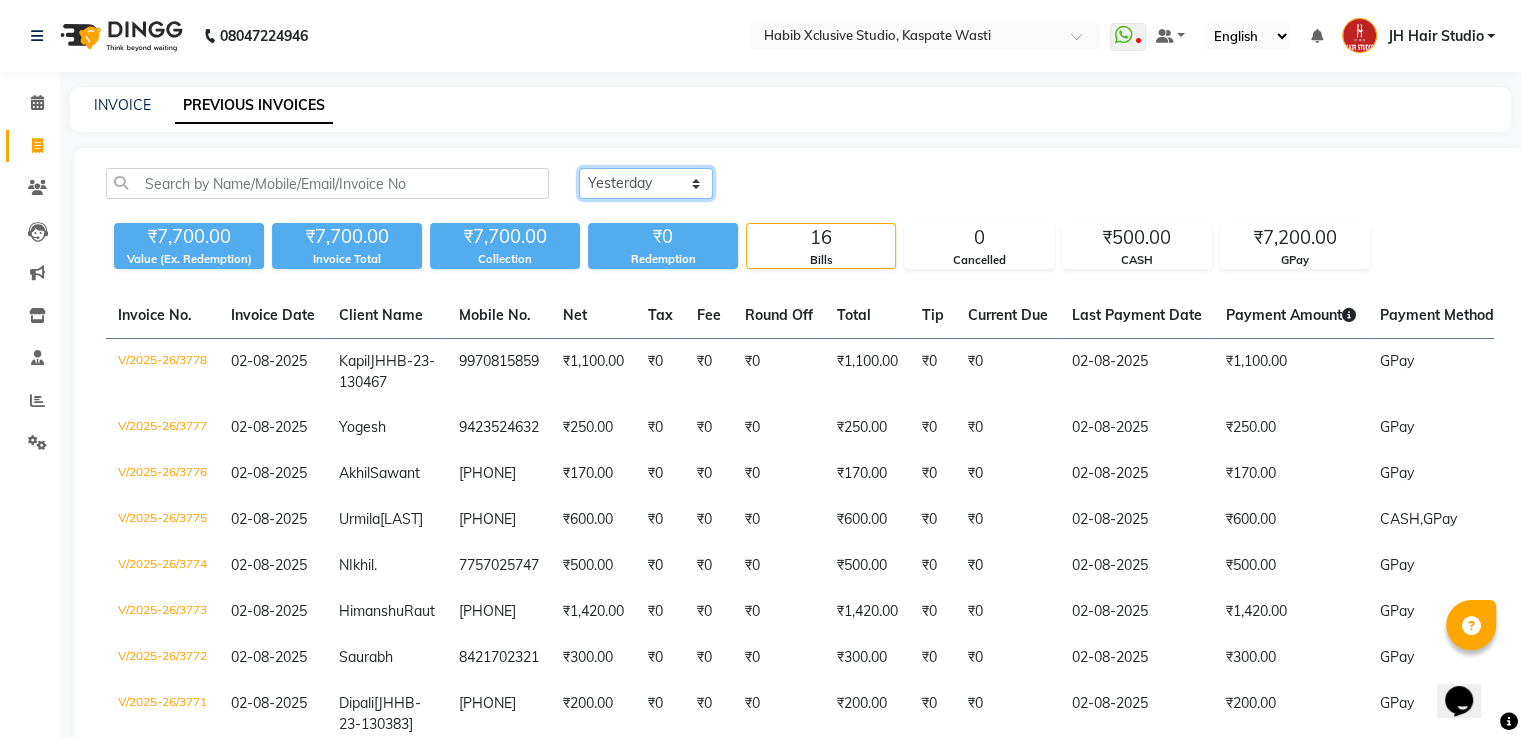 click on "Today Yesterday Custom Range" 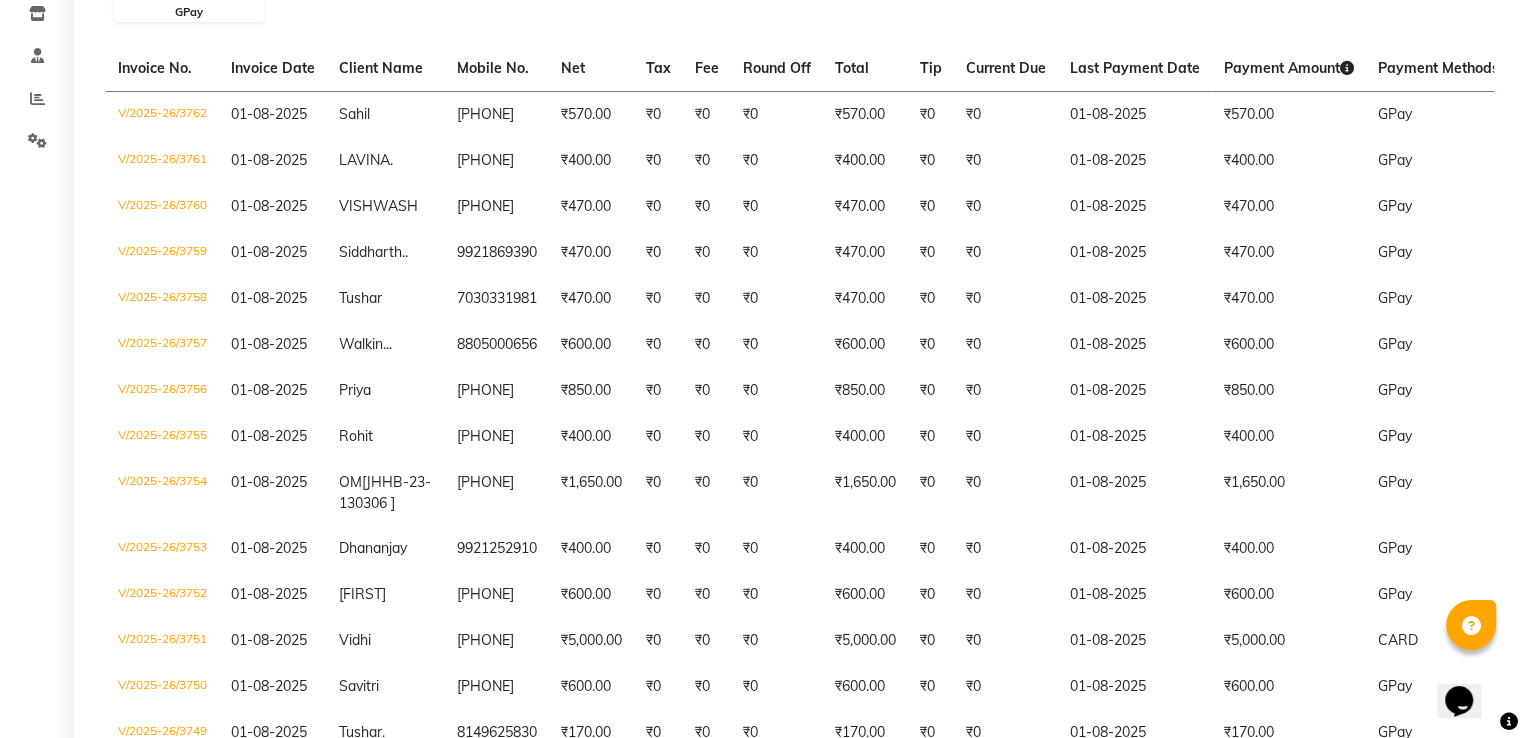 scroll, scrollTop: 312, scrollLeft: 0, axis: vertical 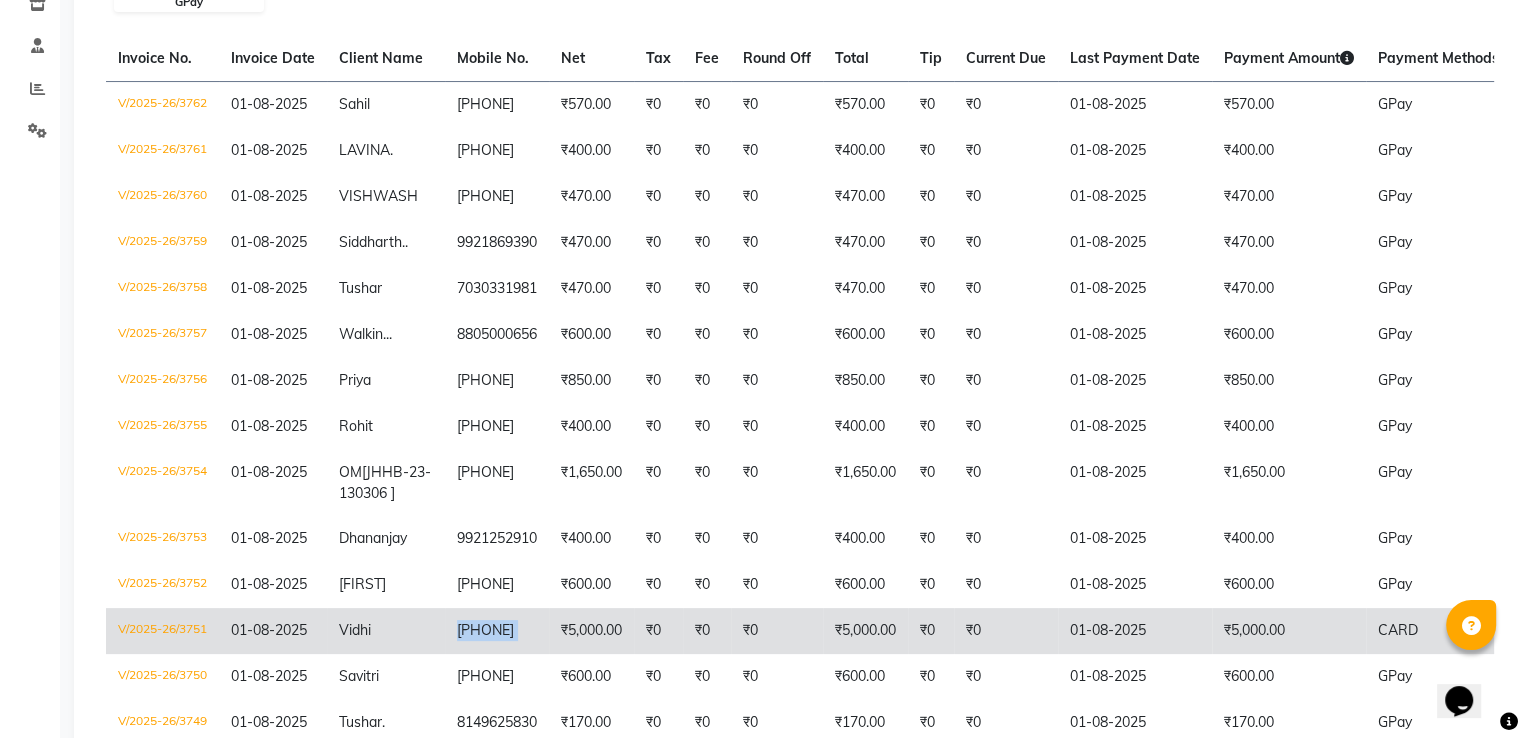 drag, startPoint x: 449, startPoint y: 630, endPoint x: 550, endPoint y: 633, distance: 101.04455 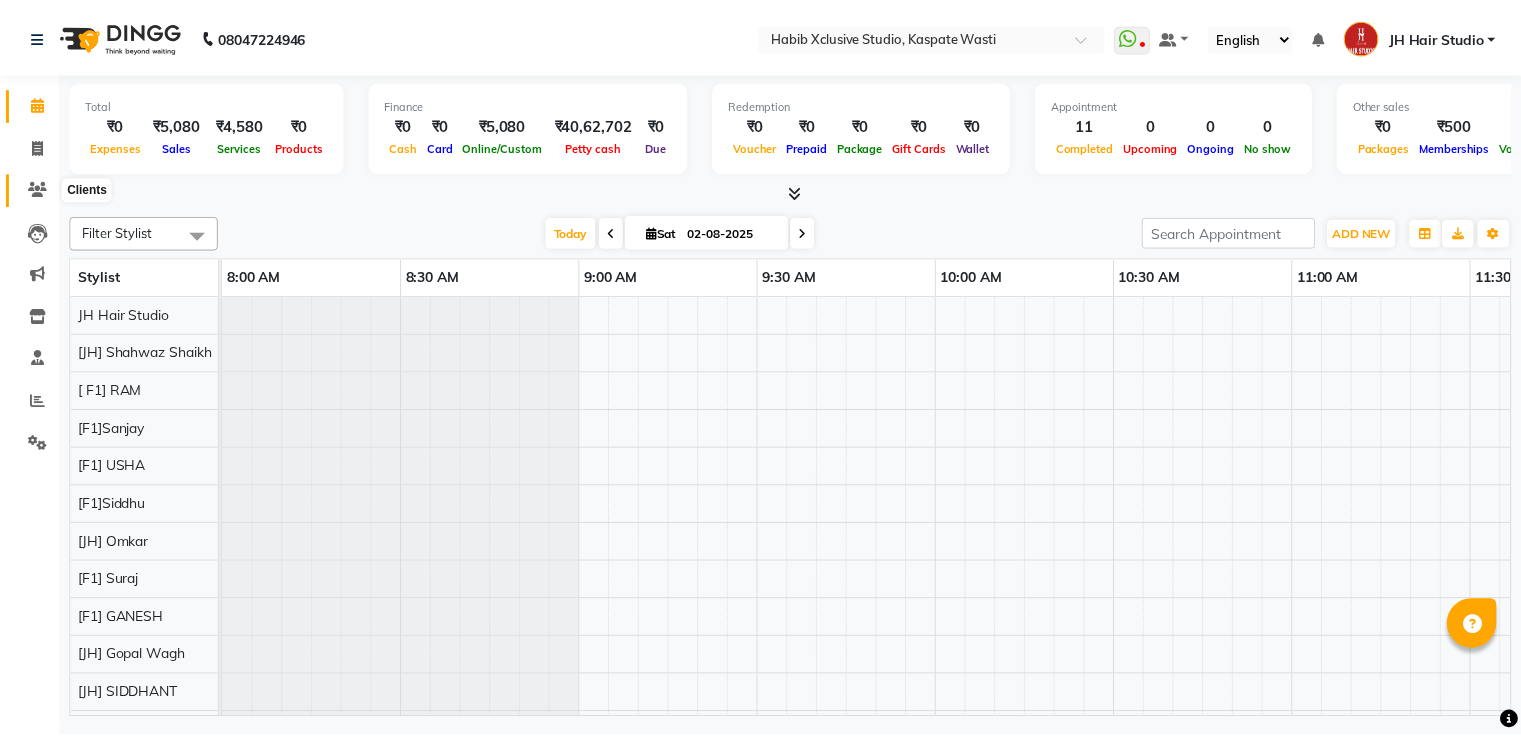 scroll, scrollTop: 0, scrollLeft: 0, axis: both 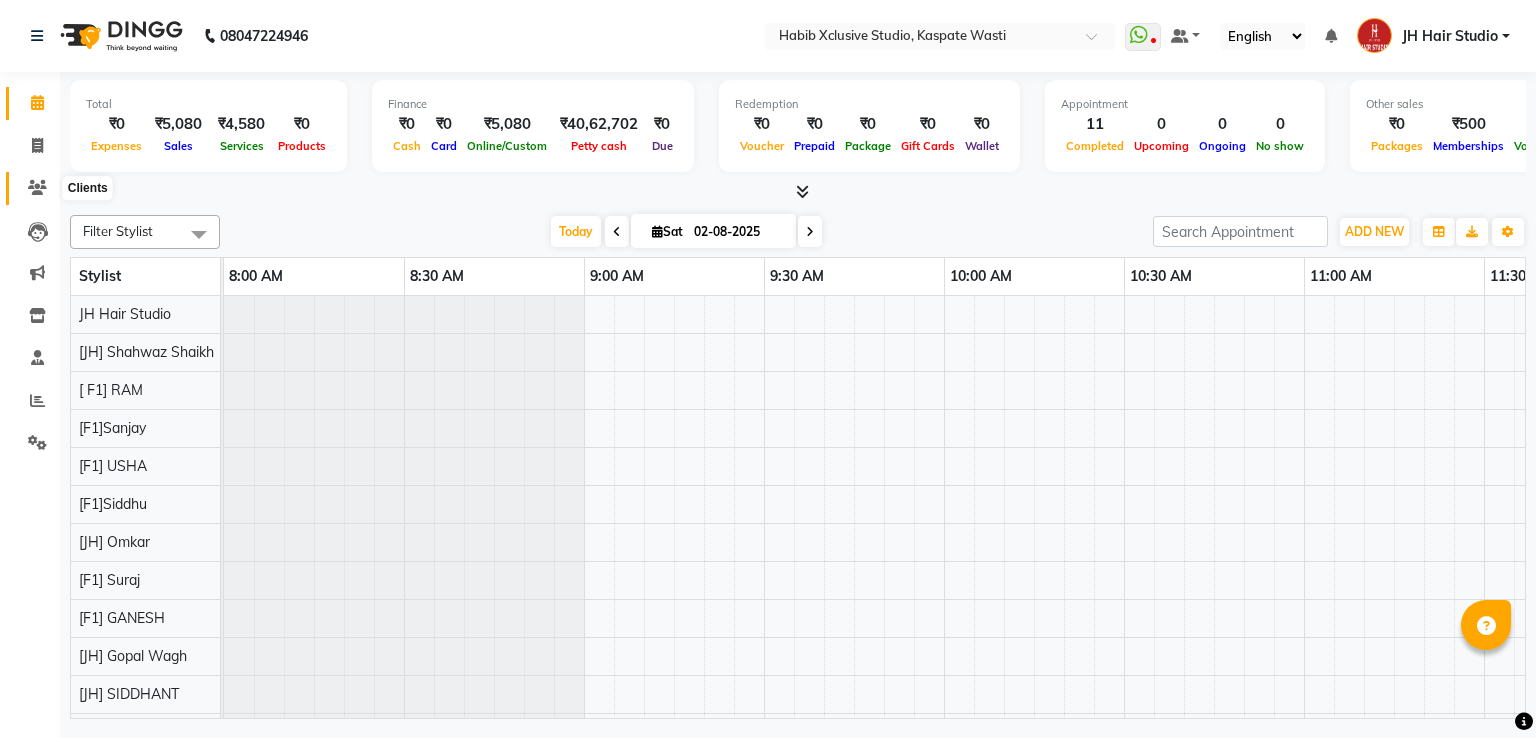 click 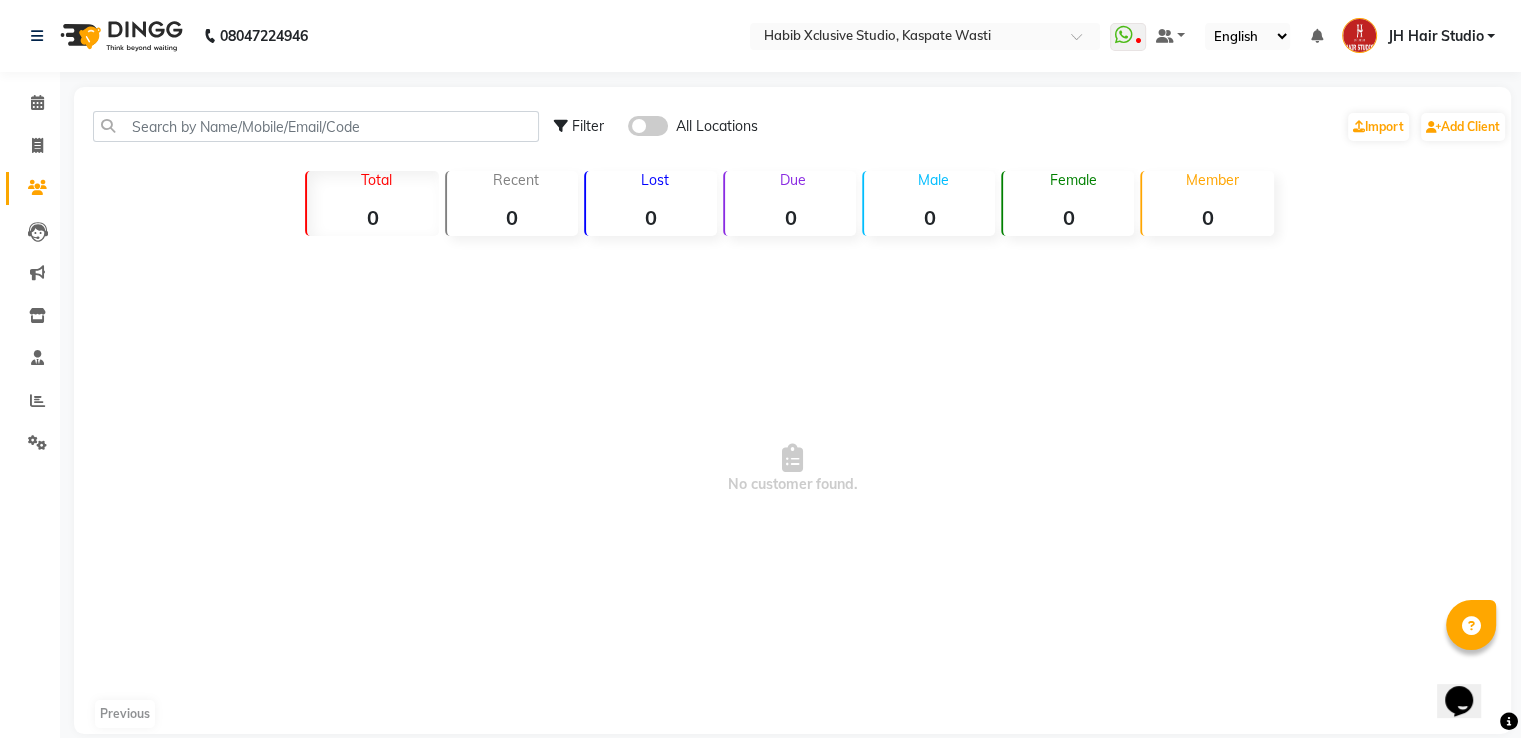 scroll, scrollTop: 0, scrollLeft: 0, axis: both 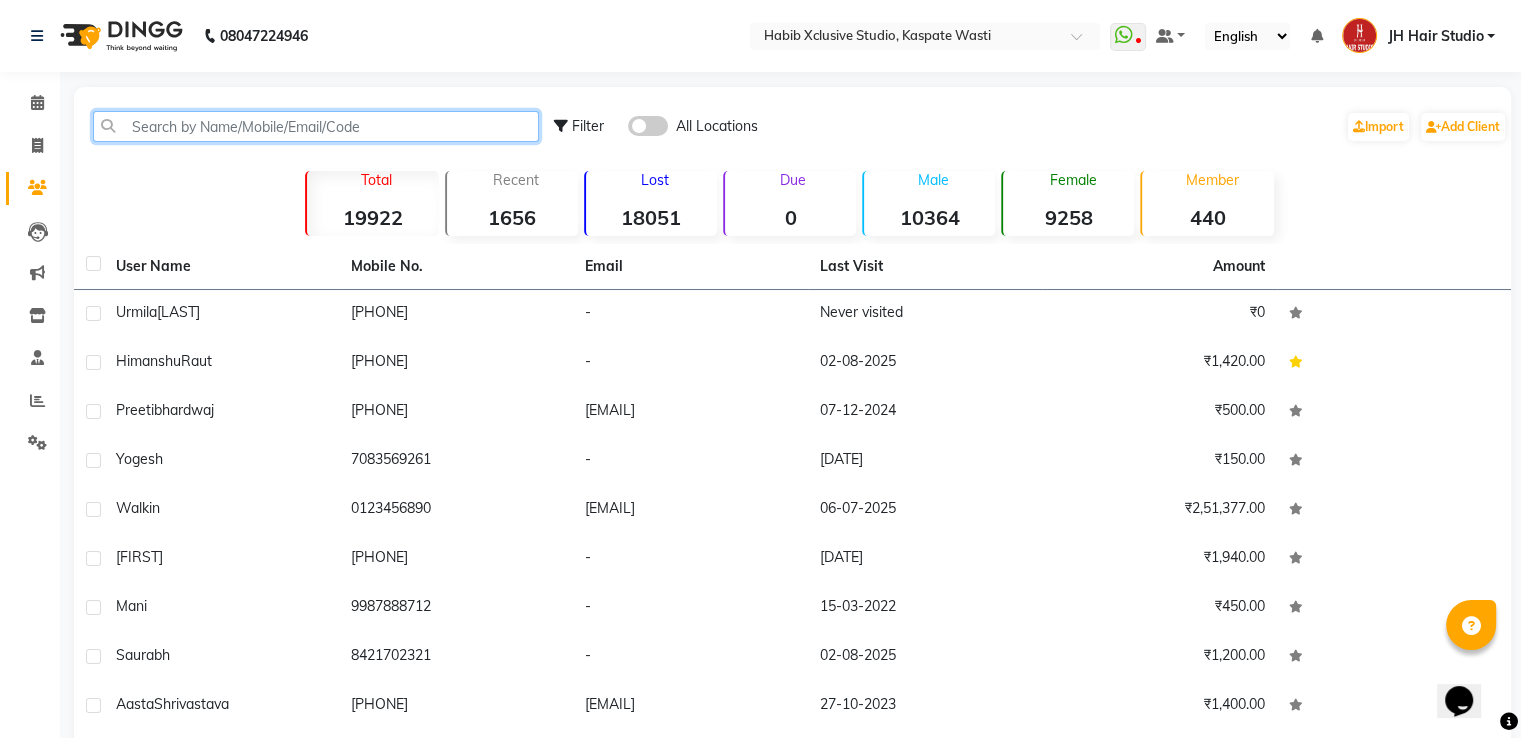 click 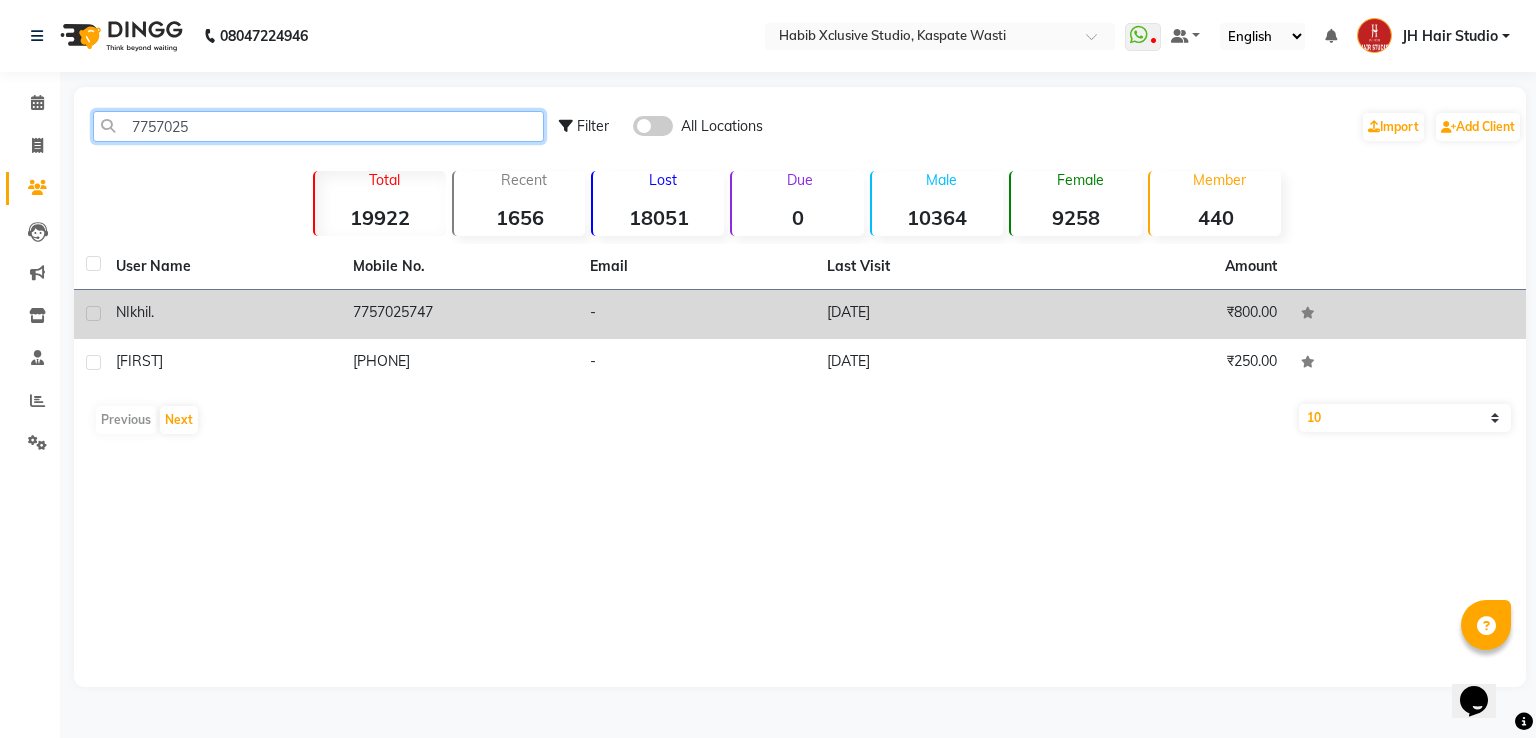 type on "7757025" 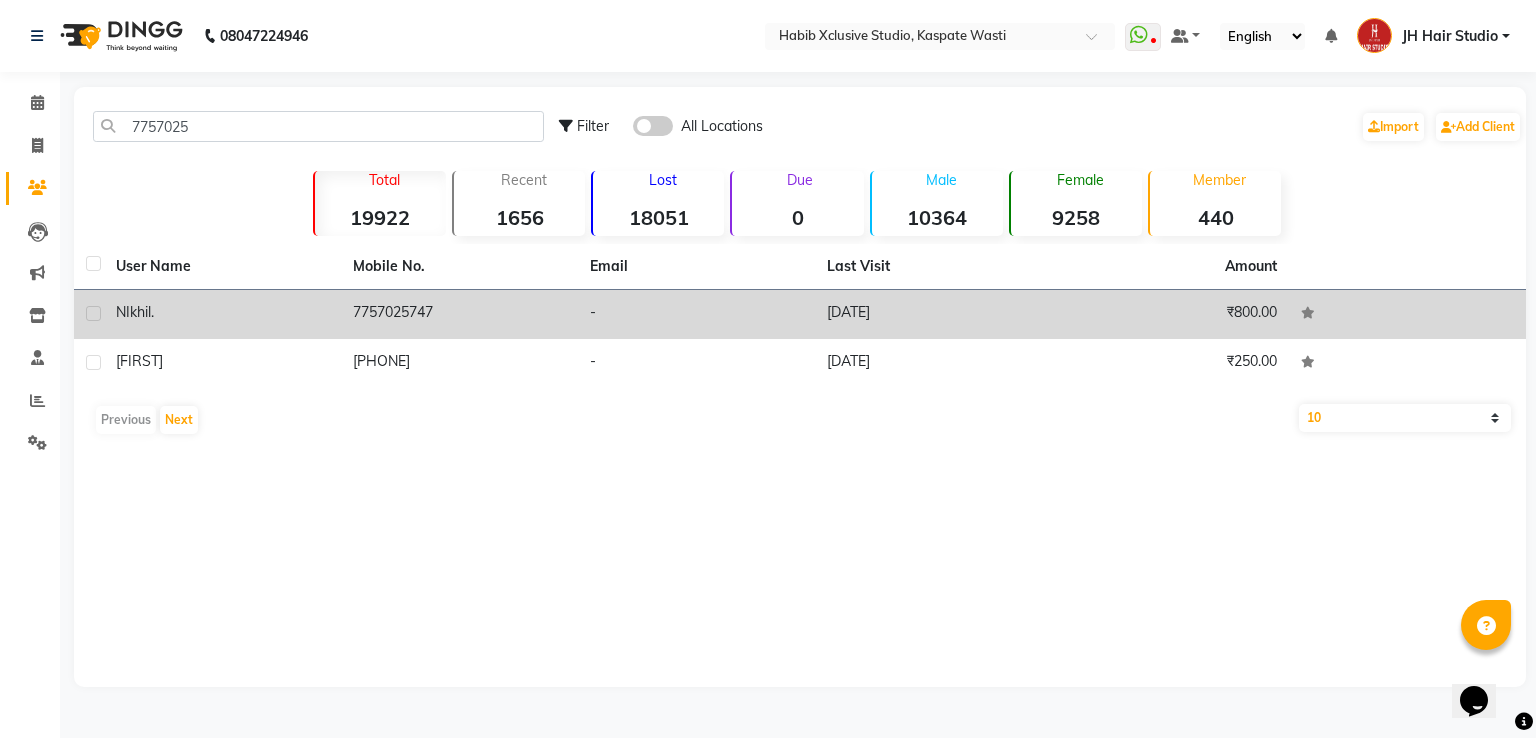 click on "7757025747" 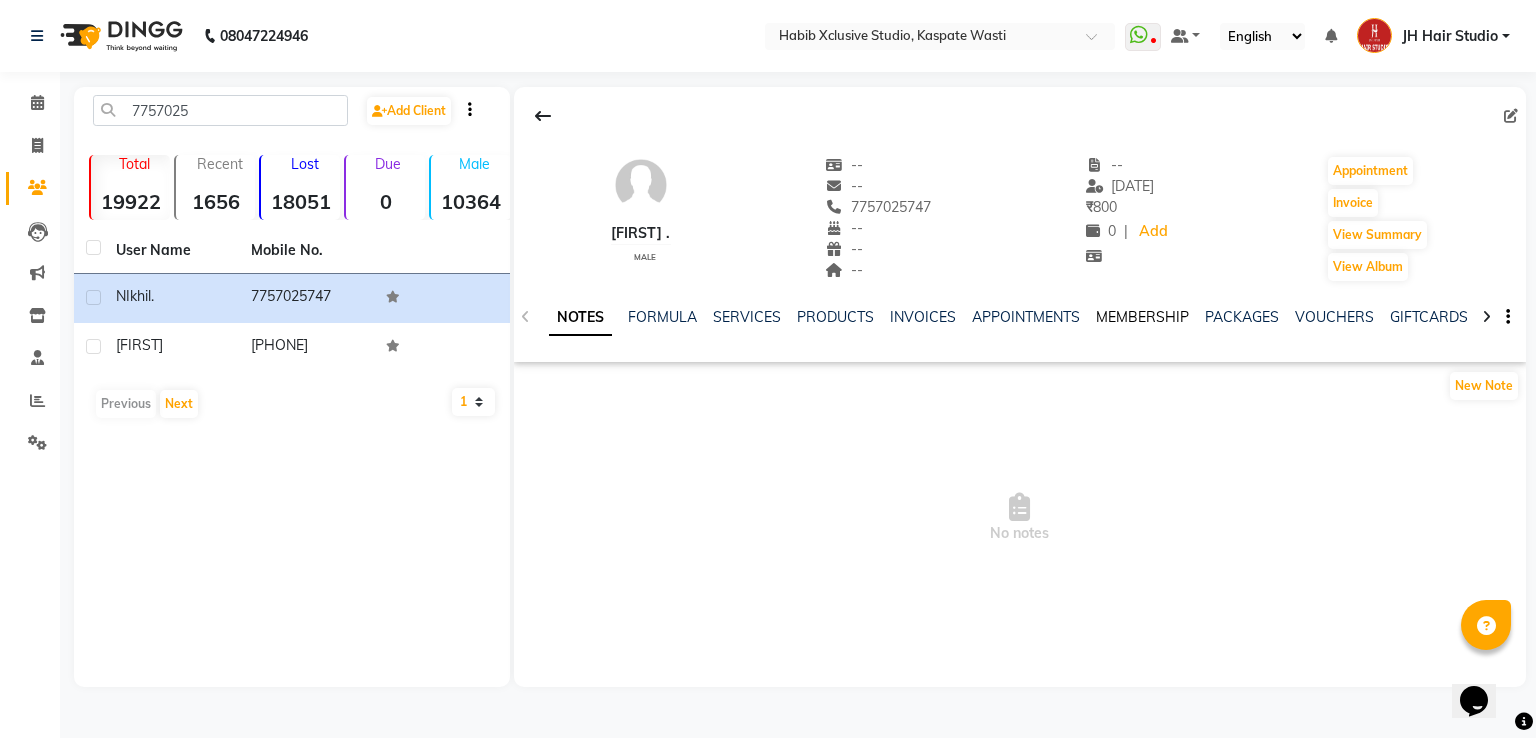 click on "MEMBERSHIP" 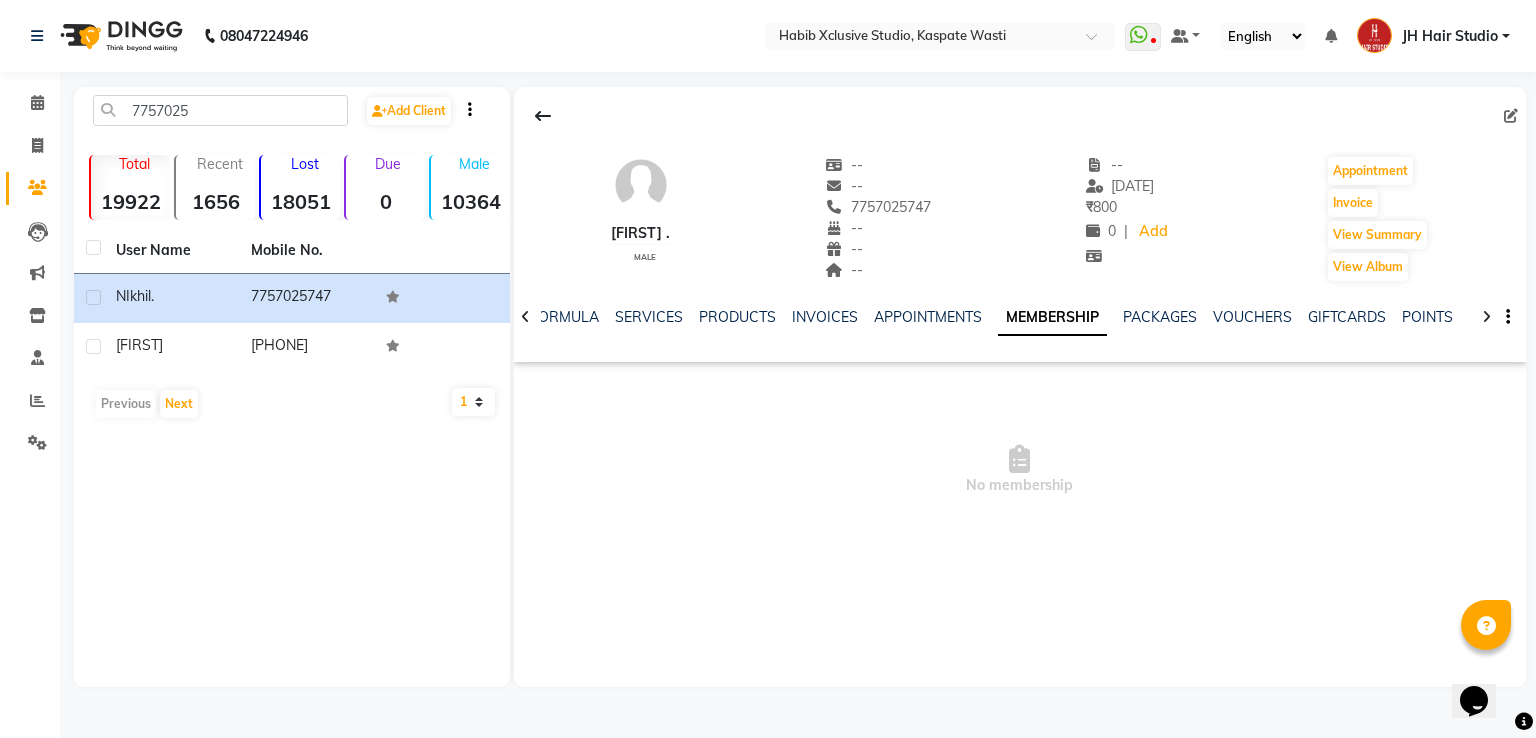 click 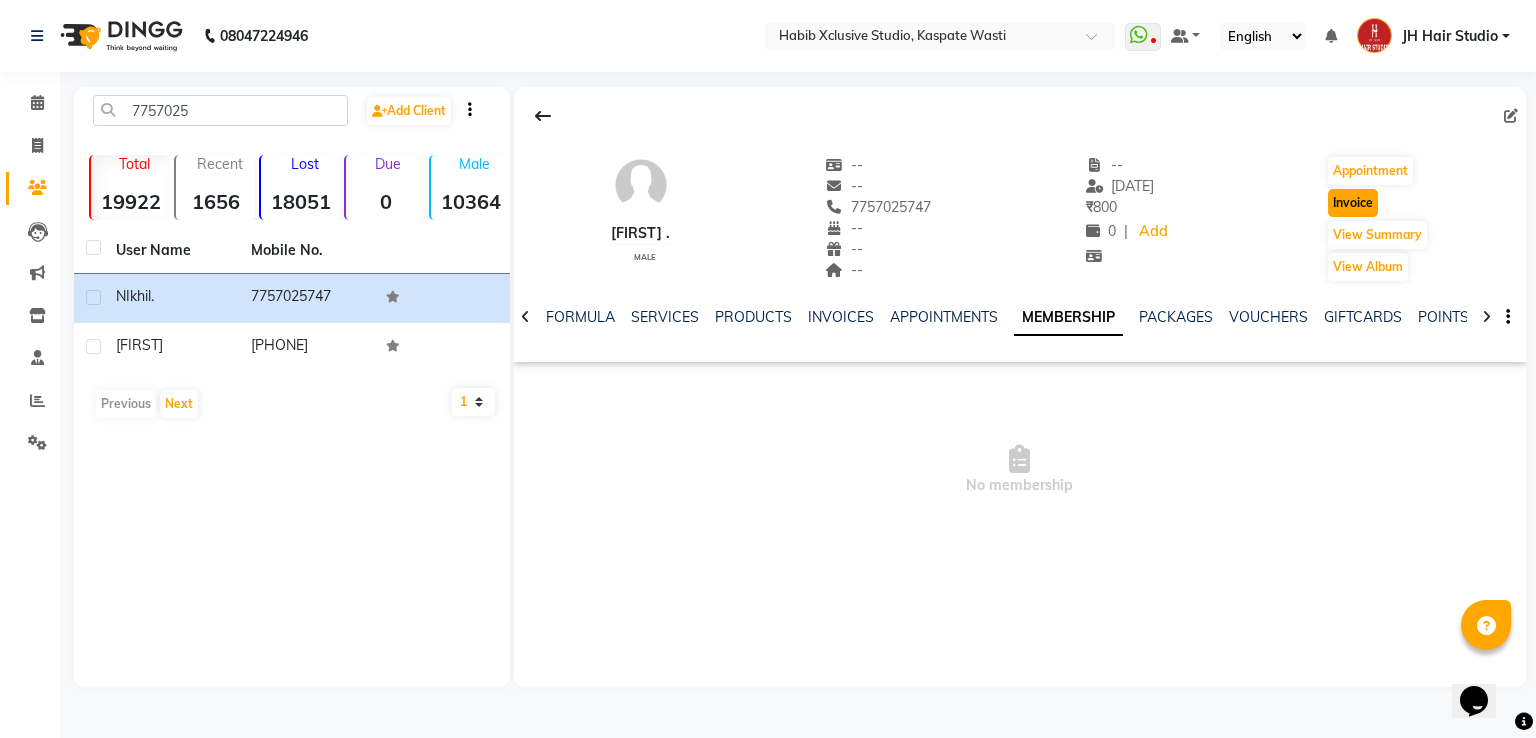 click on "Invoice" 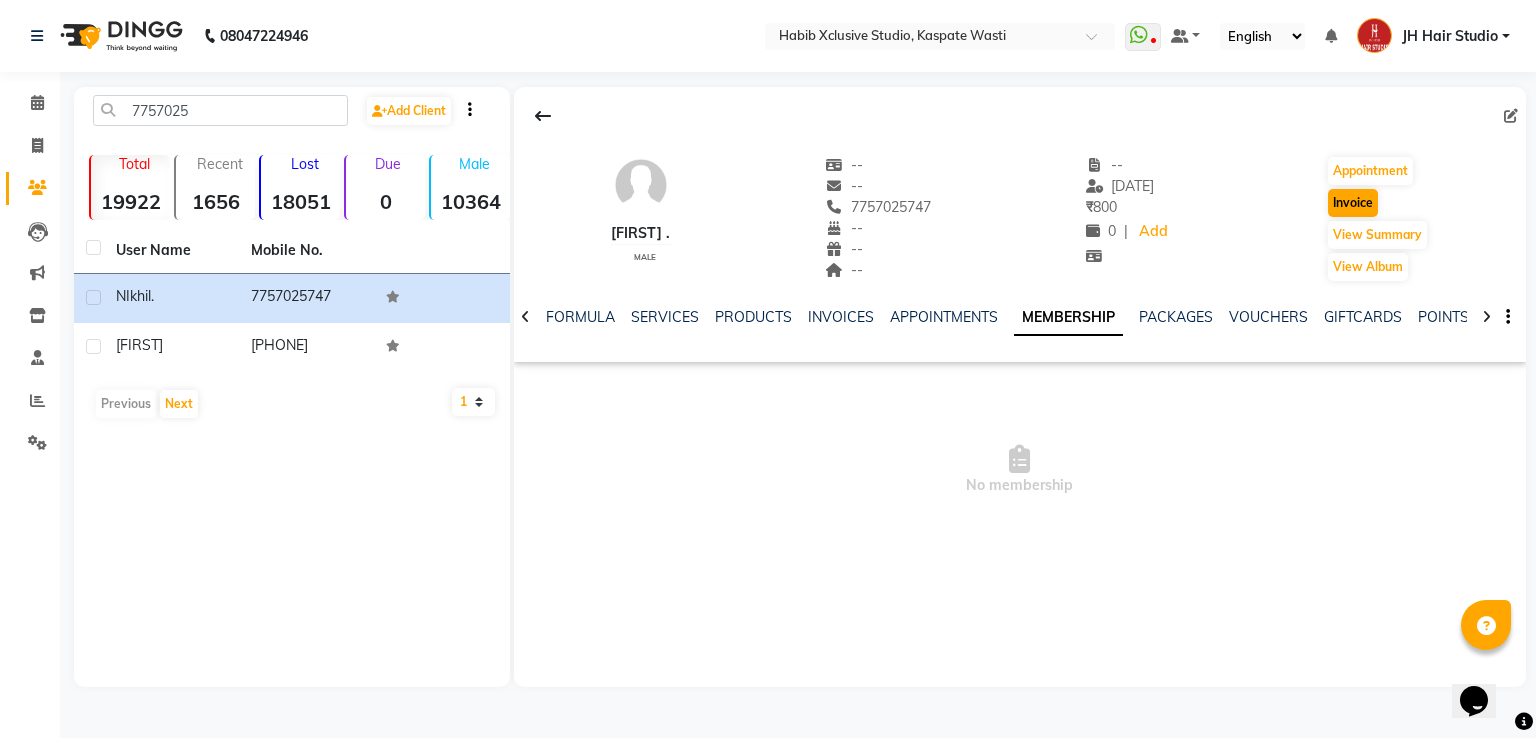 select on "service" 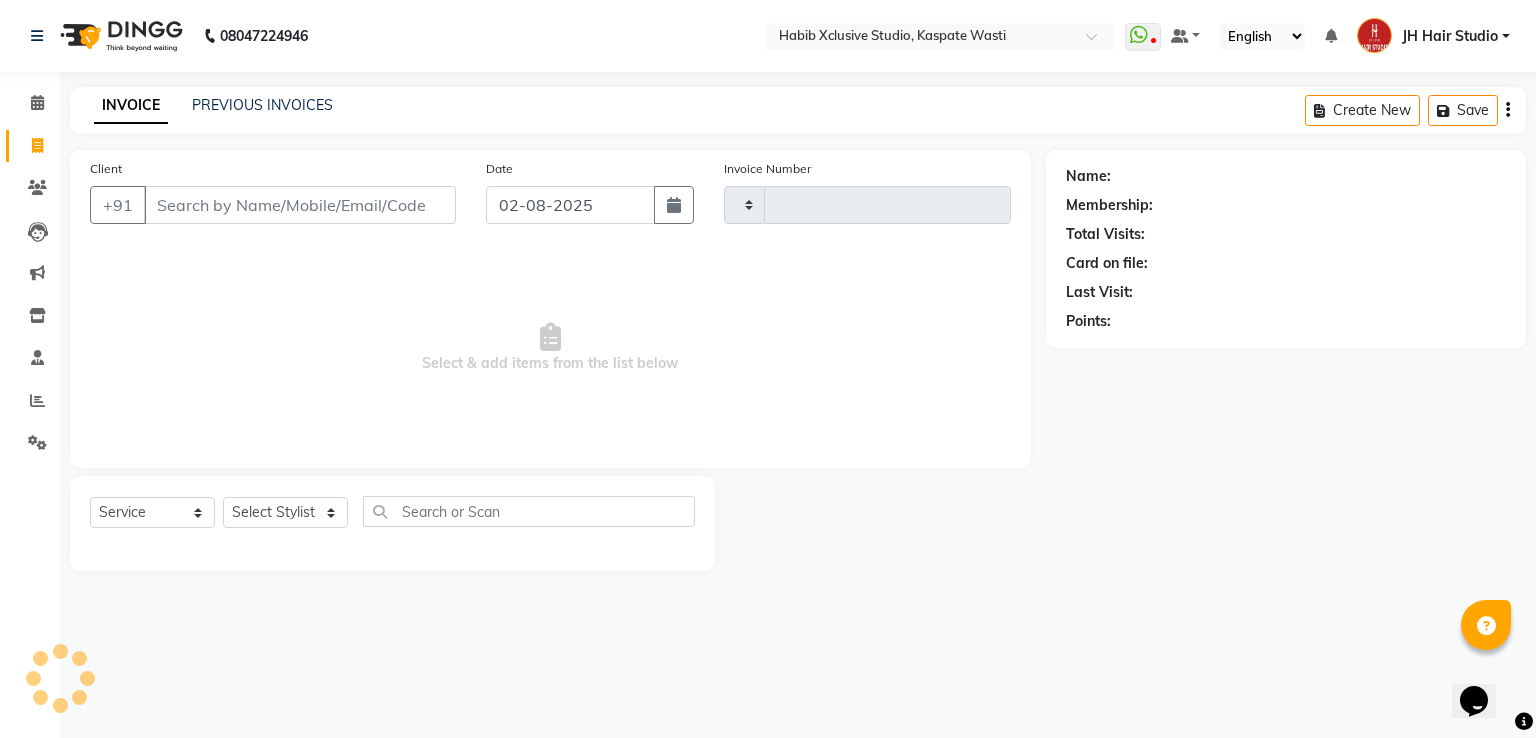 type on "3774" 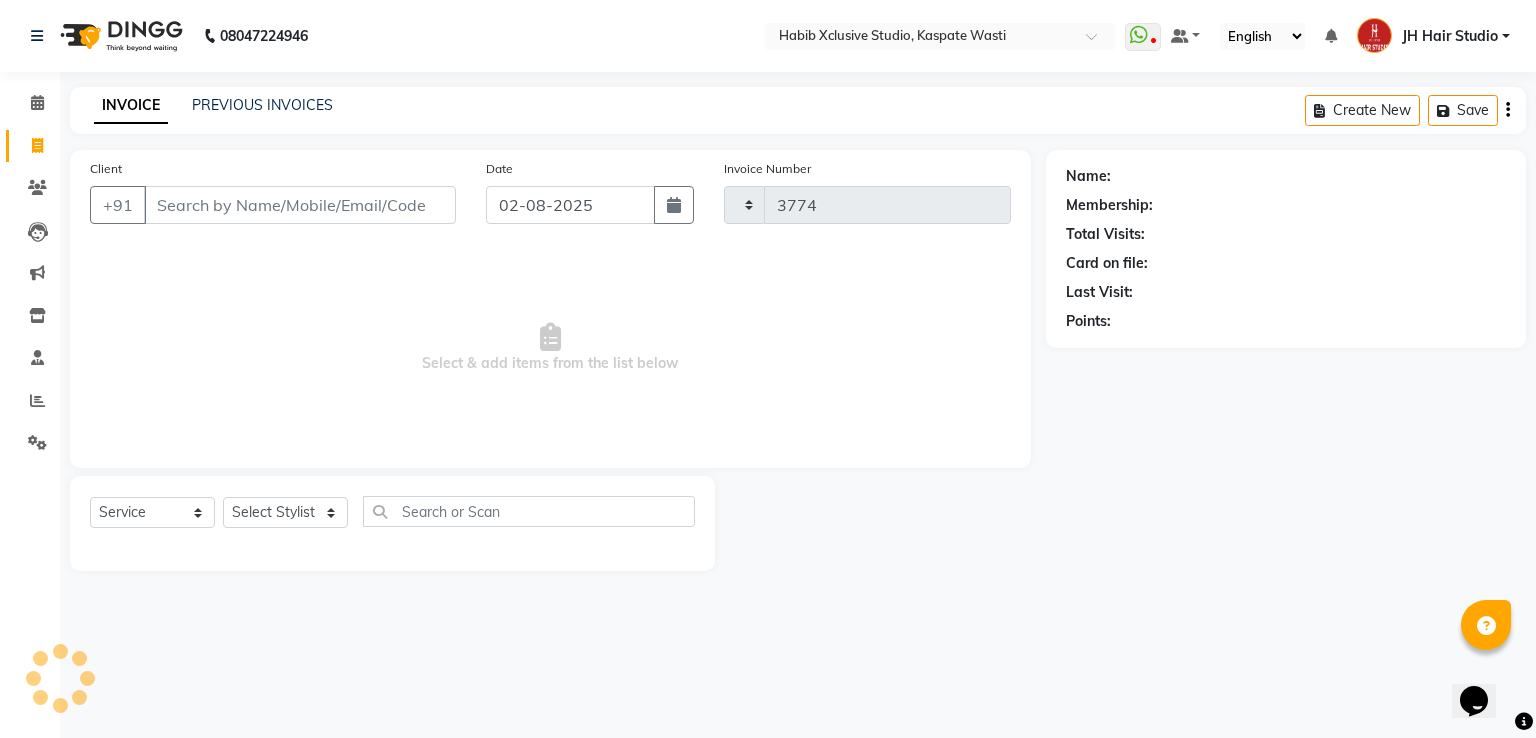 select on "130" 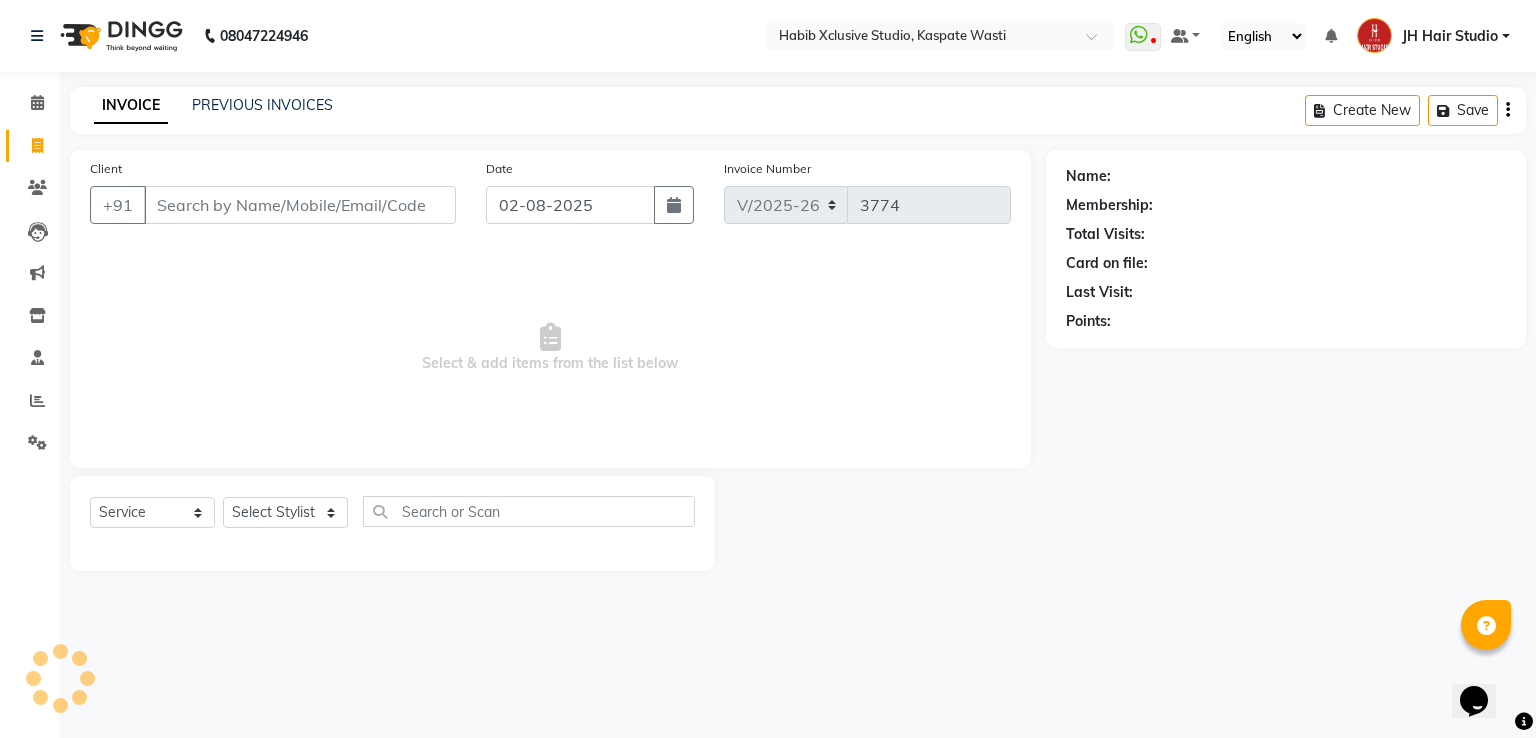 type on "7757025747" 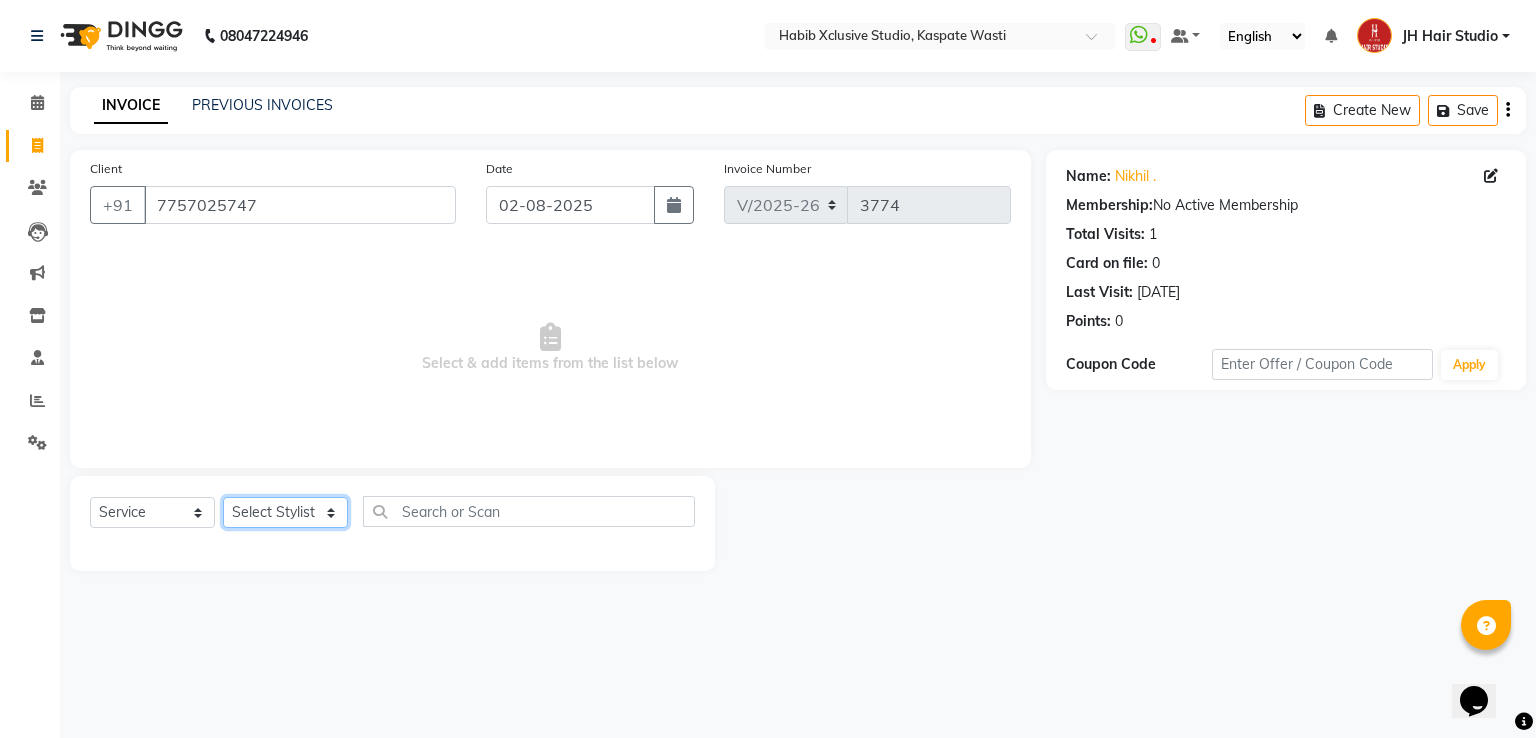 click on "Select Stylist [F1] GANESH [F1] Jagdish  [ F1] RAM [F1]Sanjay [F1]Siddhu [F1] Suraj  [F1] USHA [F2] AYAN  [F2] Deepak [F2] Smital [JH] DUBALE  GANESH [JH] Gopal Wagh JH Hair Studio [JH] Harish [JH] Omkar [JH] Shahwaz Shaikh [JH] SIDDHANT  [JH] SWAPNIL [JH] Tushaar" 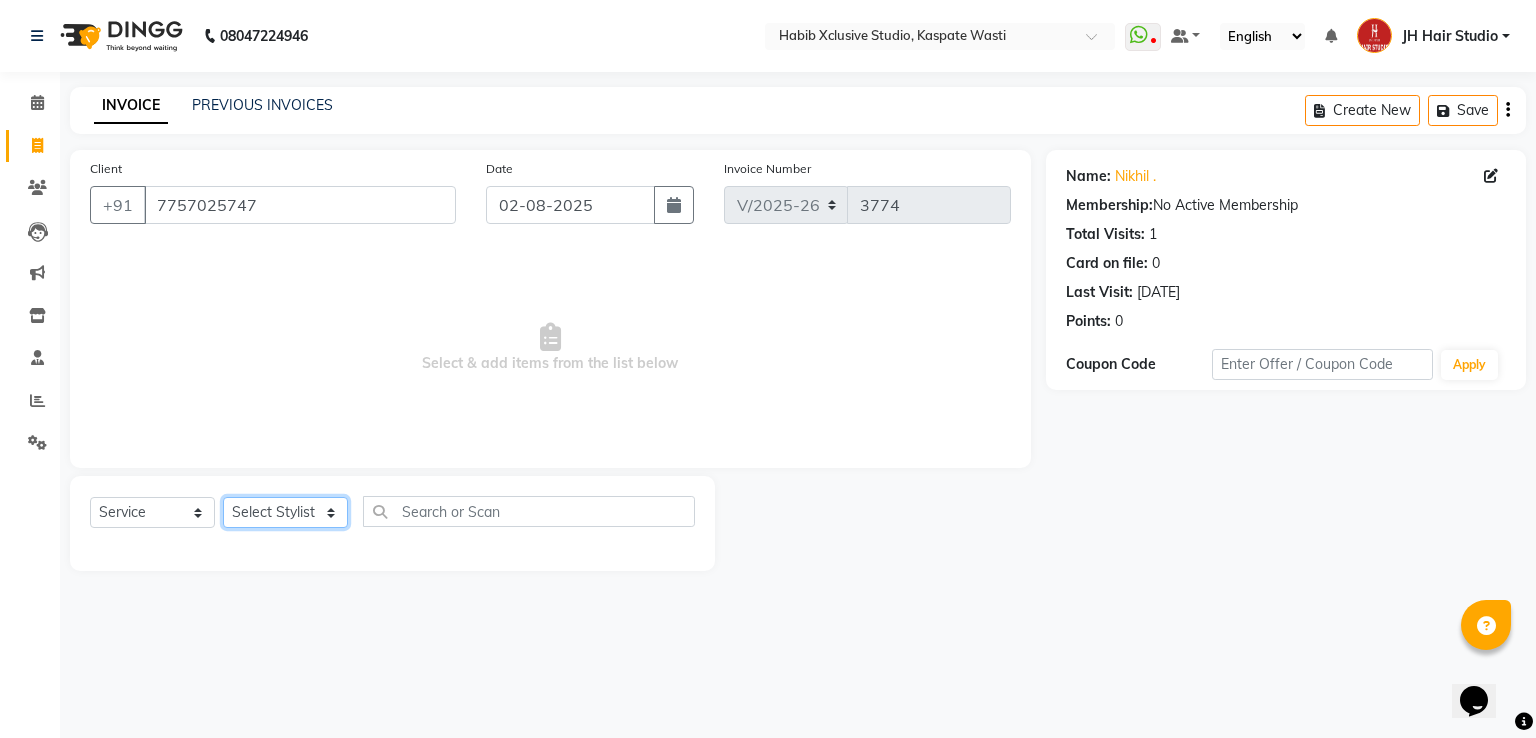 select on "68687" 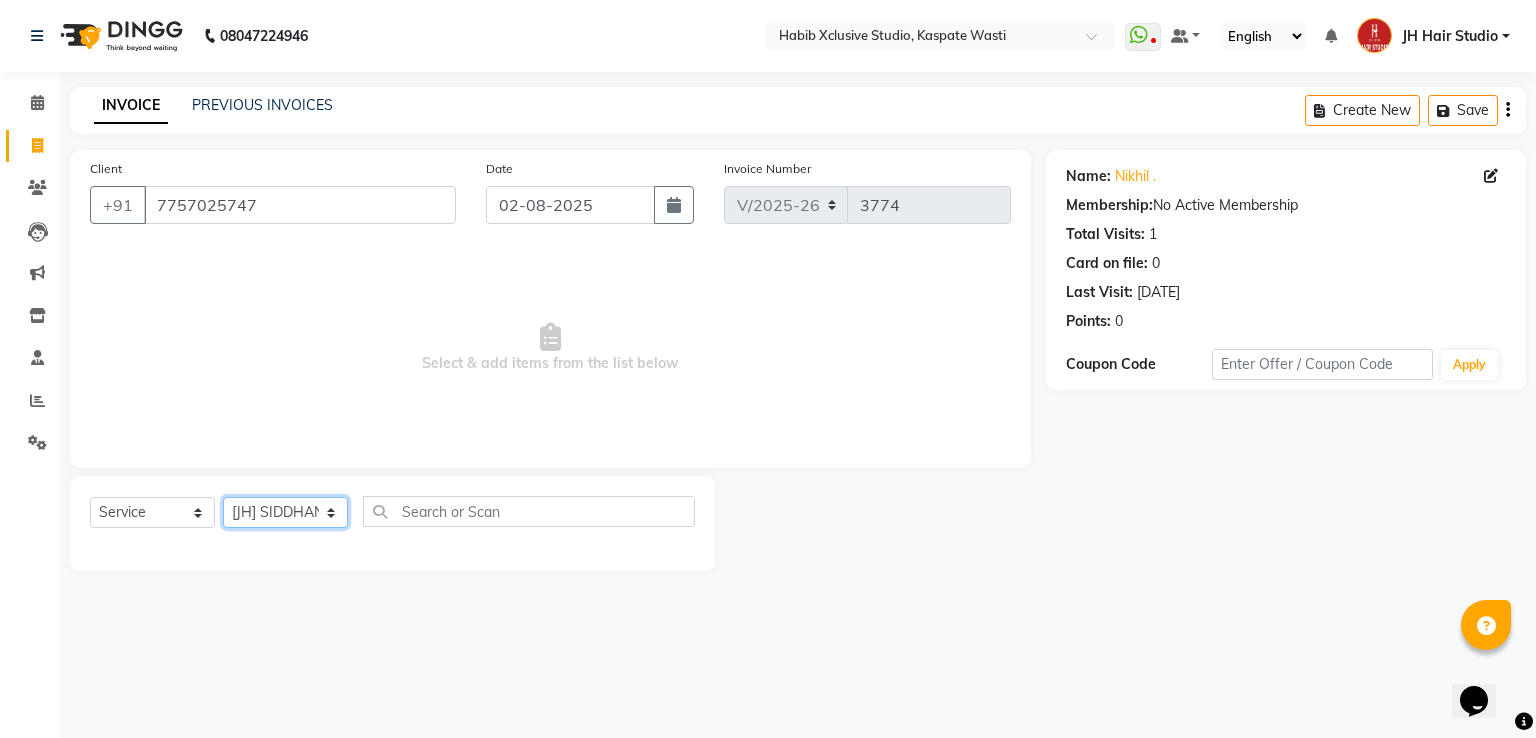 click on "Select Stylist [F1] GANESH [F1] Jagdish  [ F1] RAM [F1]Sanjay [F1]Siddhu [F1] Suraj  [F1] USHA [F2] AYAN  [F2] Deepak [F2] Smital [JH] DUBALE  GANESH [JH] Gopal Wagh JH Hair Studio [JH] Harish [JH] Omkar [JH] Shahwaz Shaikh [JH] SIDDHANT  [JH] SWAPNIL [JH] Tushaar" 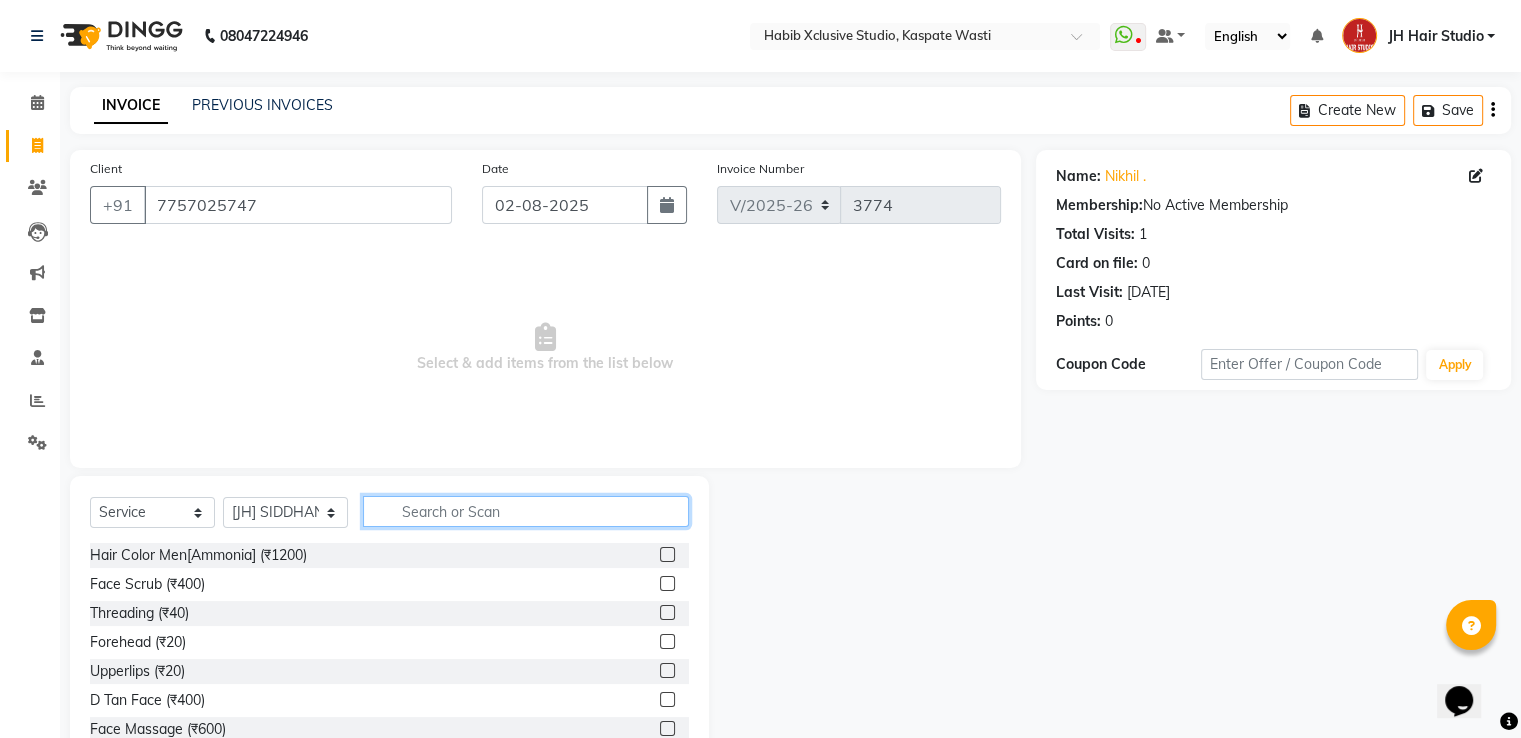 click 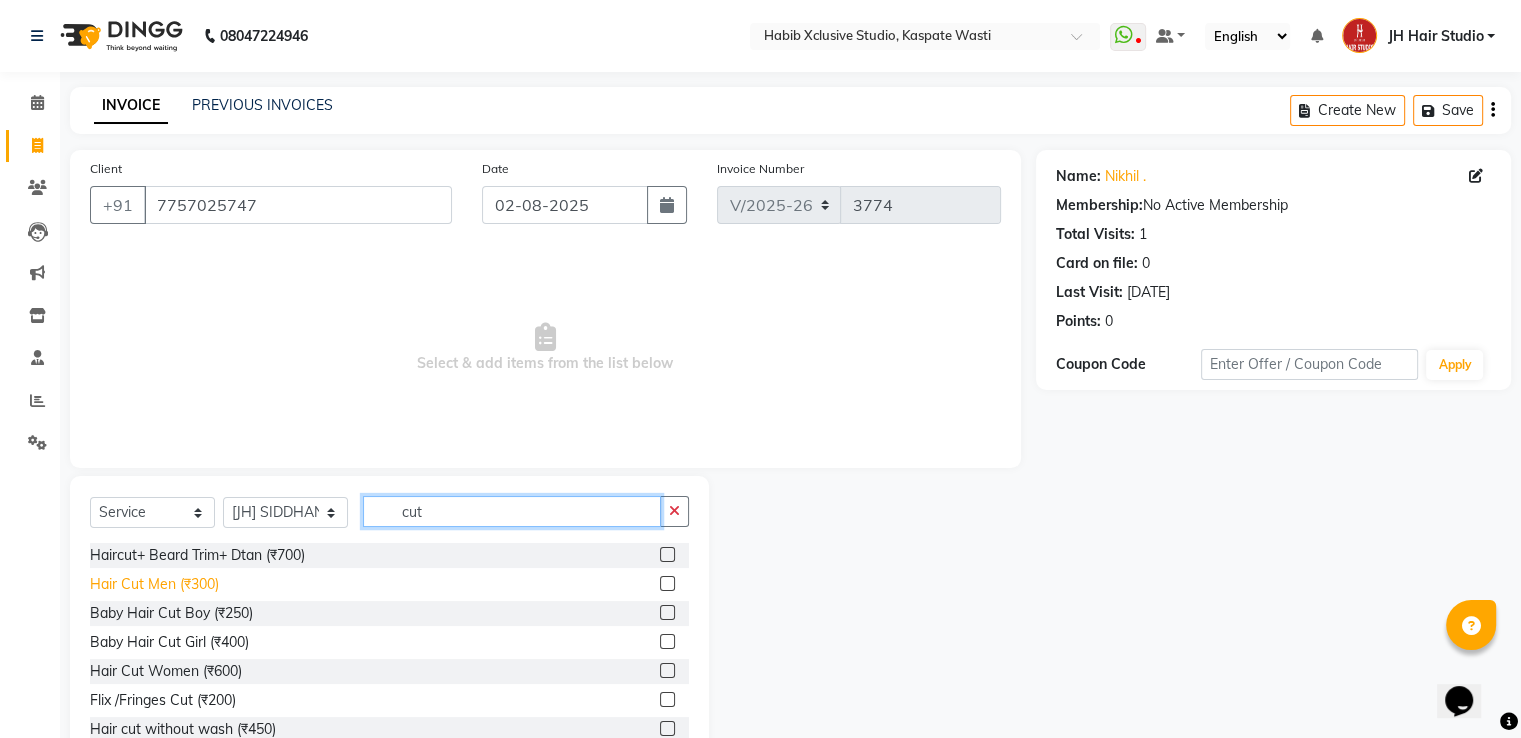 type on "cut" 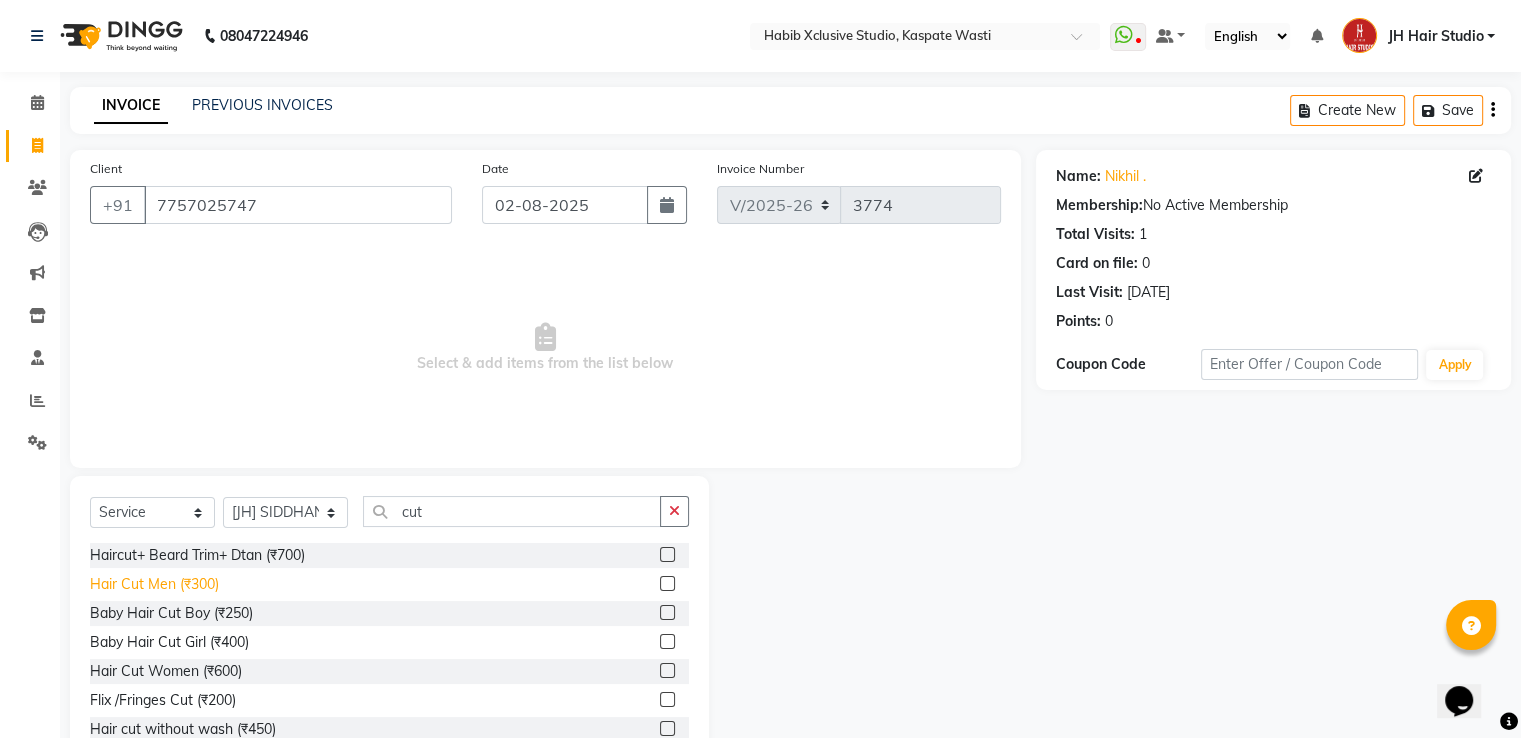 click on "Hair Cut Men (₹300)" 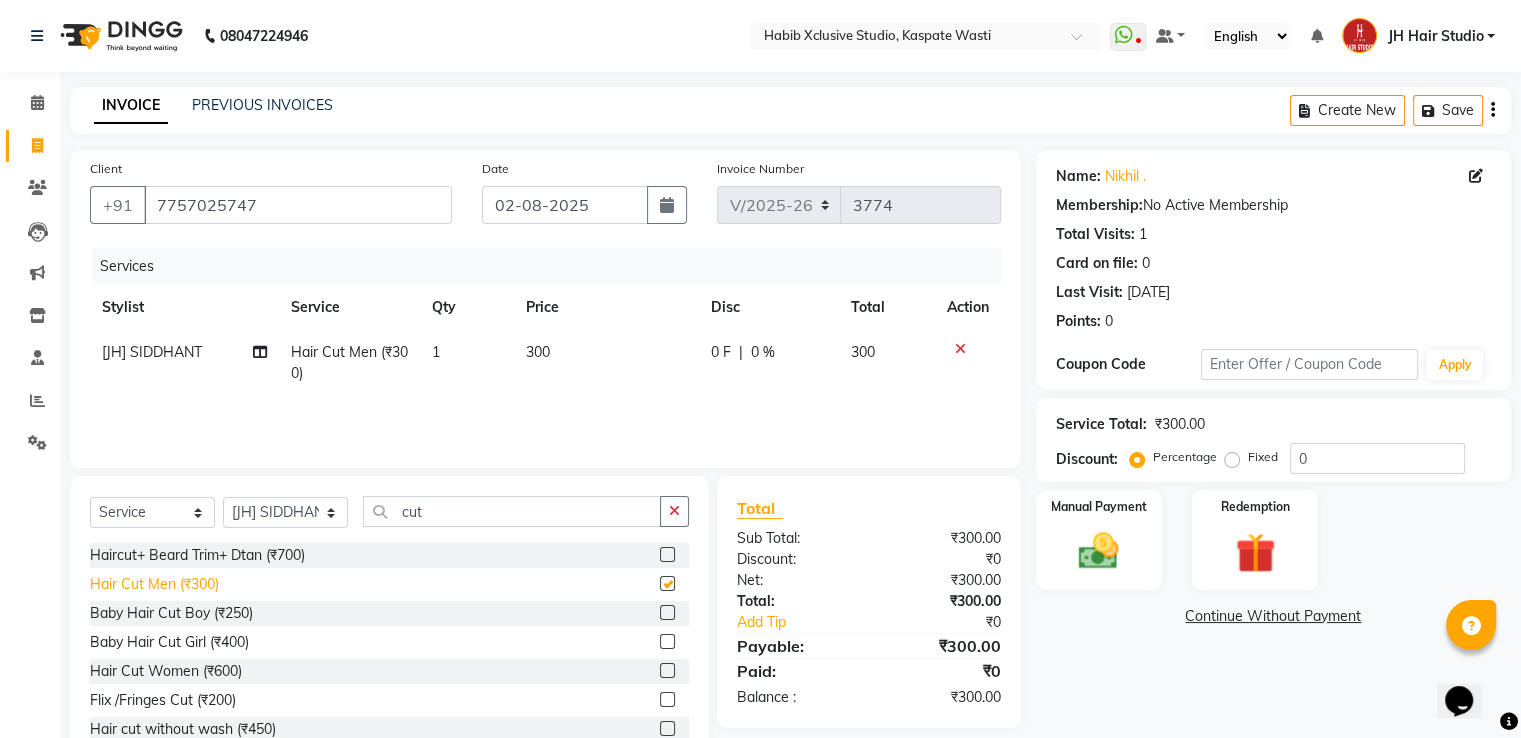 checkbox on "false" 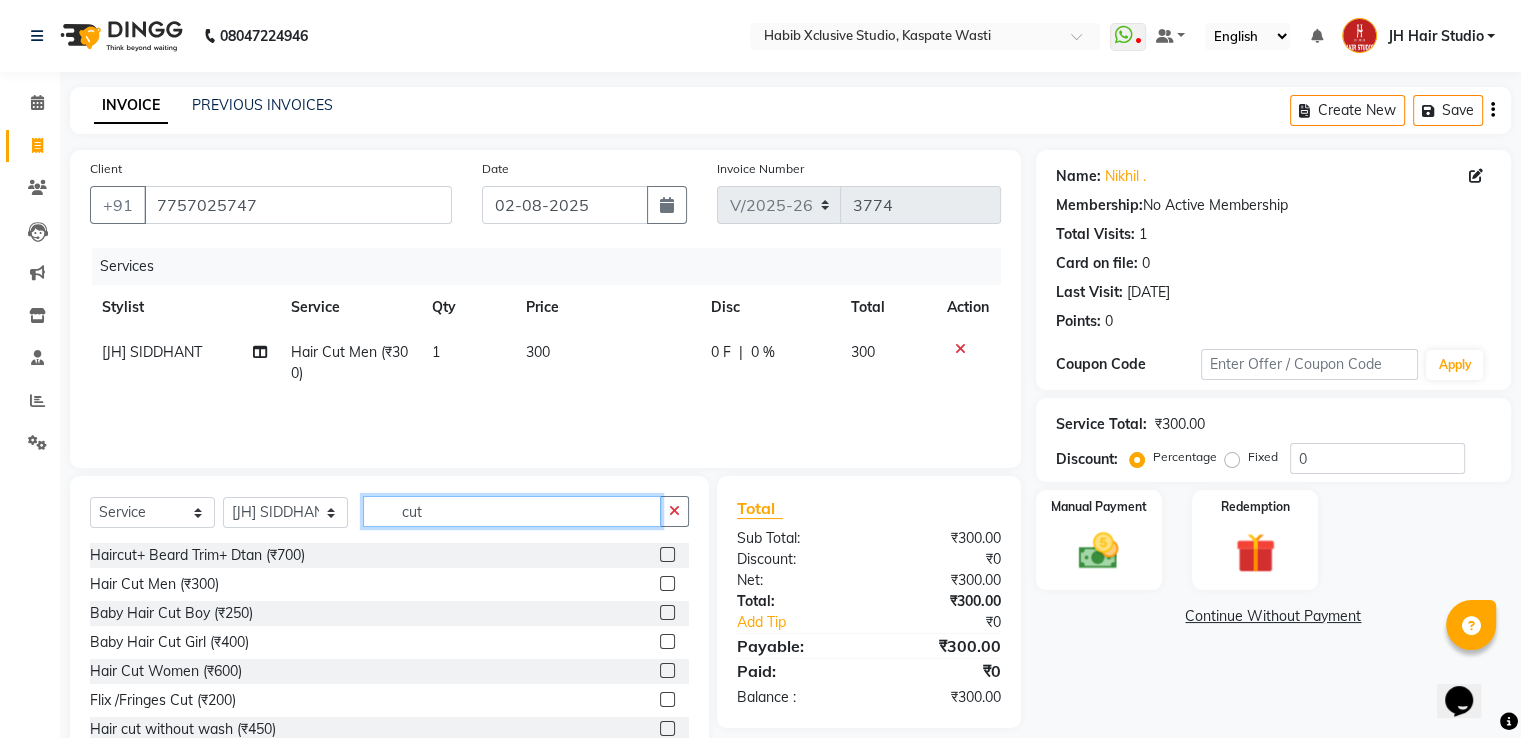 click on "cut" 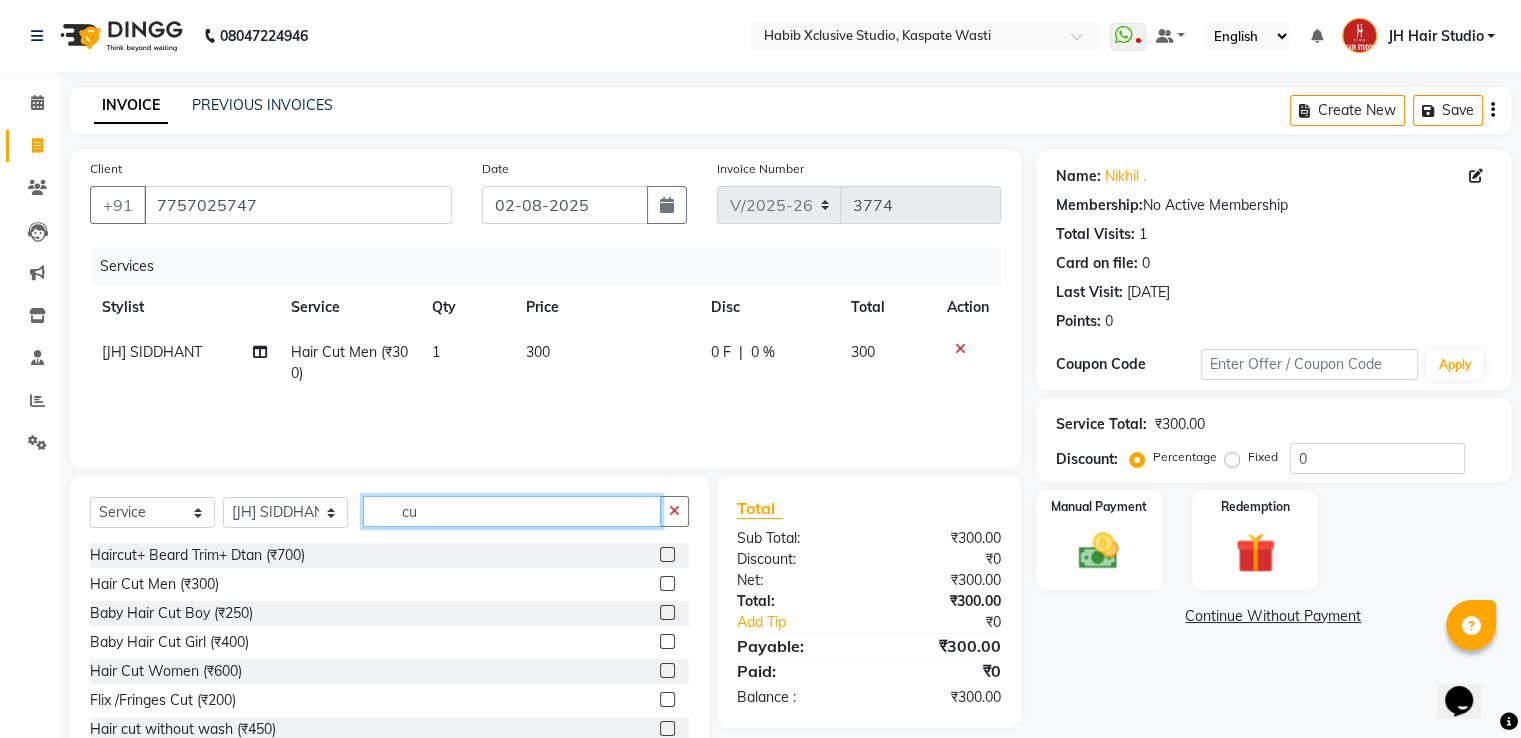 type on "c" 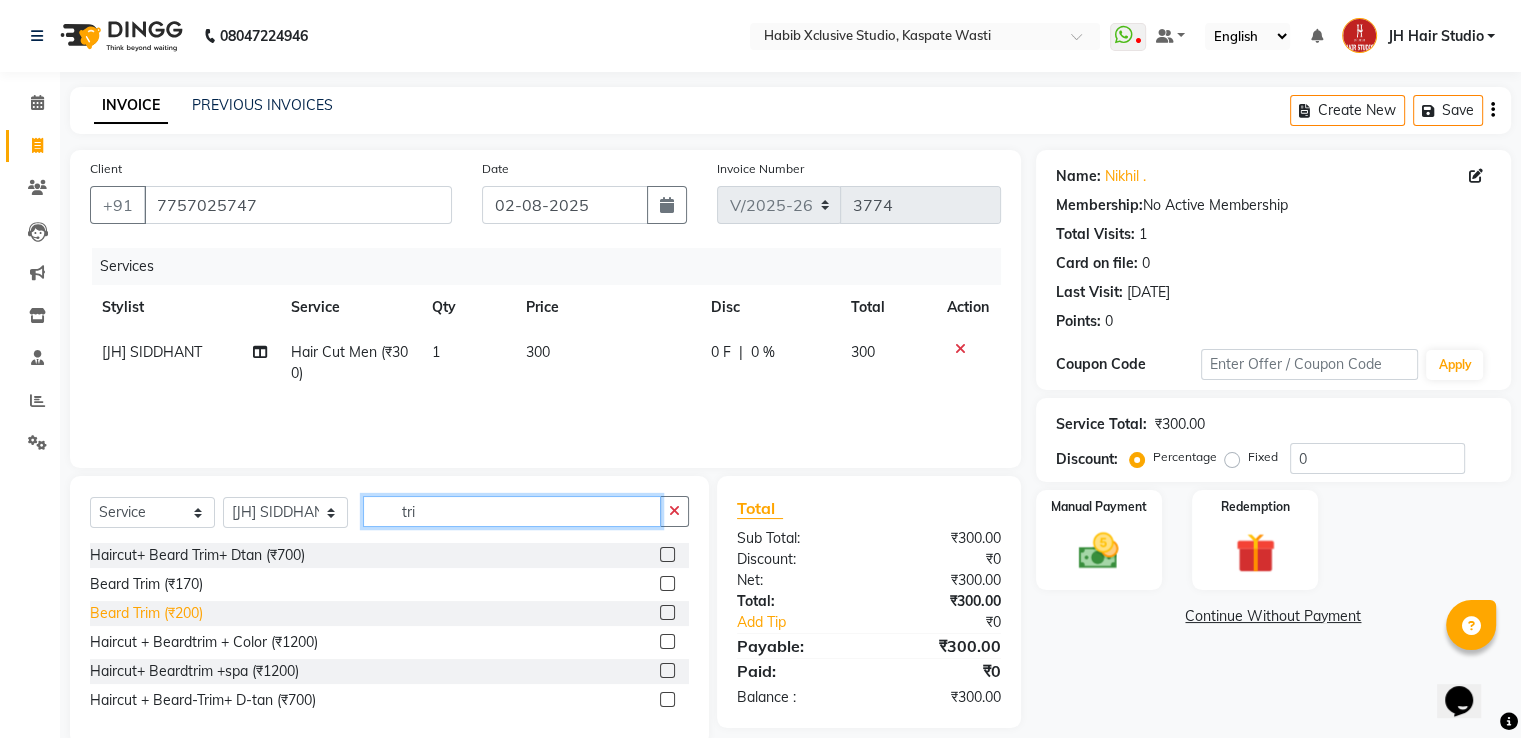 type on "tri" 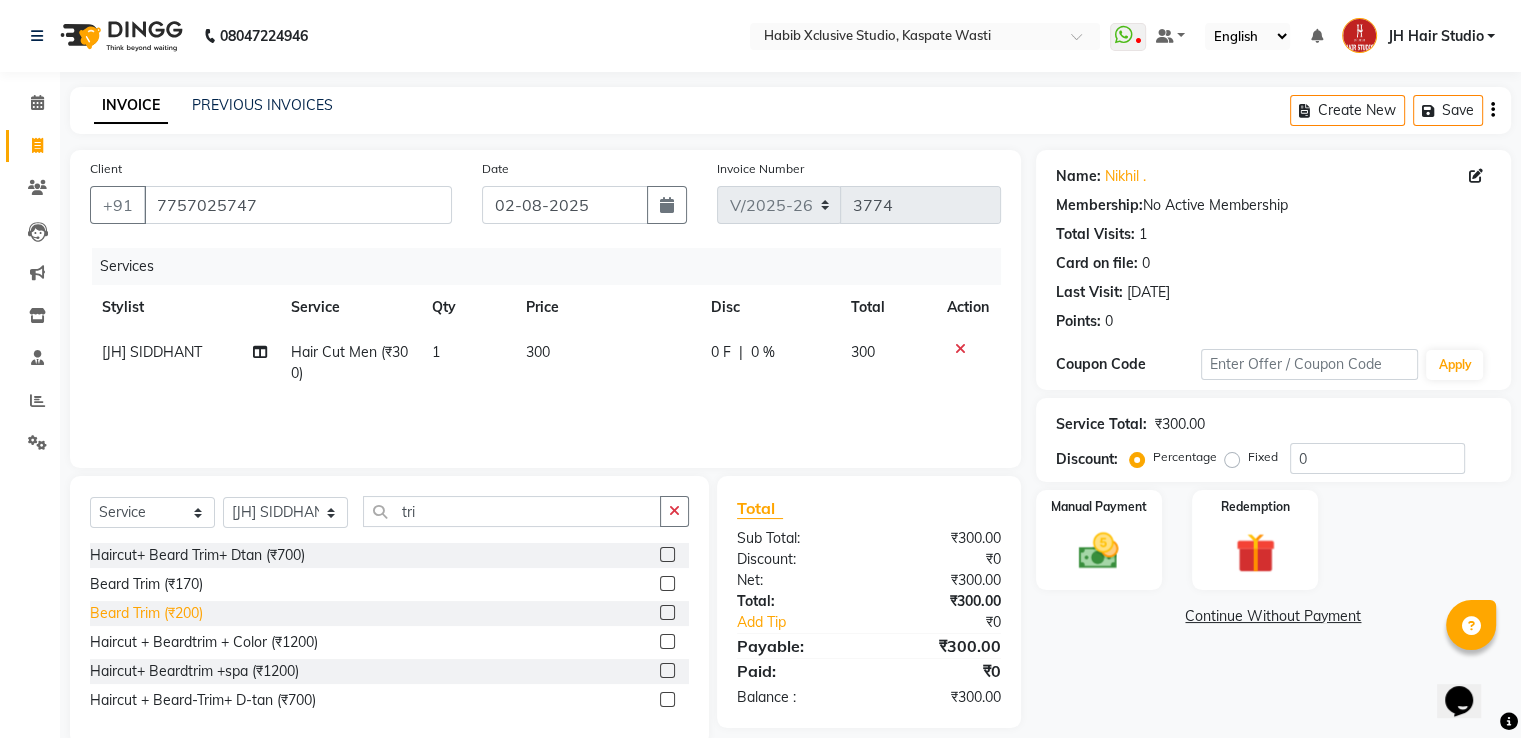 click on "Beard Trim (₹200)" 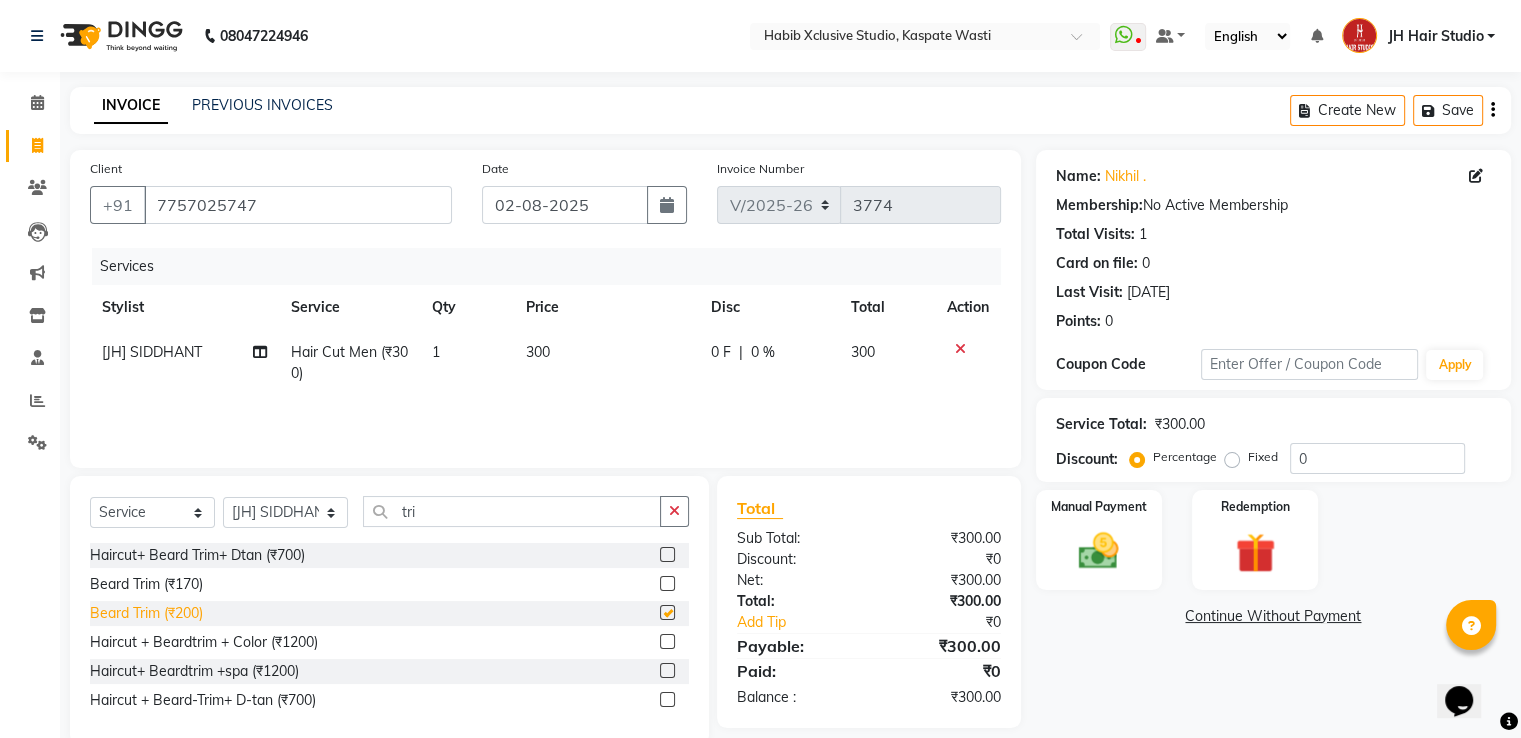 checkbox on "false" 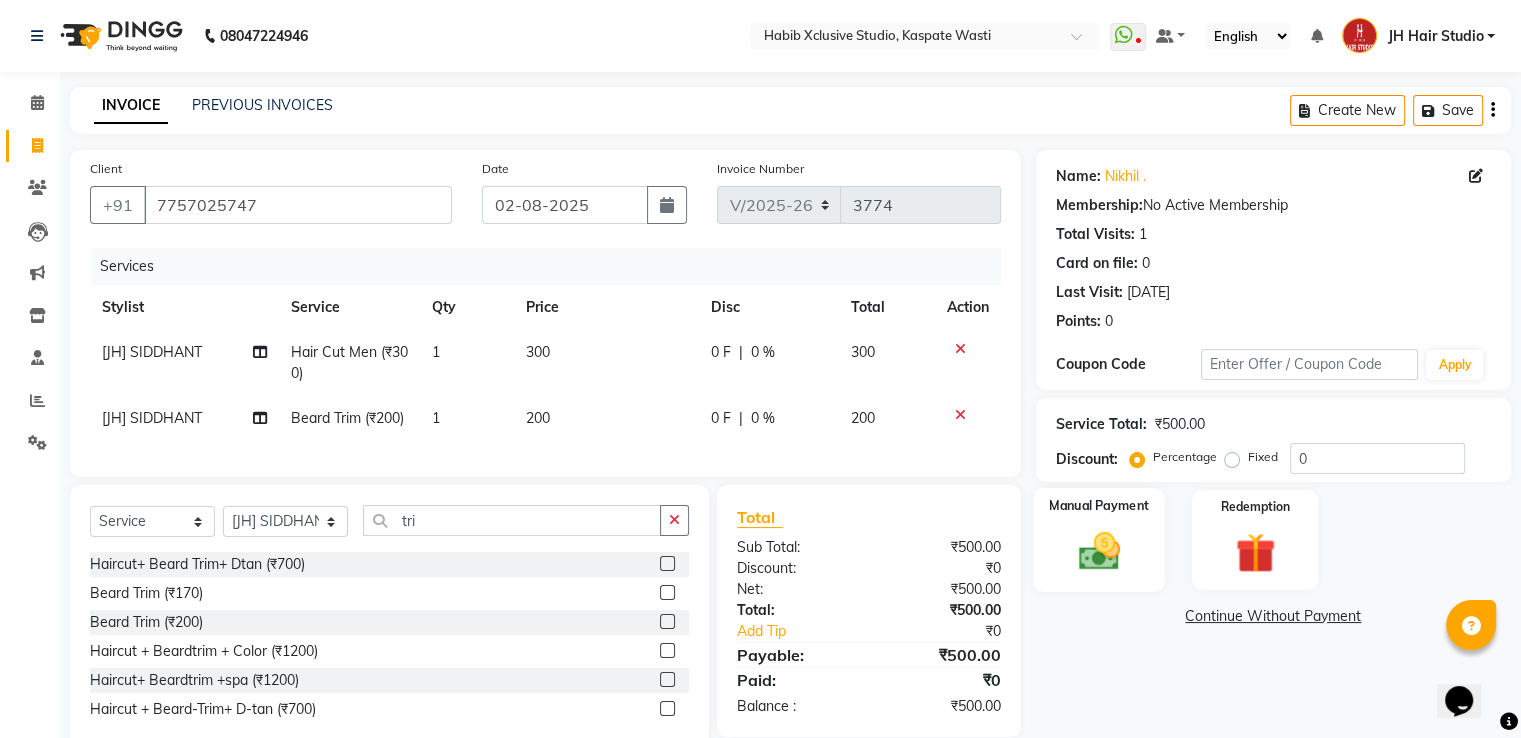 click 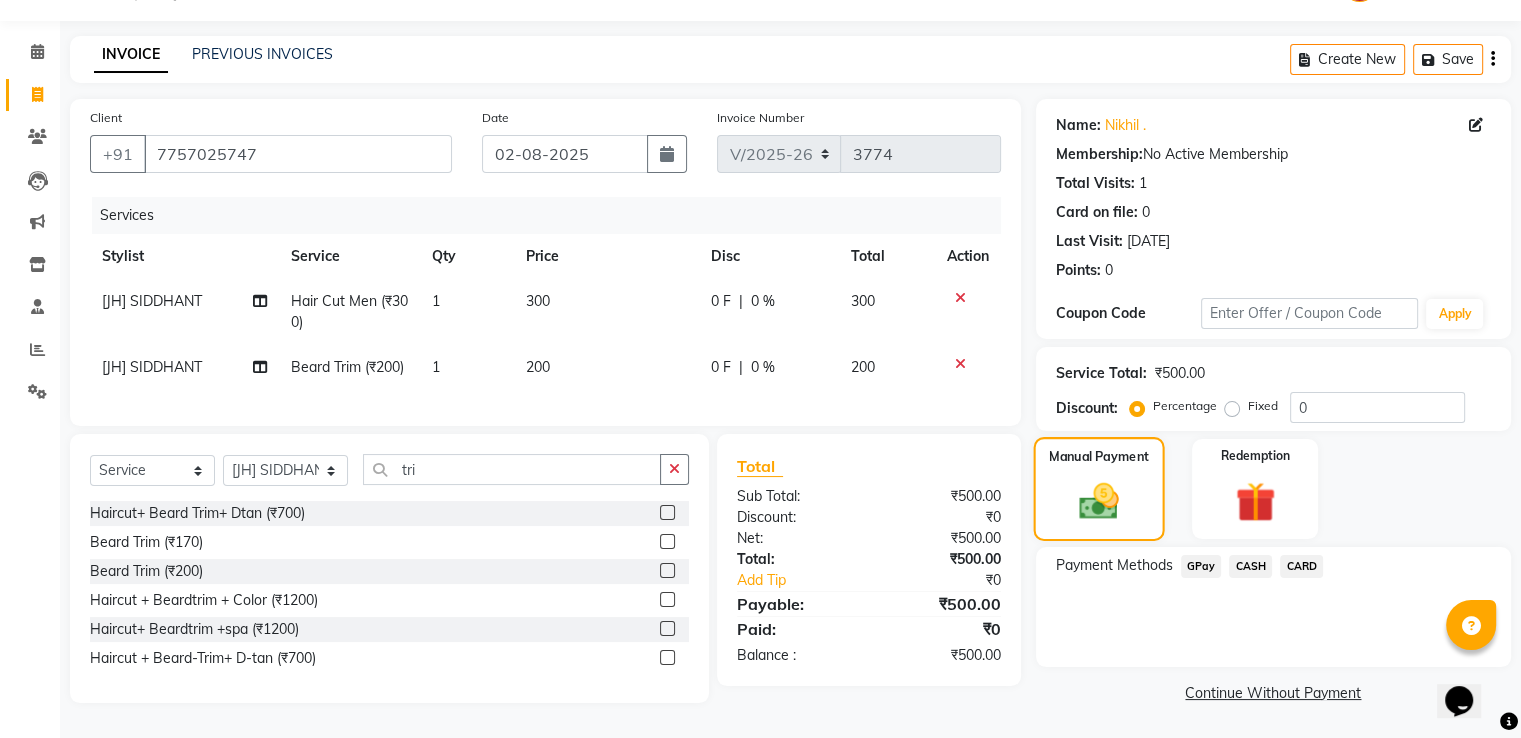 scroll, scrollTop: 62, scrollLeft: 0, axis: vertical 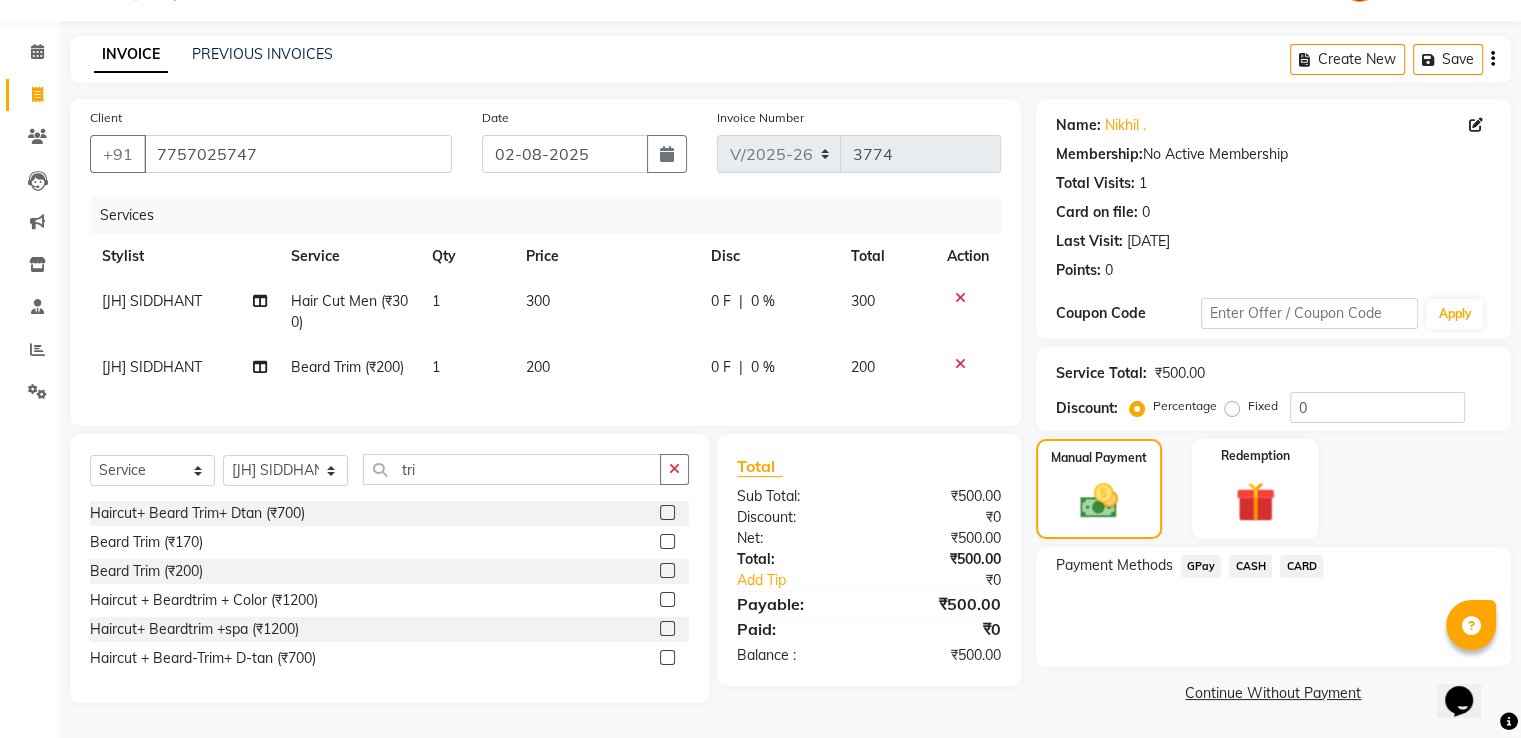click on "GPay" 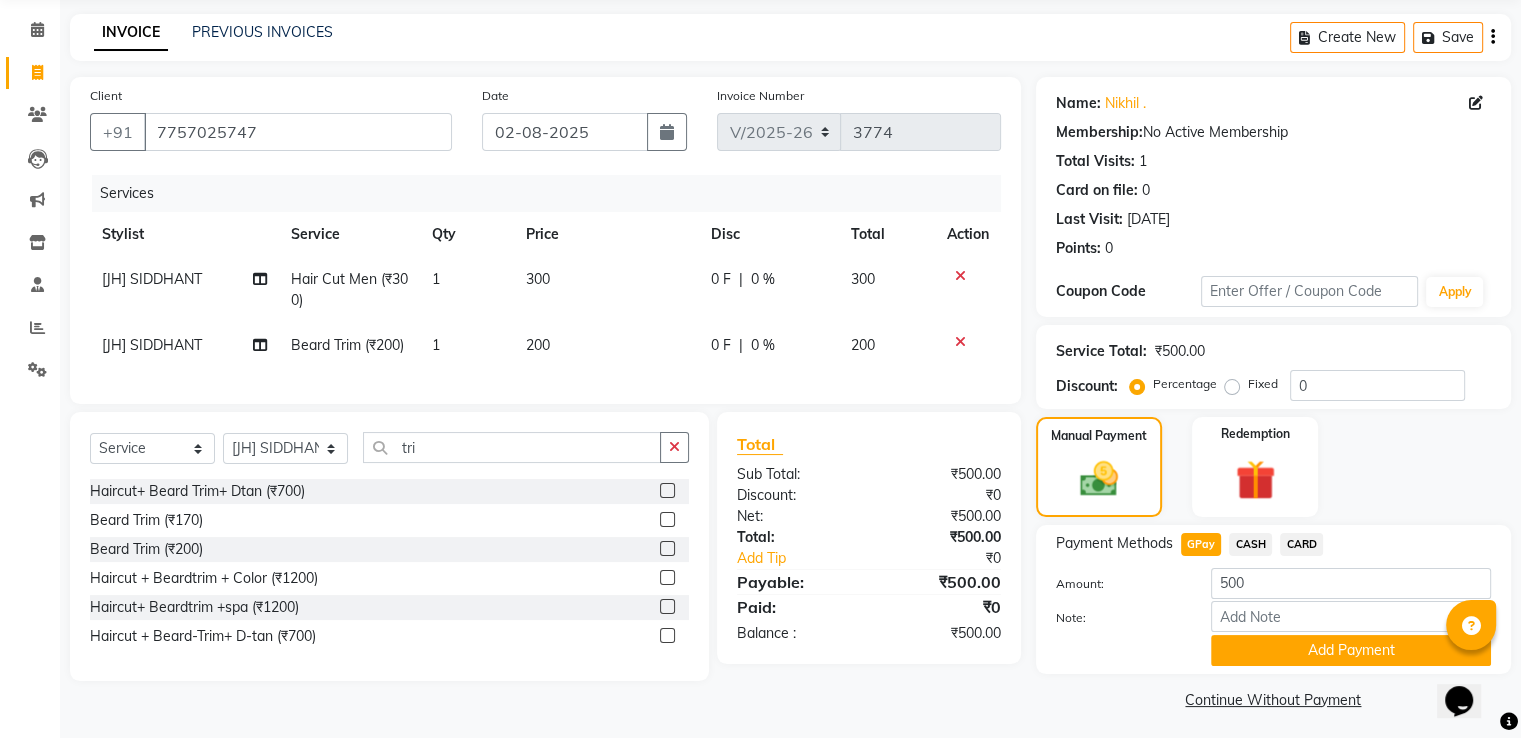 scroll, scrollTop: 81, scrollLeft: 0, axis: vertical 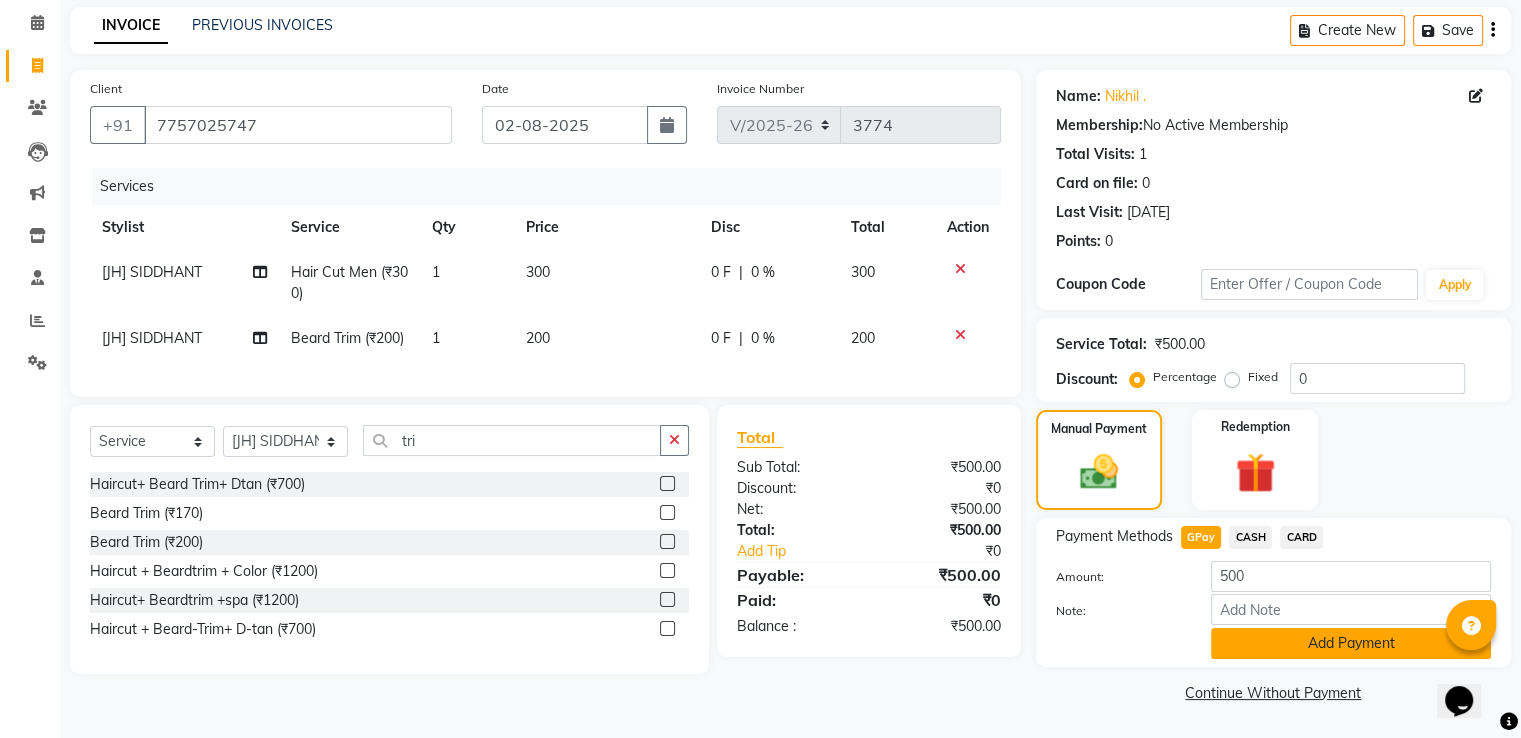 click on "Add Payment" 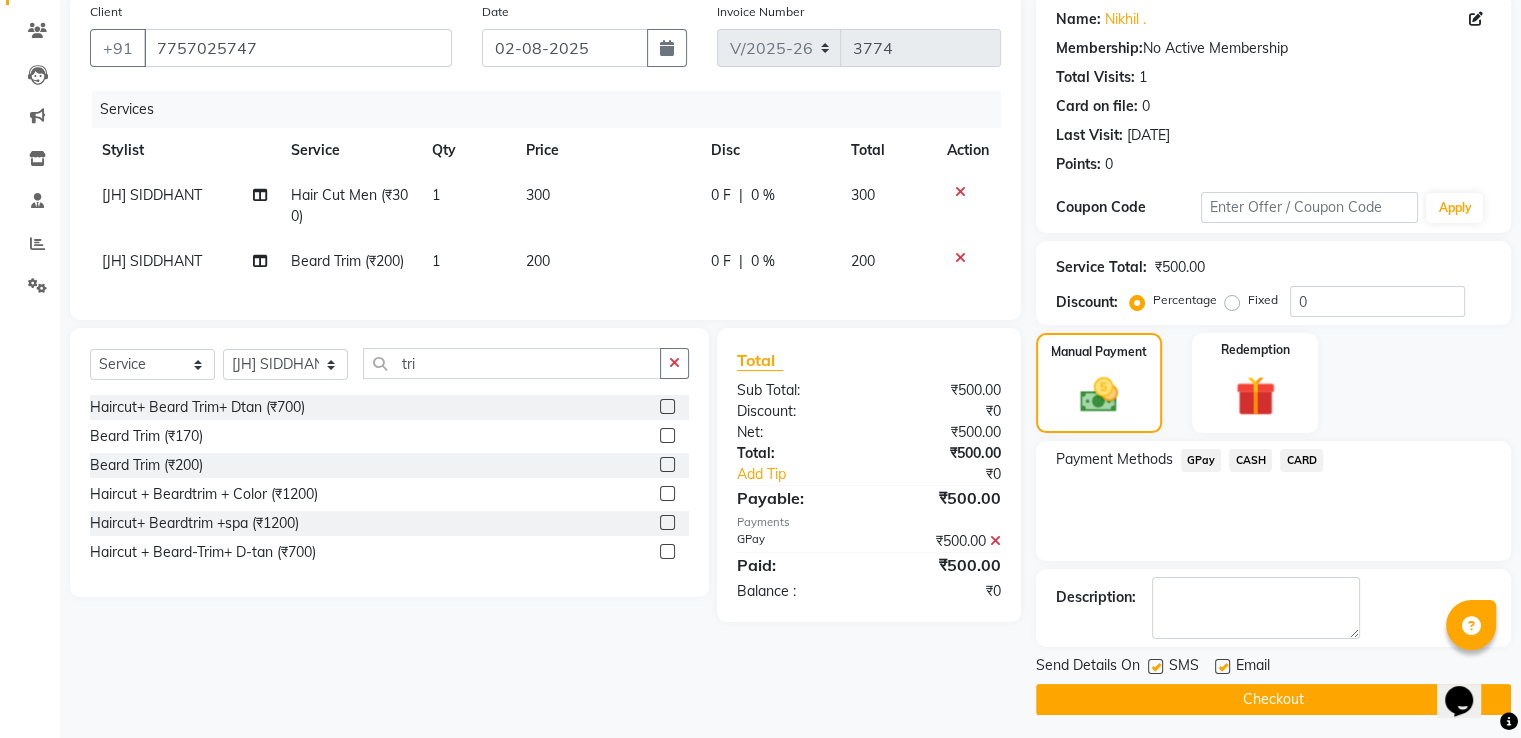 scroll, scrollTop: 163, scrollLeft: 0, axis: vertical 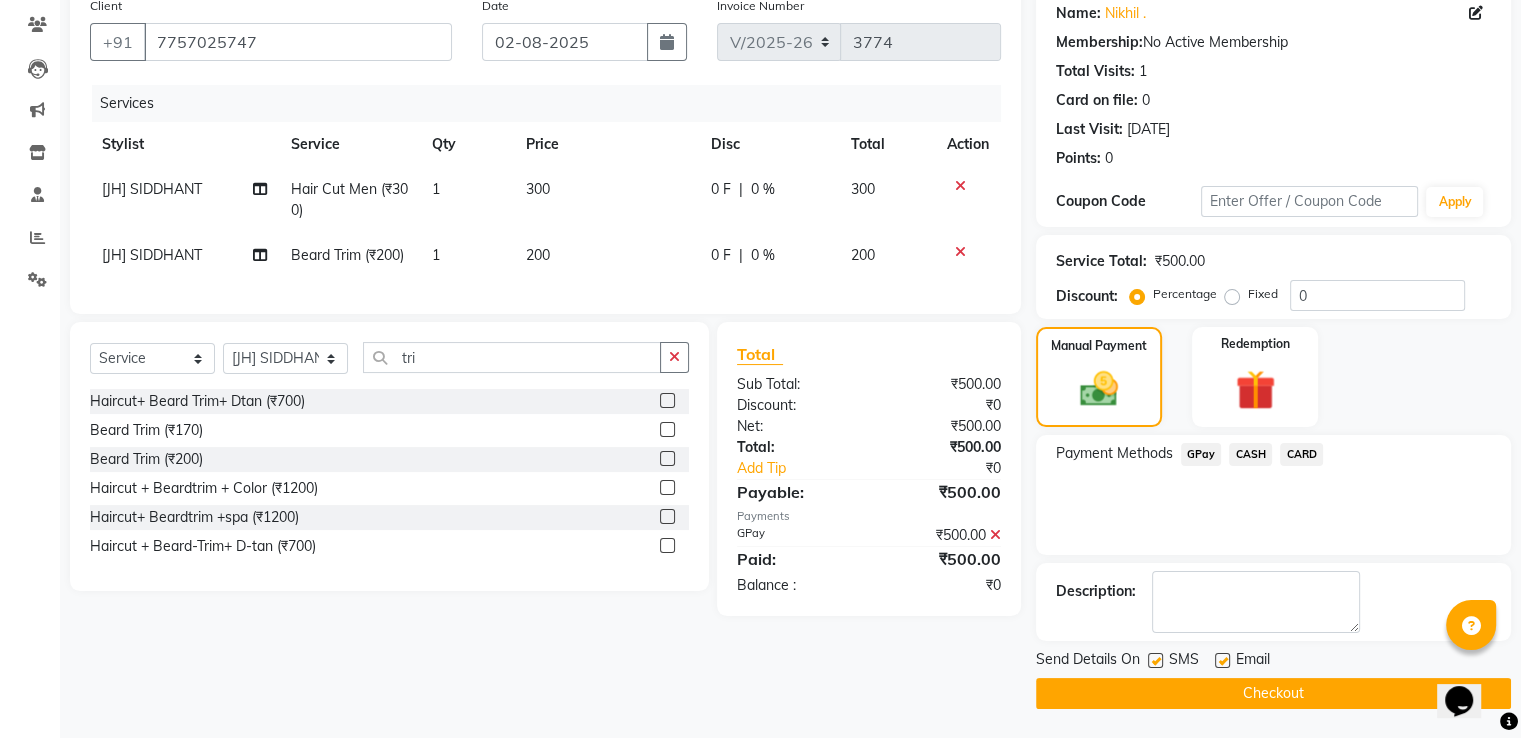 click 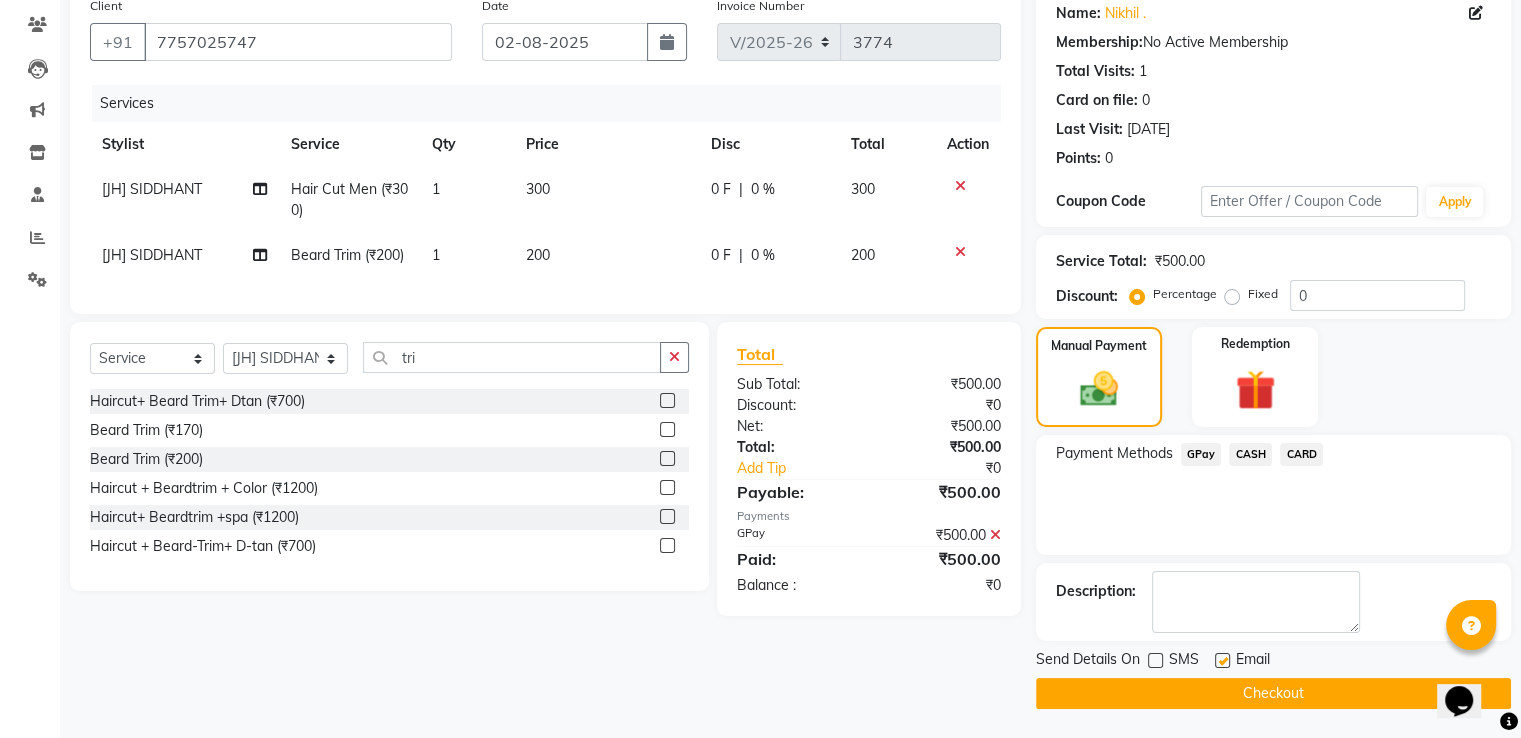 click on "Checkout" 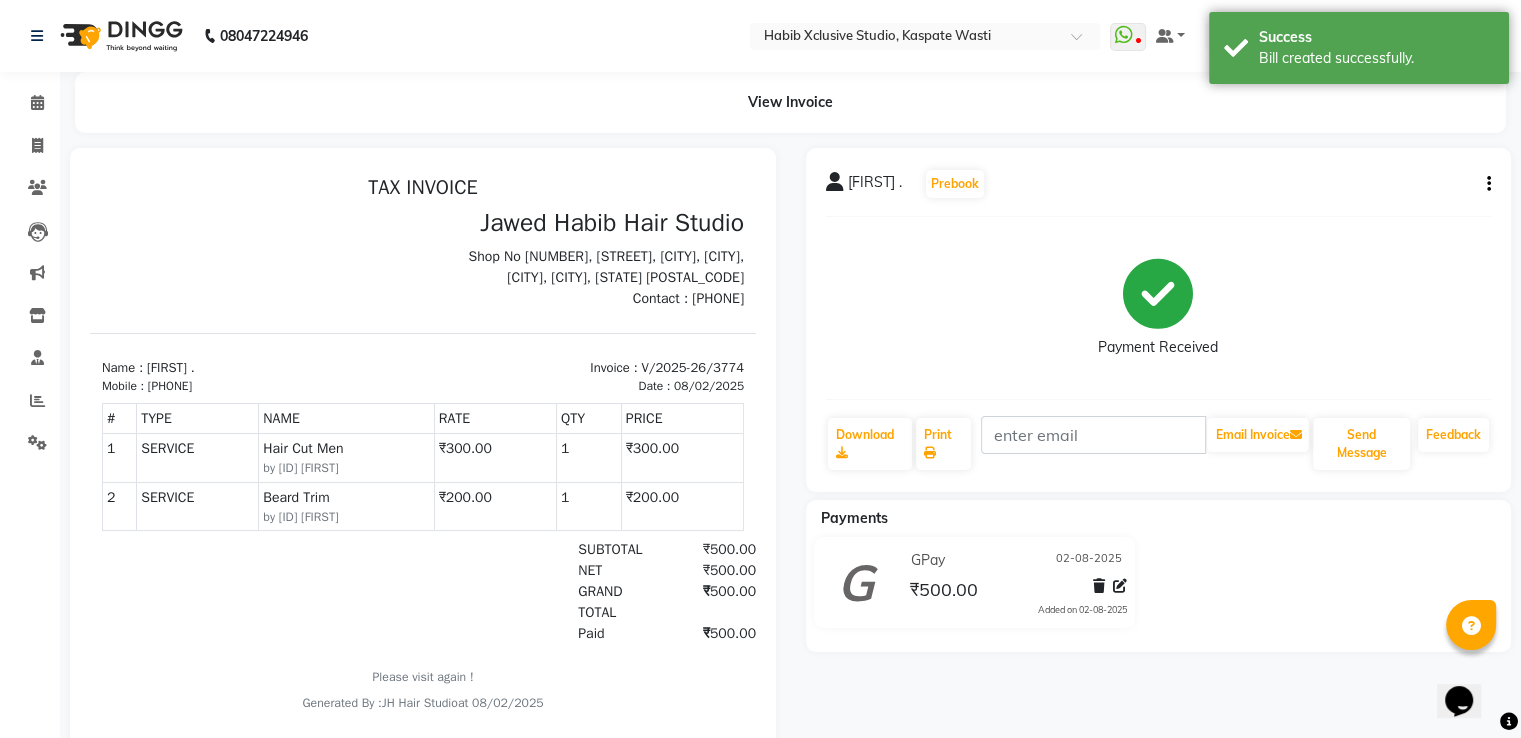 scroll, scrollTop: 0, scrollLeft: 0, axis: both 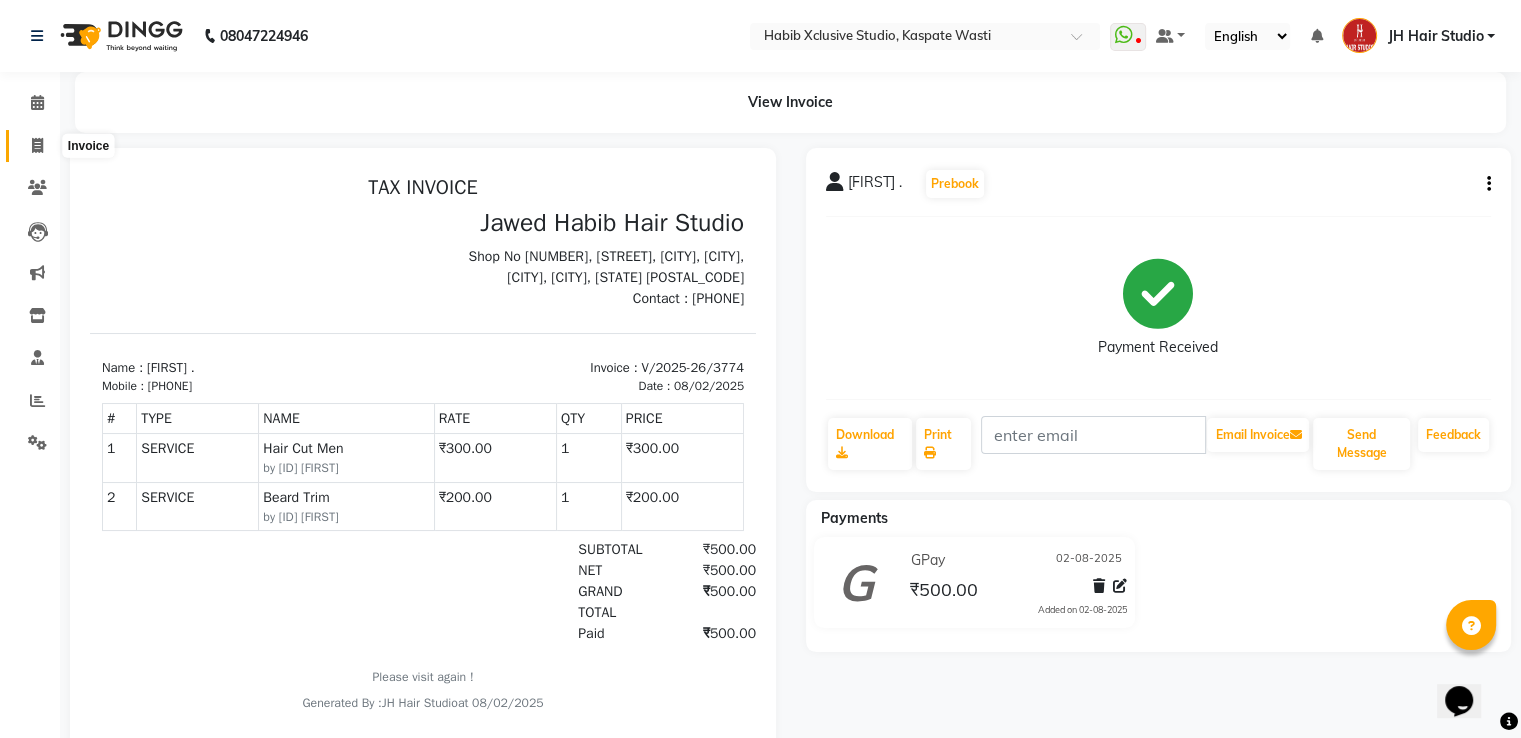 click 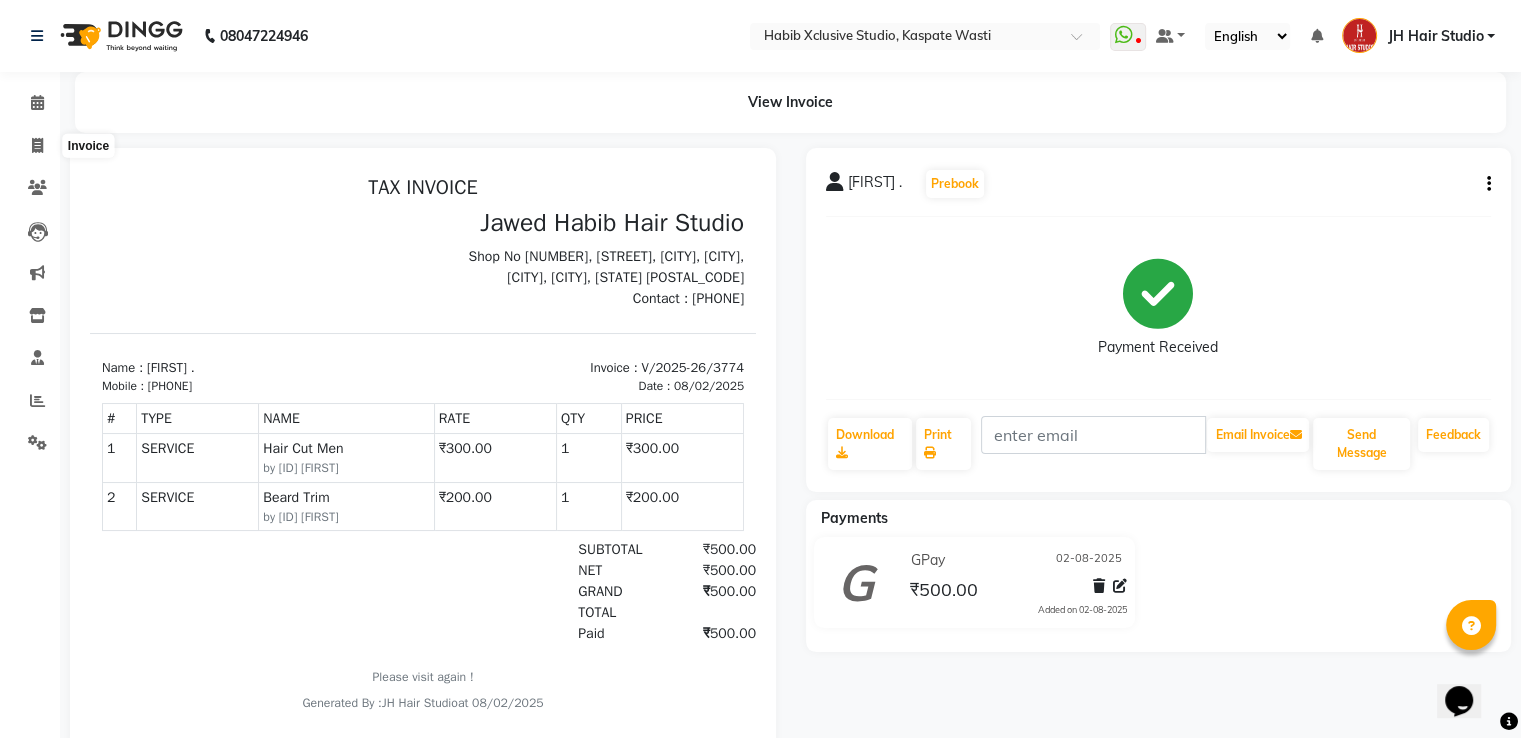 select on "service" 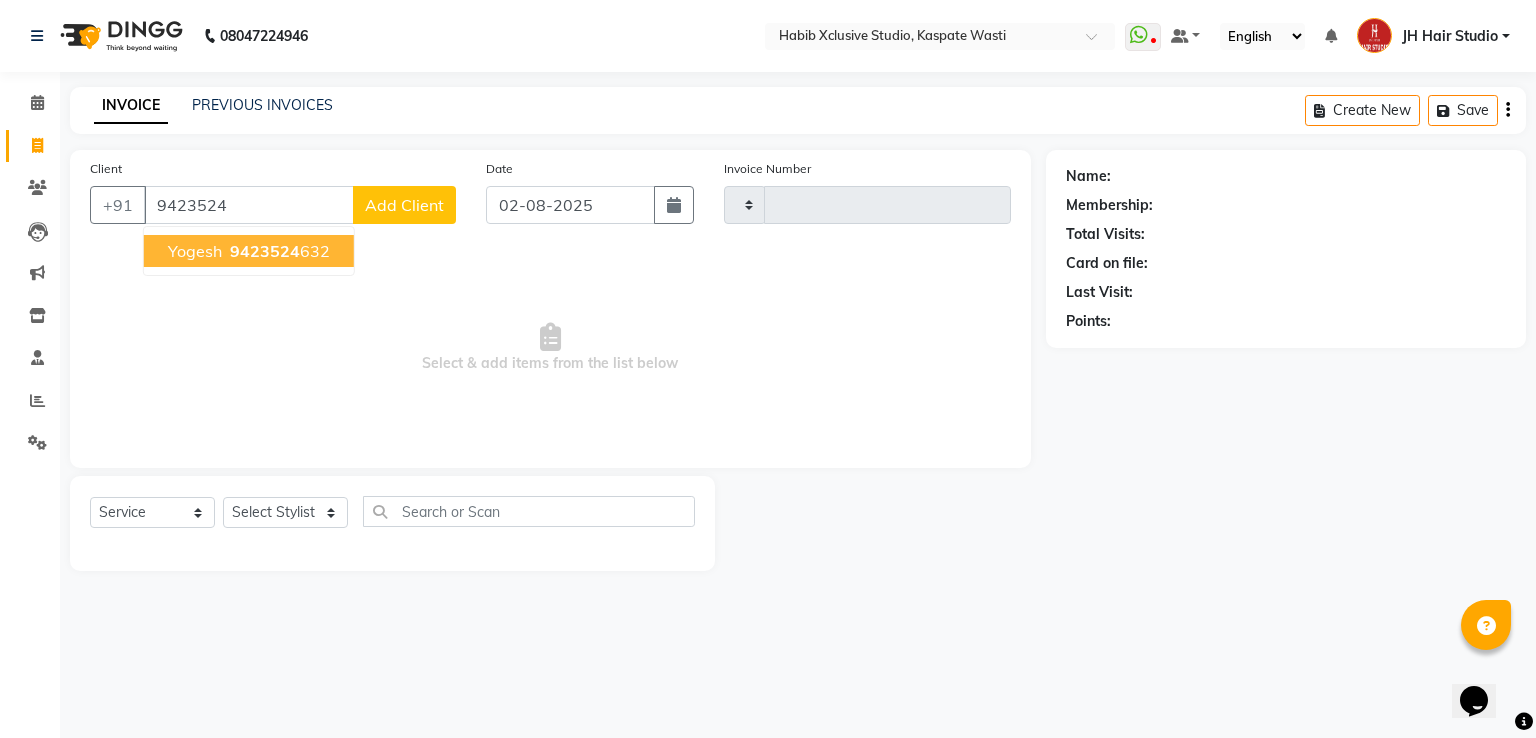 click on "9423524" at bounding box center [265, 251] 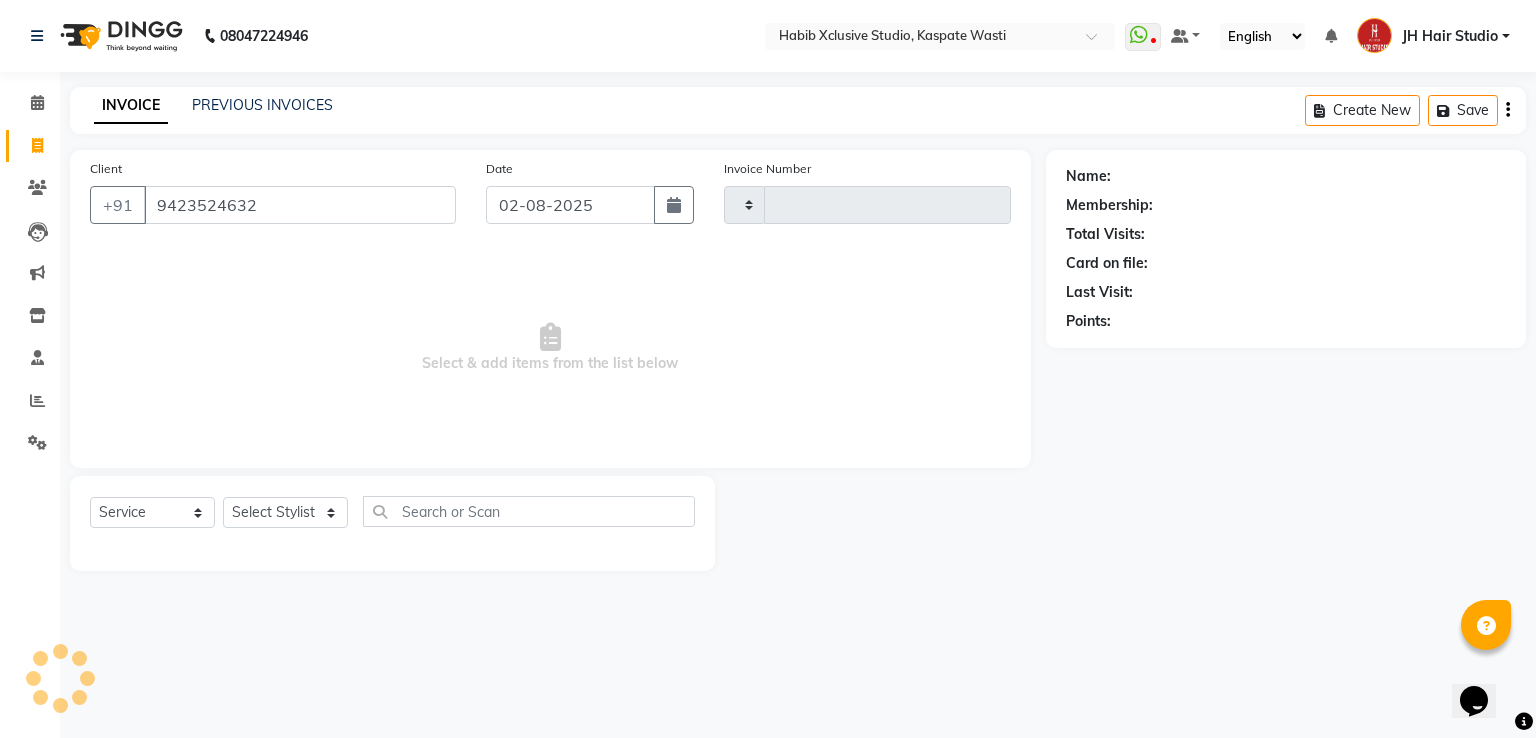 type on "9423524632" 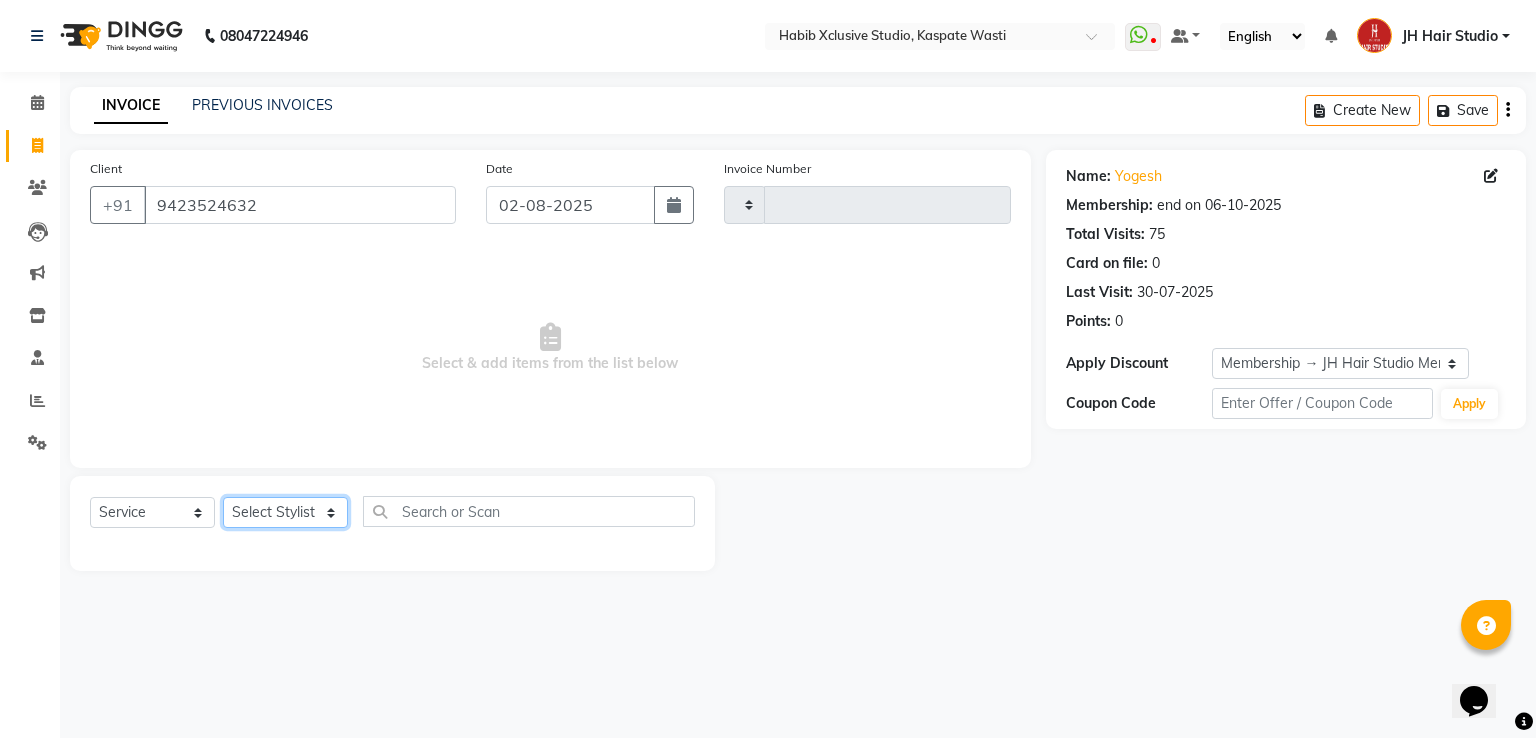 click on "Select Stylist [F1] GANESH [F1] Jagdish  [ F1] RAM [F1]Sanjay [F1]Siddhu [F1] Suraj  [F1] USHA [F2] AYAN  [F2] Deepak [F2] Smital [JH] DUBALE  GANESH [JH] Gopal Wagh JH Hair Studio [JH] Harish [JH] Omkar [JH] Shahwaz Shaikh [JH] SIDDHANT  [JH] SWAPNIL [JH] Tushaar" 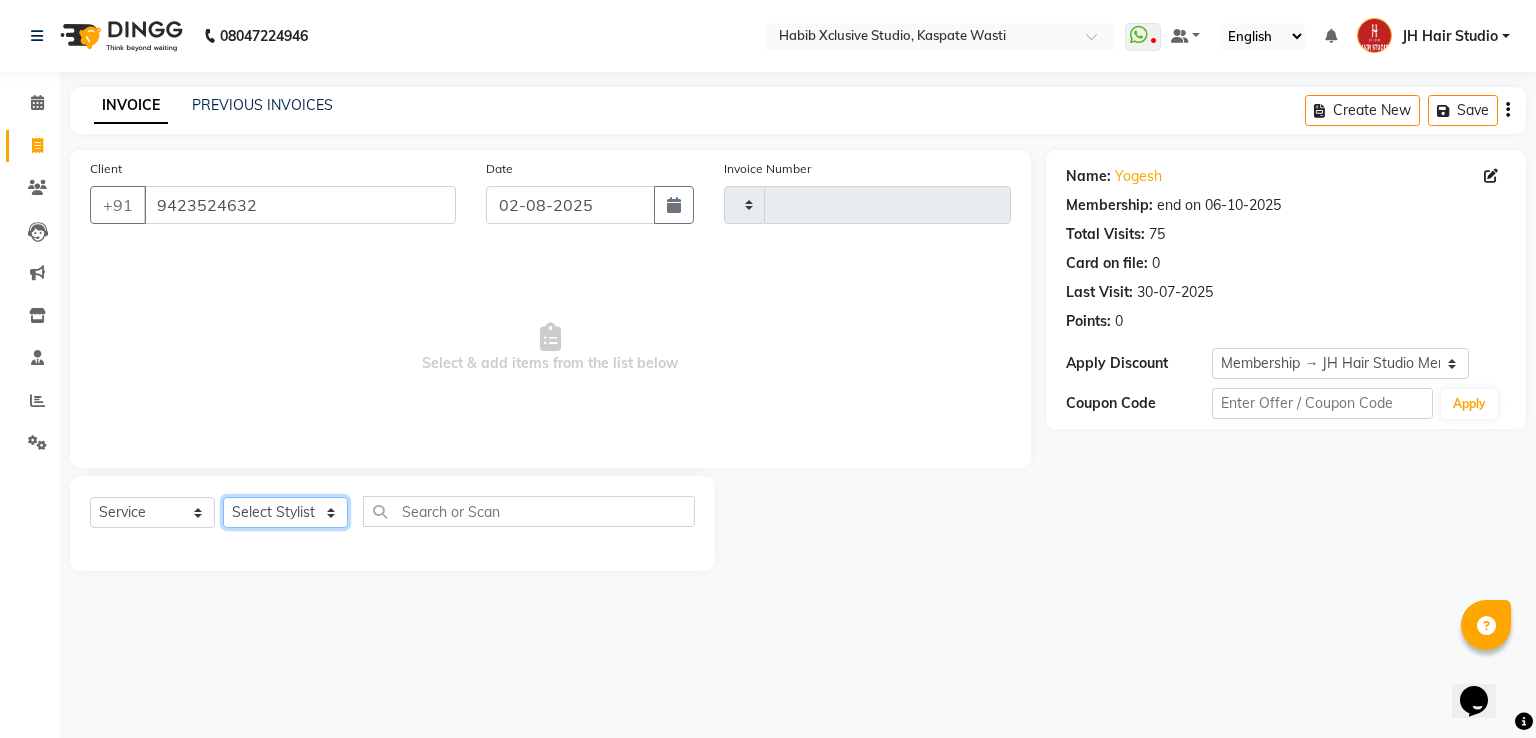 select on "87274" 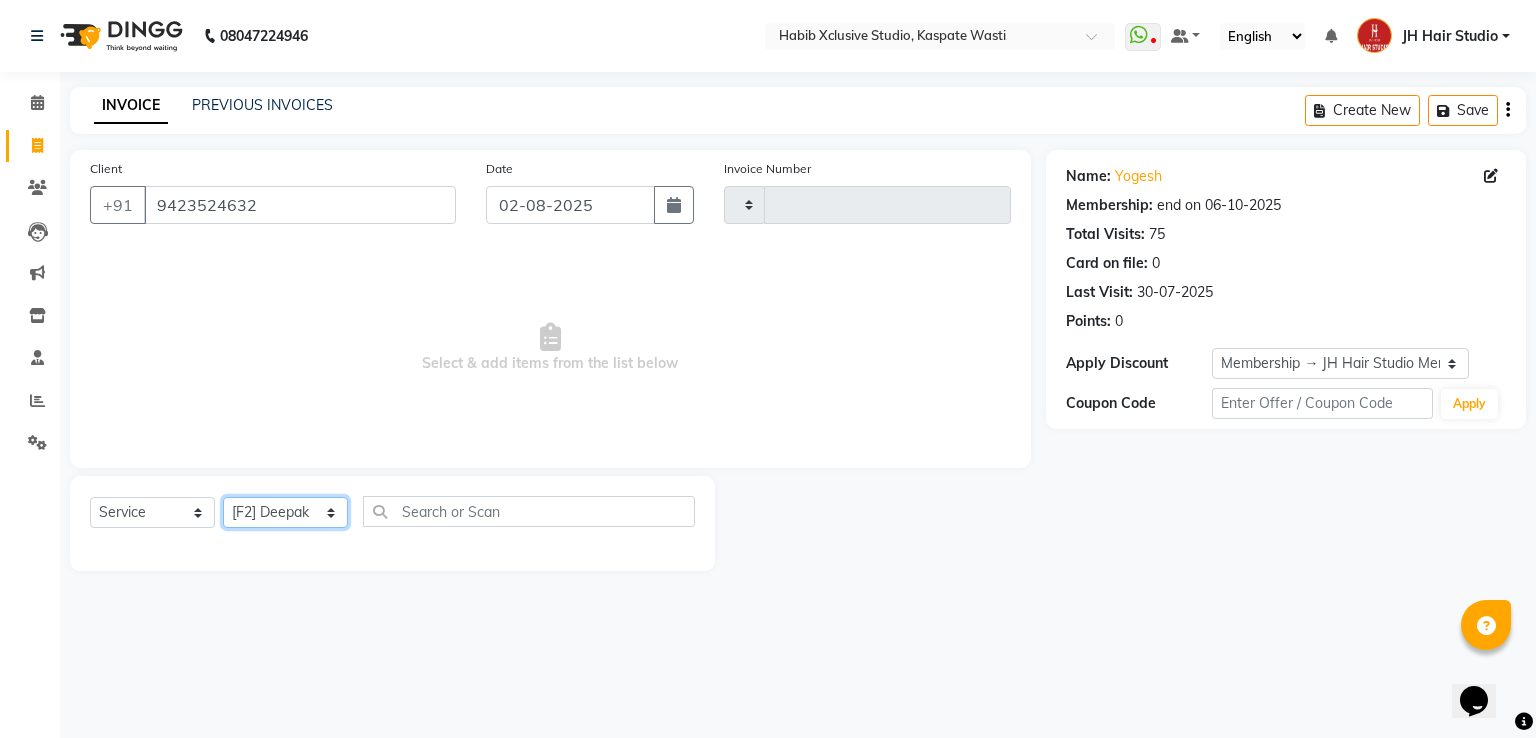 click on "Select Stylist [F1] GANESH [F1] Jagdish  [ F1] RAM [F1]Sanjay [F1]Siddhu [F1] Suraj  [F1] USHA [F2] AYAN  [F2] Deepak [F2] Smital [JH] DUBALE  GANESH [JH] Gopal Wagh JH Hair Studio [JH] Harish [JH] Omkar [JH] Shahwaz Shaikh [JH] SIDDHANT  [JH] SWAPNIL [JH] Tushaar" 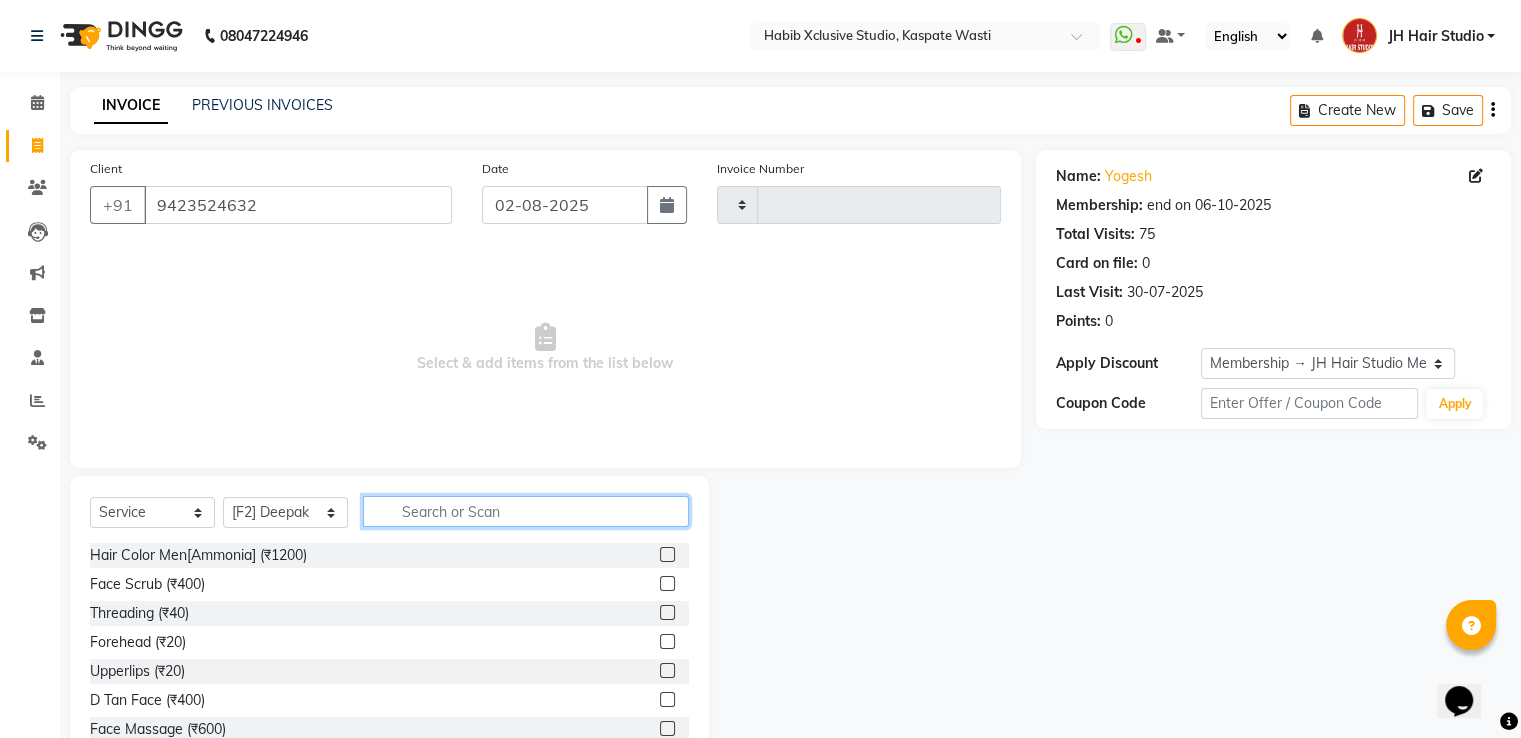 click 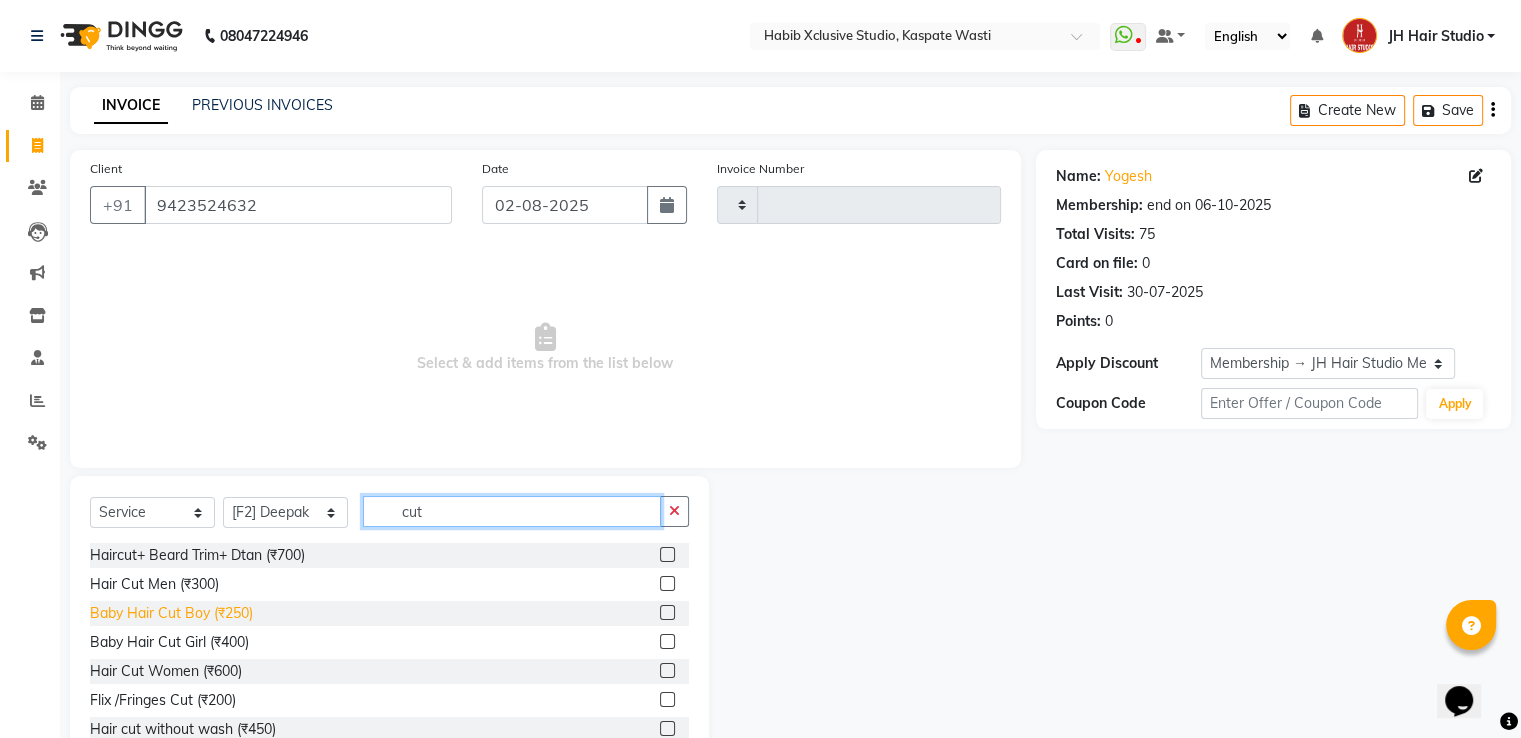 type on "cut" 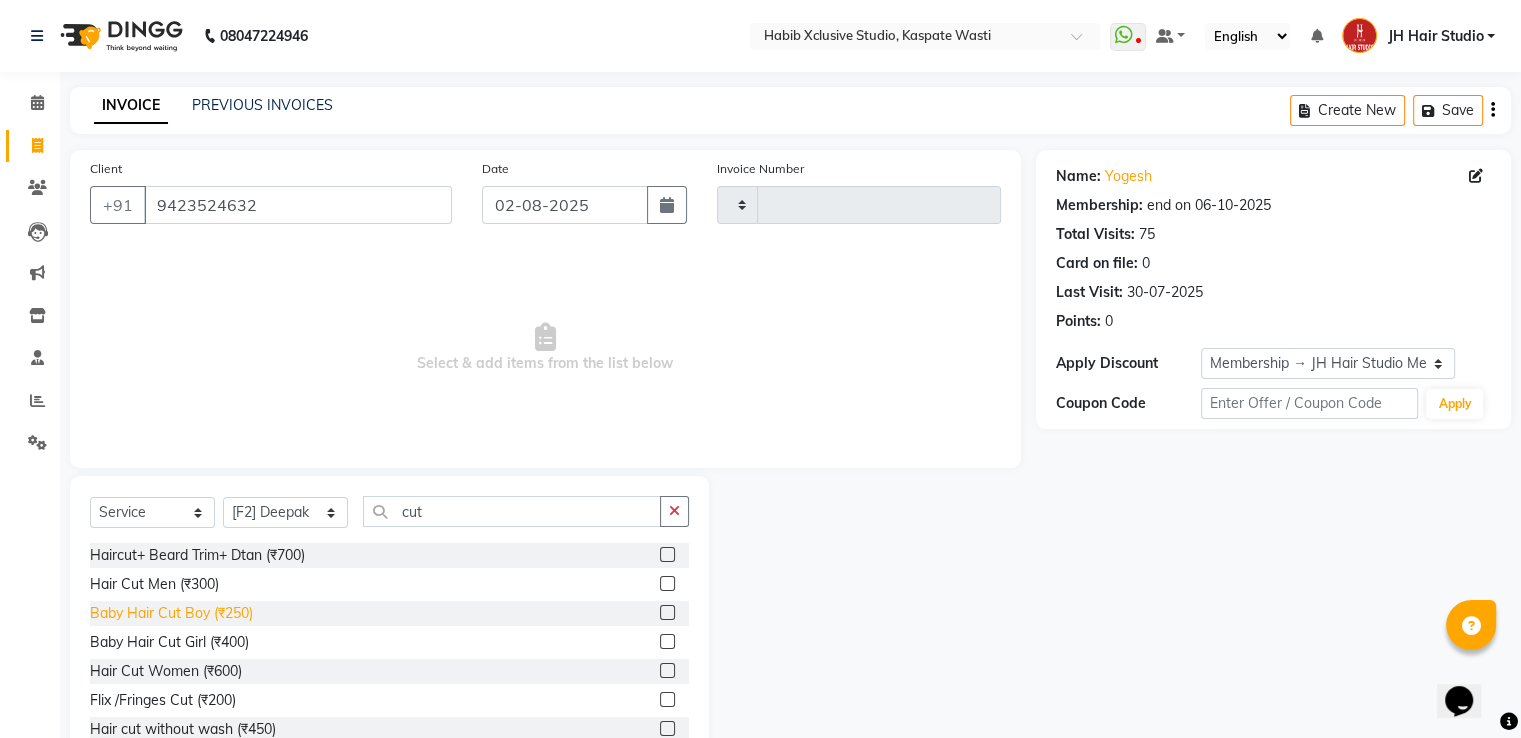 click on "Baby Hair Cut Boy (₹250)" 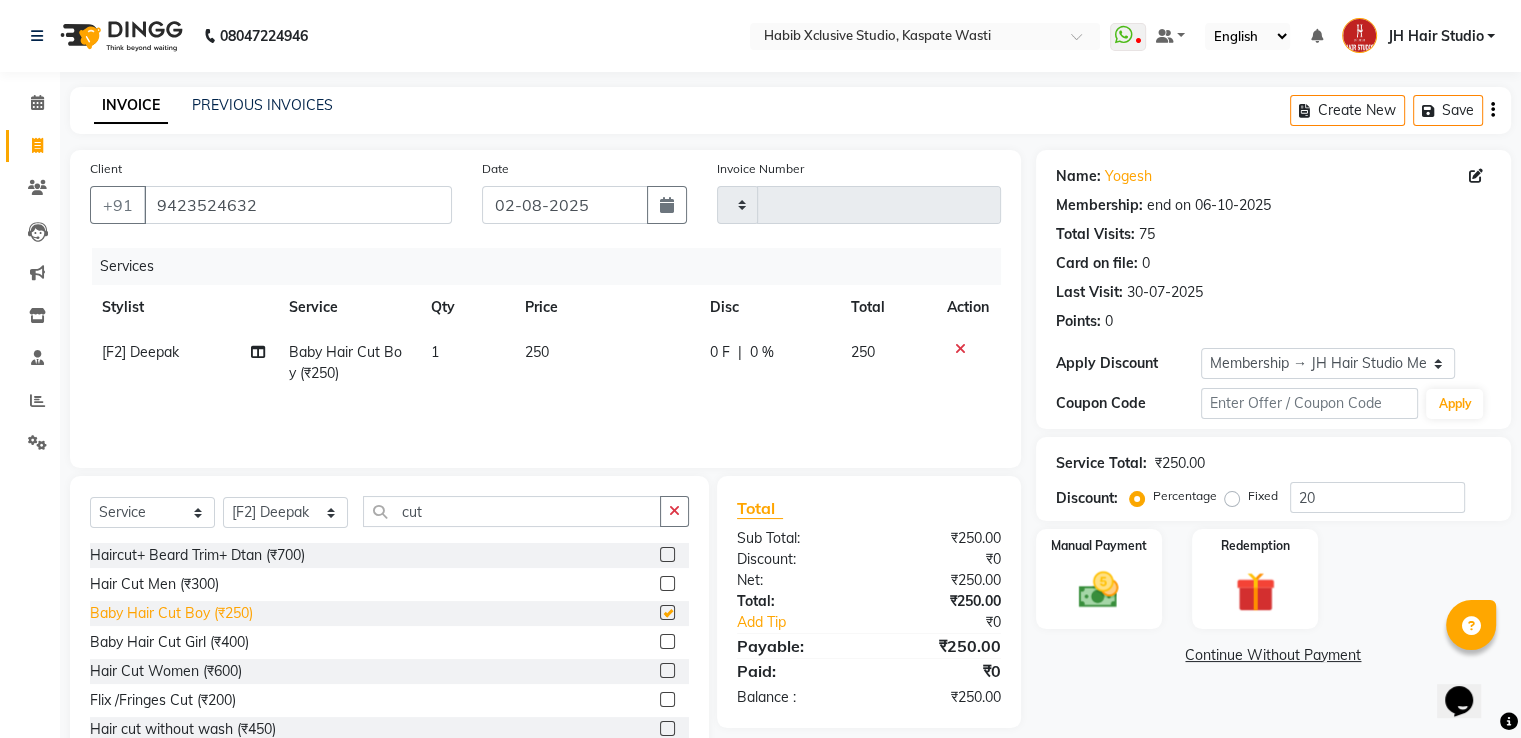 checkbox on "false" 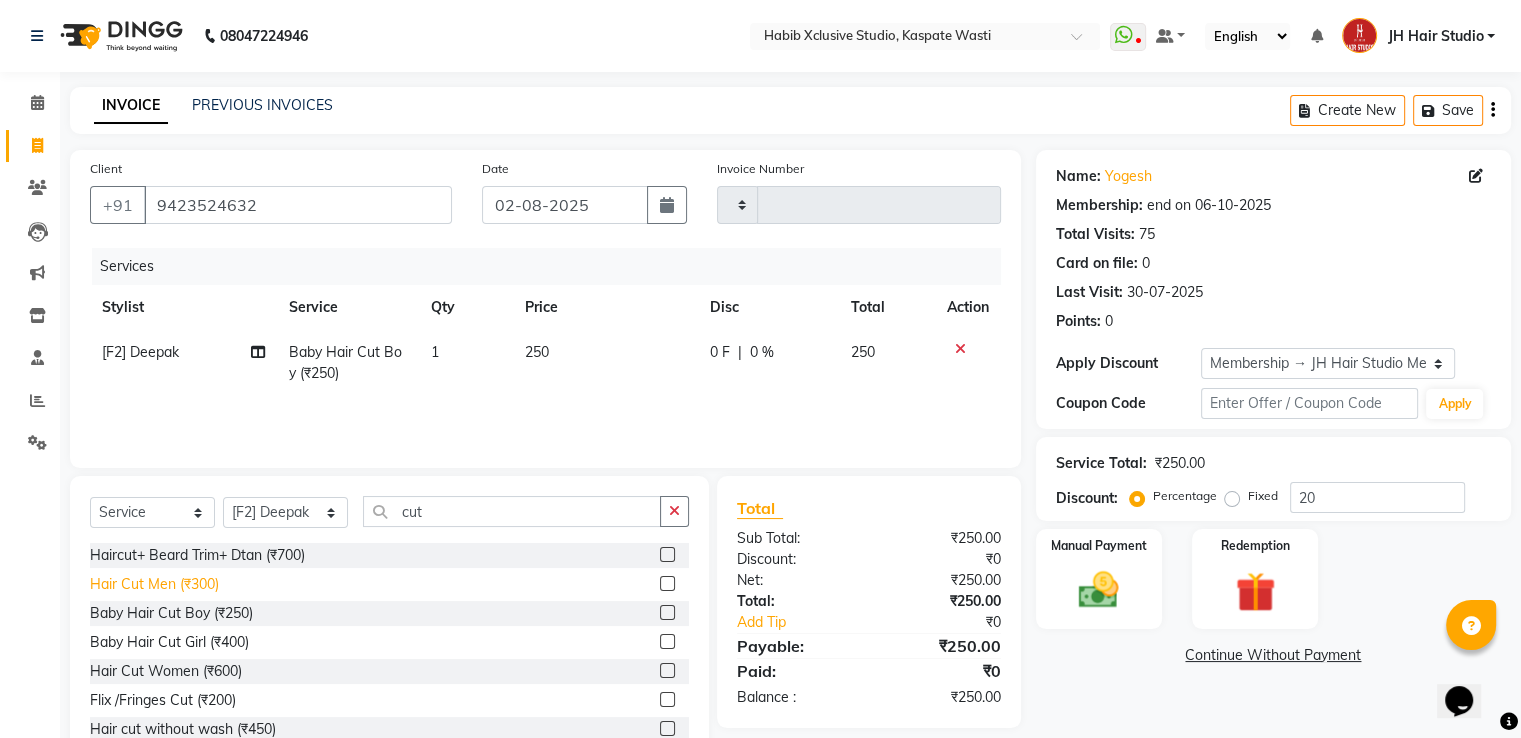 click on "Hair Cut Men (₹300)" 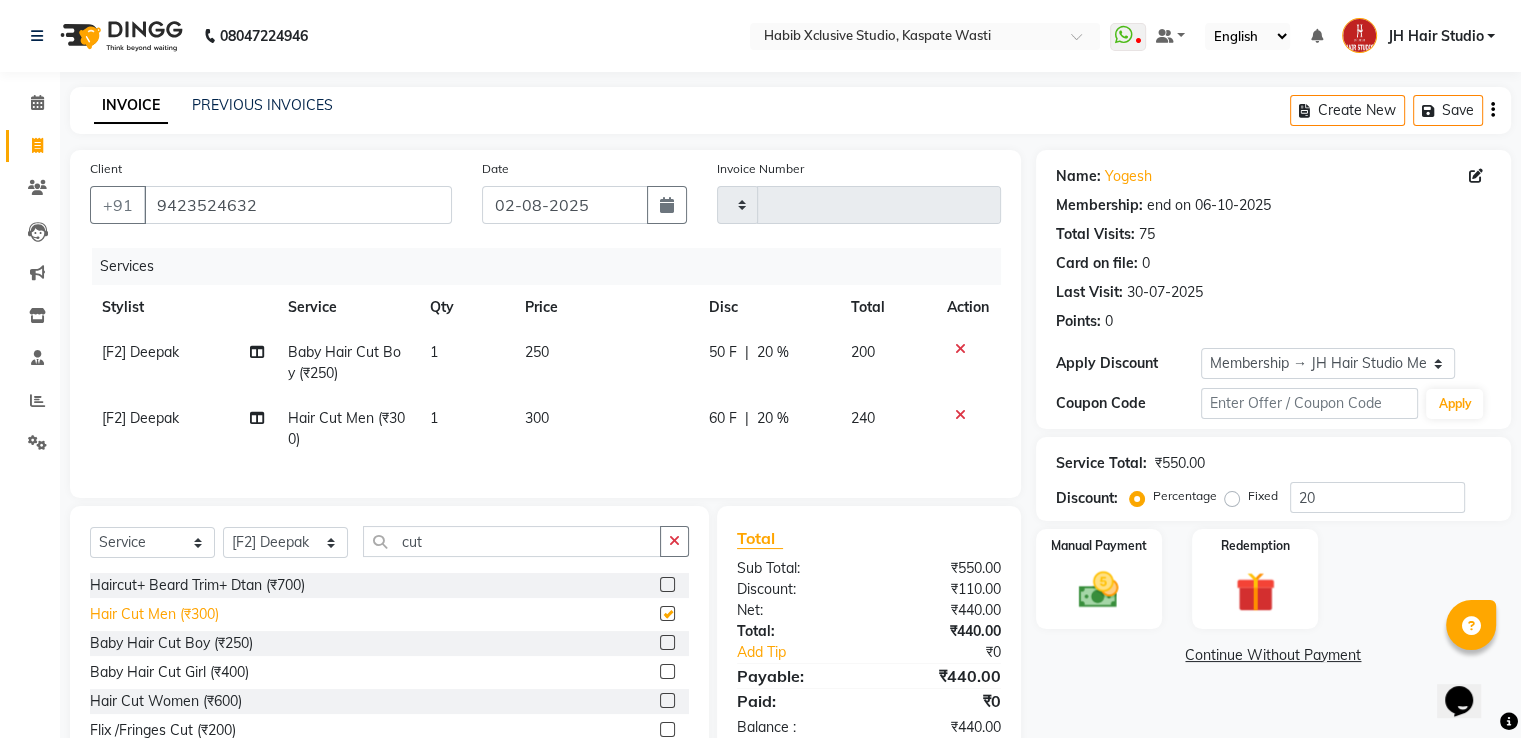checkbox on "false" 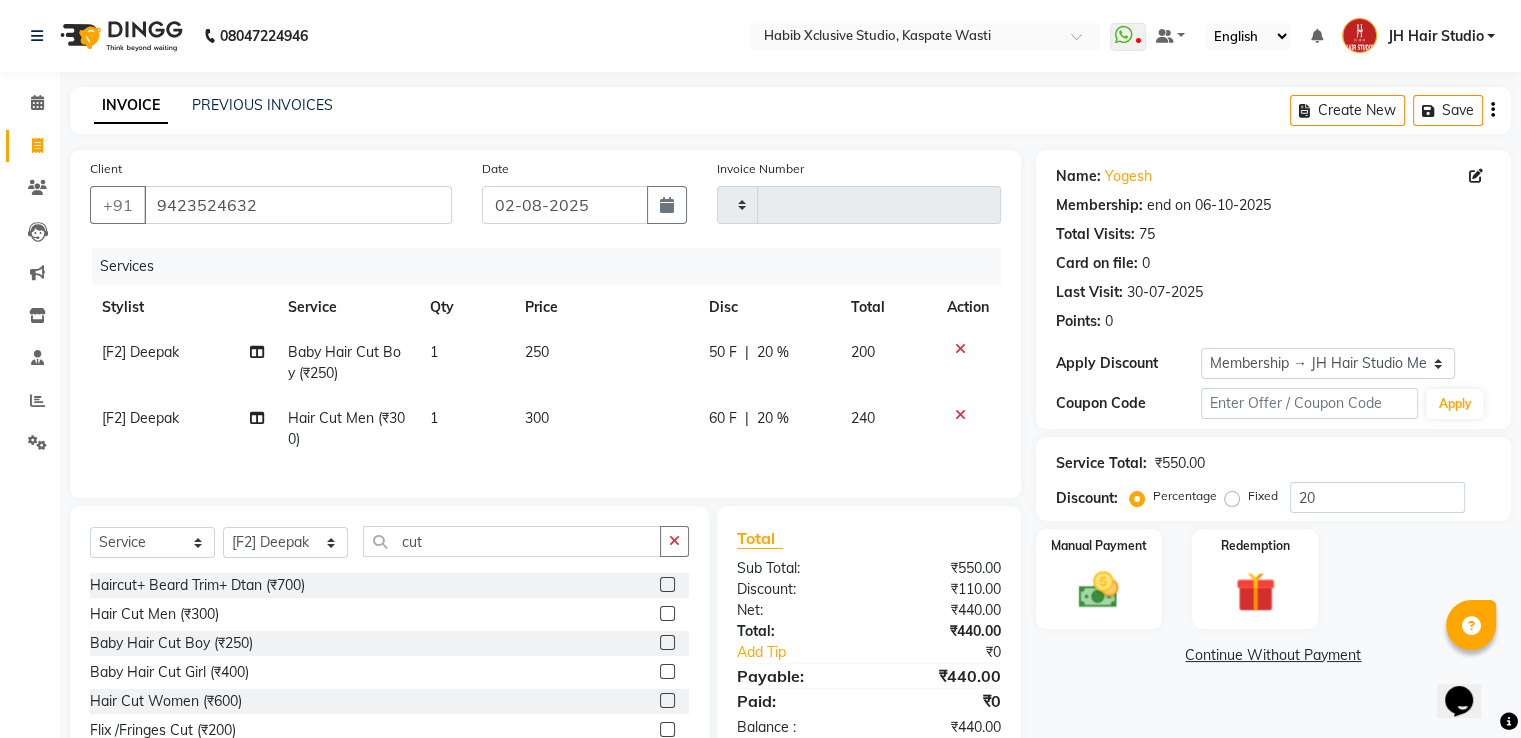 click 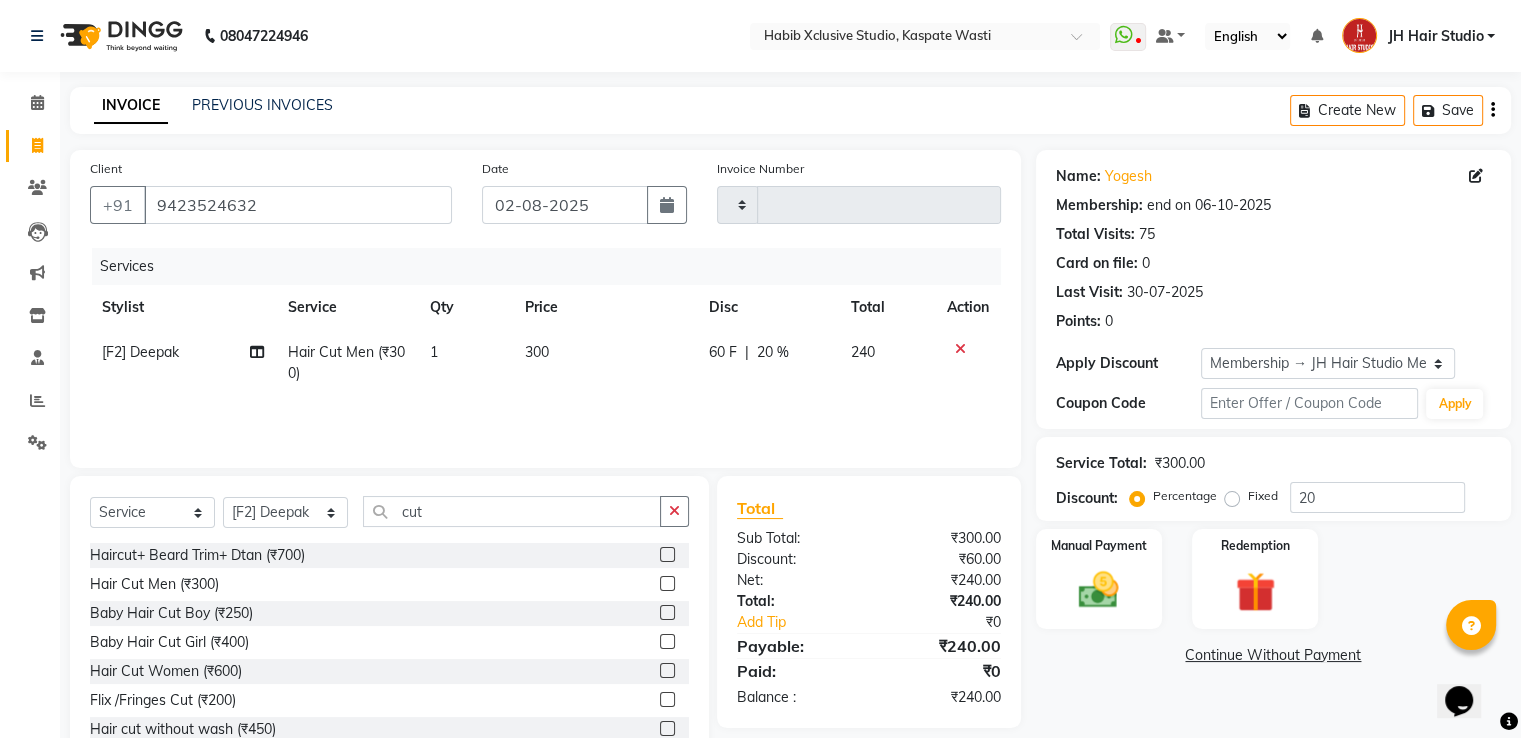 click on "300" 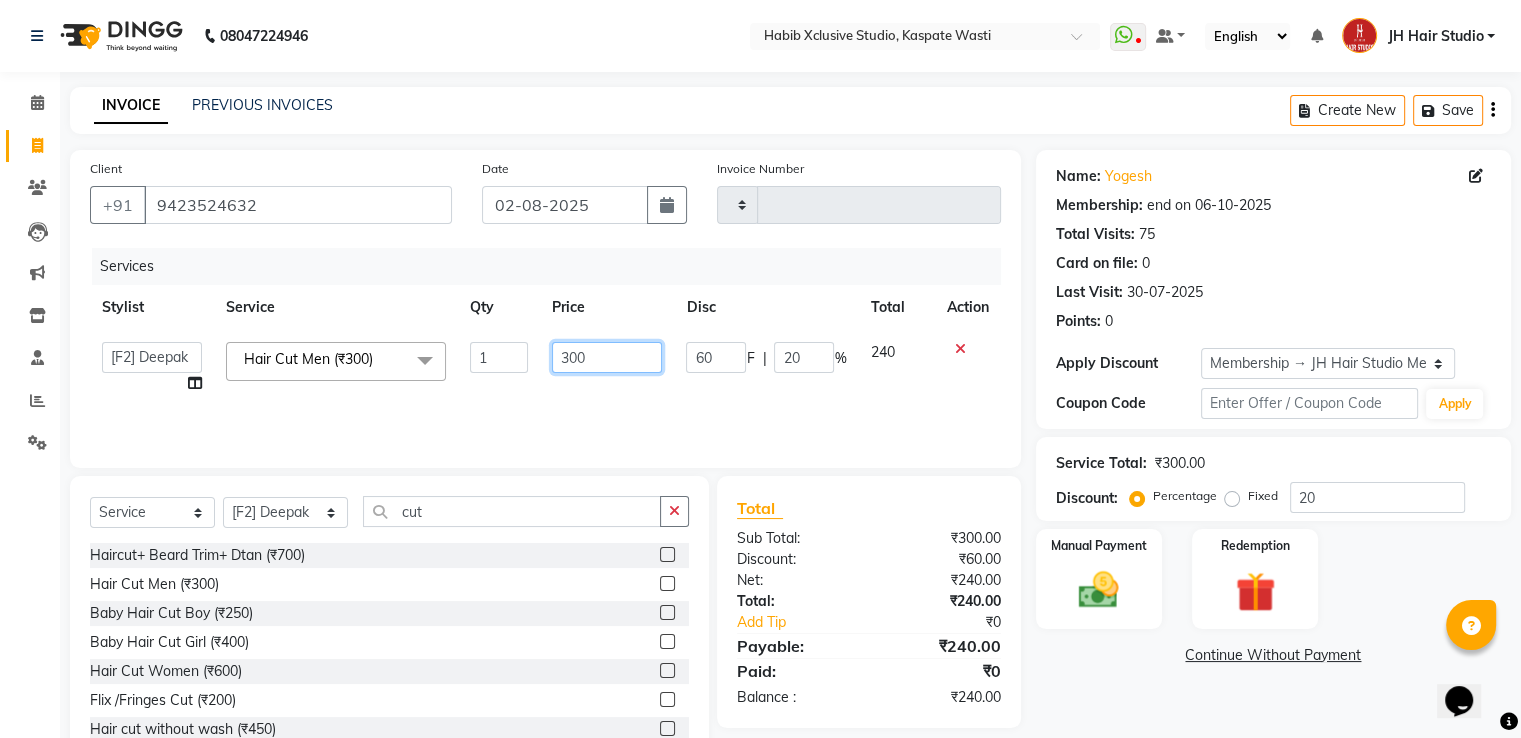 click on "300" 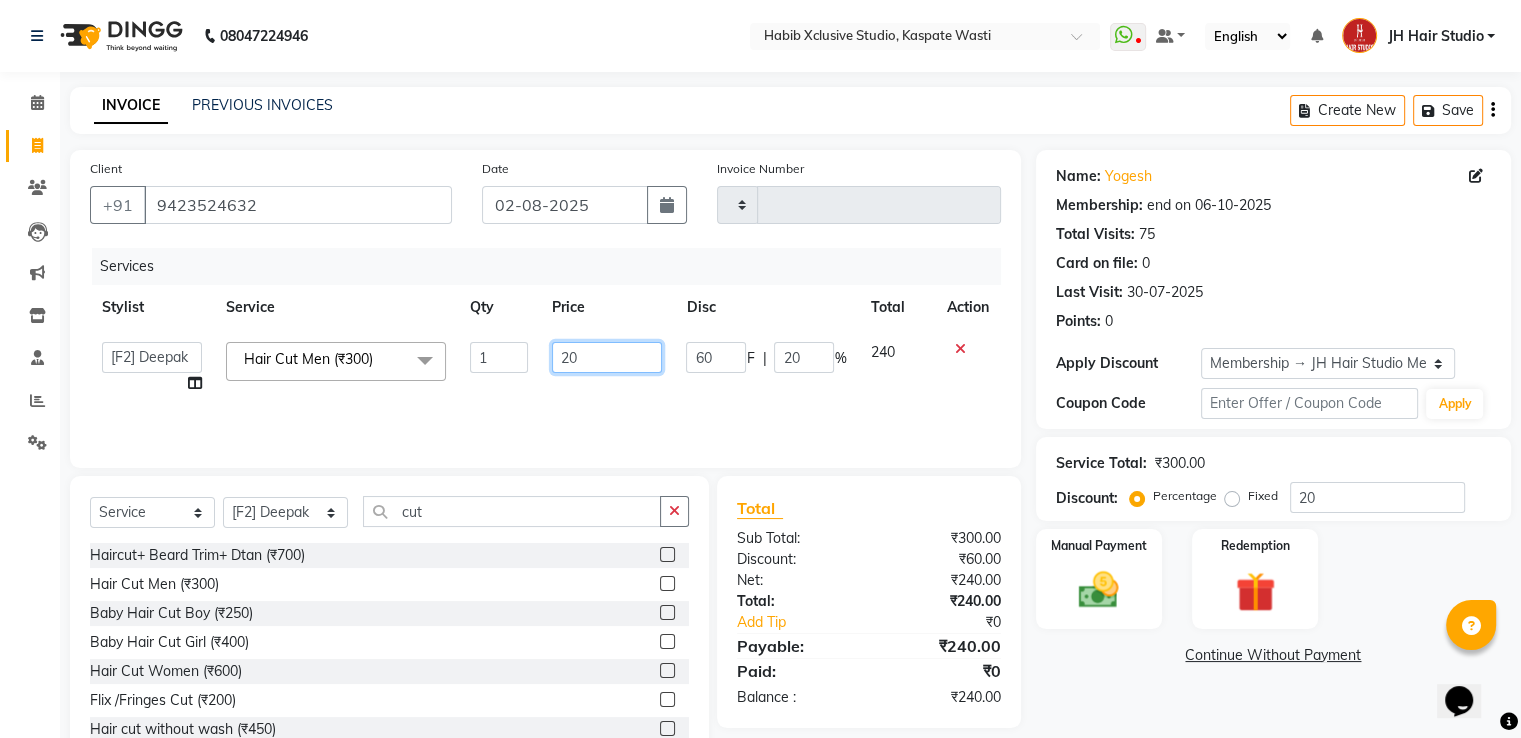 type on "250" 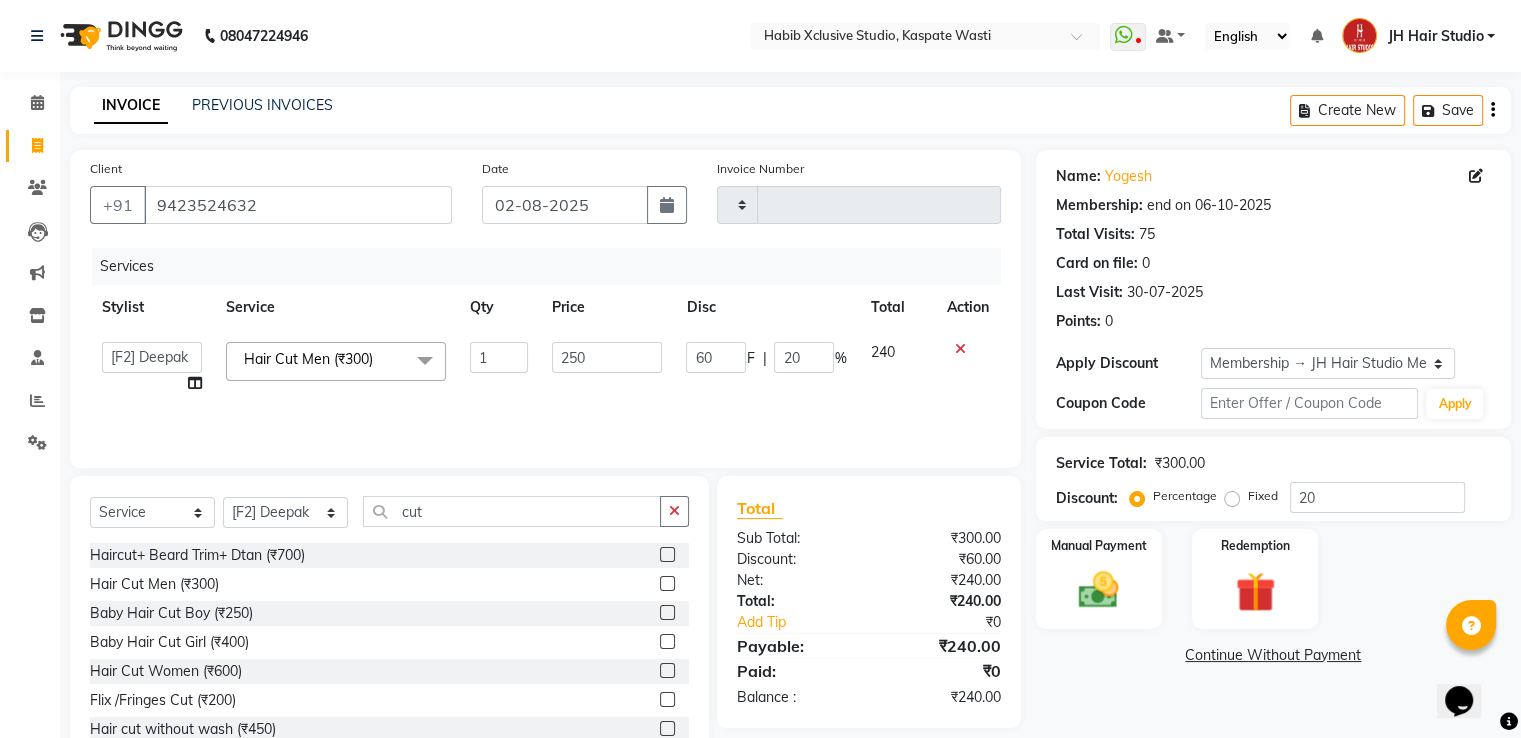 click on "250" 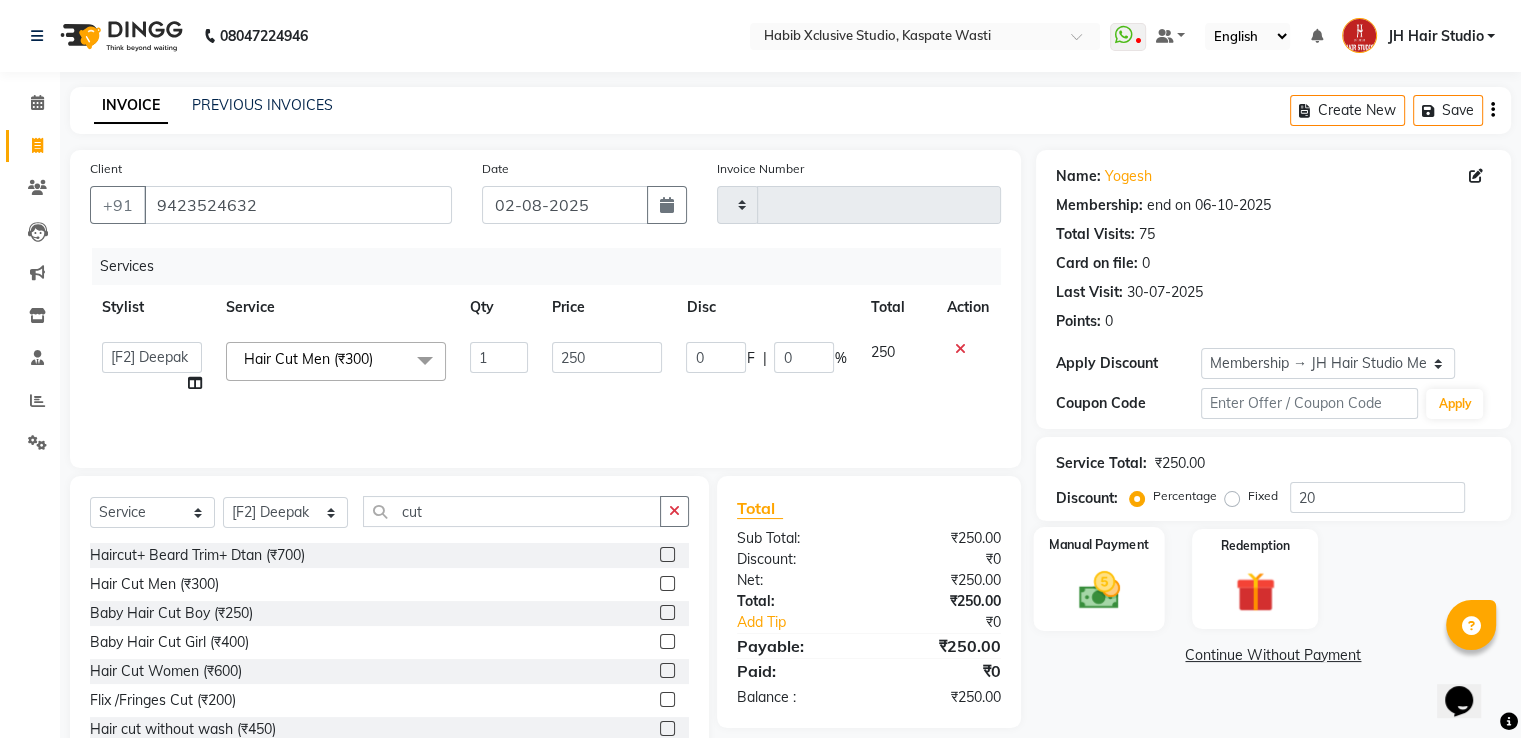 click 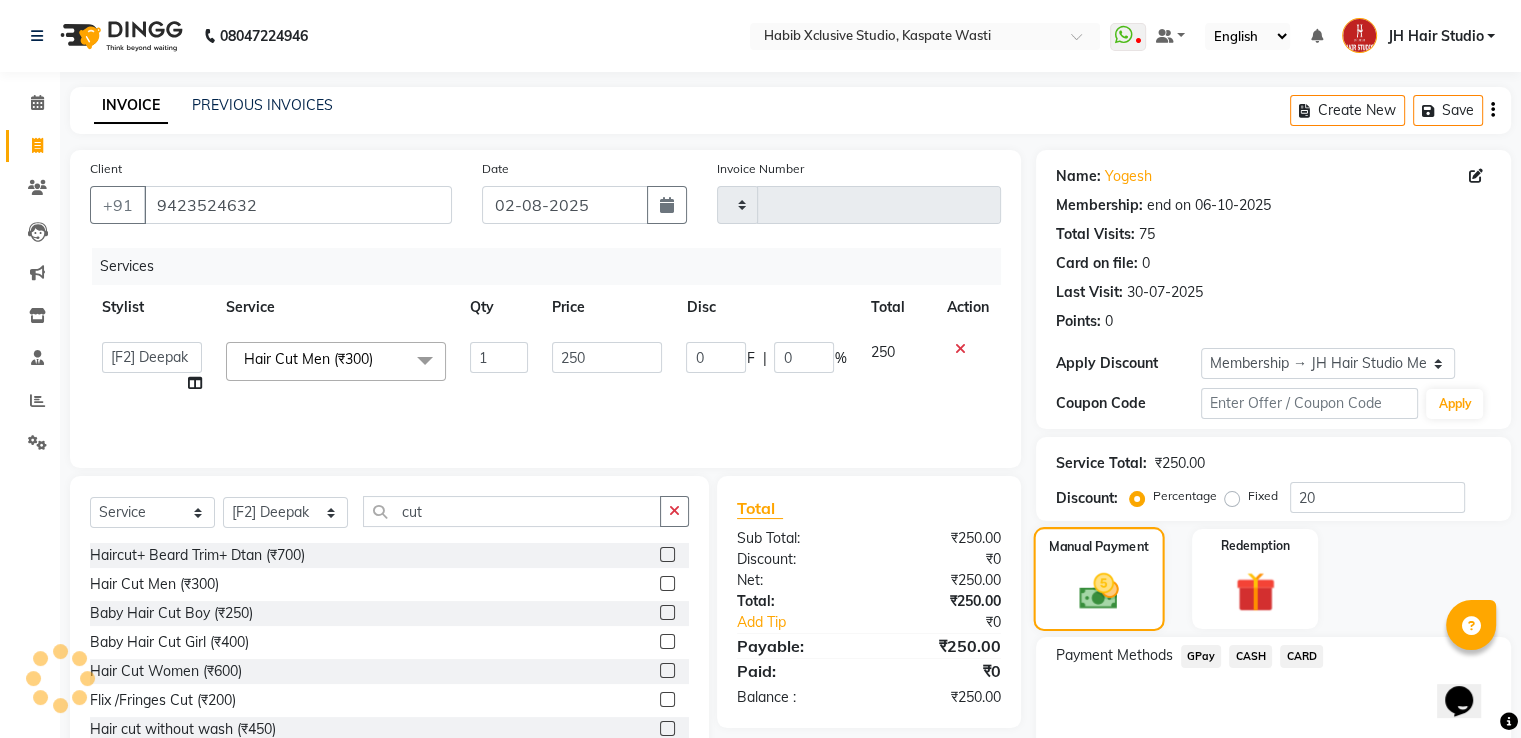 scroll, scrollTop: 89, scrollLeft: 0, axis: vertical 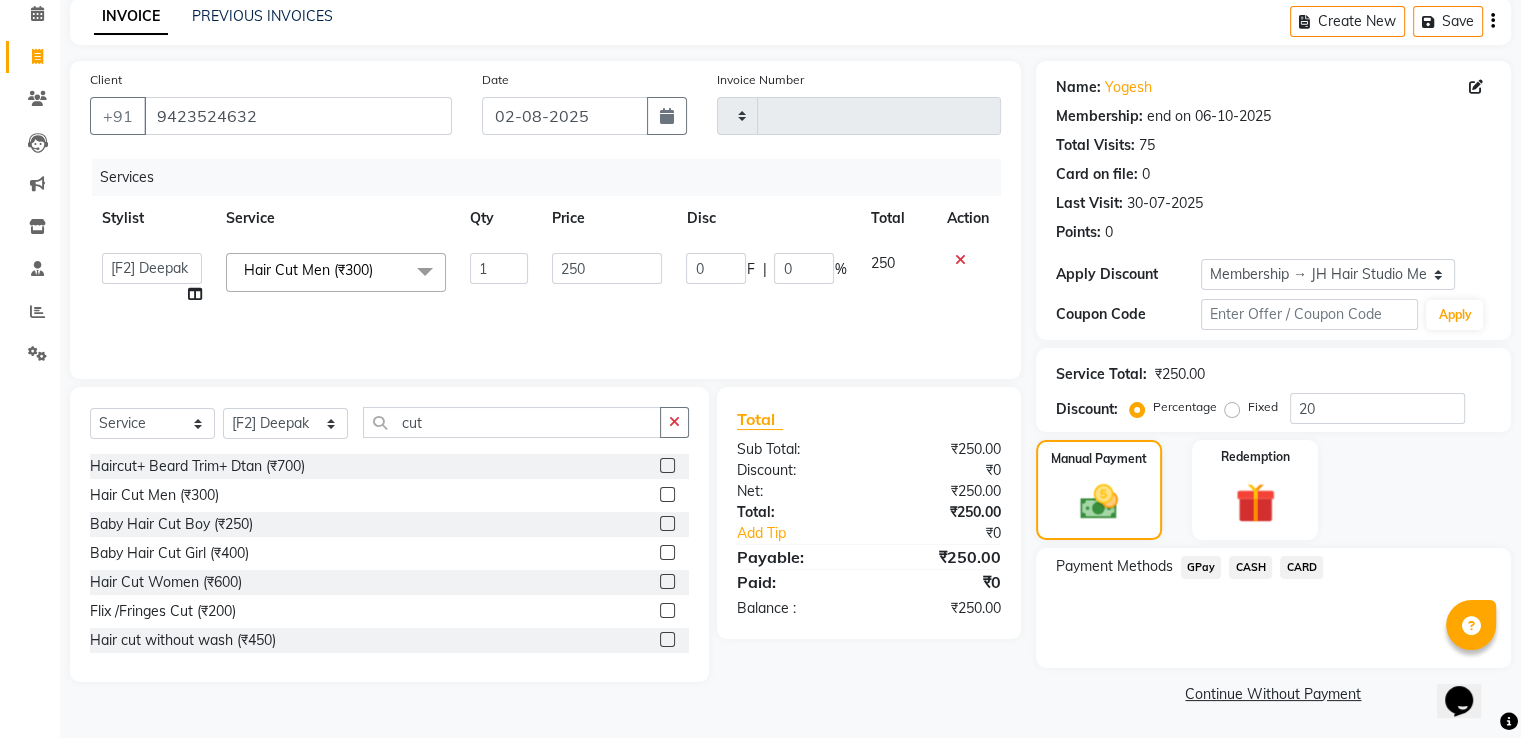 click on "GPay" 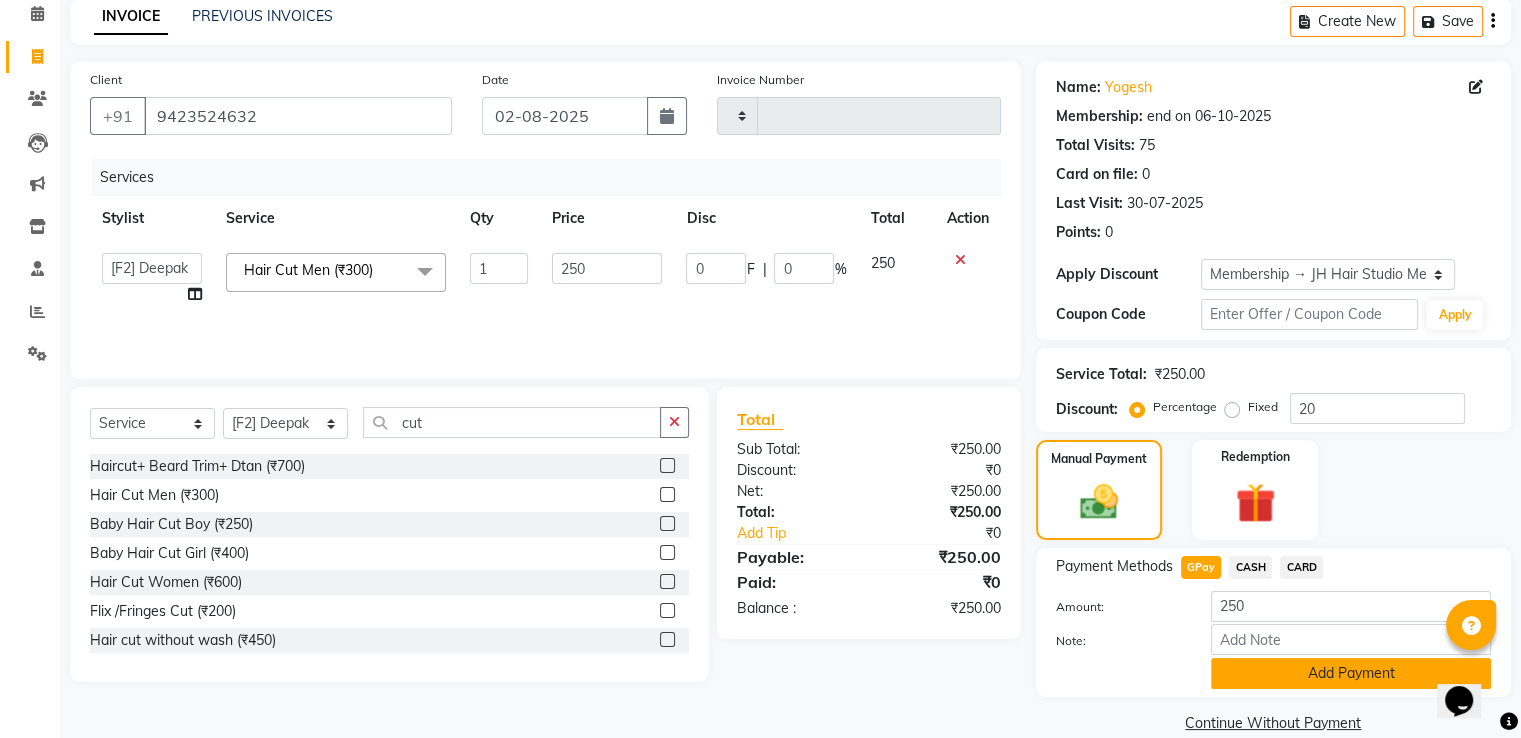 click on "Add Payment" 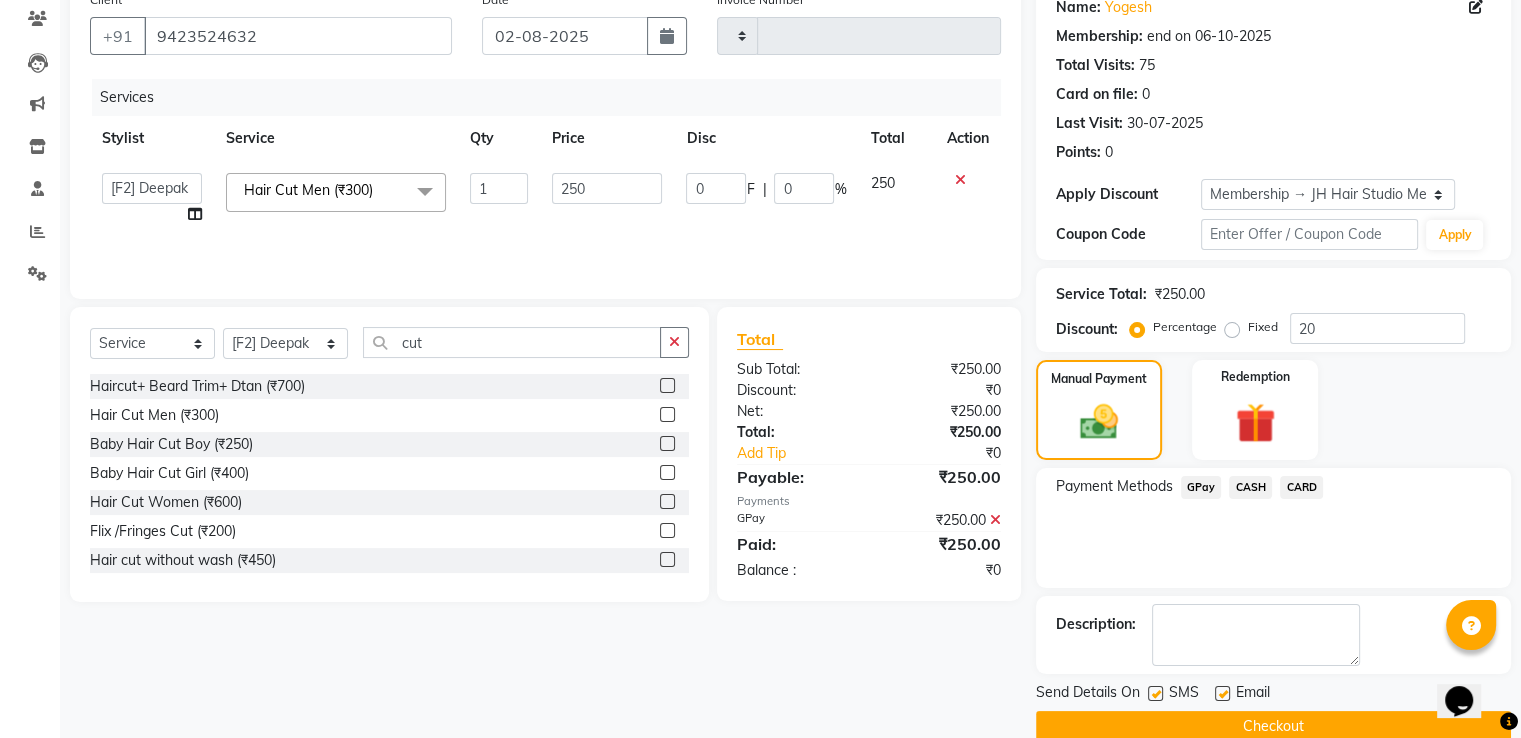 scroll, scrollTop: 201, scrollLeft: 0, axis: vertical 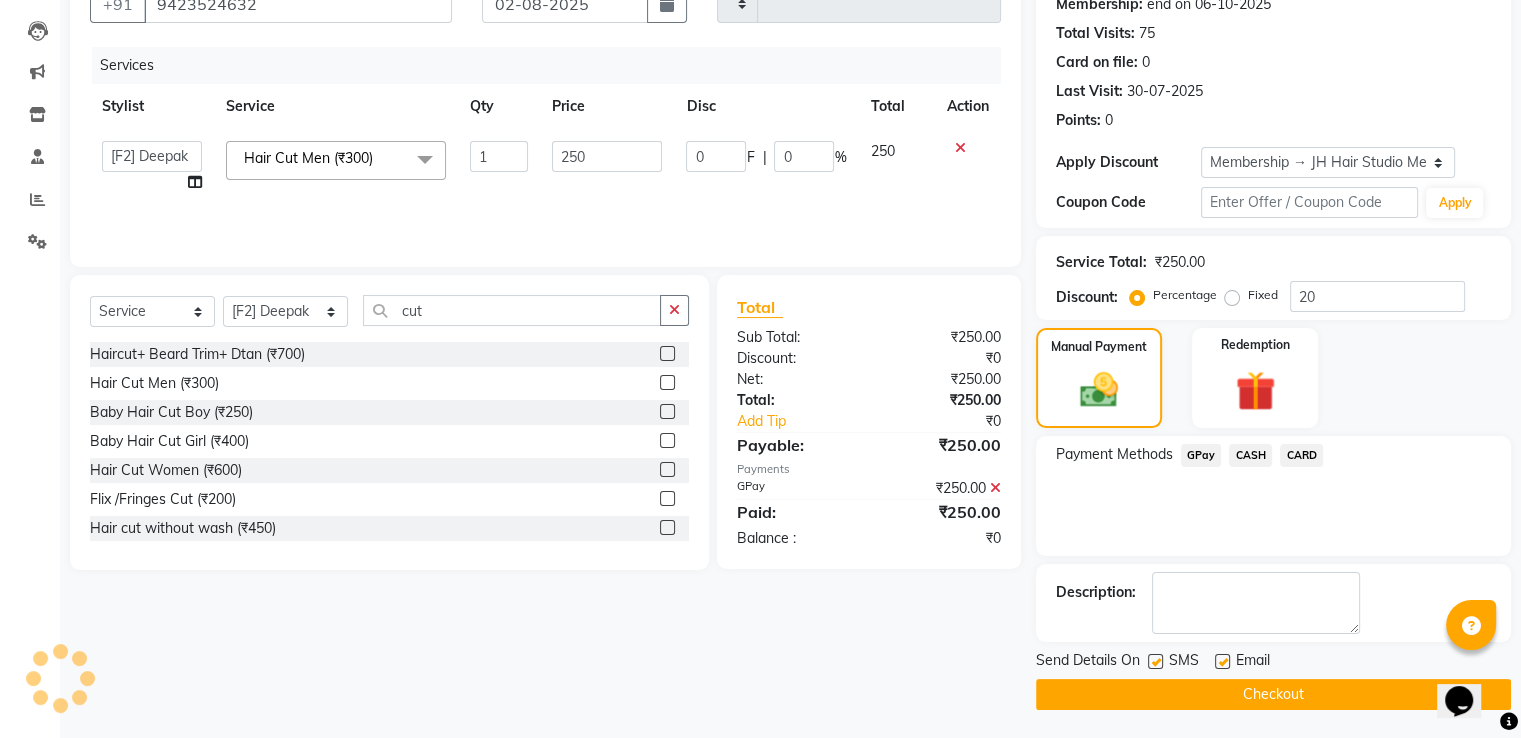 click on "Checkout" 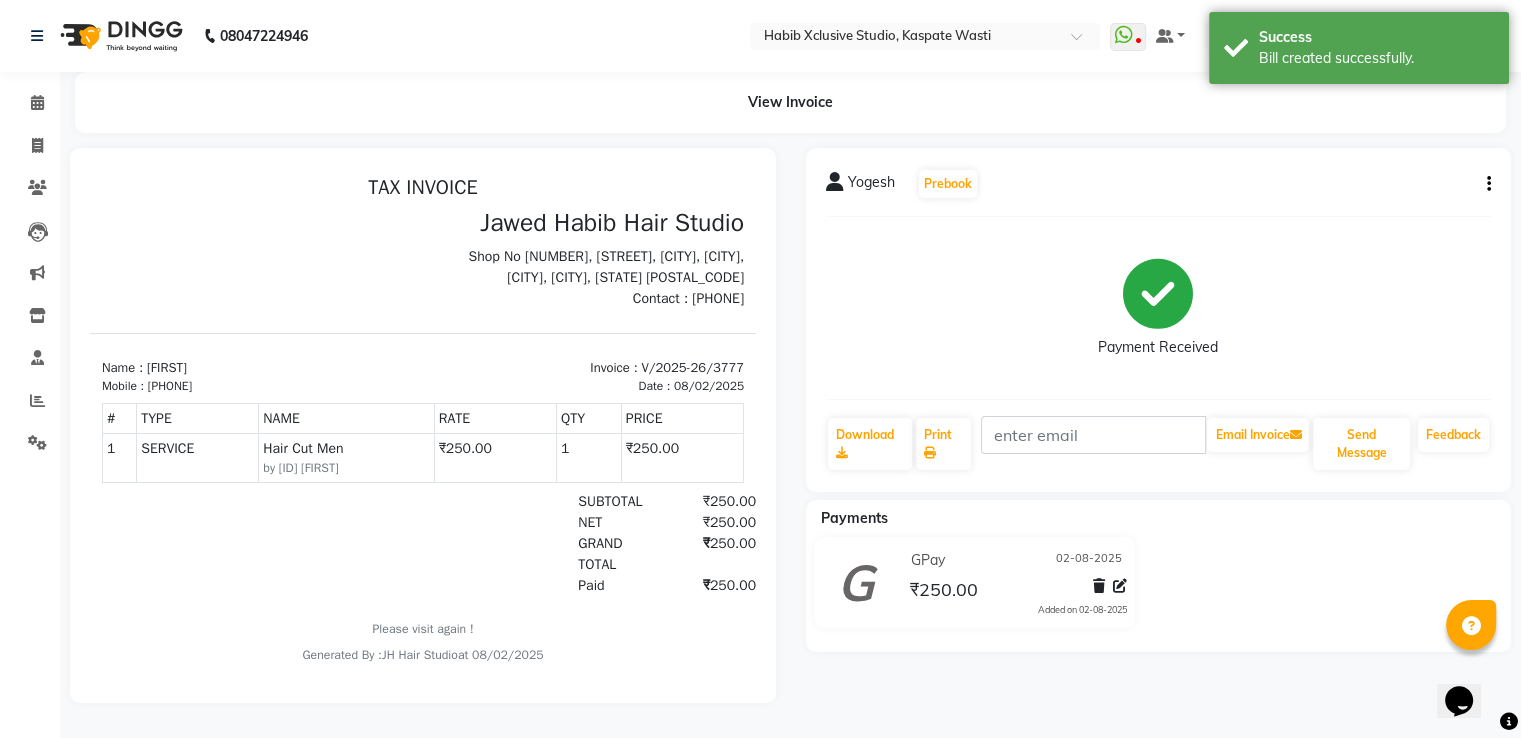 scroll, scrollTop: 0, scrollLeft: 0, axis: both 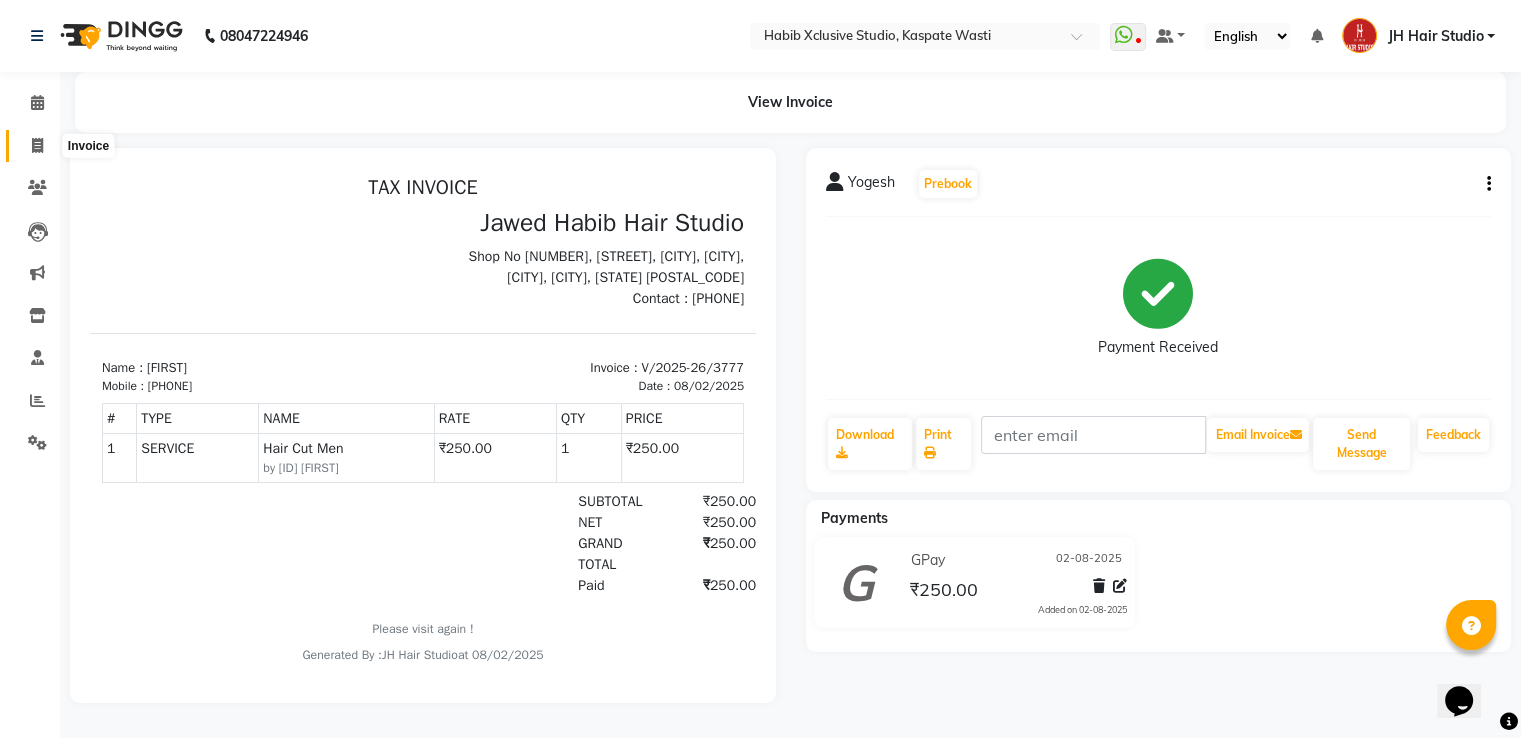 click 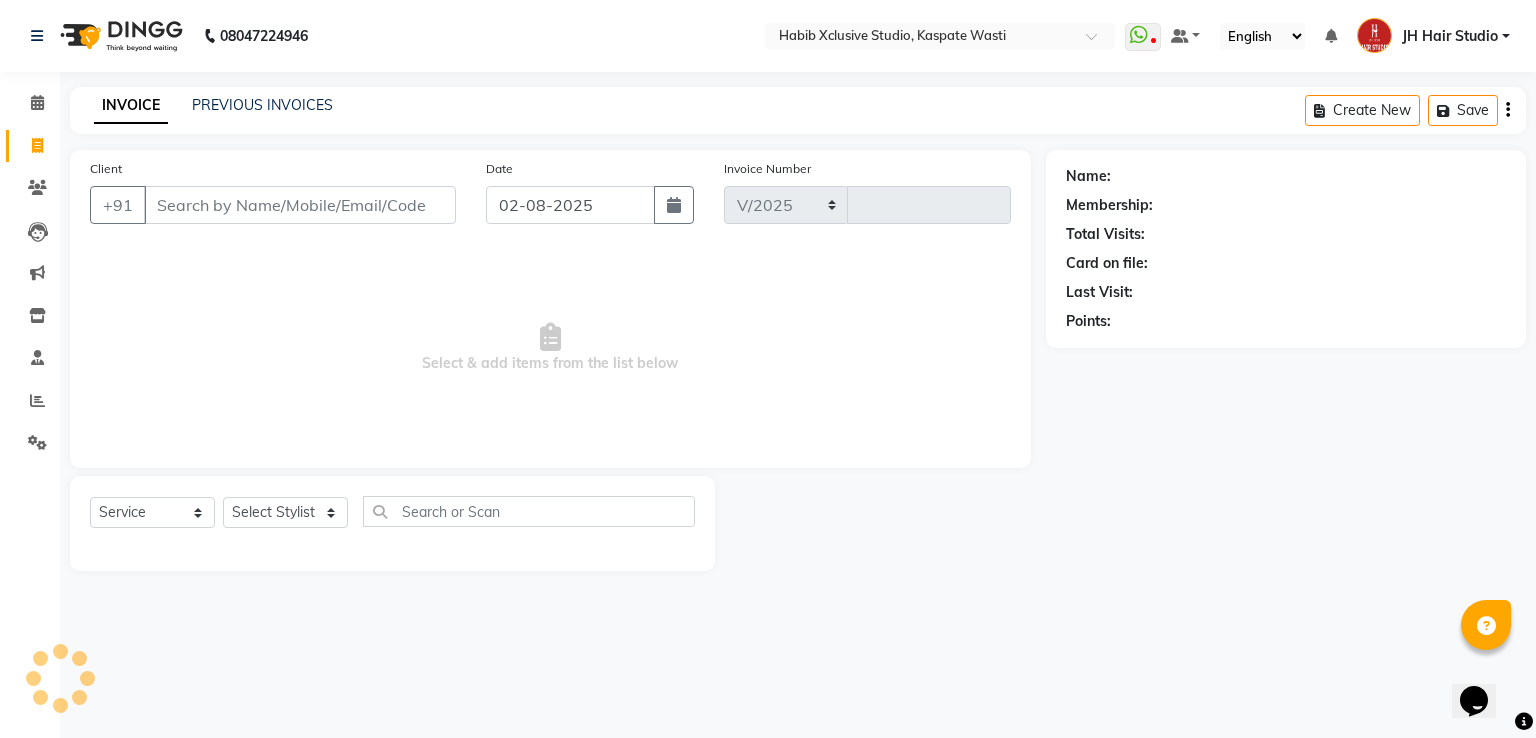 select on "130" 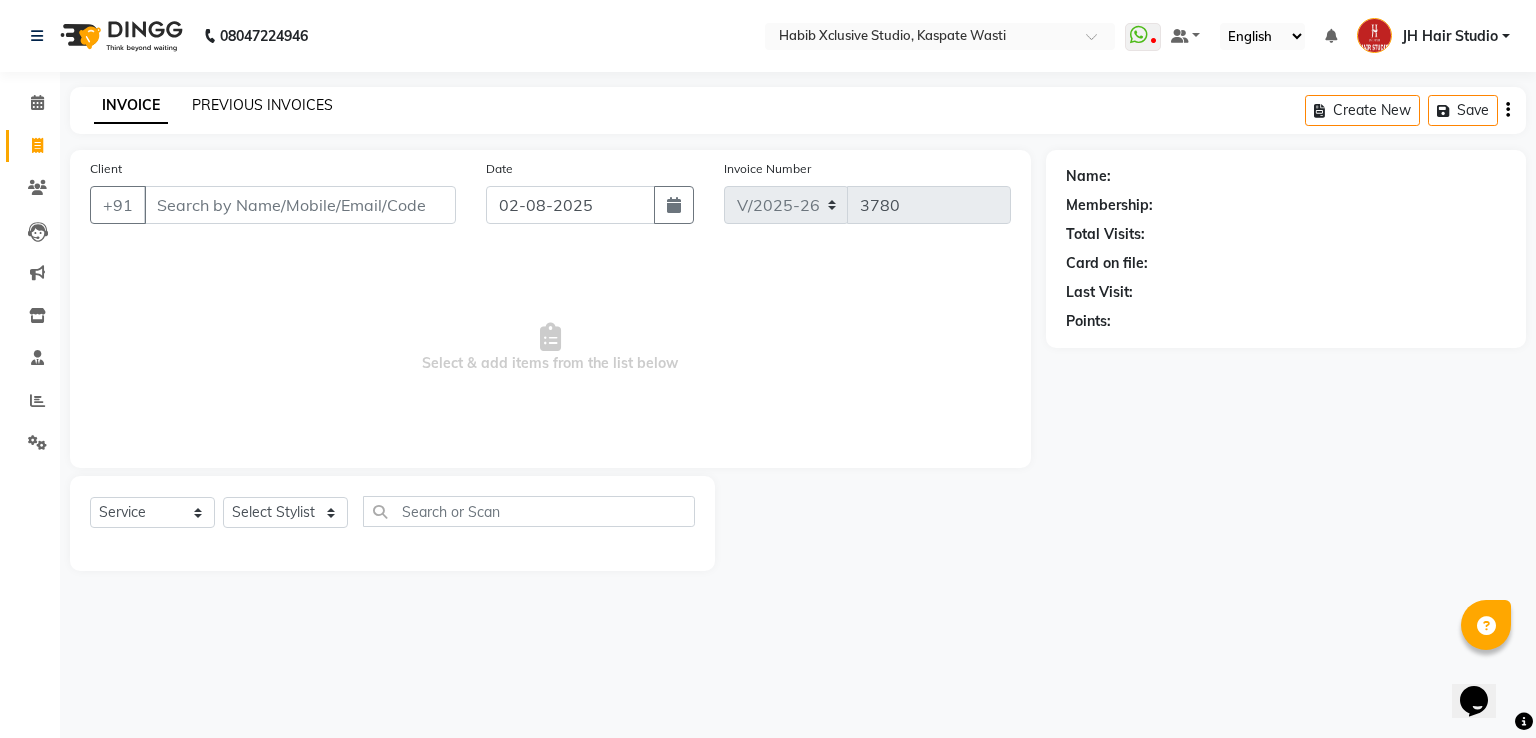 click on "PREVIOUS INVOICES" 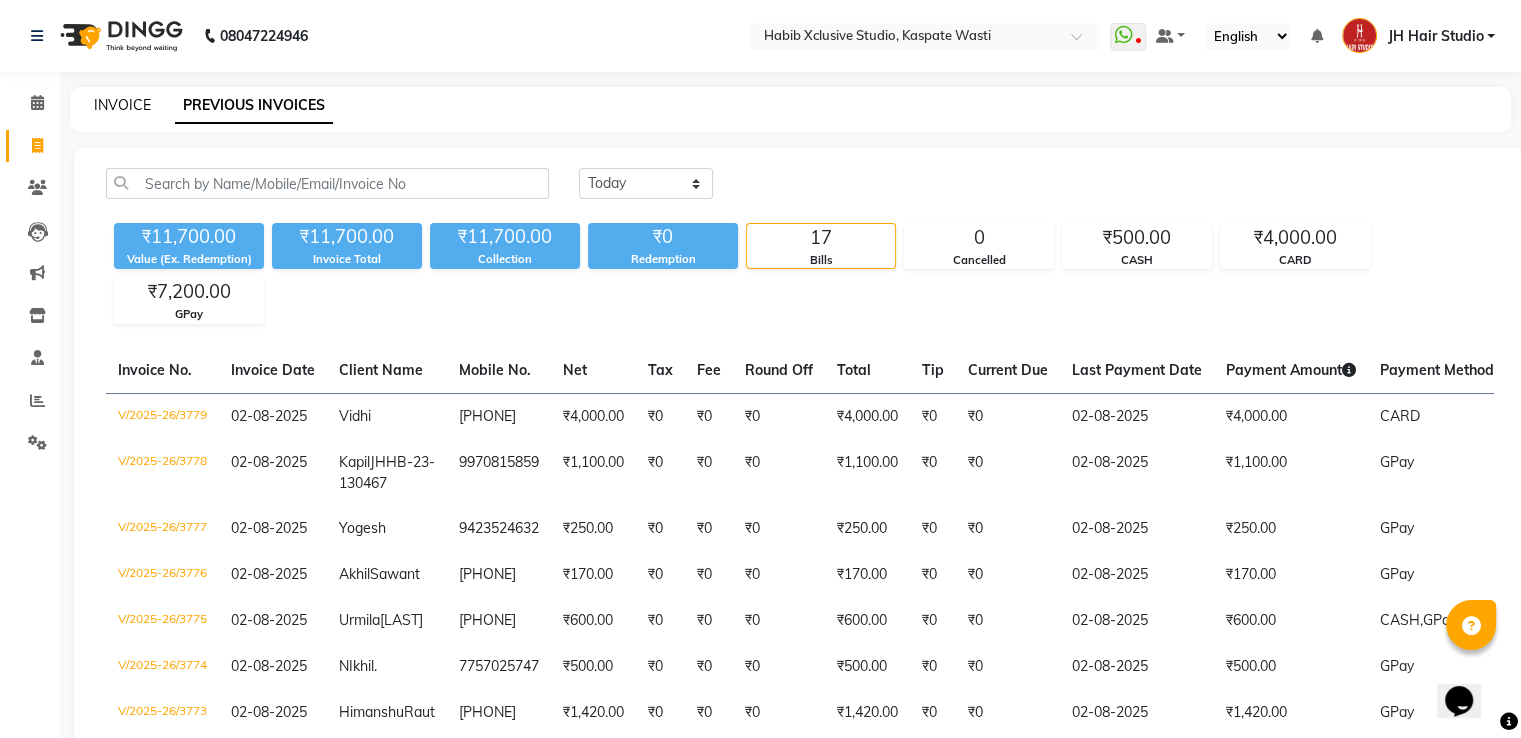 click on "INVOICE" 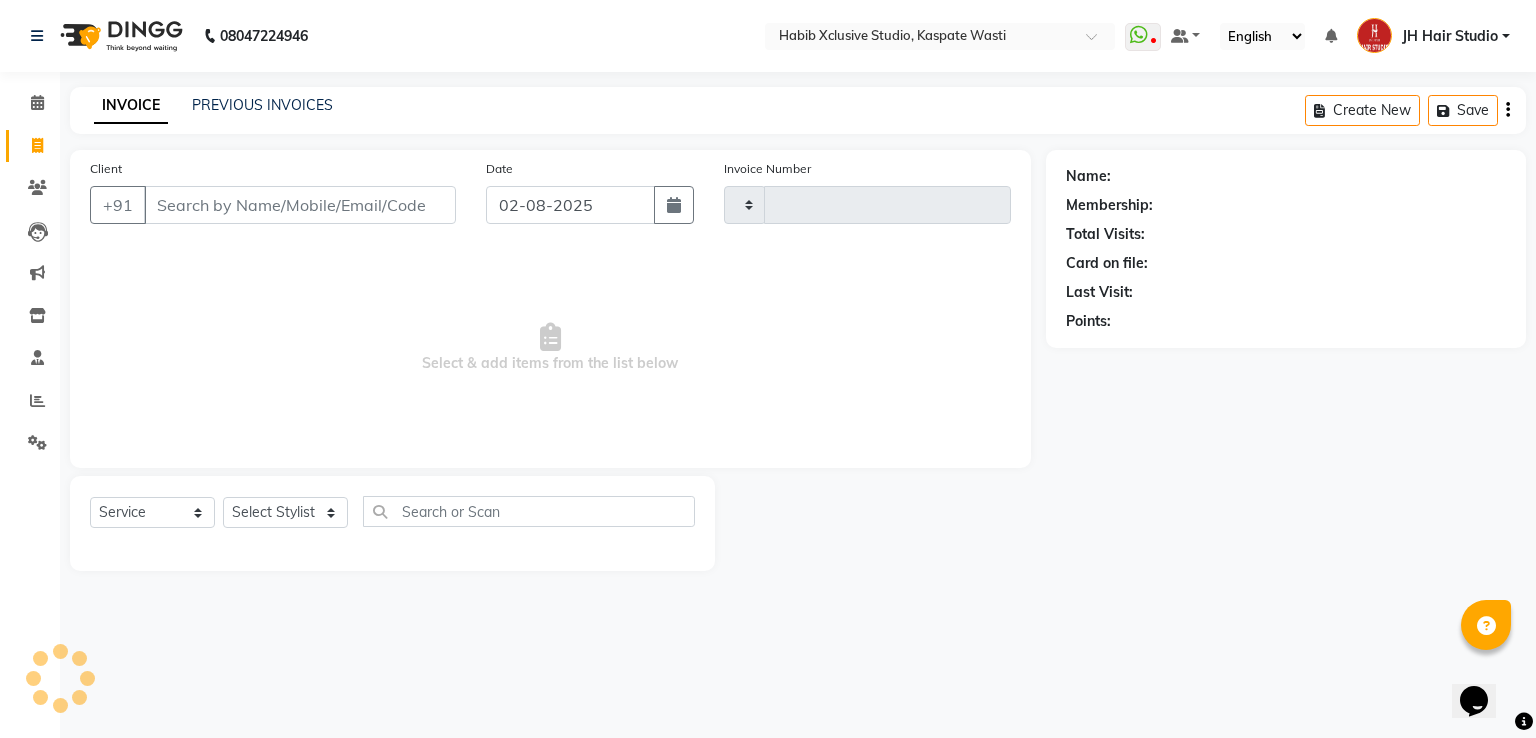 type on "3780" 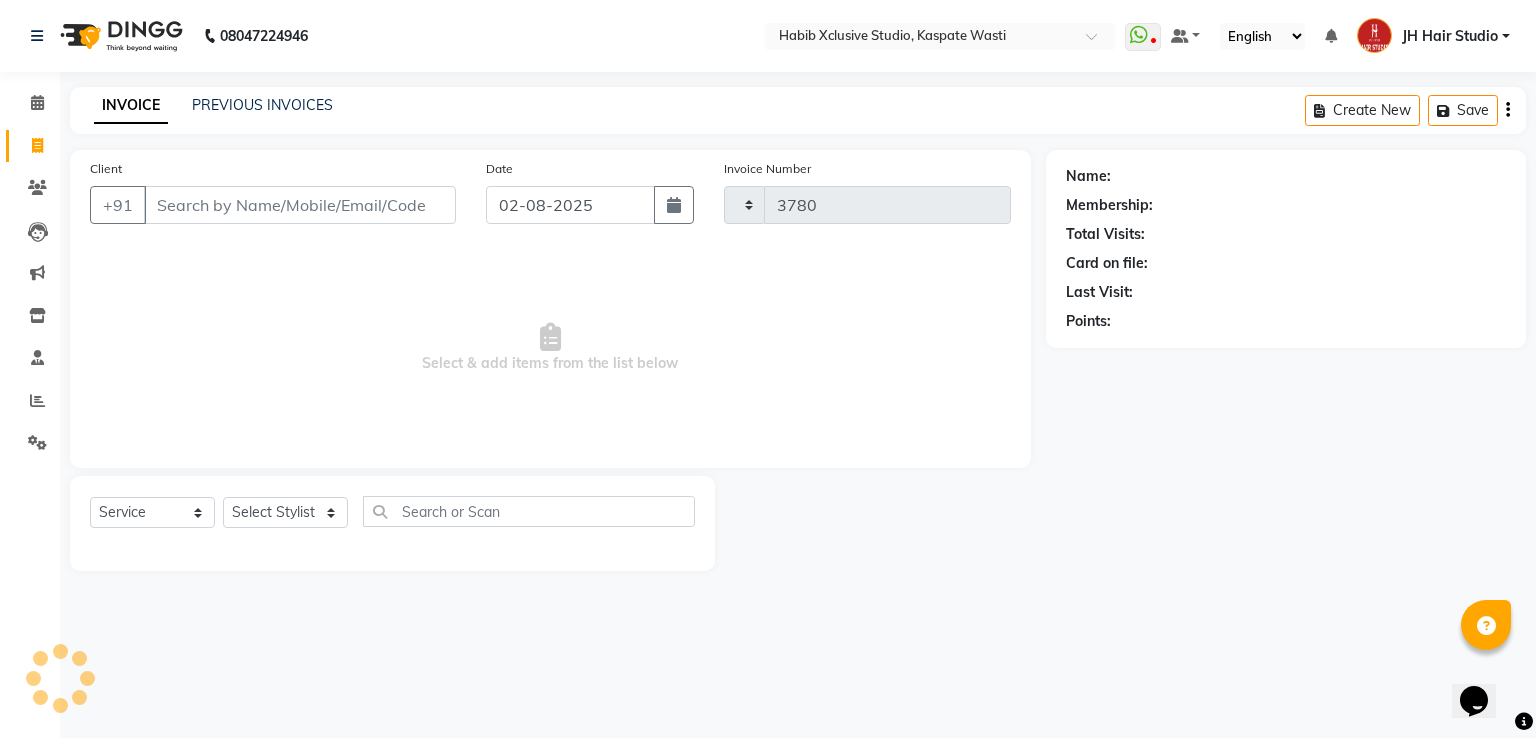 select on "130" 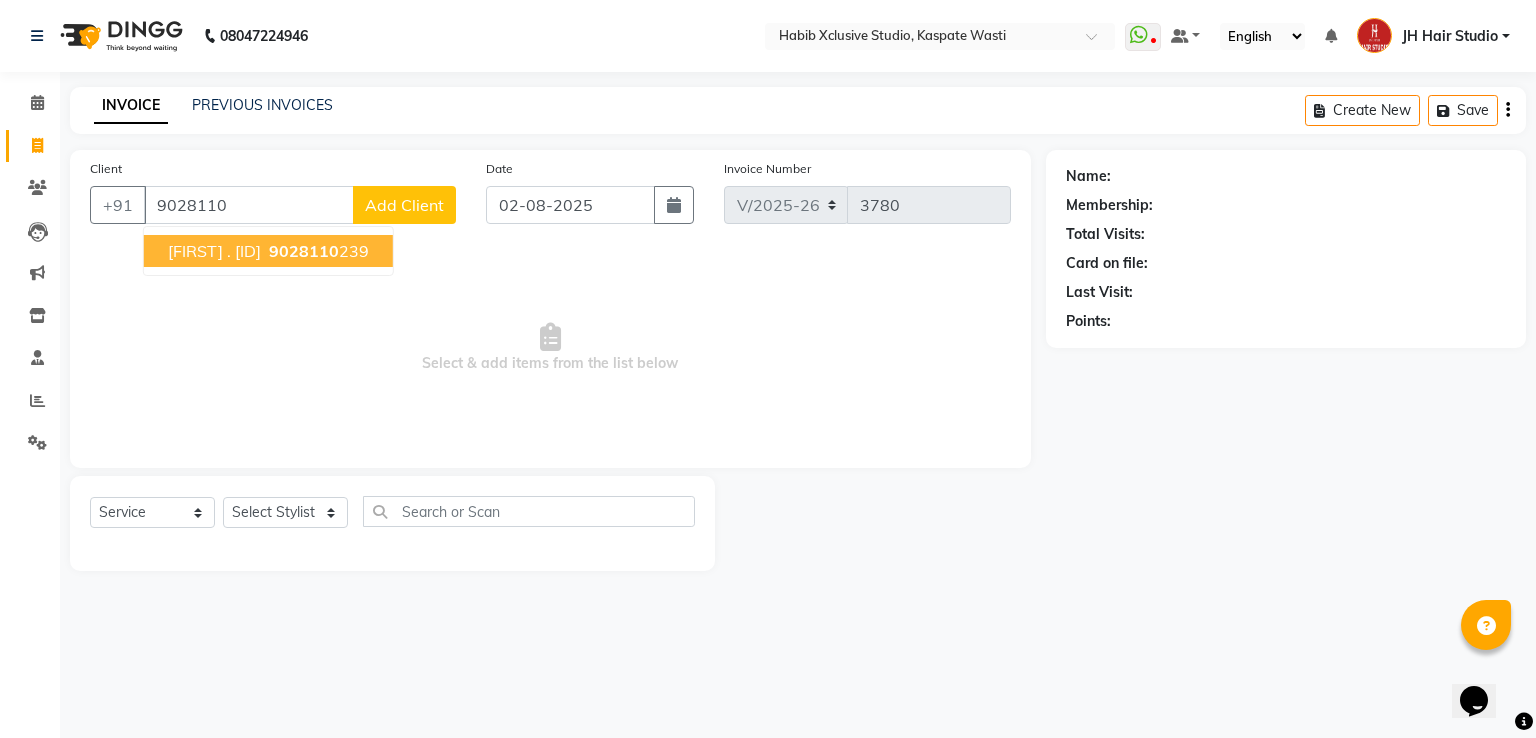 click on "[FIRST] . [ID]" at bounding box center [214, 251] 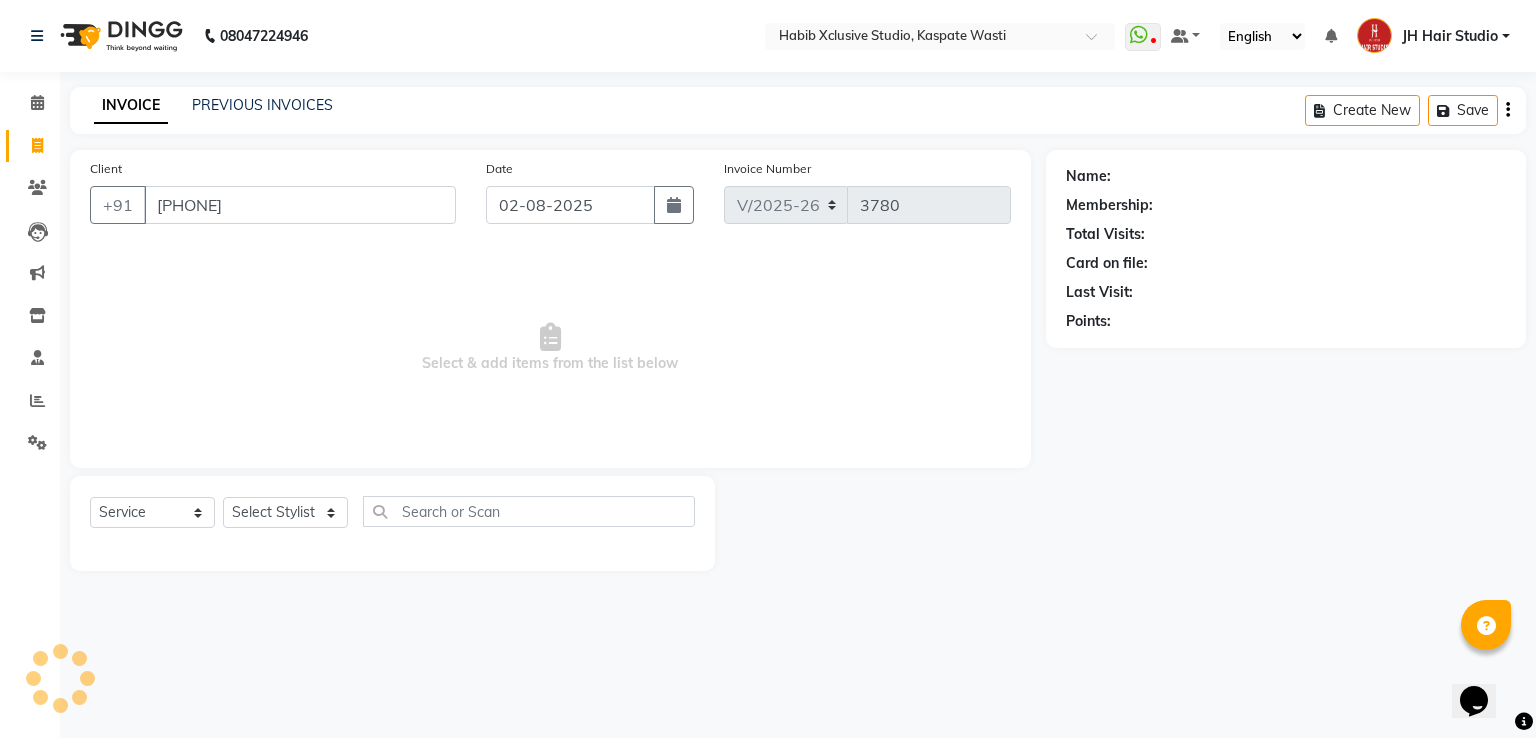 type on "[PHONE]" 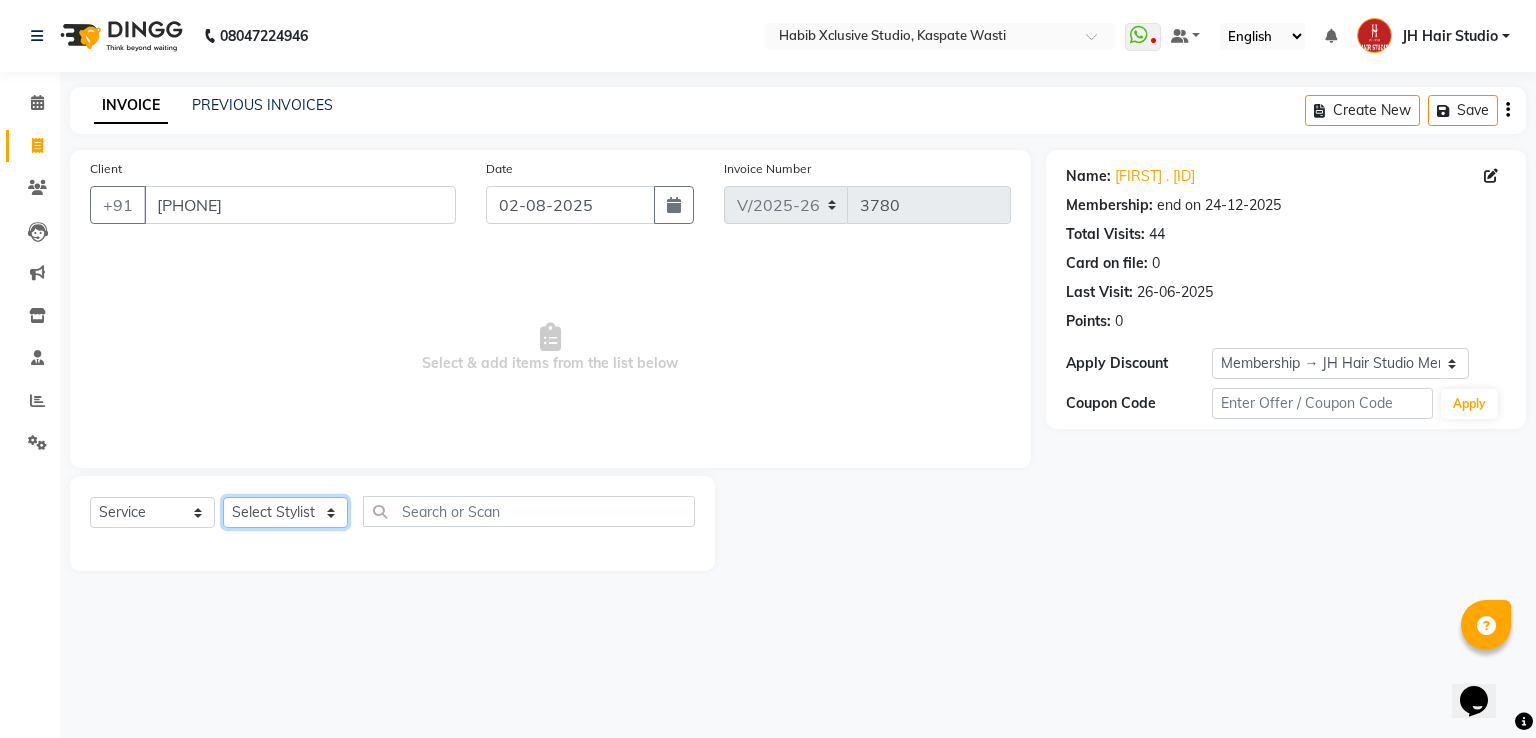 click on "Select Stylist [F1] GANESH [F1] Jagdish  [ F1] RAM [F1]Sanjay [F1]Siddhu [F1] Suraj  [F1] USHA [F2] AYAN  [F2] Deepak [F2] Smital [JH] DUBALE  GANESH [JH] Gopal Wagh JH Hair Studio [JH] Harish [JH] Omkar [JH] Shahwaz Shaikh [JH] SIDDHANT  [JH] SWAPNIL [JH] Tushaar" 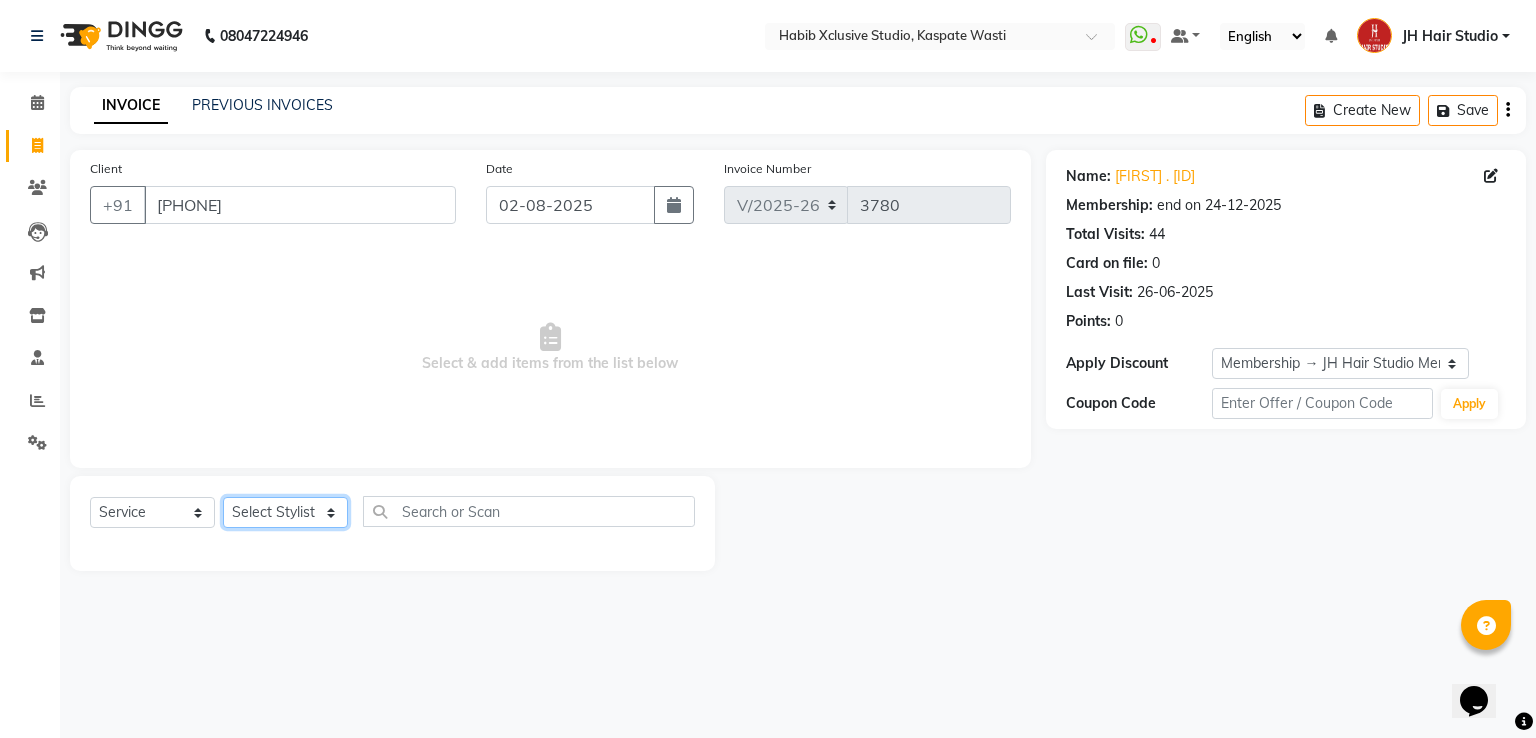 select on "47594" 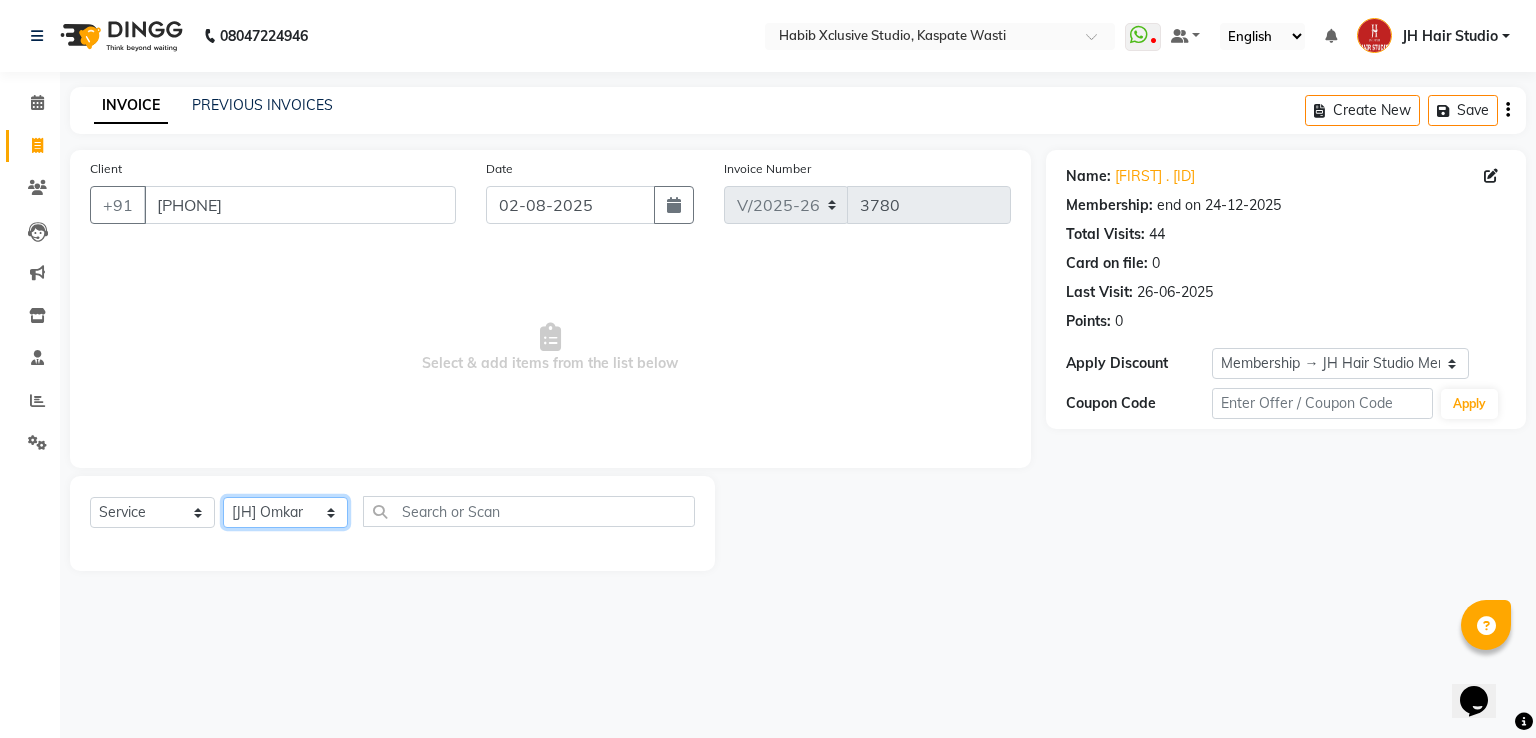 click on "Select Stylist [F1] GANESH [F1] Jagdish  [ F1] RAM [F1]Sanjay [F1]Siddhu [F1] Suraj  [F1] USHA [F2] AYAN  [F2] Deepak [F2] Smital [JH] DUBALE  GANESH [JH] Gopal Wagh JH Hair Studio [JH] Harish [JH] Omkar [JH] Shahwaz Shaikh [JH] SIDDHANT  [JH] SWAPNIL [JH] Tushaar" 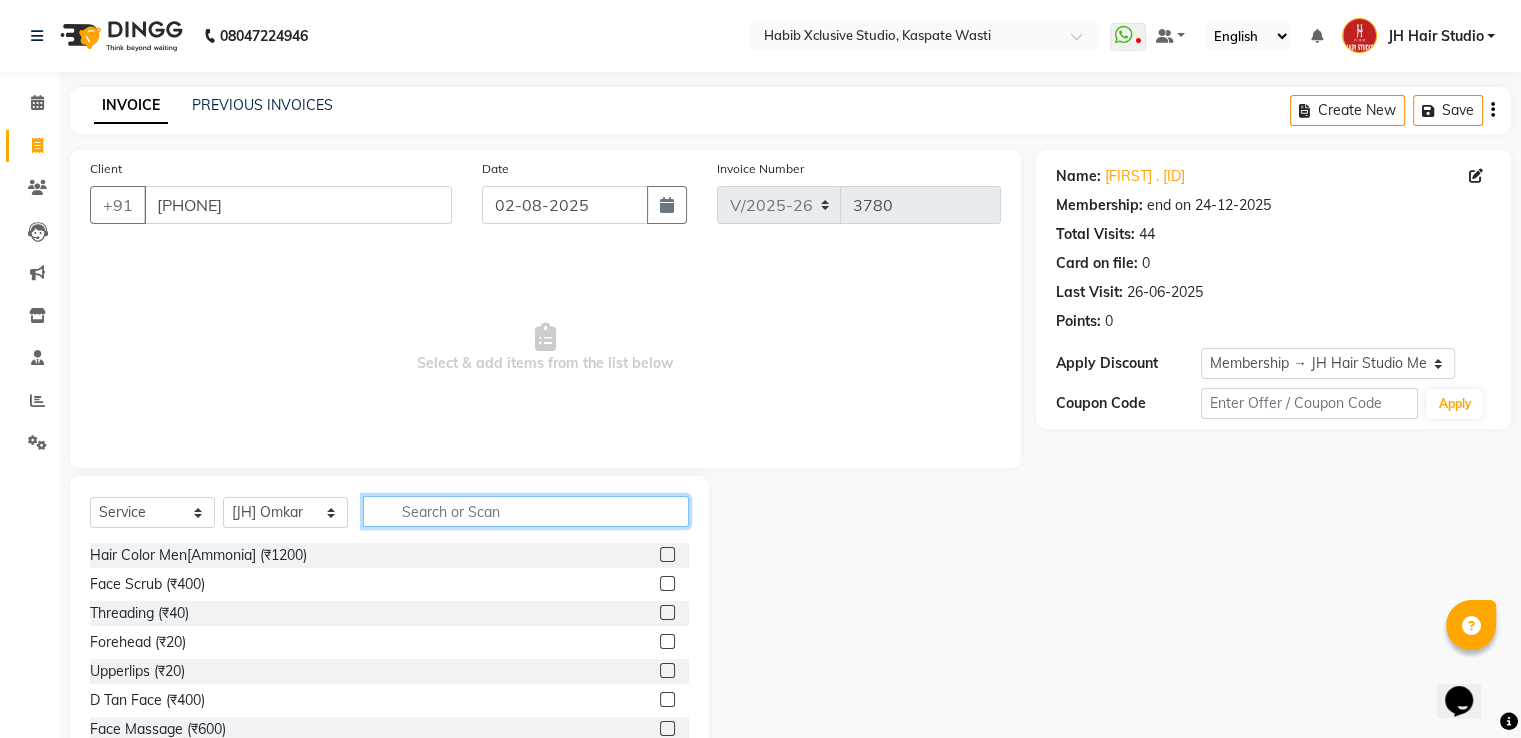 click 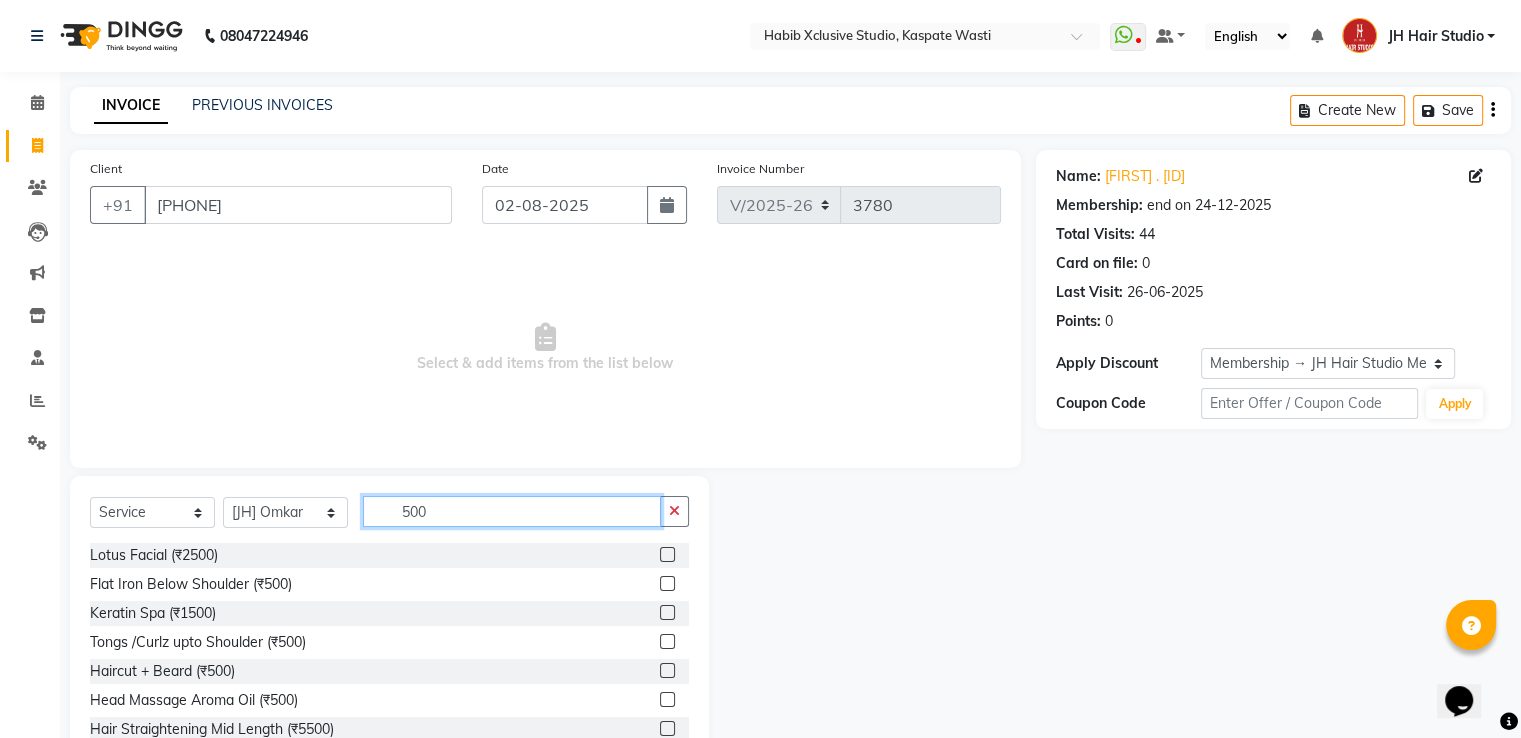 type on "500" 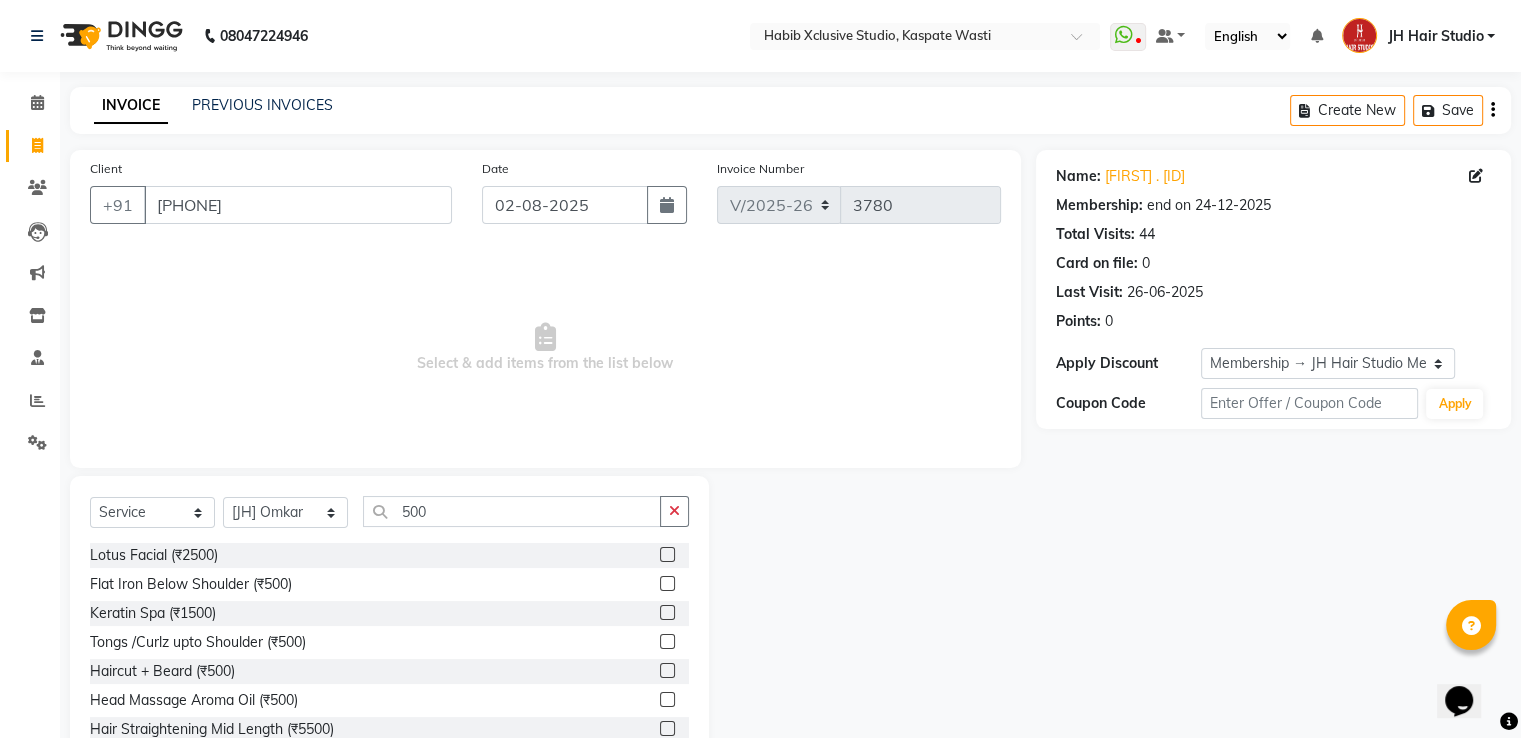 click 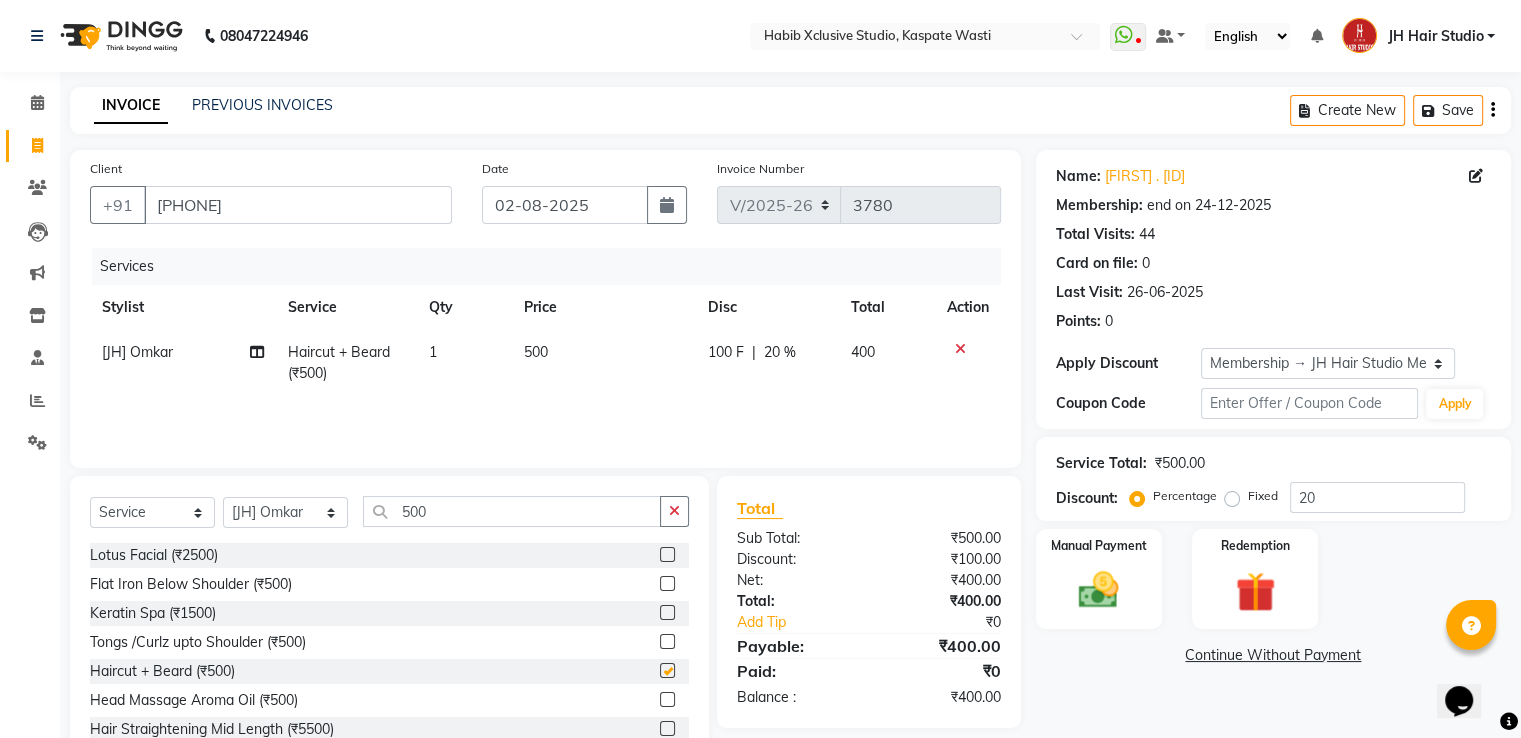 checkbox on "false" 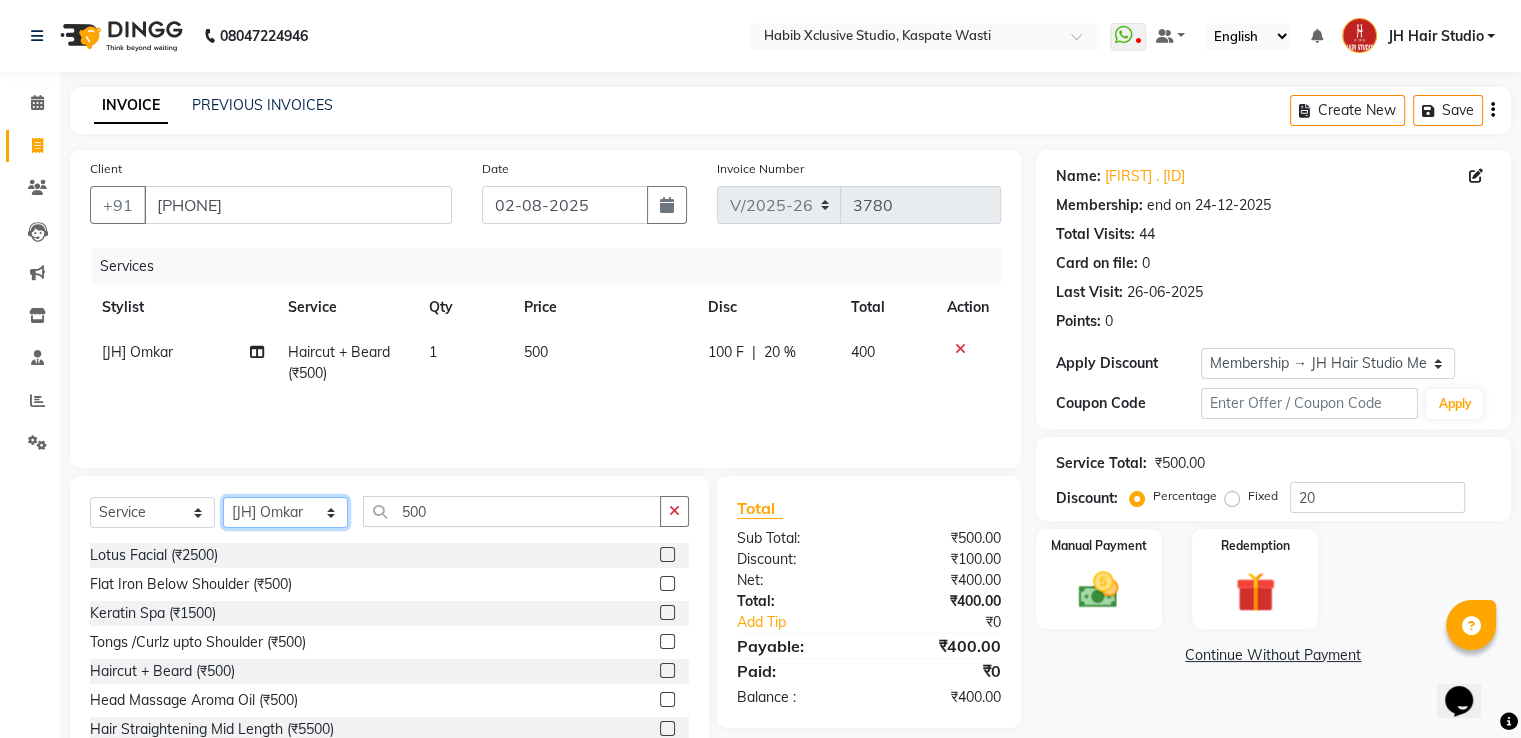 click on "Select Stylist [F1] GANESH [F1] Jagdish  [ F1] RAM [F1]Sanjay [F1]Siddhu [F1] Suraj  [F1] USHA [F2] AYAN  [F2] Deepak [F2] Smital [JH] DUBALE  GANESH [JH] Gopal Wagh JH Hair Studio [JH] Harish [JH] Omkar [JH] Shahwaz Shaikh [JH] SIDDHANT  [JH] SWAPNIL [JH] Tushaar" 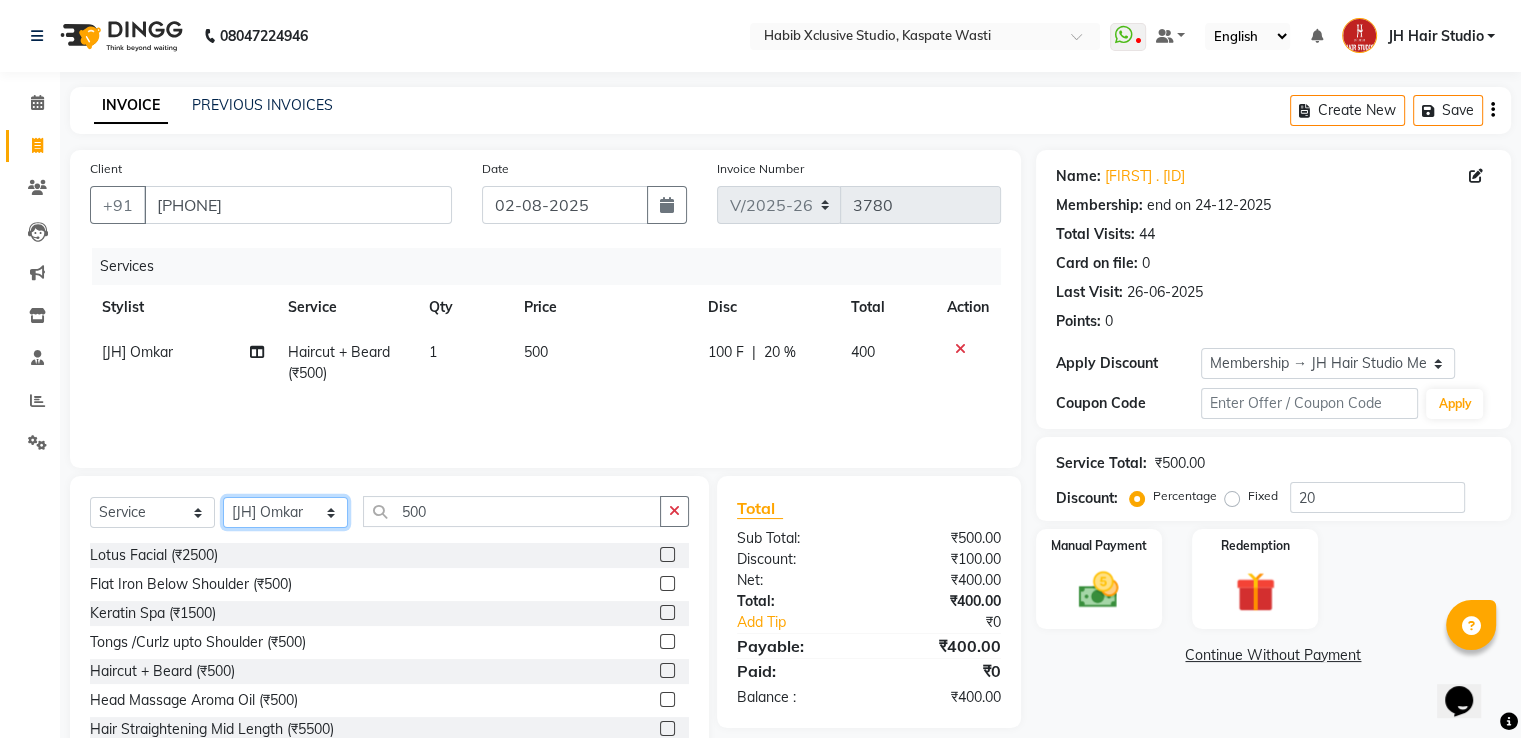 click on "Select Stylist [F1] GANESH [F1] Jagdish  [ F1] RAM [F1]Sanjay [F1]Siddhu [F1] Suraj  [F1] USHA [F2] AYAN  [F2] Deepak [F2] Smital [JH] DUBALE  GANESH [JH] Gopal Wagh JH Hair Studio [JH] Harish [JH] Omkar [JH] Shahwaz Shaikh [JH] SIDDHANT  [JH] SWAPNIL [JH] Tushaar" 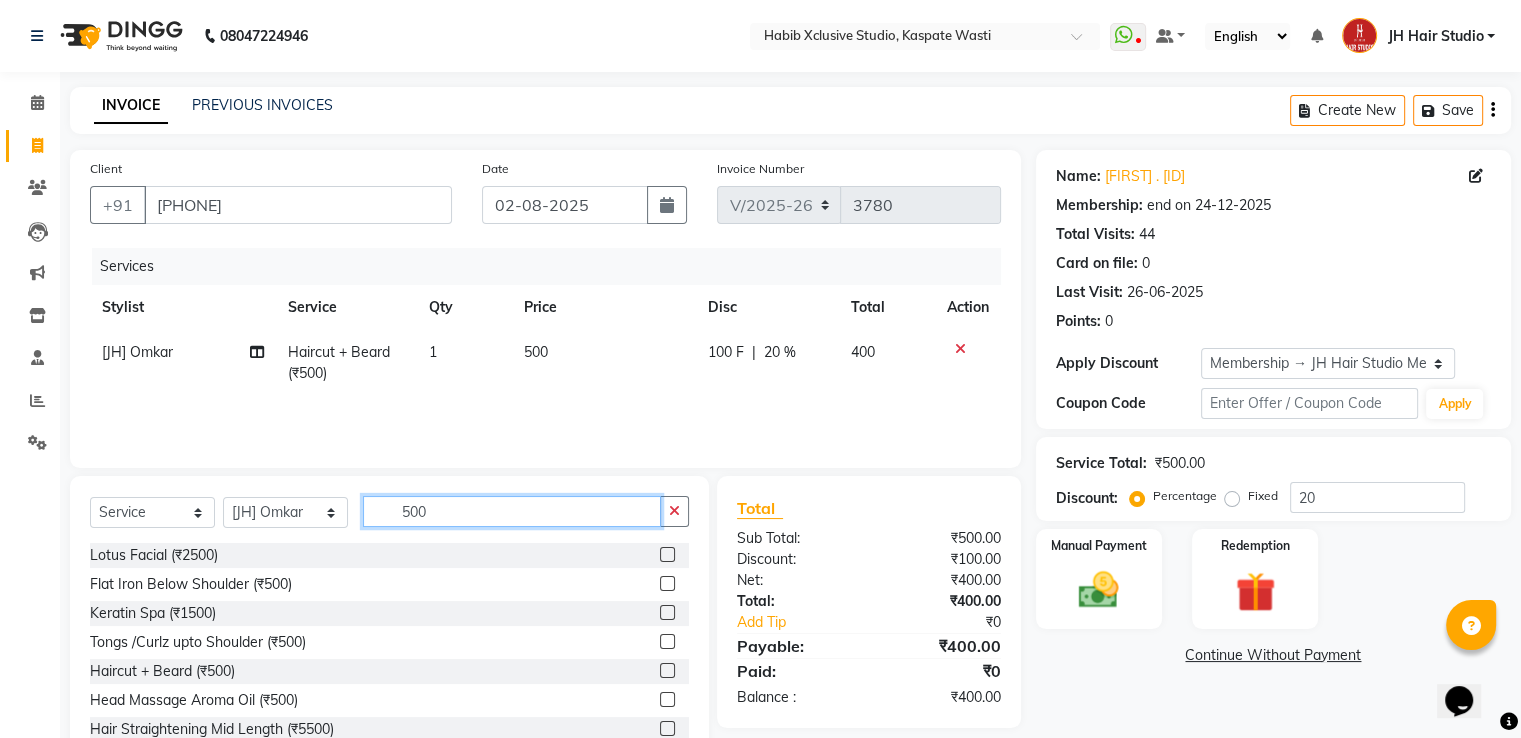 click on "500" 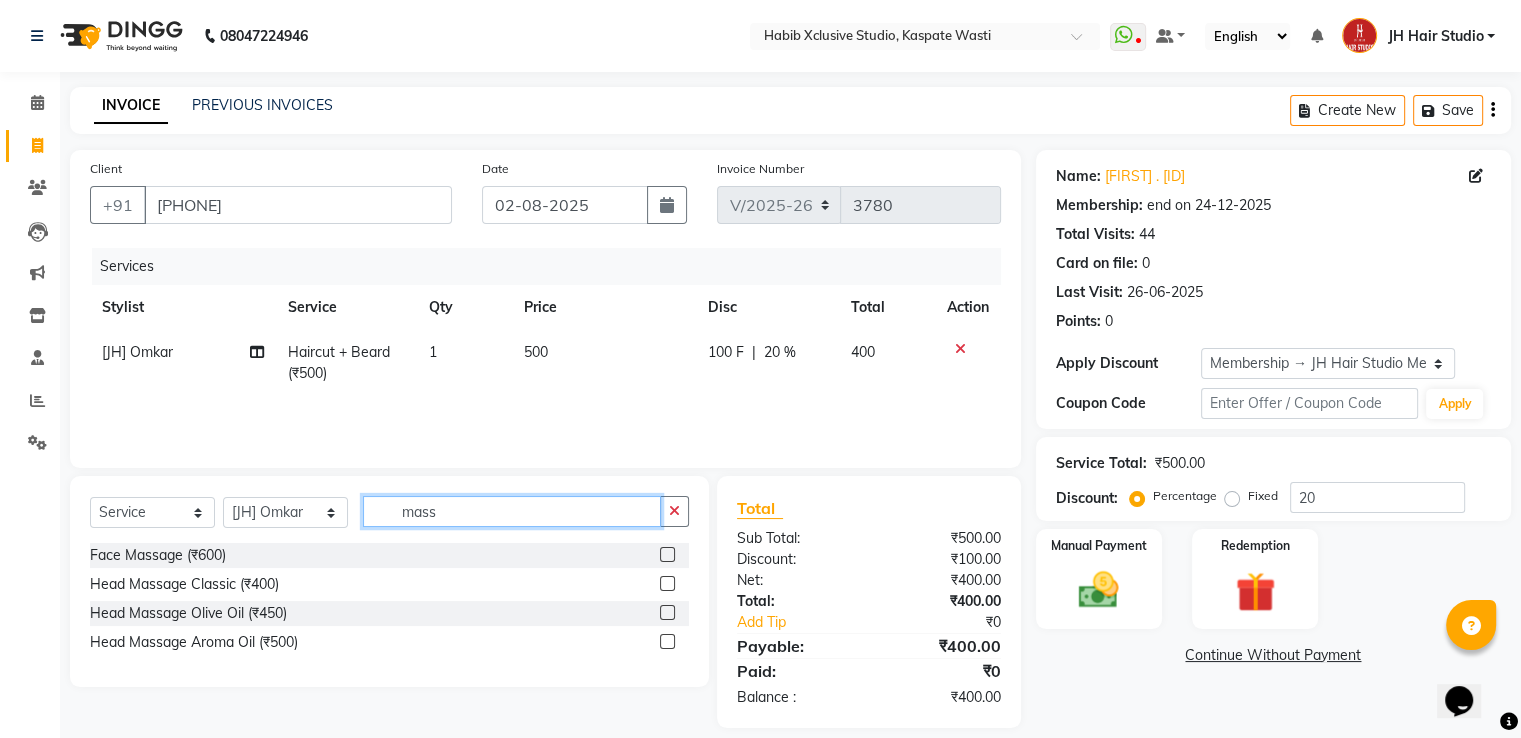 type on "mass" 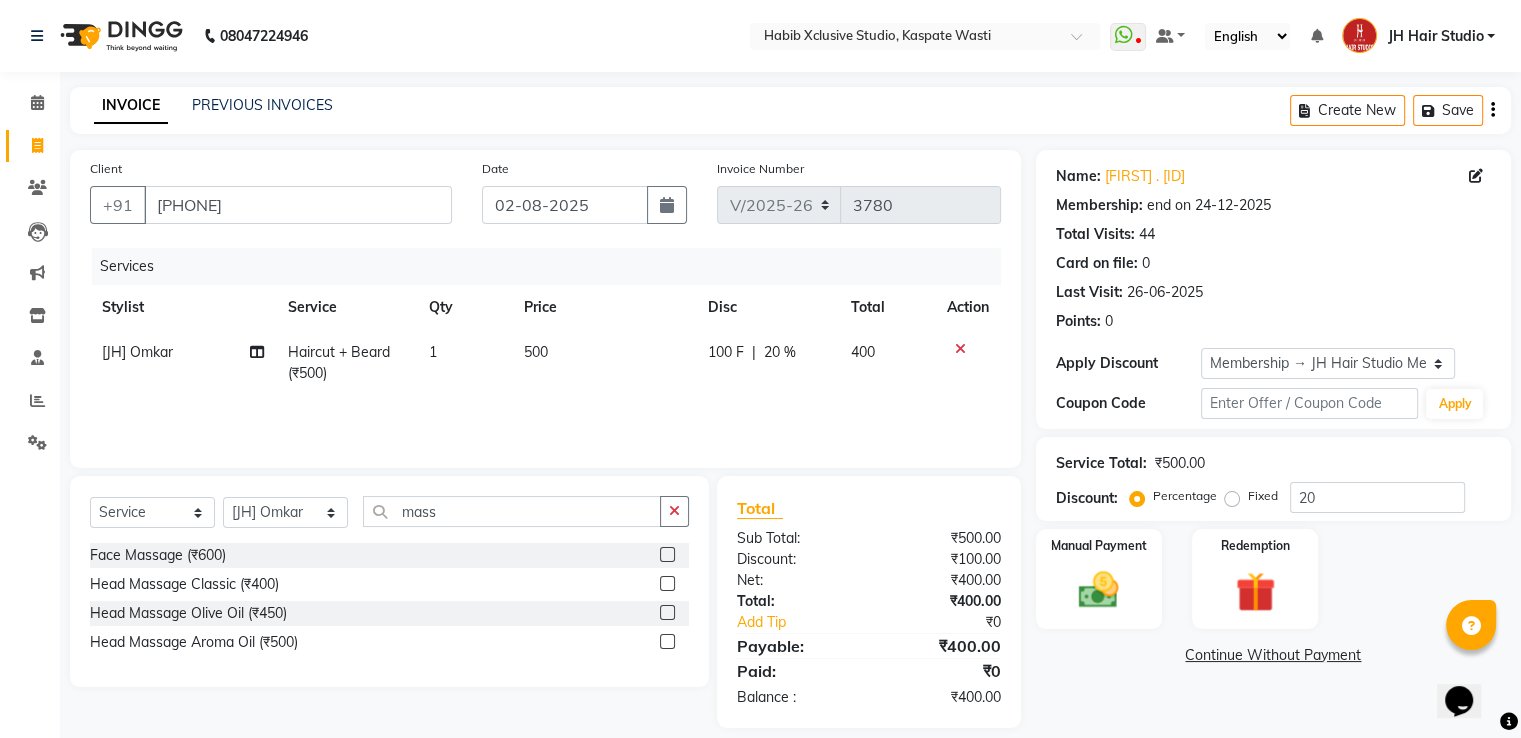 click 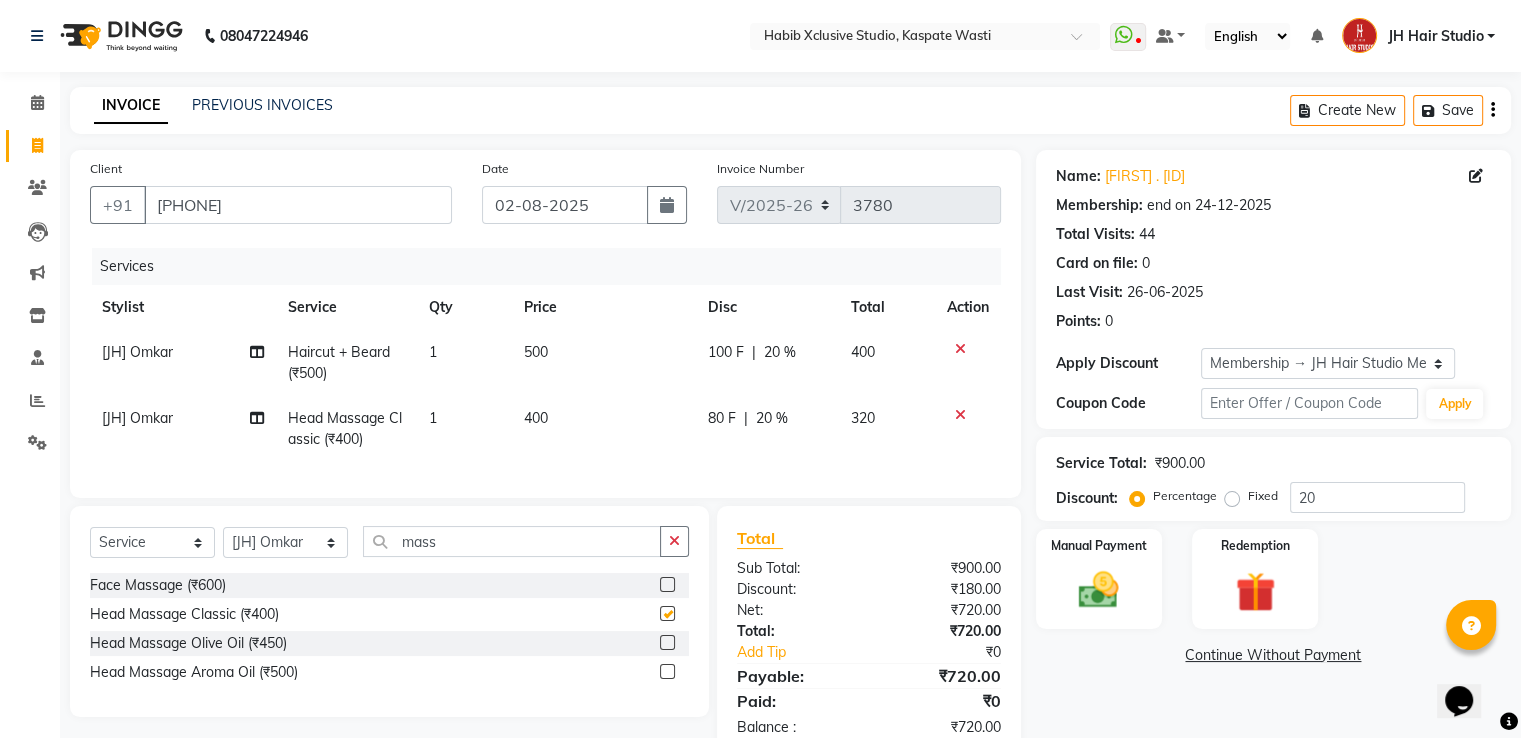 checkbox on "false" 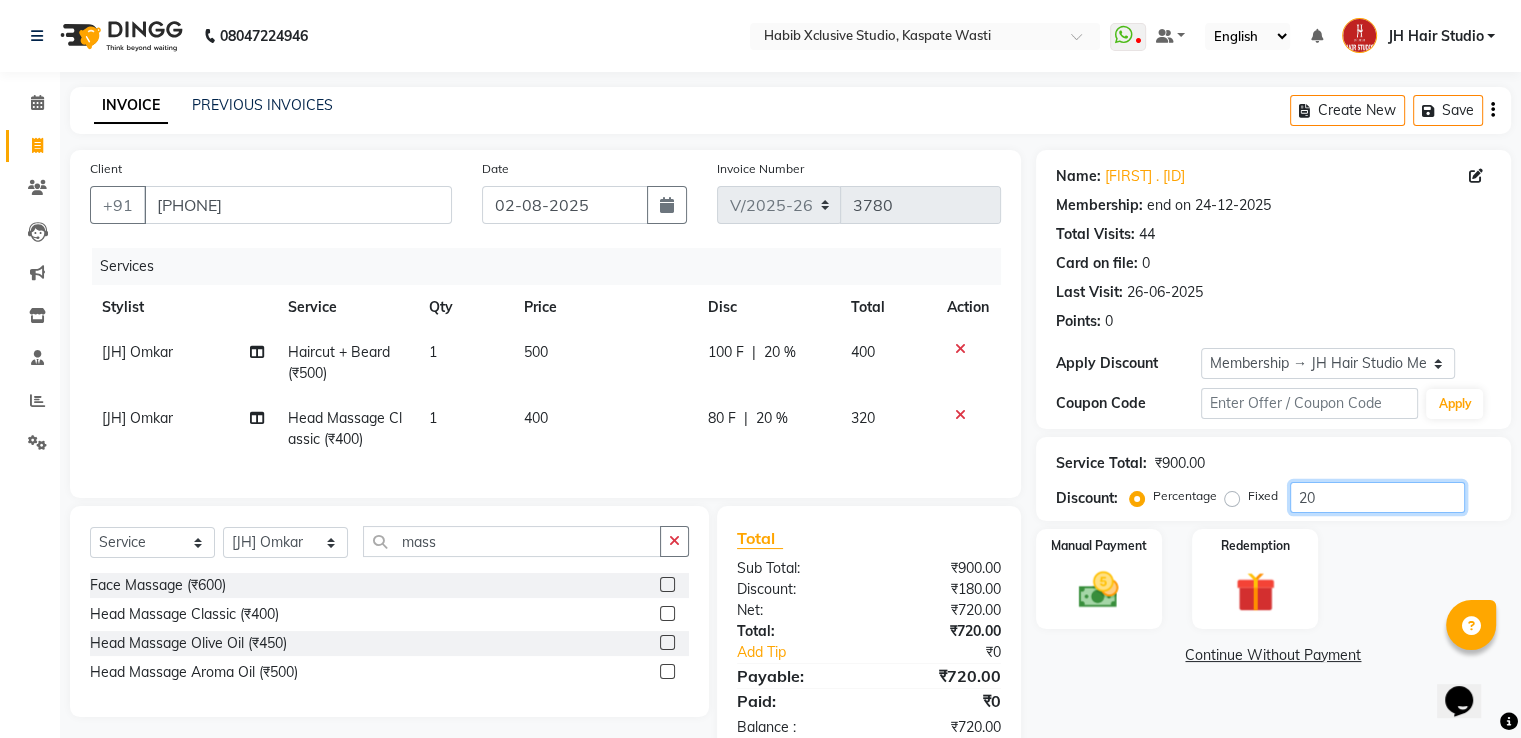 click on "20" 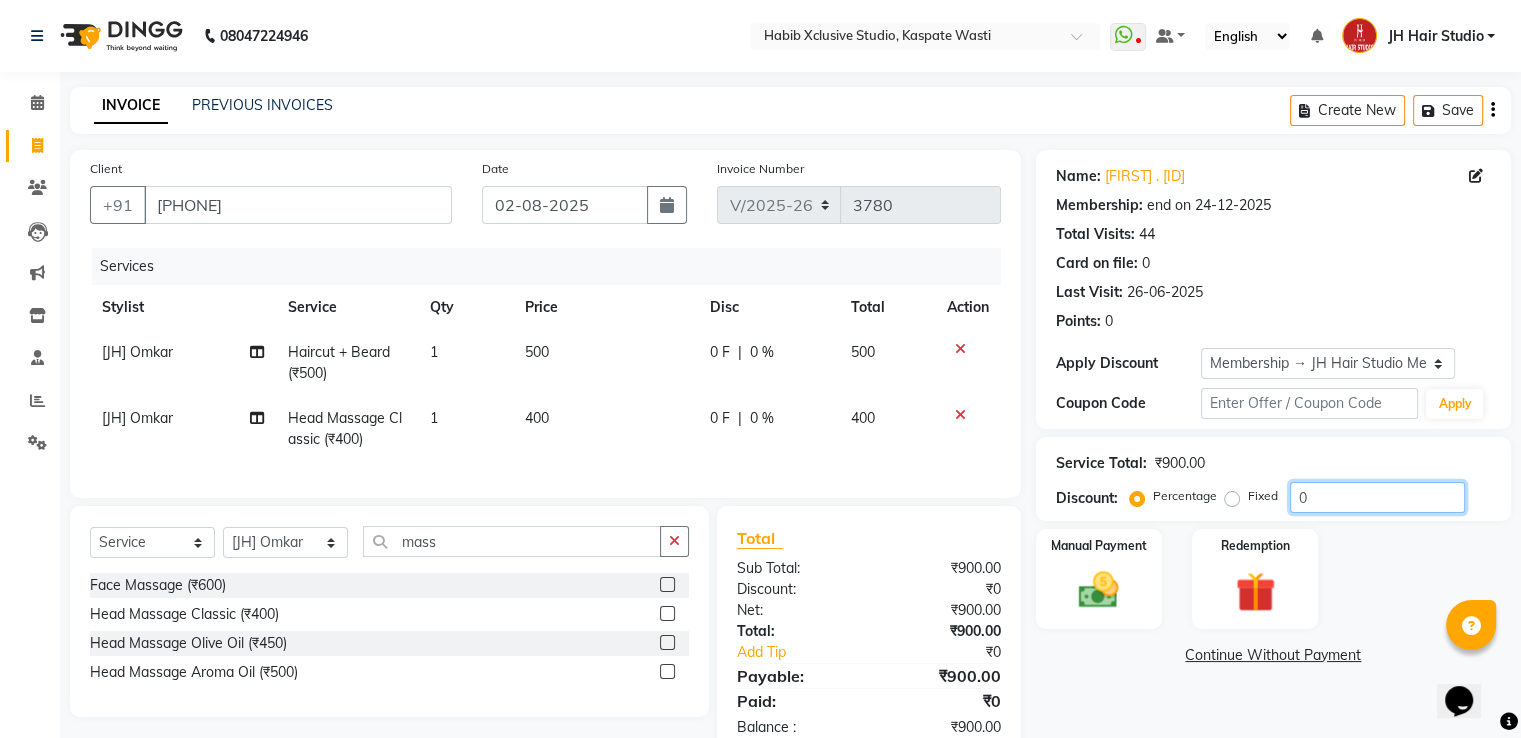 type on "0" 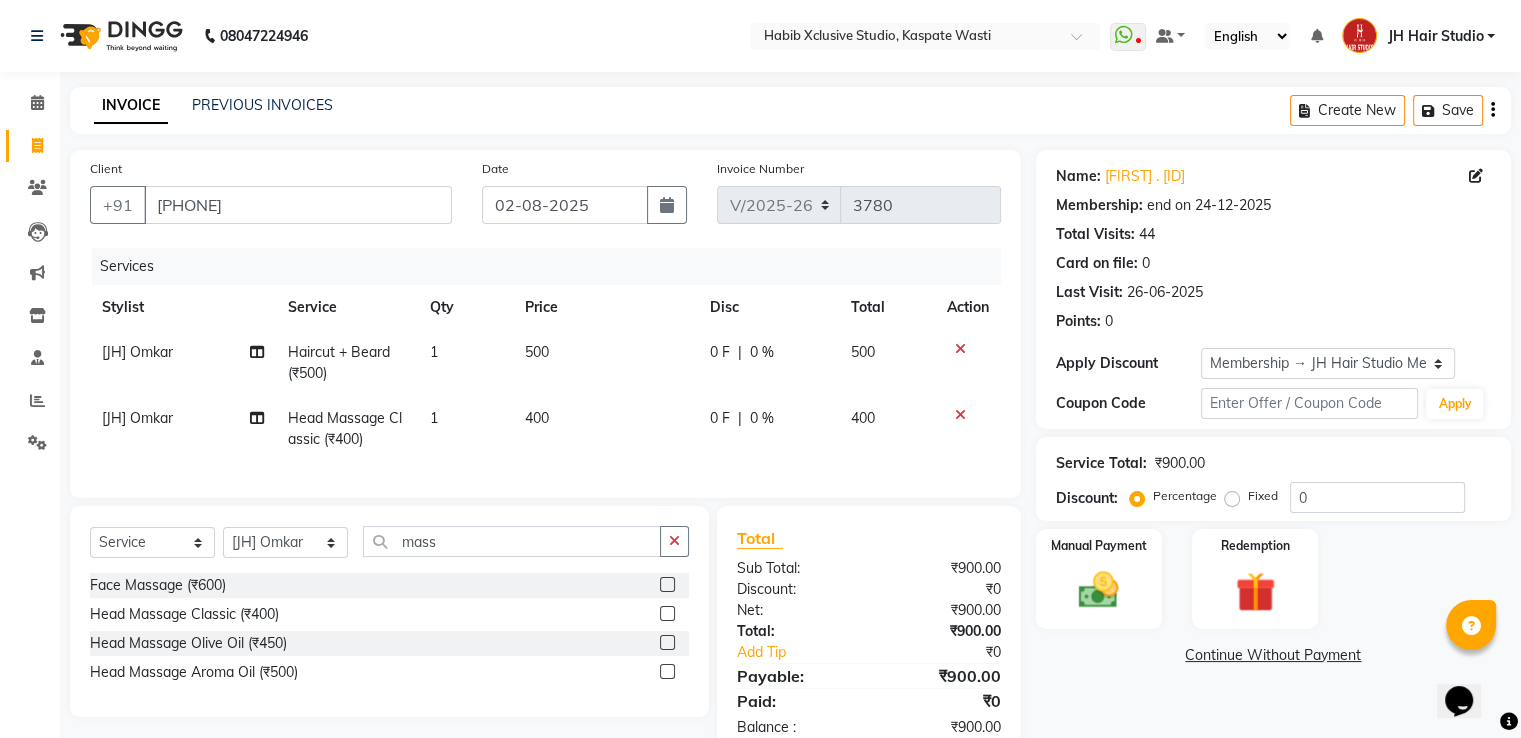 click on "0 F" 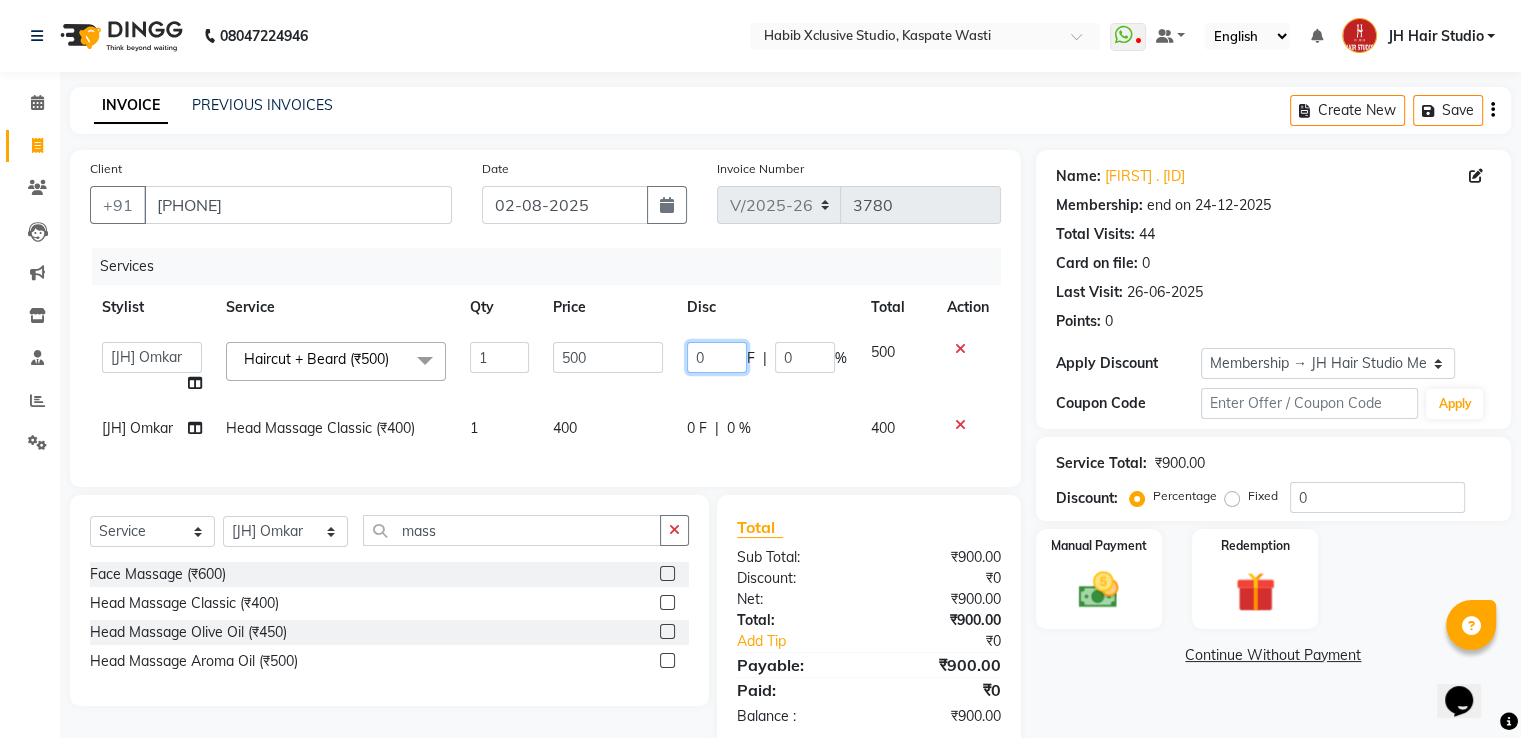 click on "0" 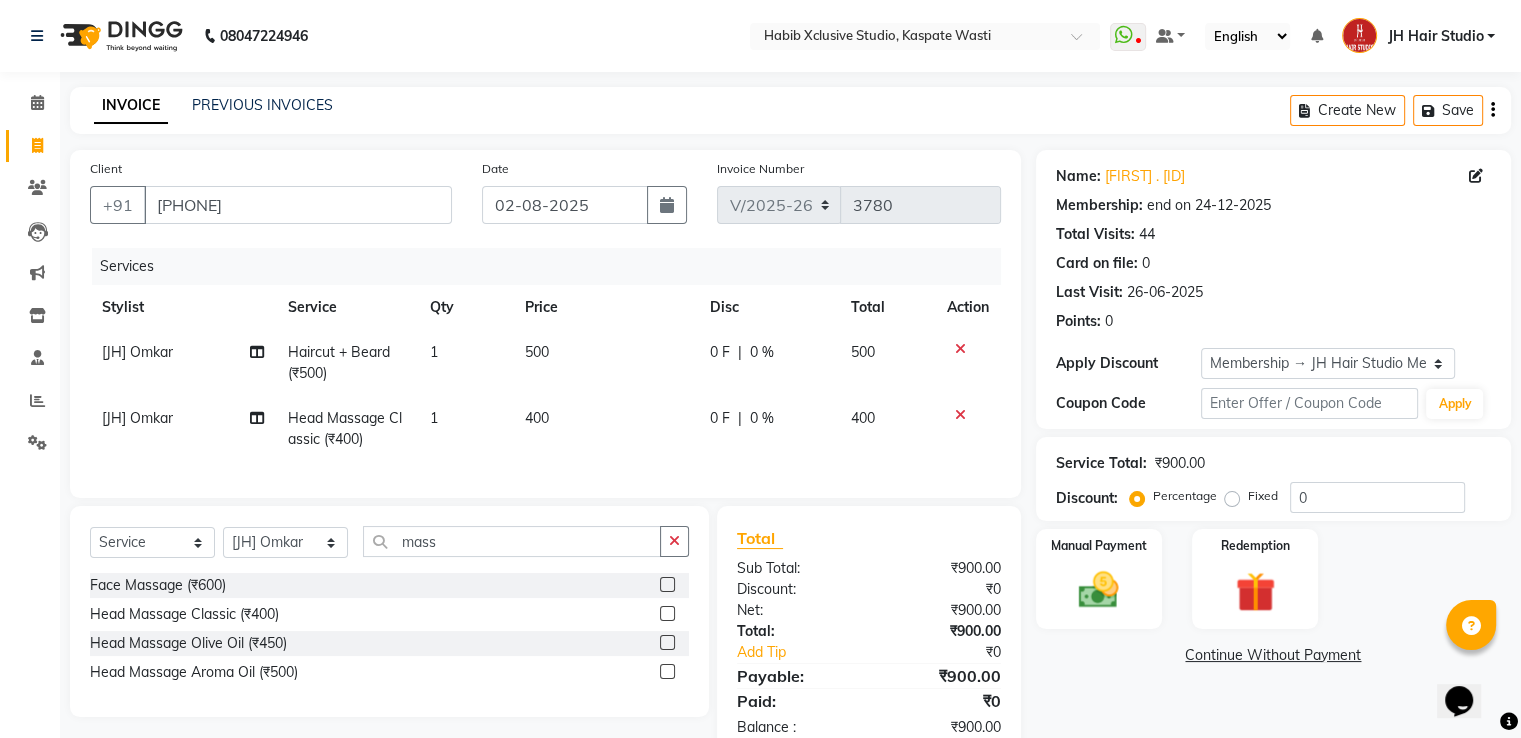 click on "|" 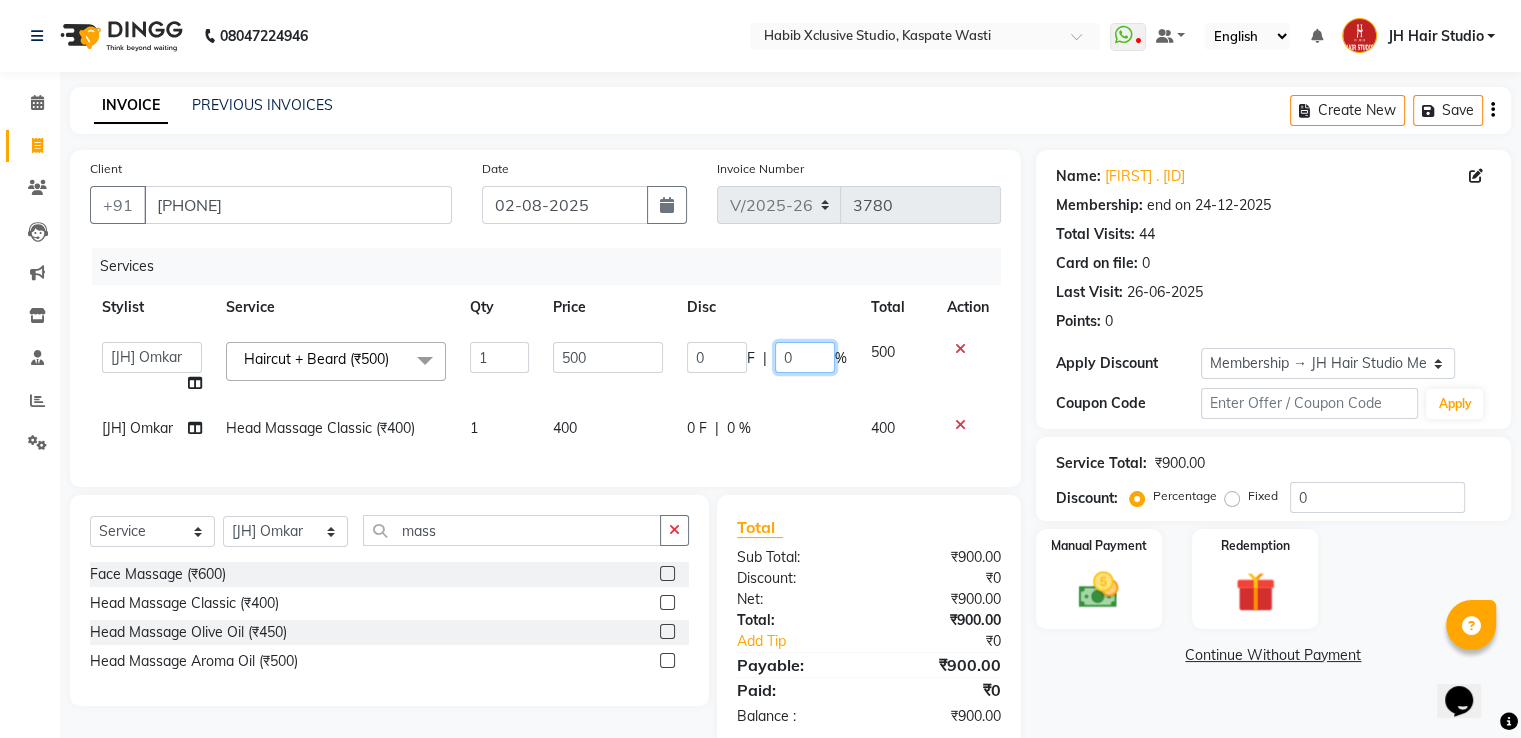 click on "0" 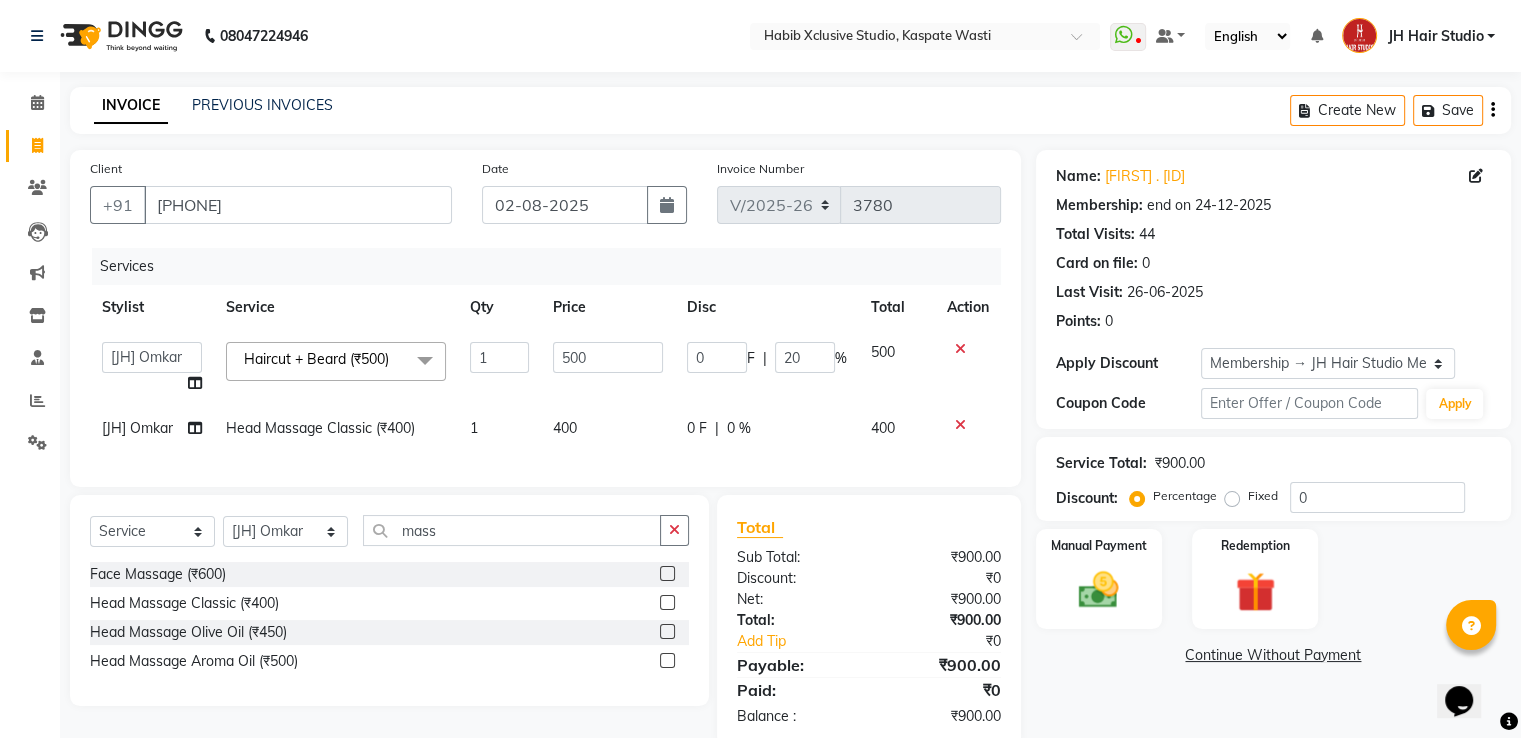 click on "0 F | 20 %" 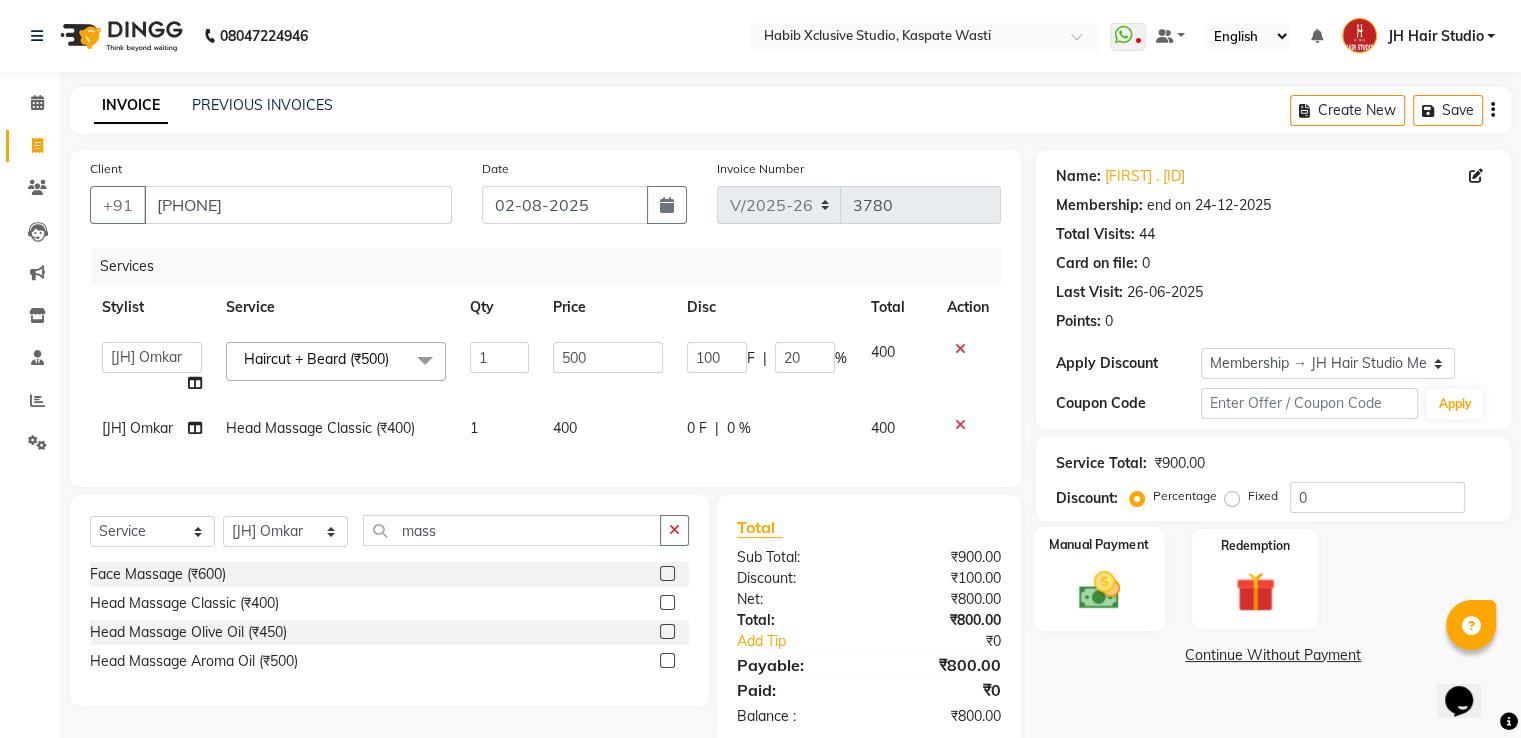 click 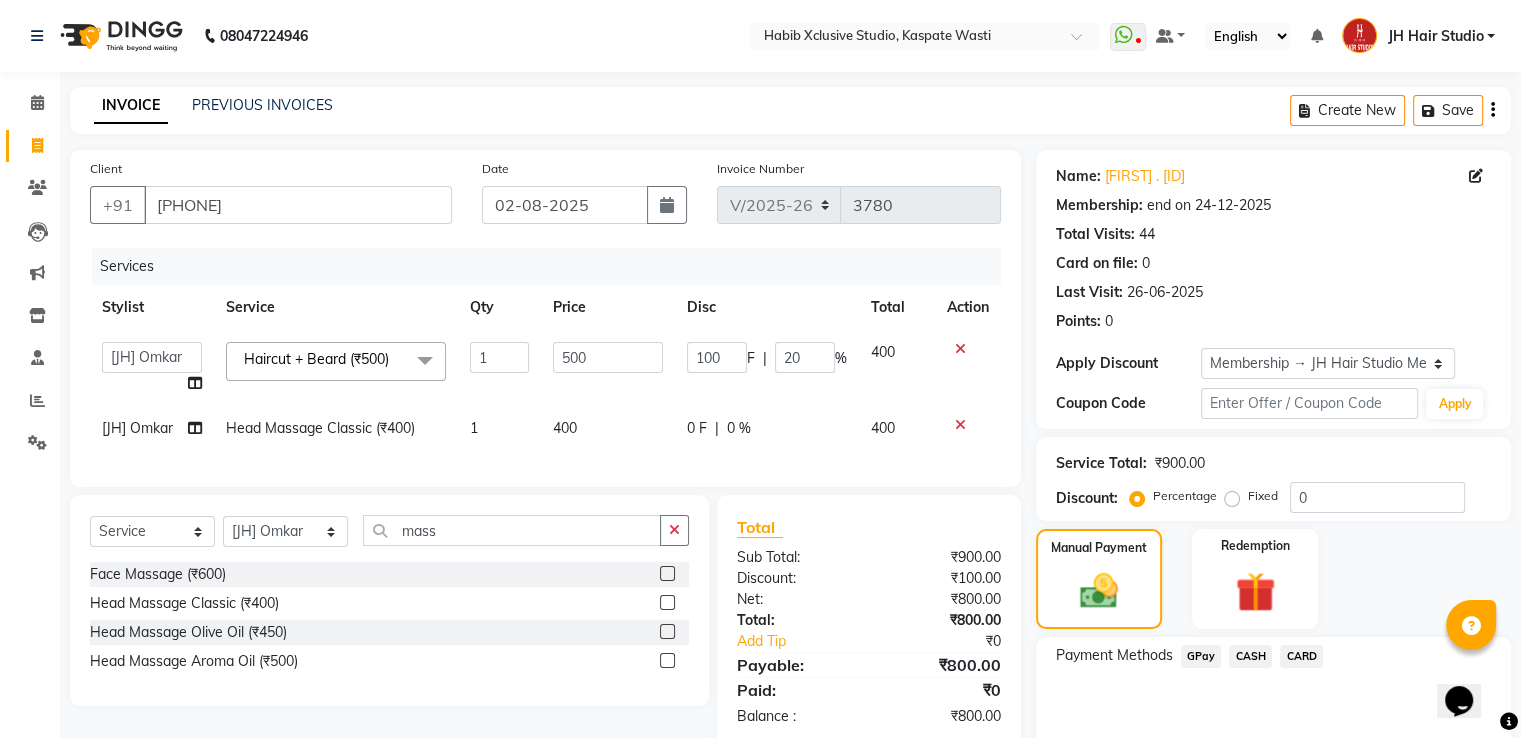 click on "CARD" 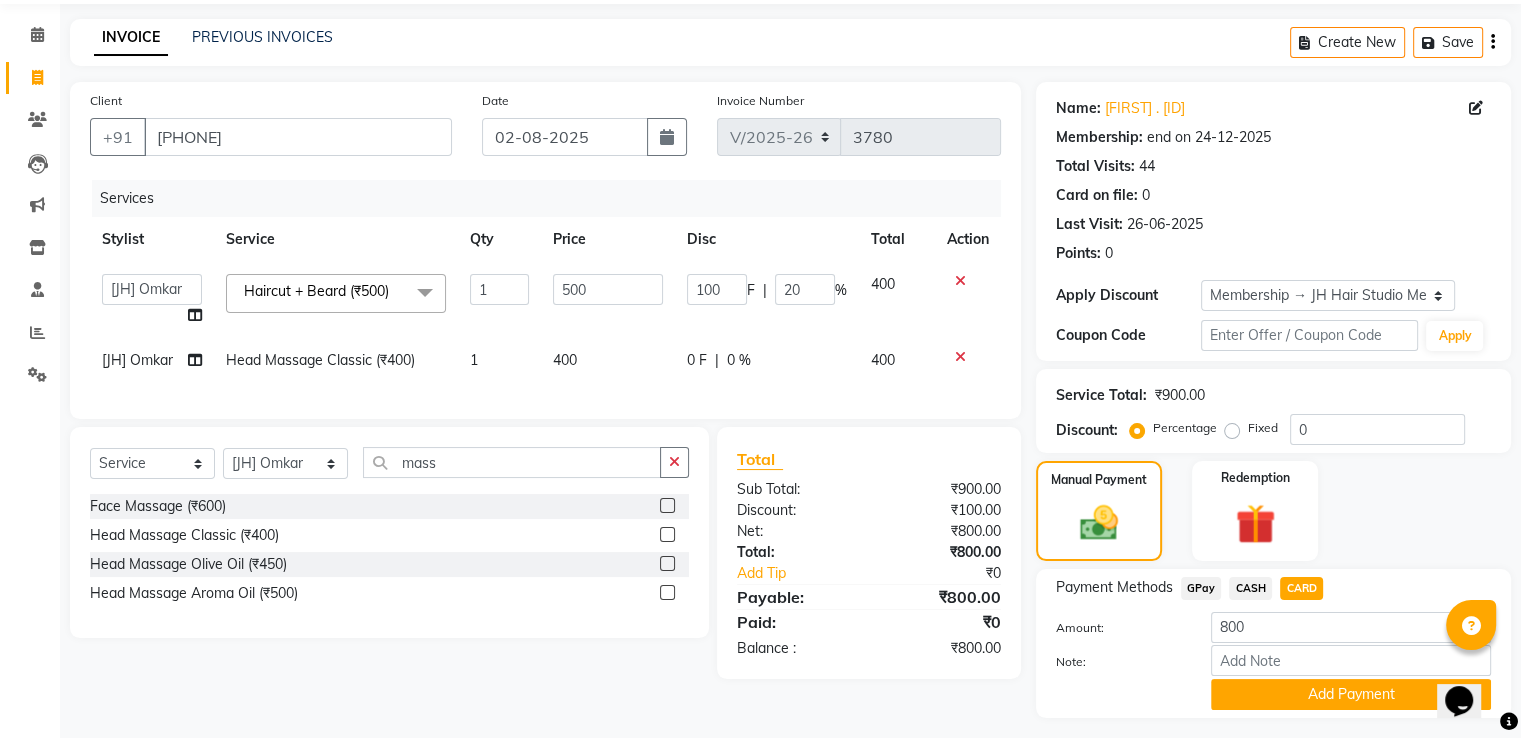 scroll, scrollTop: 120, scrollLeft: 0, axis: vertical 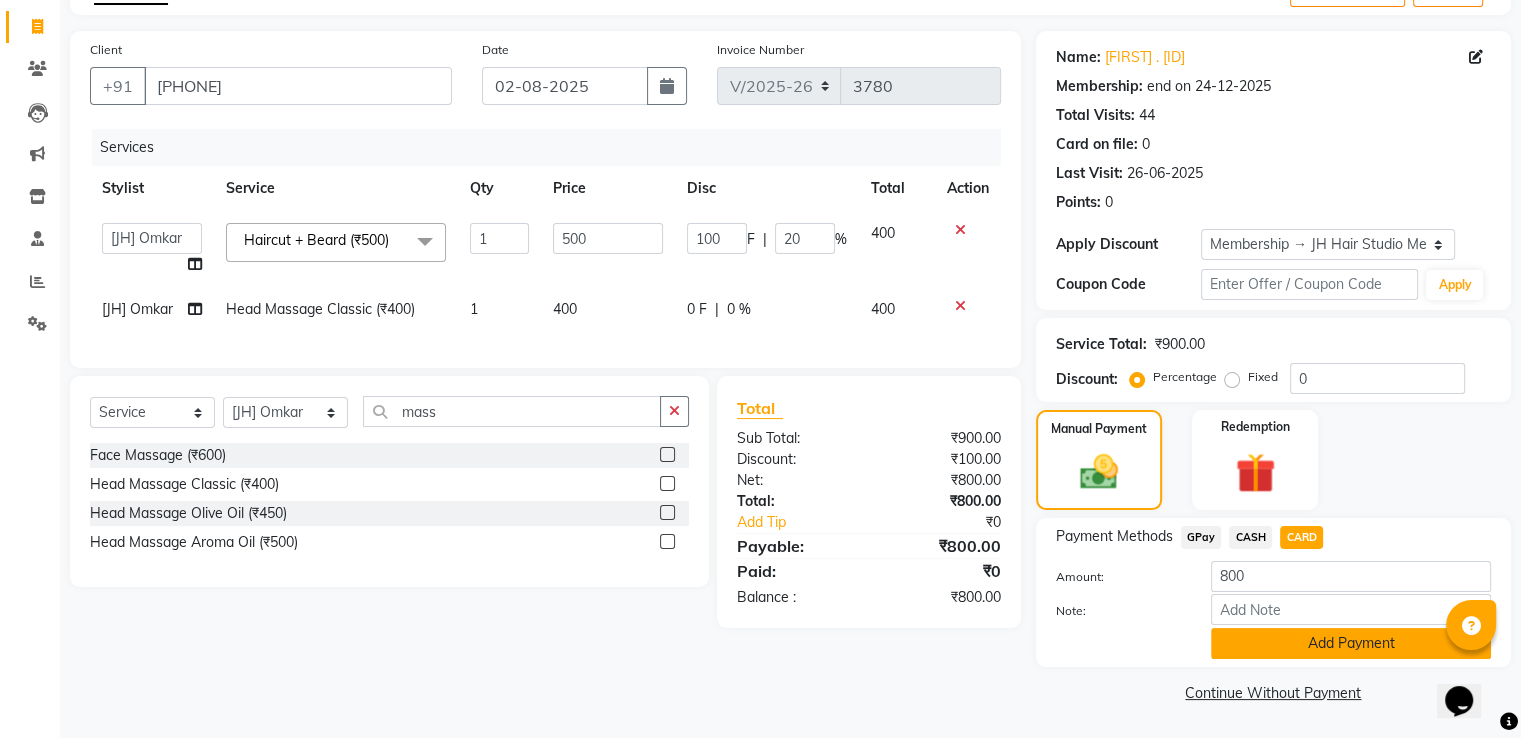 click on "Add Payment" 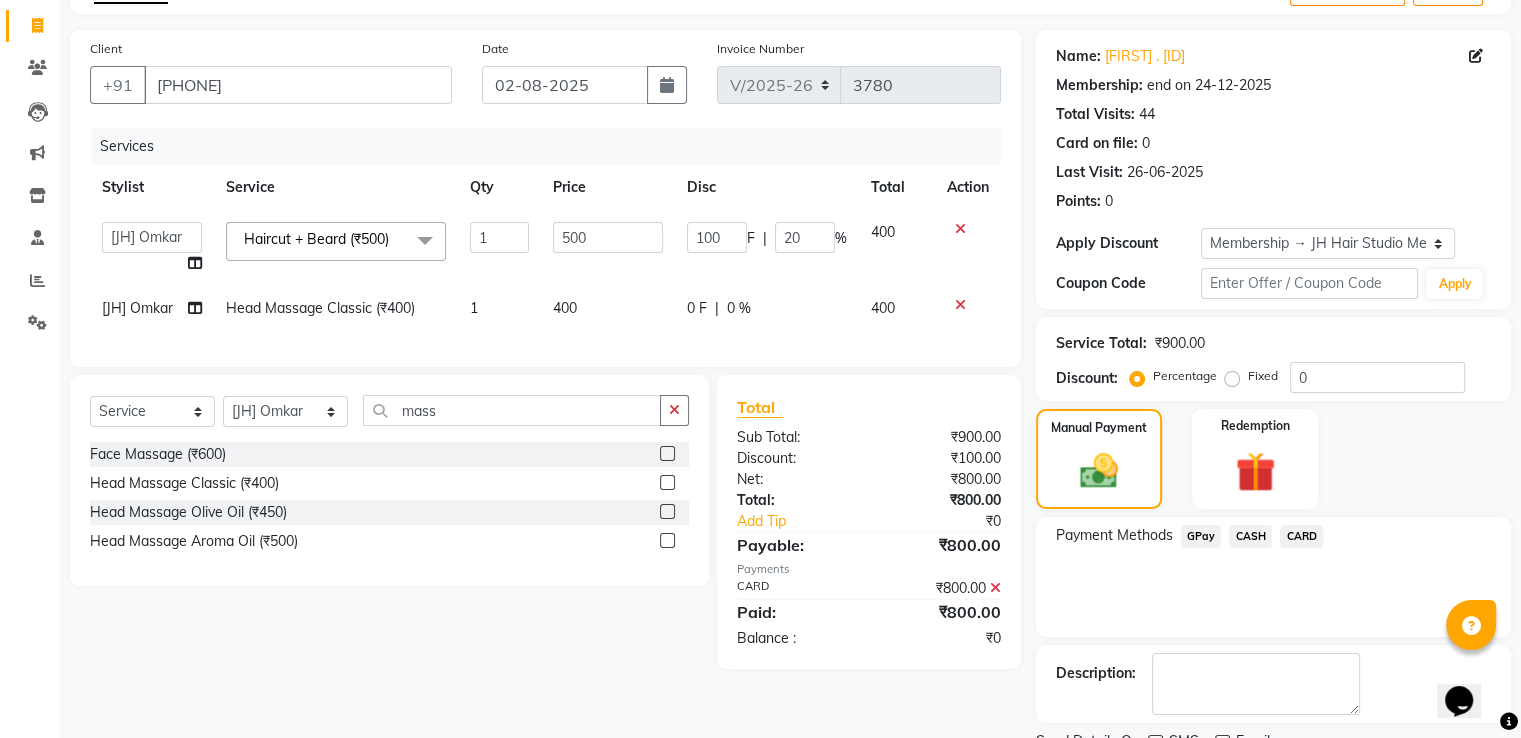scroll, scrollTop: 201, scrollLeft: 0, axis: vertical 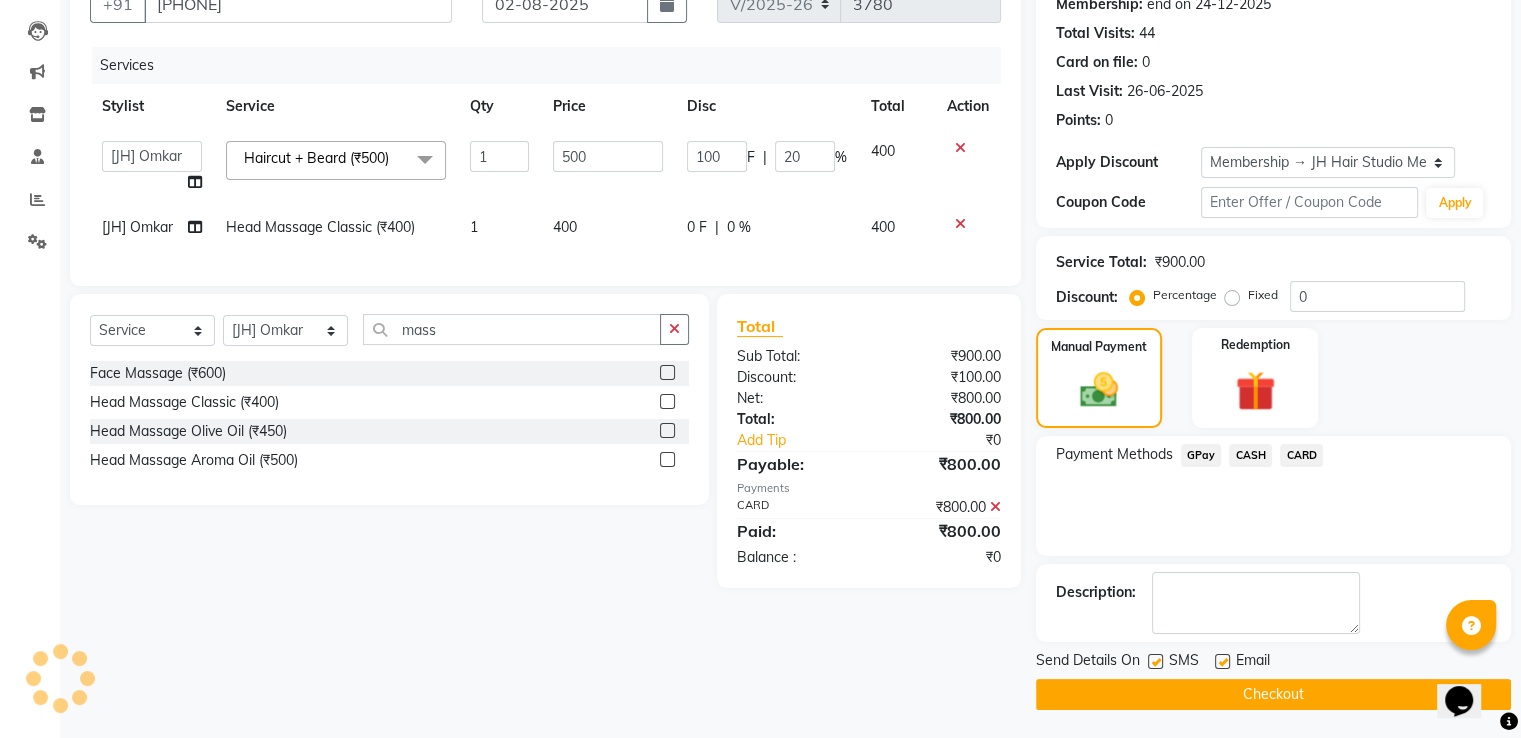 click on "Checkout" 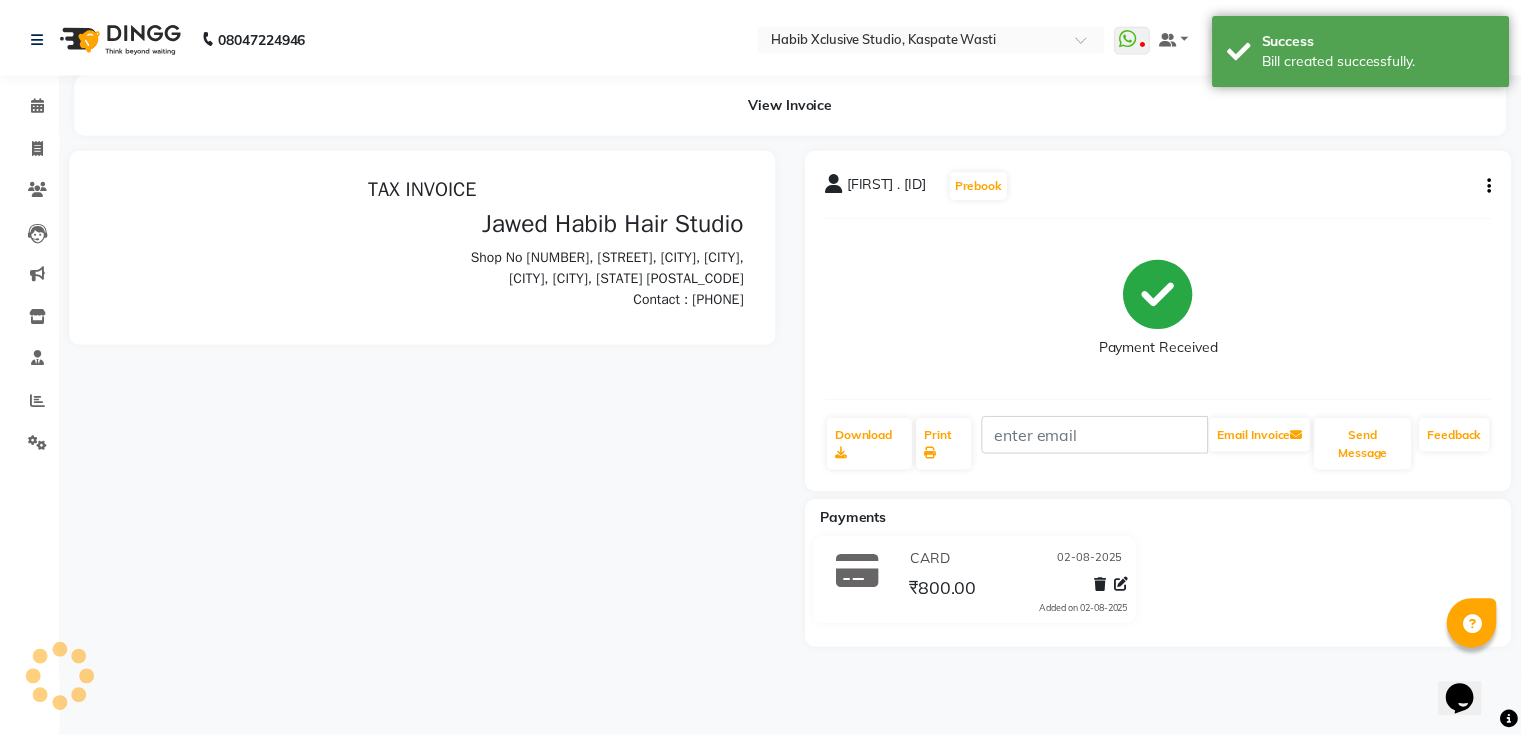 scroll, scrollTop: 0, scrollLeft: 0, axis: both 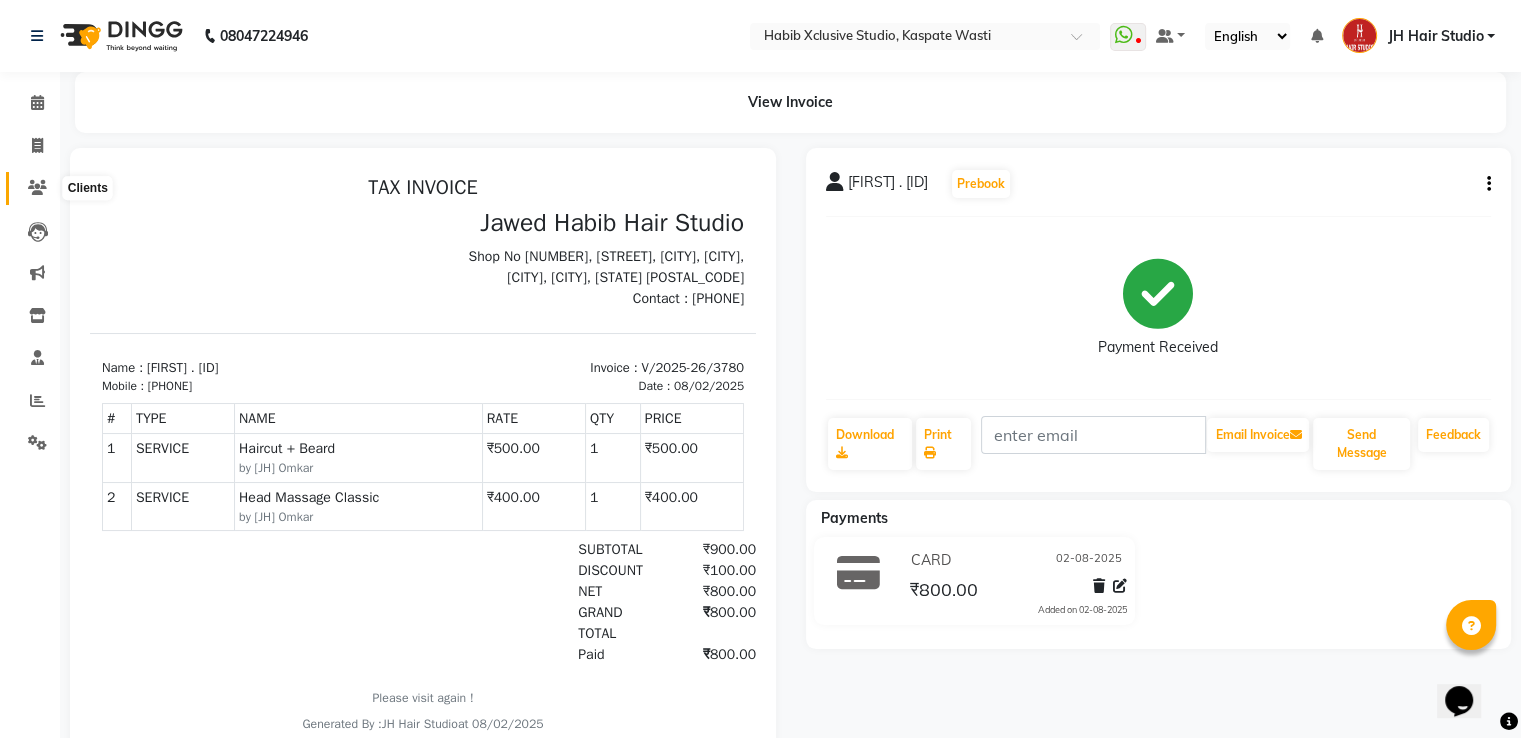 click 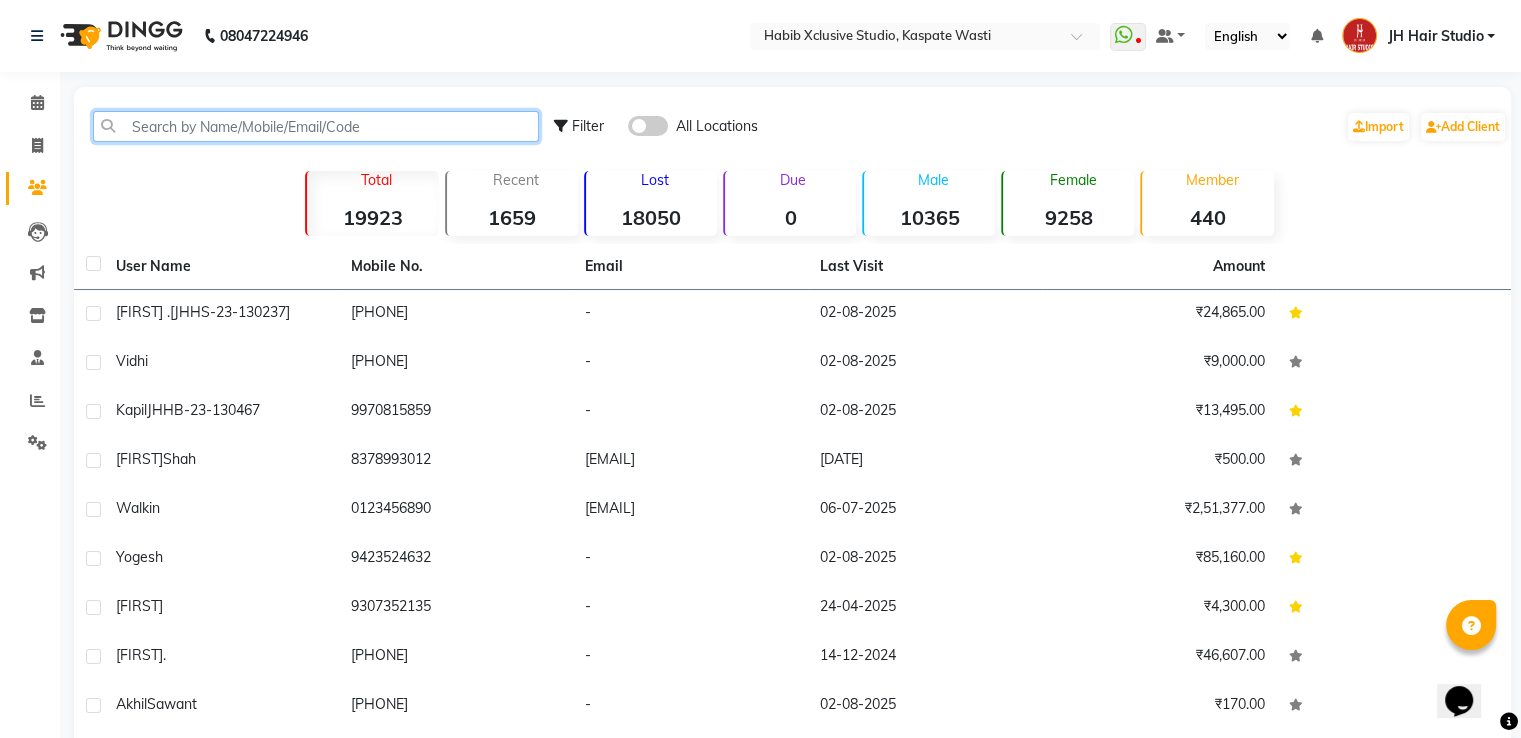 click 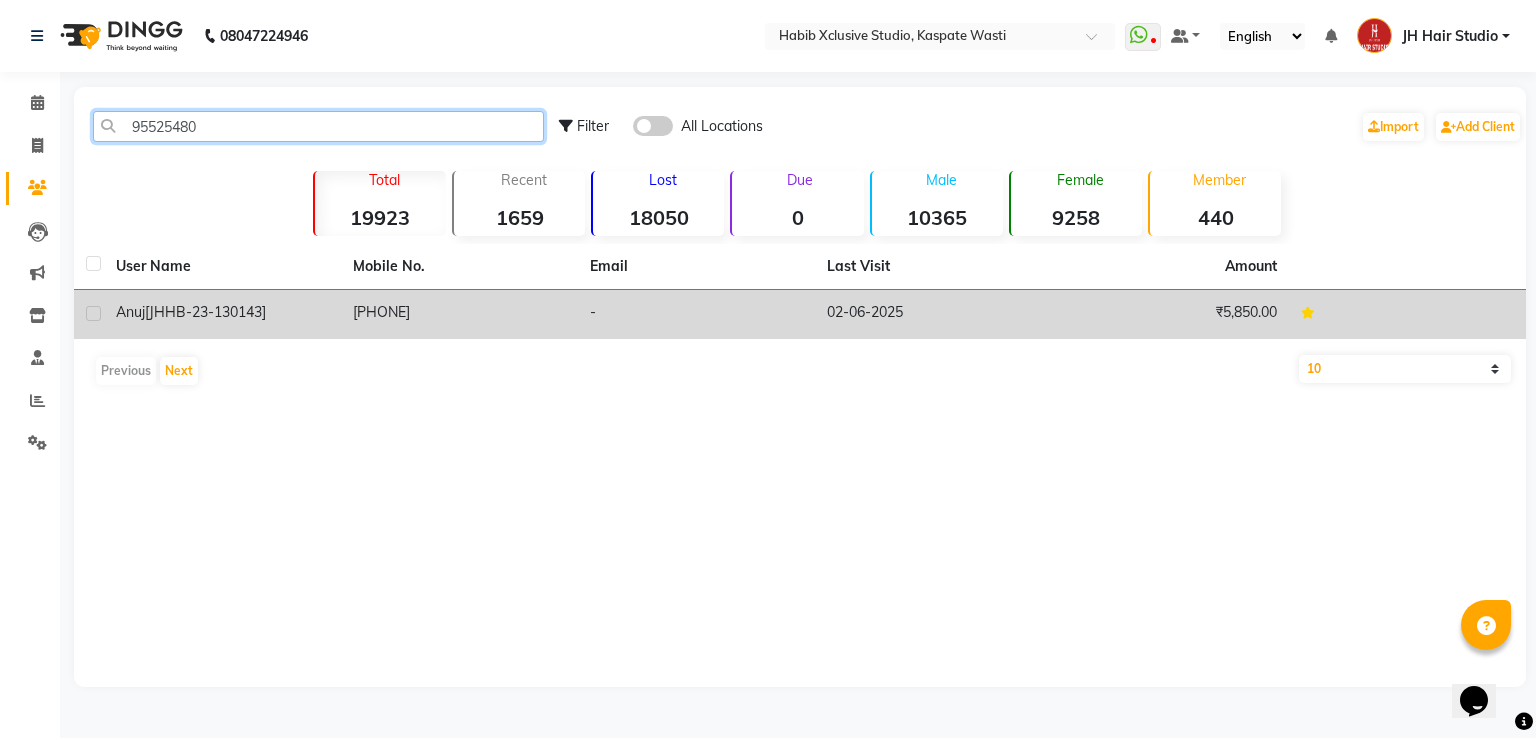 type on "95525480" 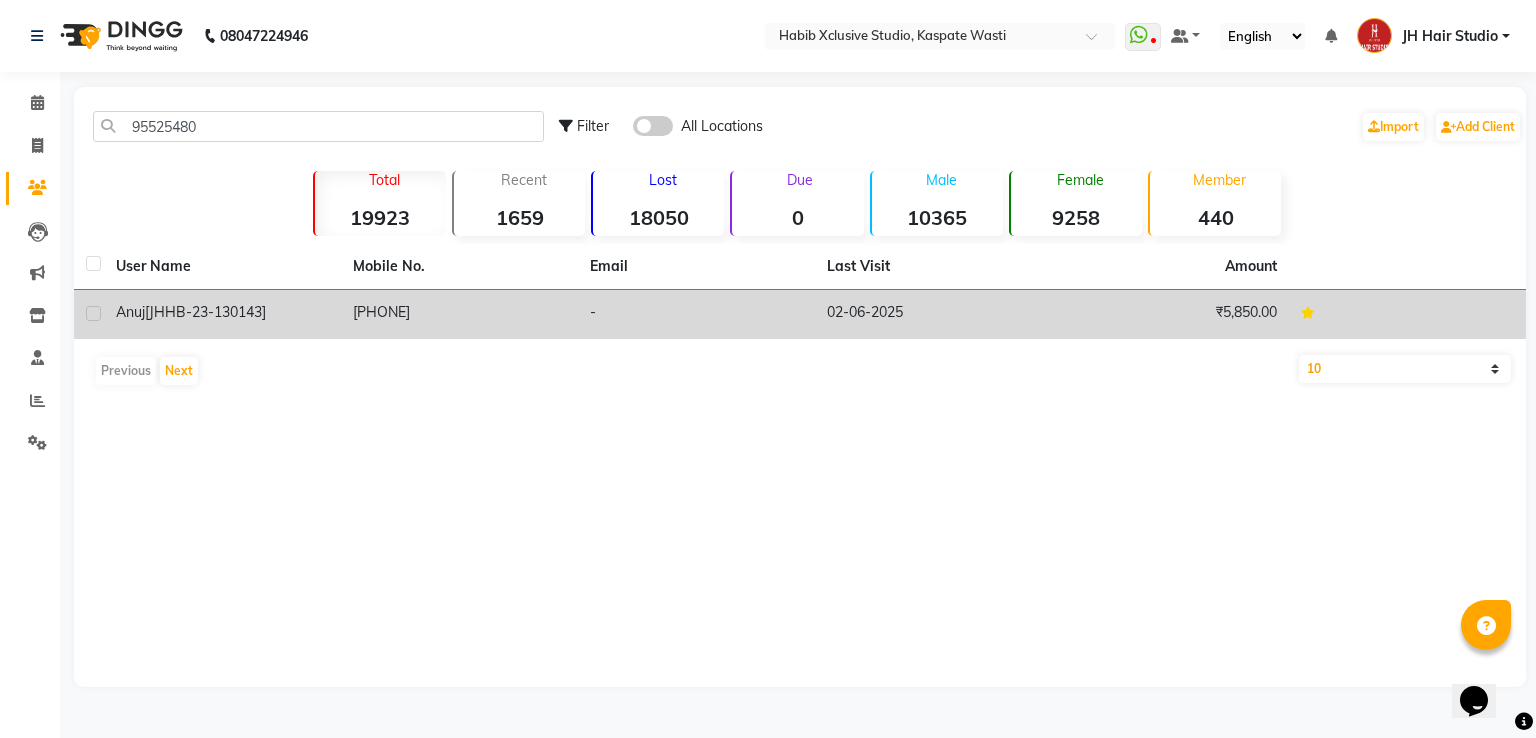 click on "[PHONE]" 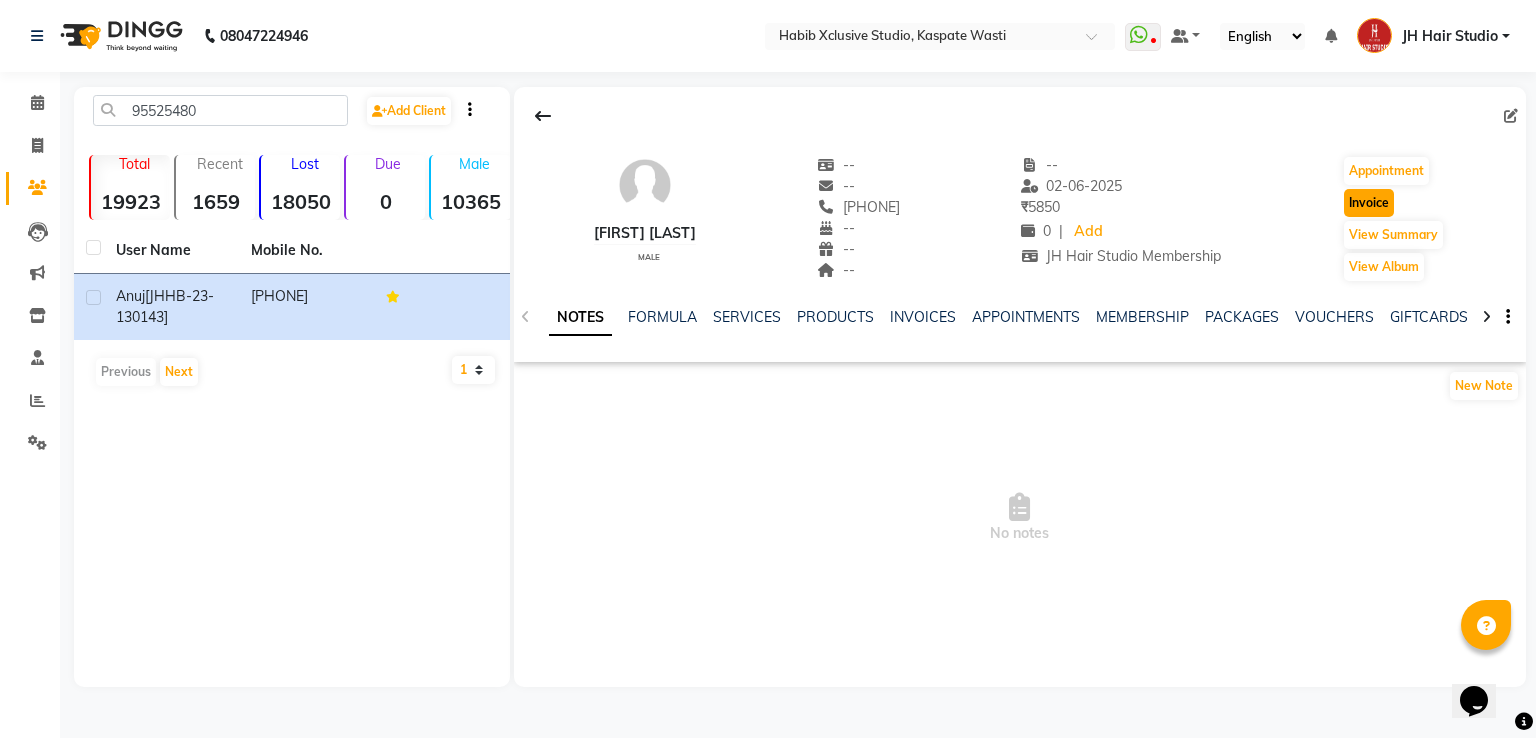 click on "Invoice" 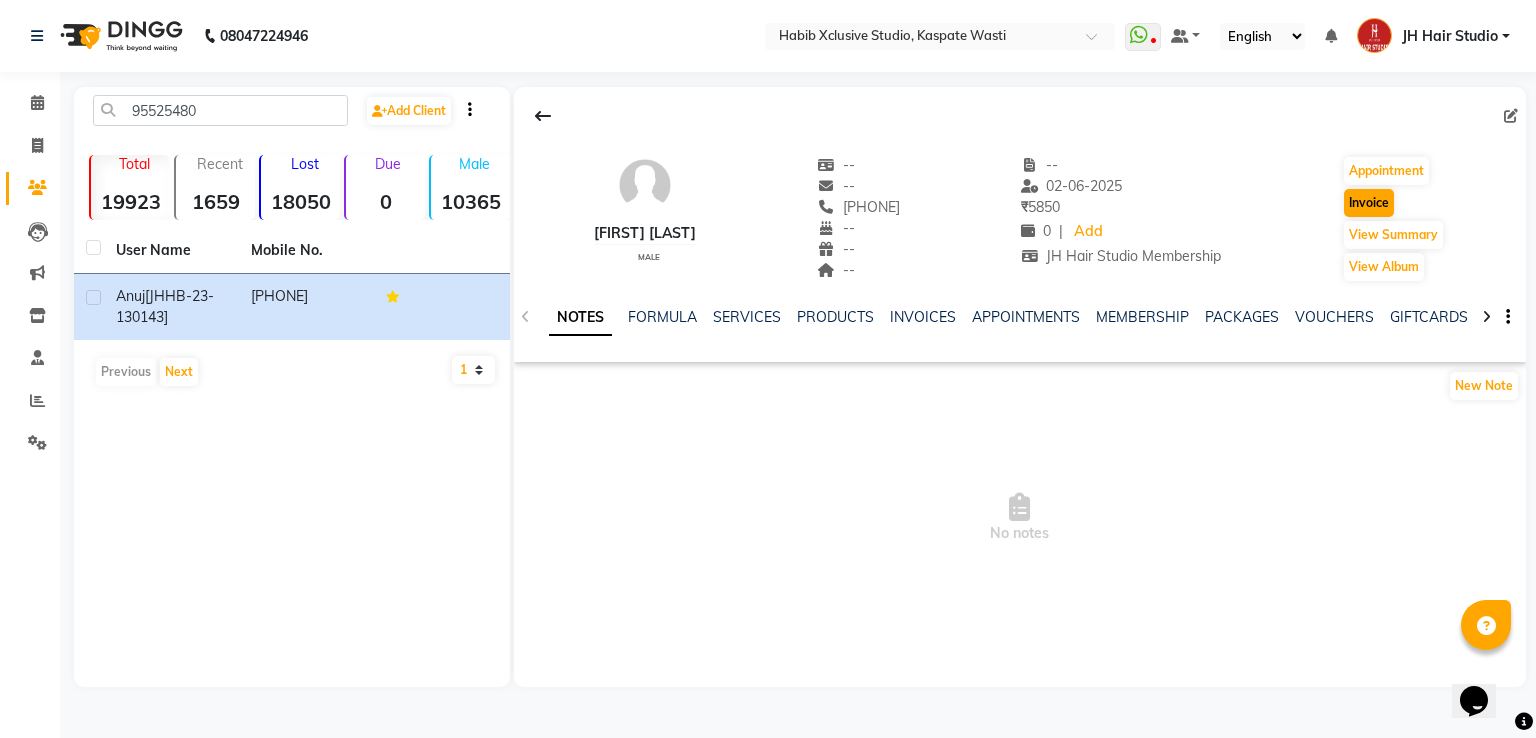 select on "service" 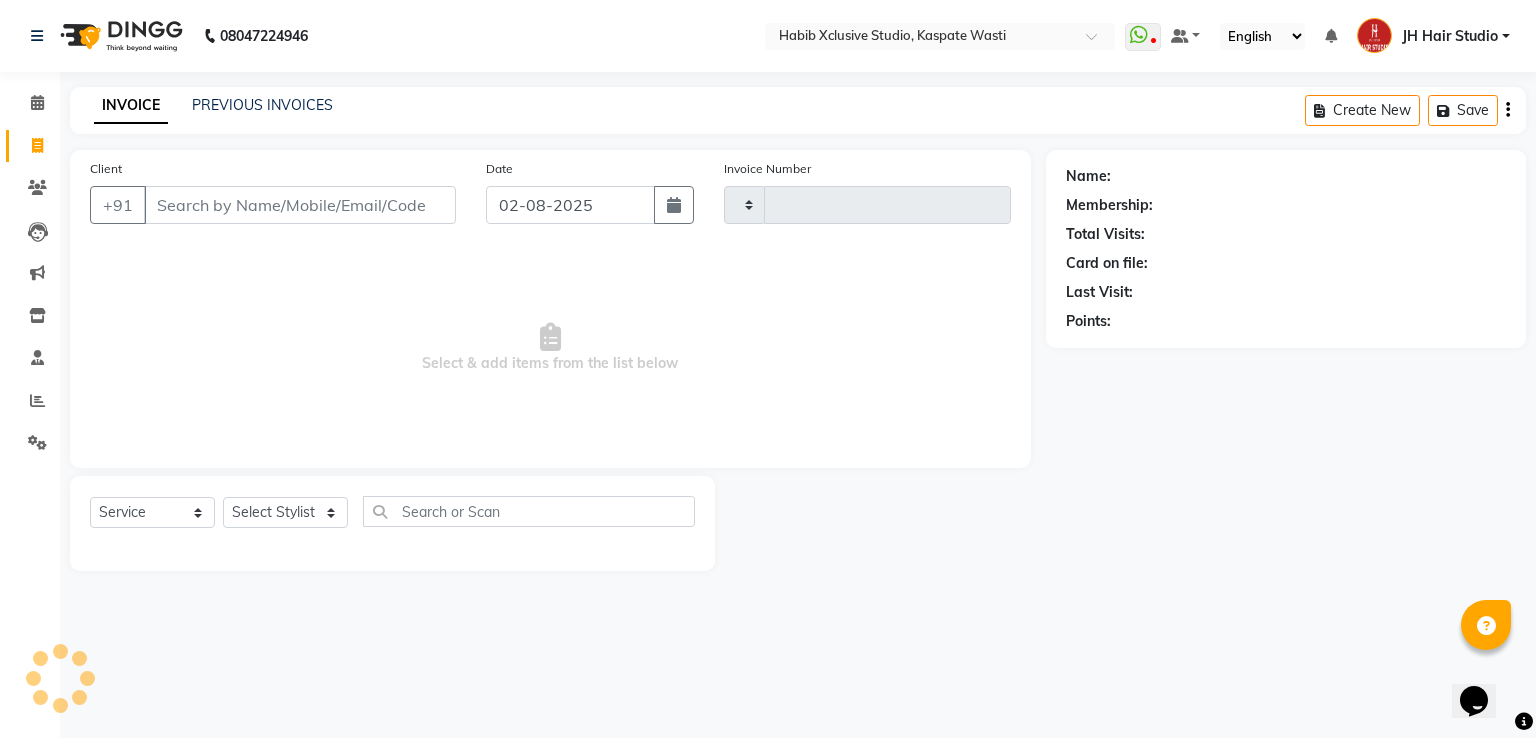 type on "3781" 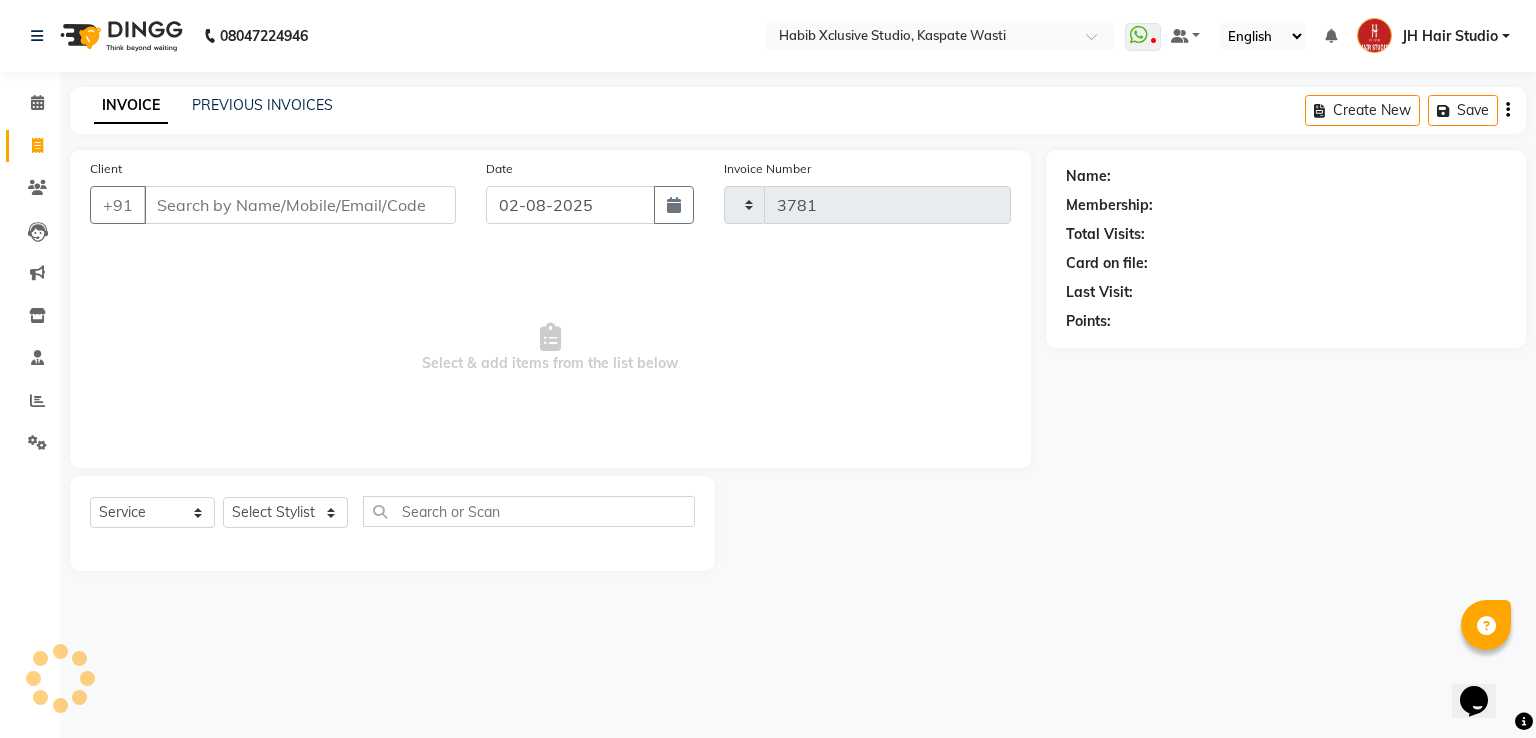 select on "130" 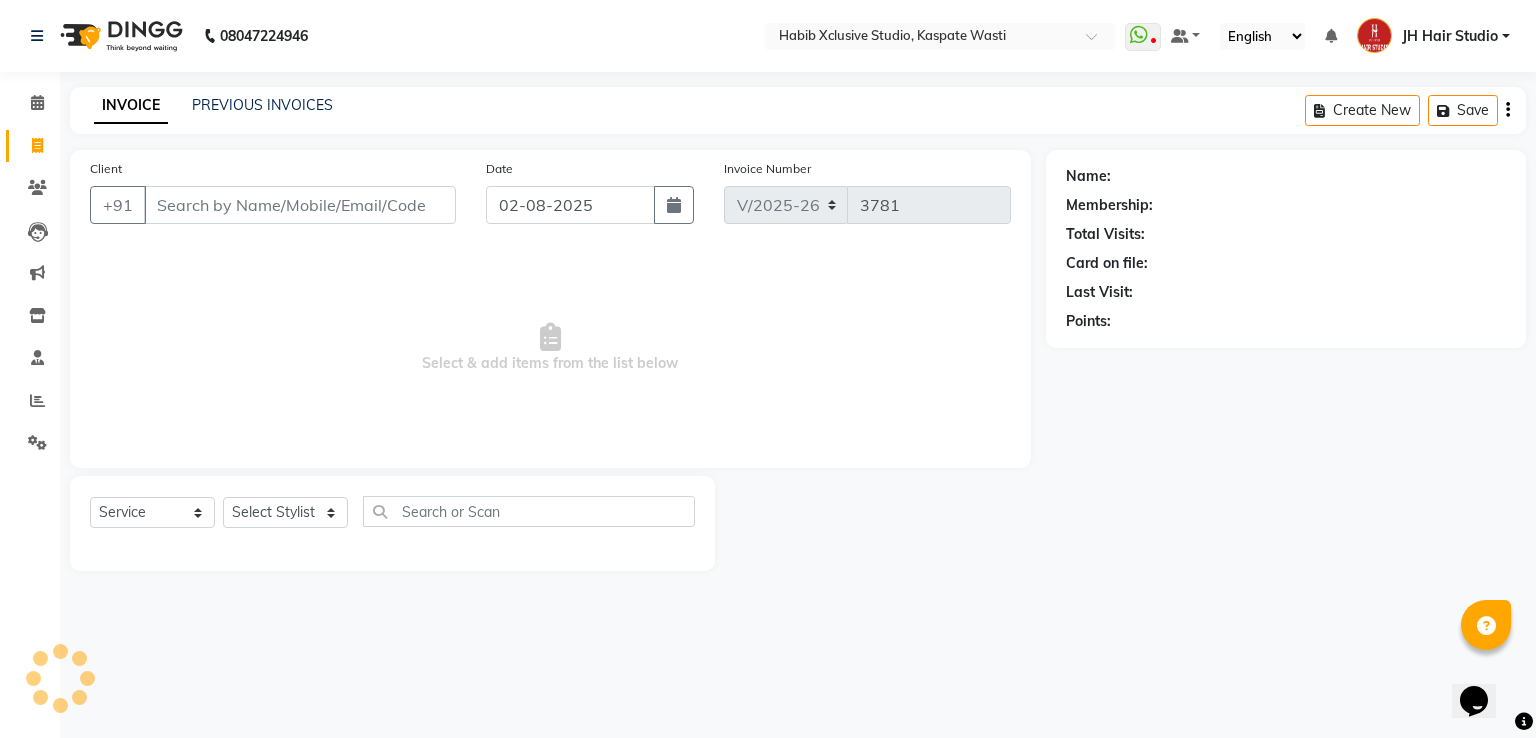 type on "[PHONE]" 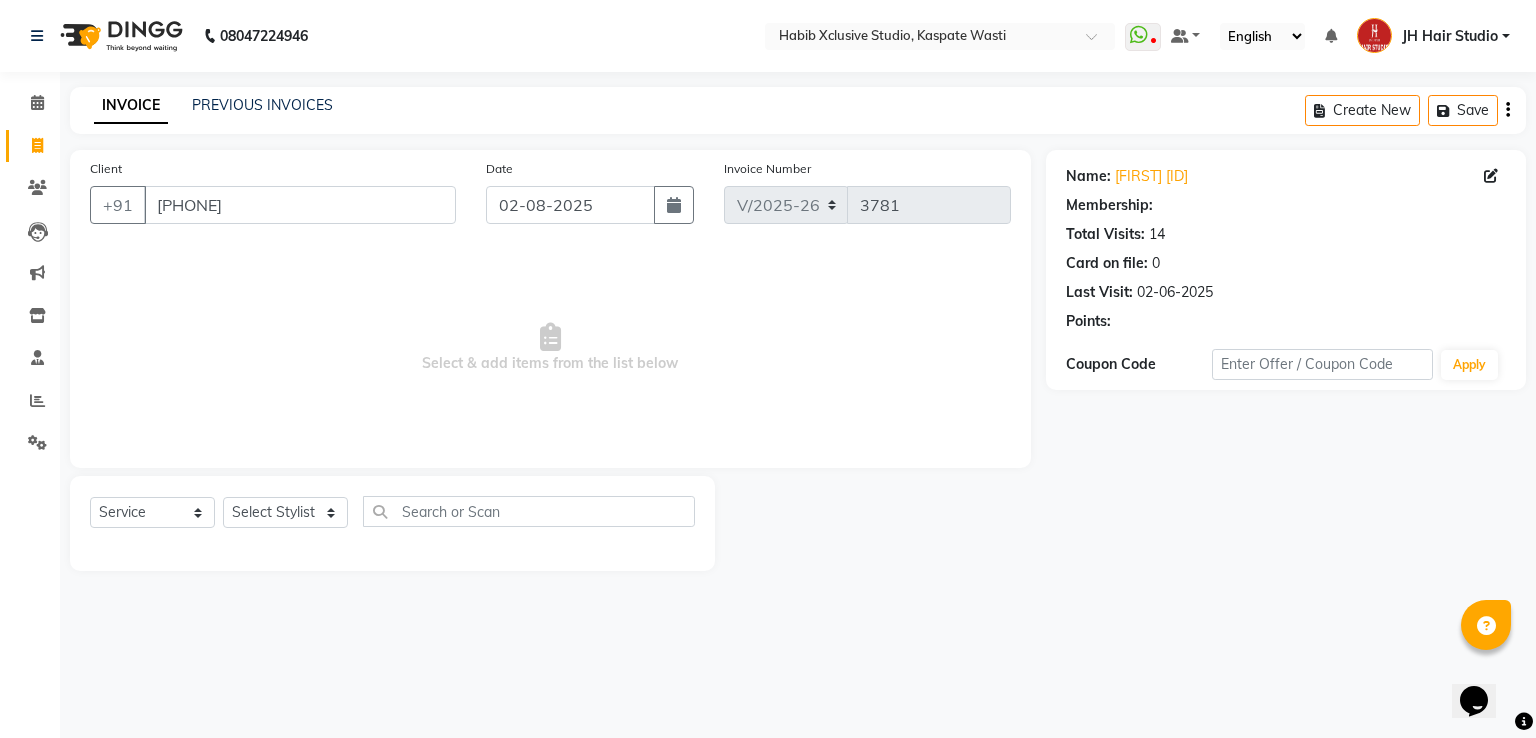 select on "1: Object" 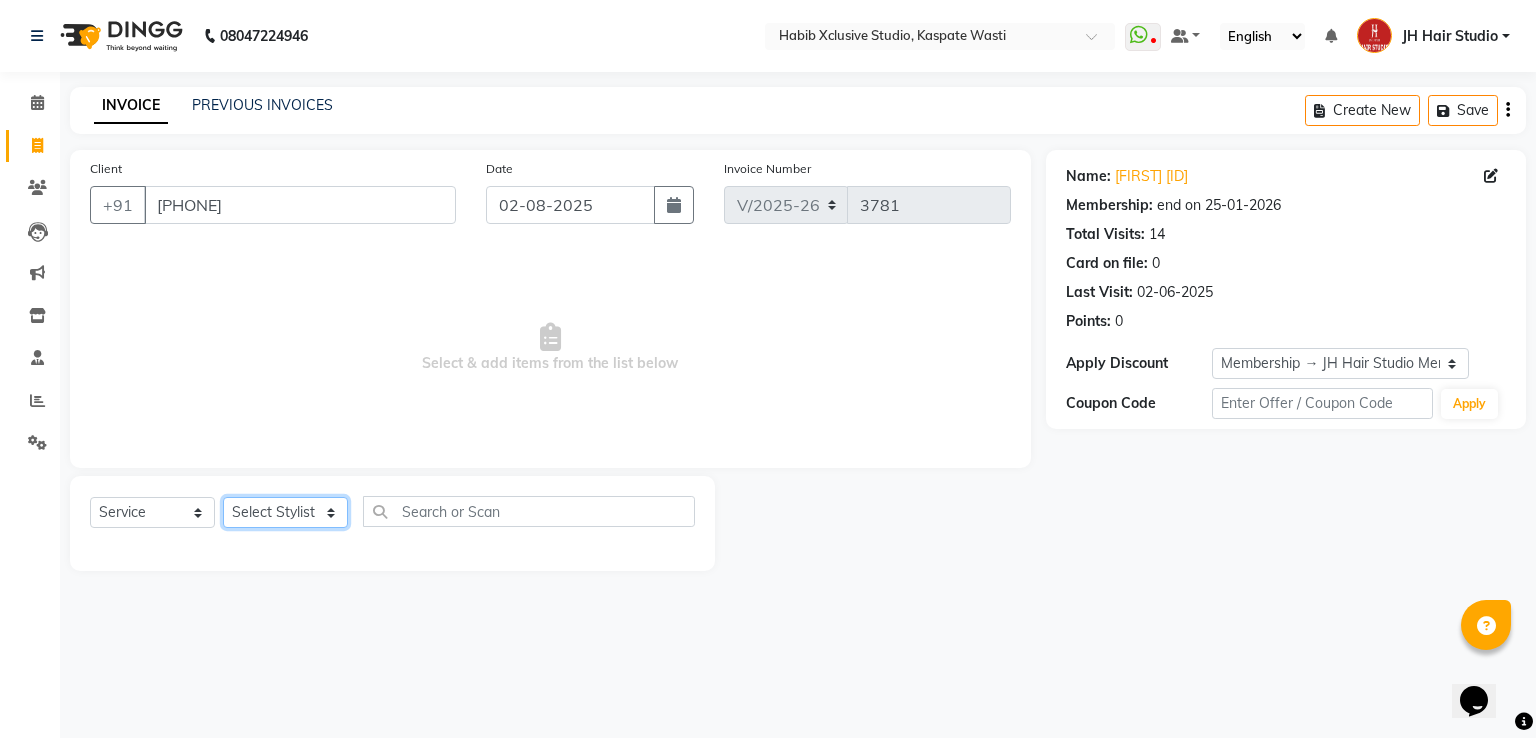 click on "Select Stylist [F1] GANESH [F1] Jagdish  [ F1] RAM [F1]Sanjay [F1]Siddhu [F1] Suraj  [F1] USHA [F2] AYAN  [F2] Deepak [F2] Smital [JH] DUBALE  GANESH [JH] Gopal Wagh JH Hair Studio [JH] Harish [JH] Omkar [JH] Shahwaz Shaikh [JH] SIDDHANT  [JH] SWAPNIL [JH] Tushaar" 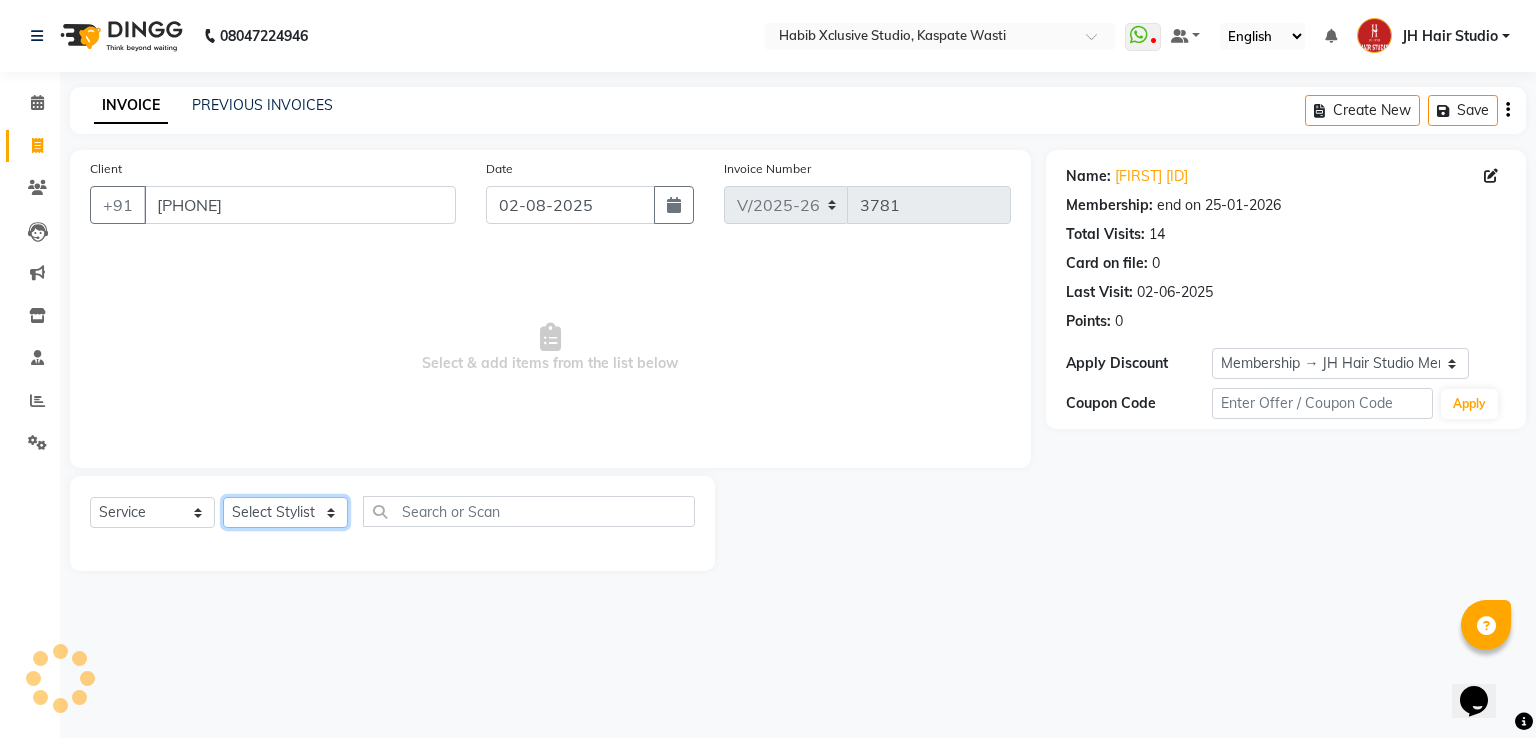 select on "68687" 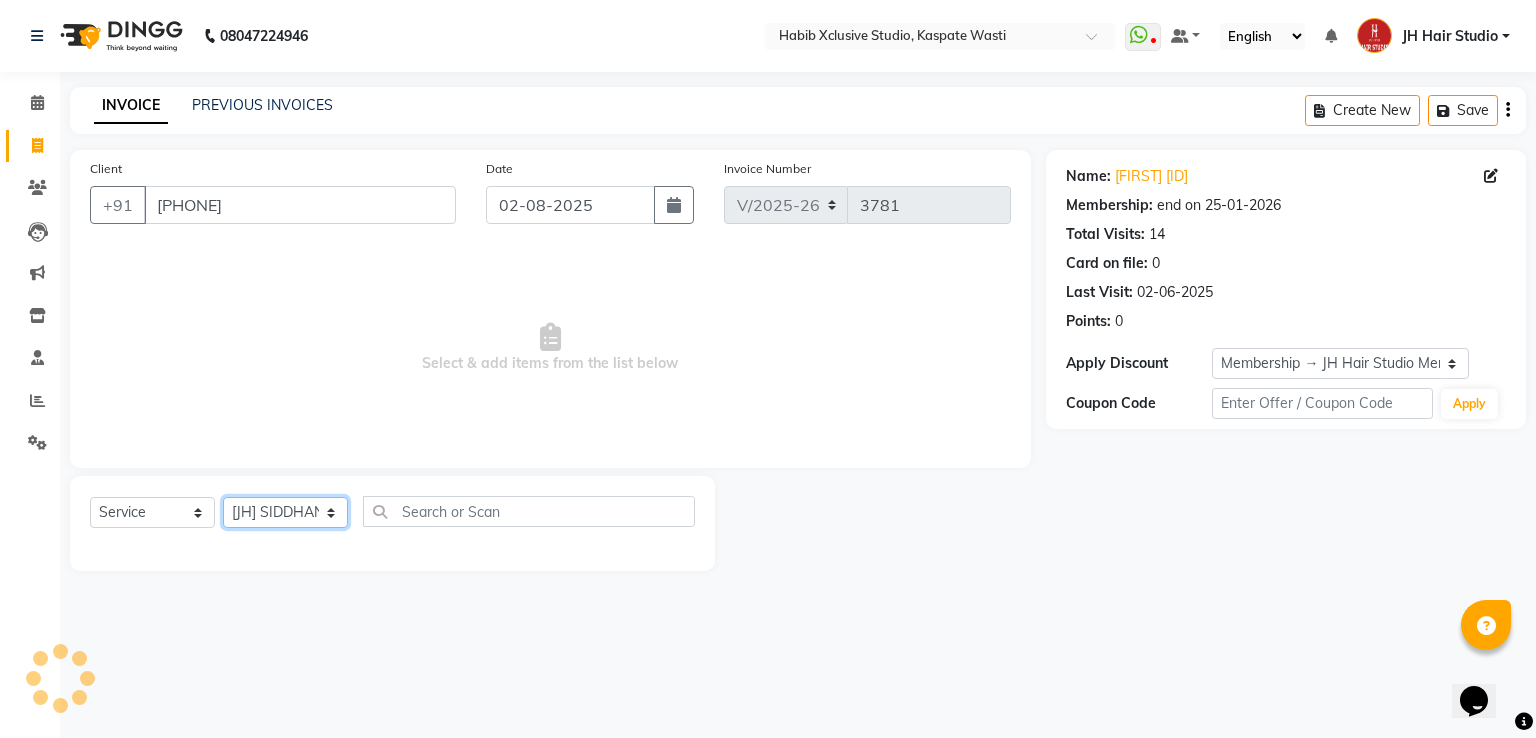 click on "Select Stylist [F1] GANESH [F1] Jagdish  [ F1] RAM [F1]Sanjay [F1]Siddhu [F1] Suraj  [F1] USHA [F2] AYAN  [F2] Deepak [F2] Smital [JH] DUBALE  GANESH [JH] Gopal Wagh JH Hair Studio [JH] Harish [JH] Omkar [JH] Shahwaz Shaikh [JH] SIDDHANT  [JH] SWAPNIL [JH] Tushaar" 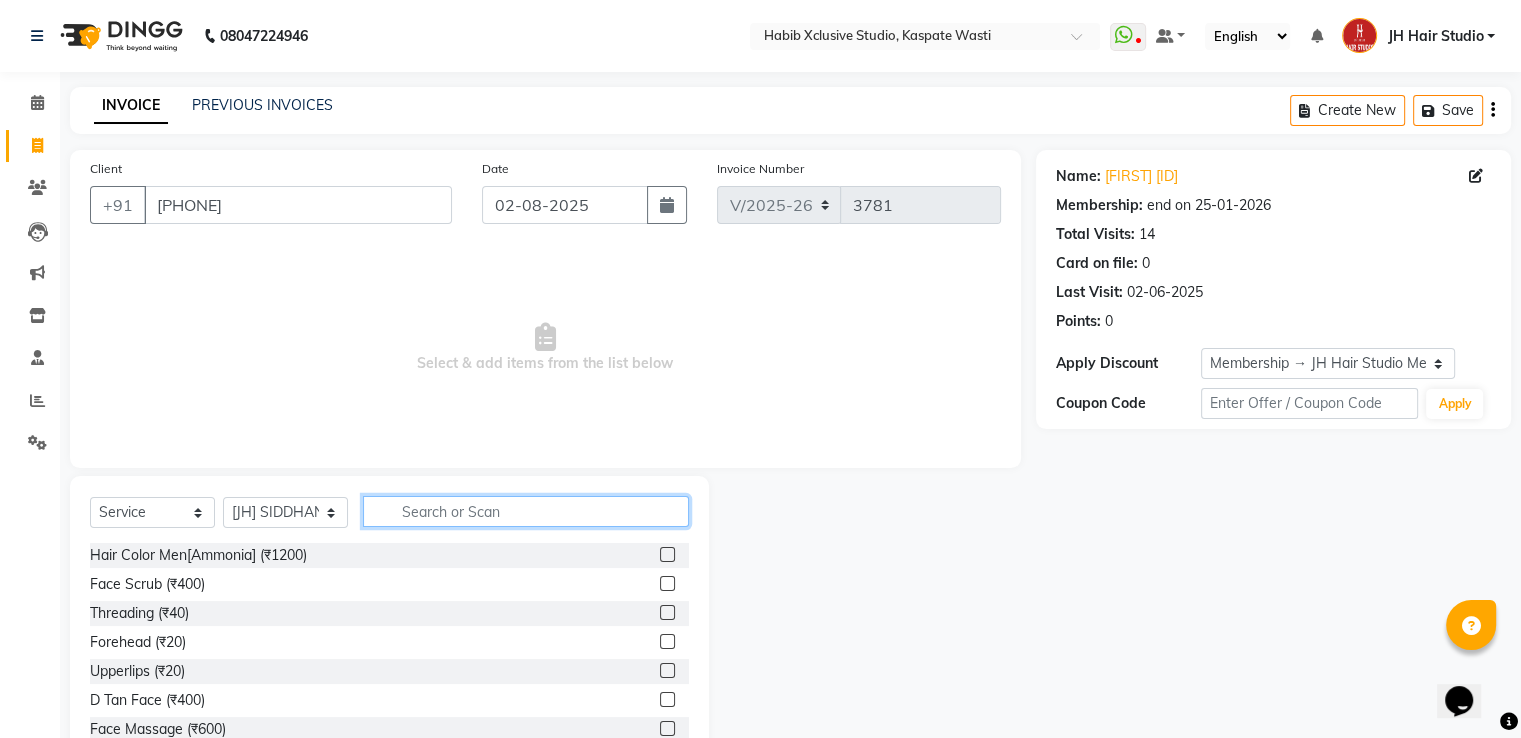 click 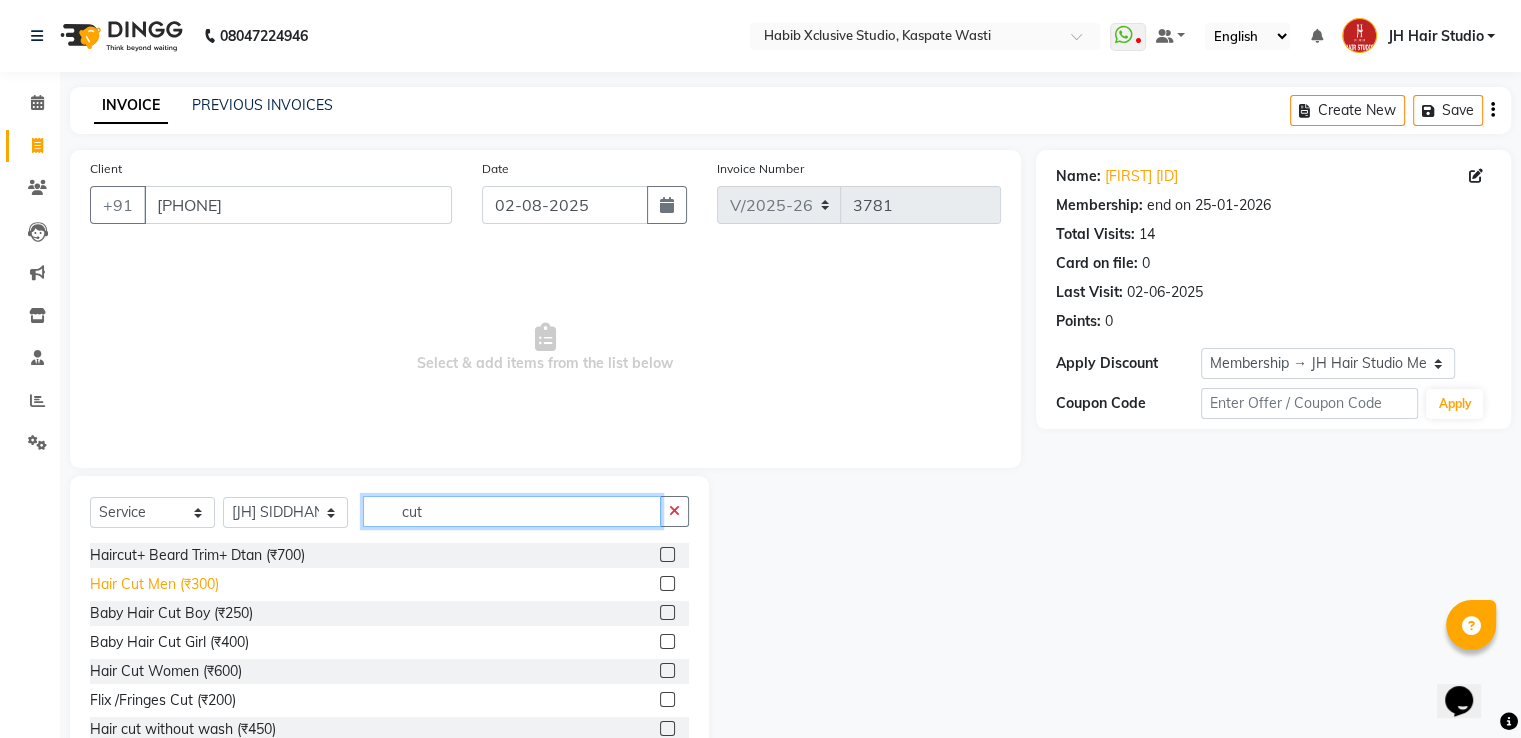 type on "cut" 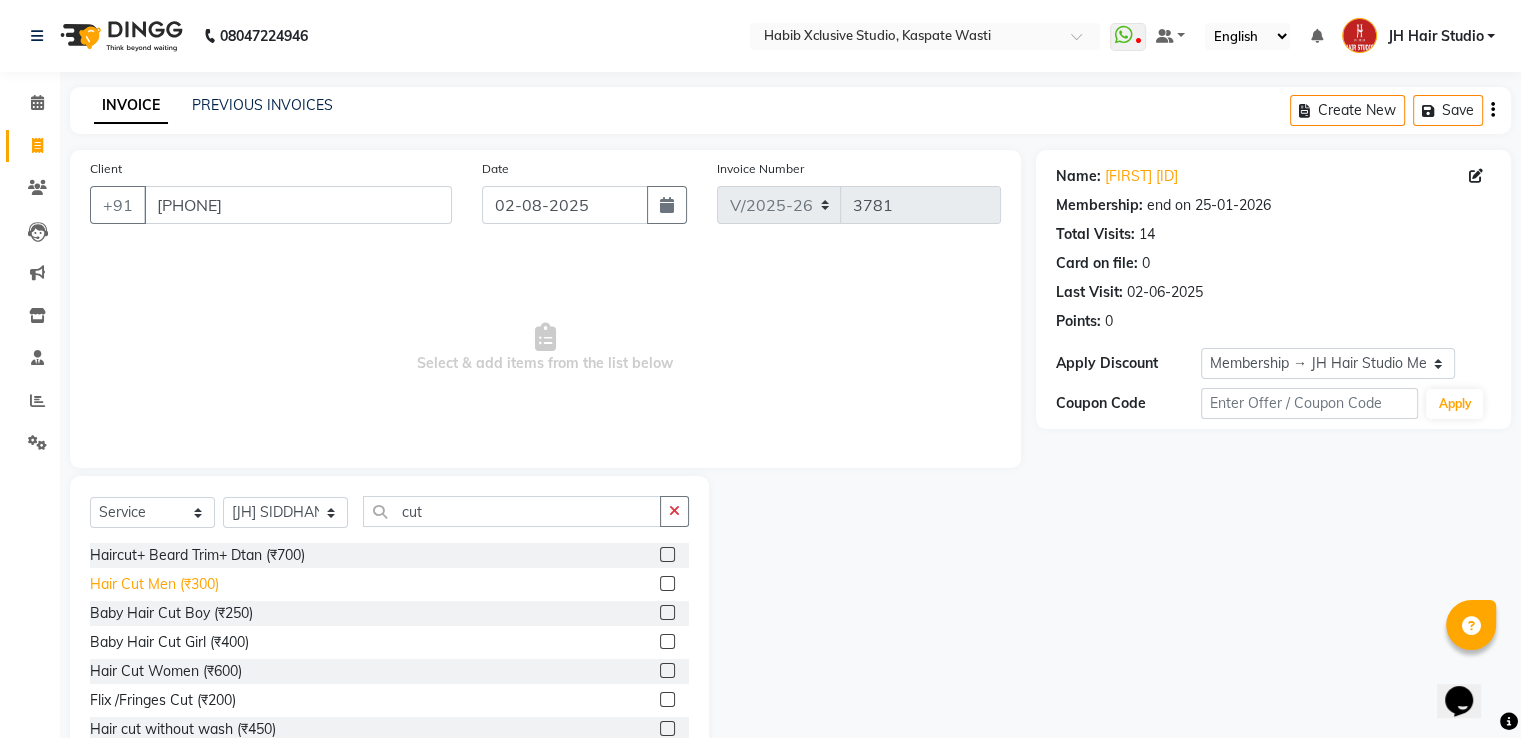 click on "Hair Cut Men (₹300)" 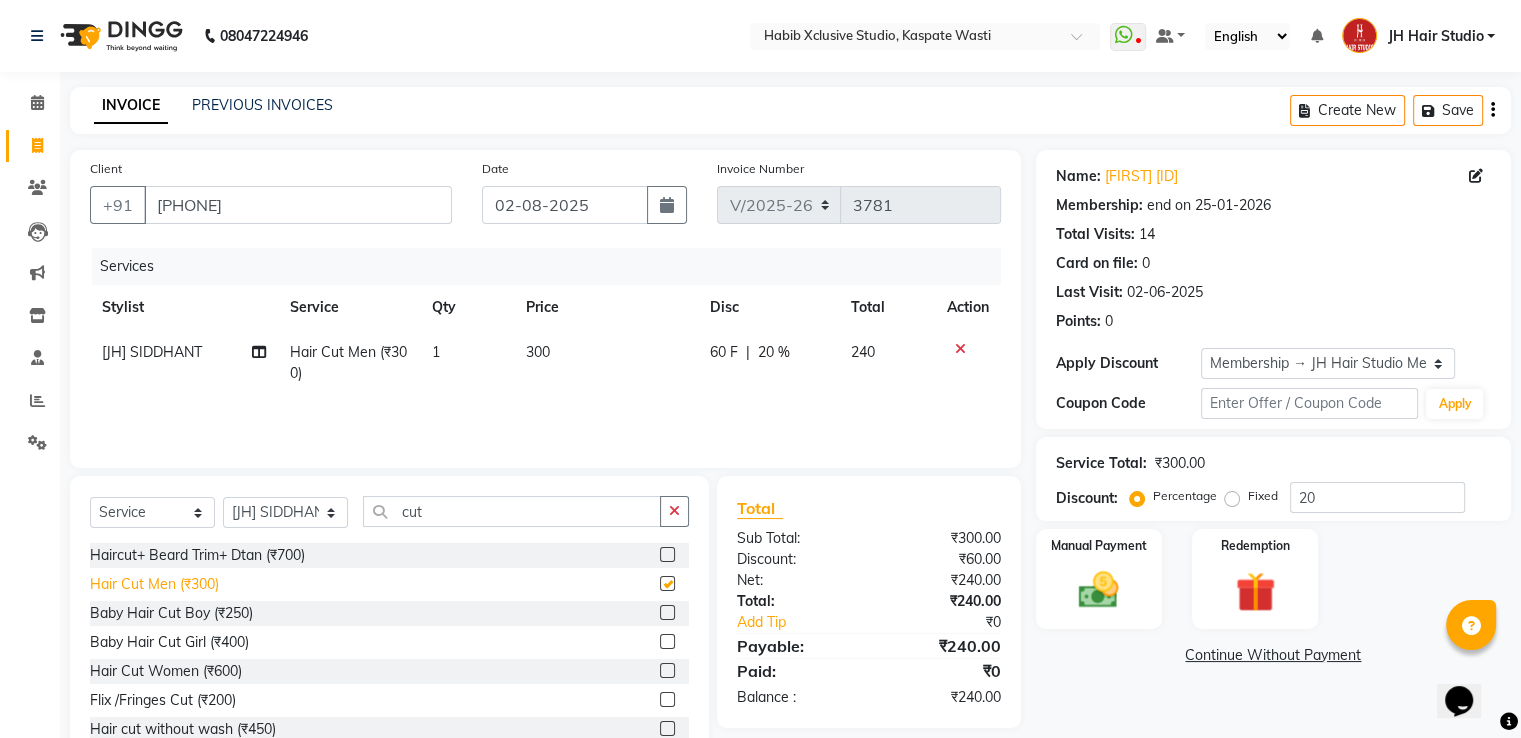 checkbox on "false" 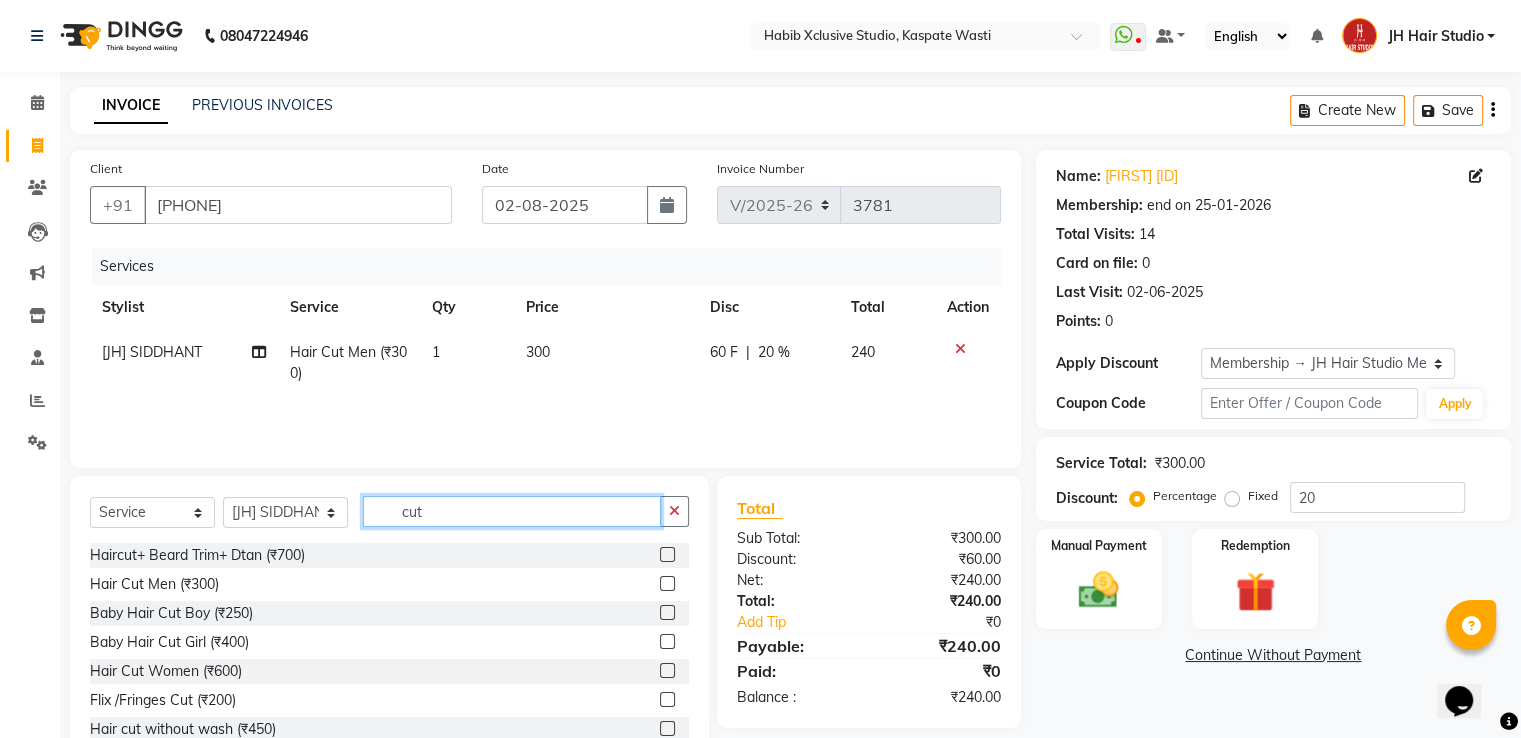 click on "cut" 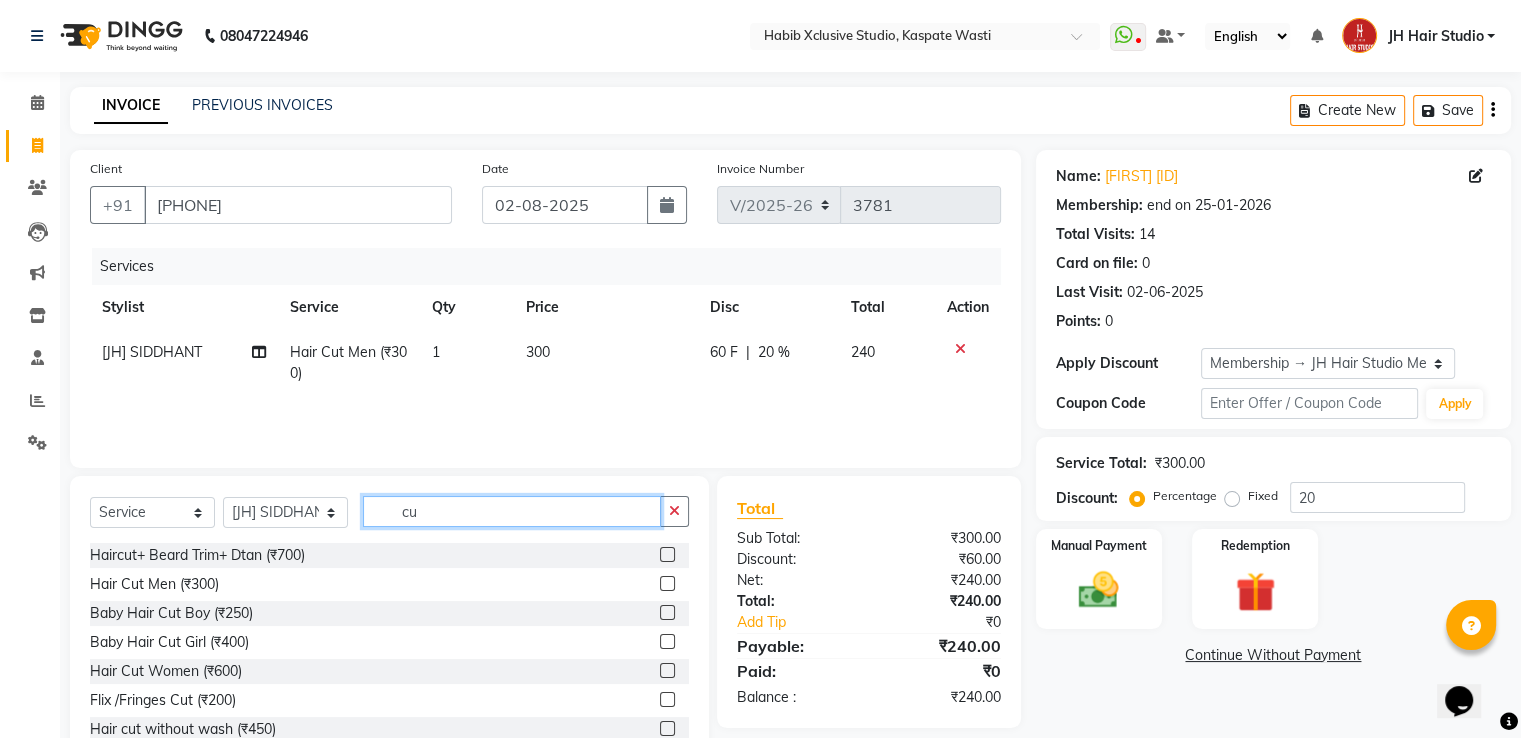 type on "c" 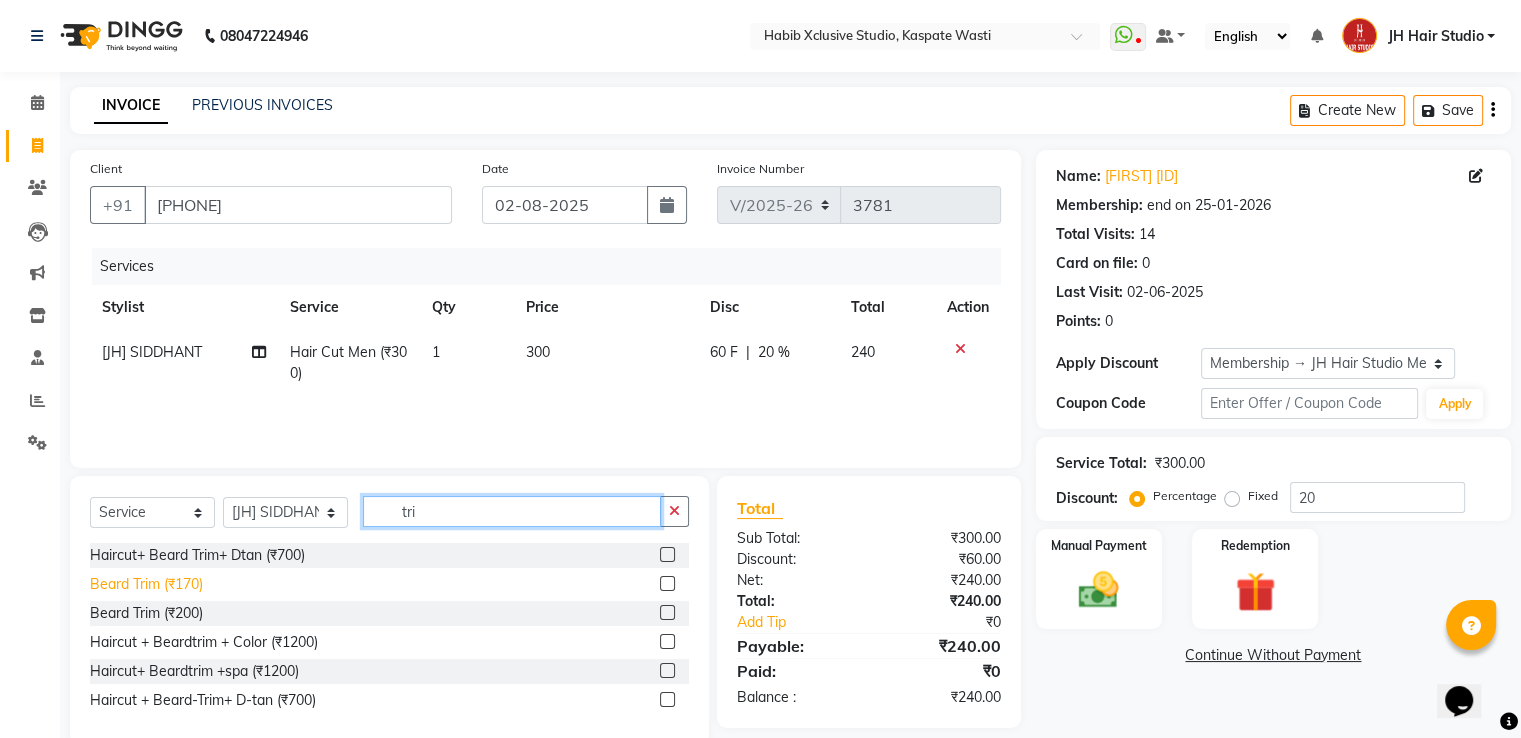 type on "tri" 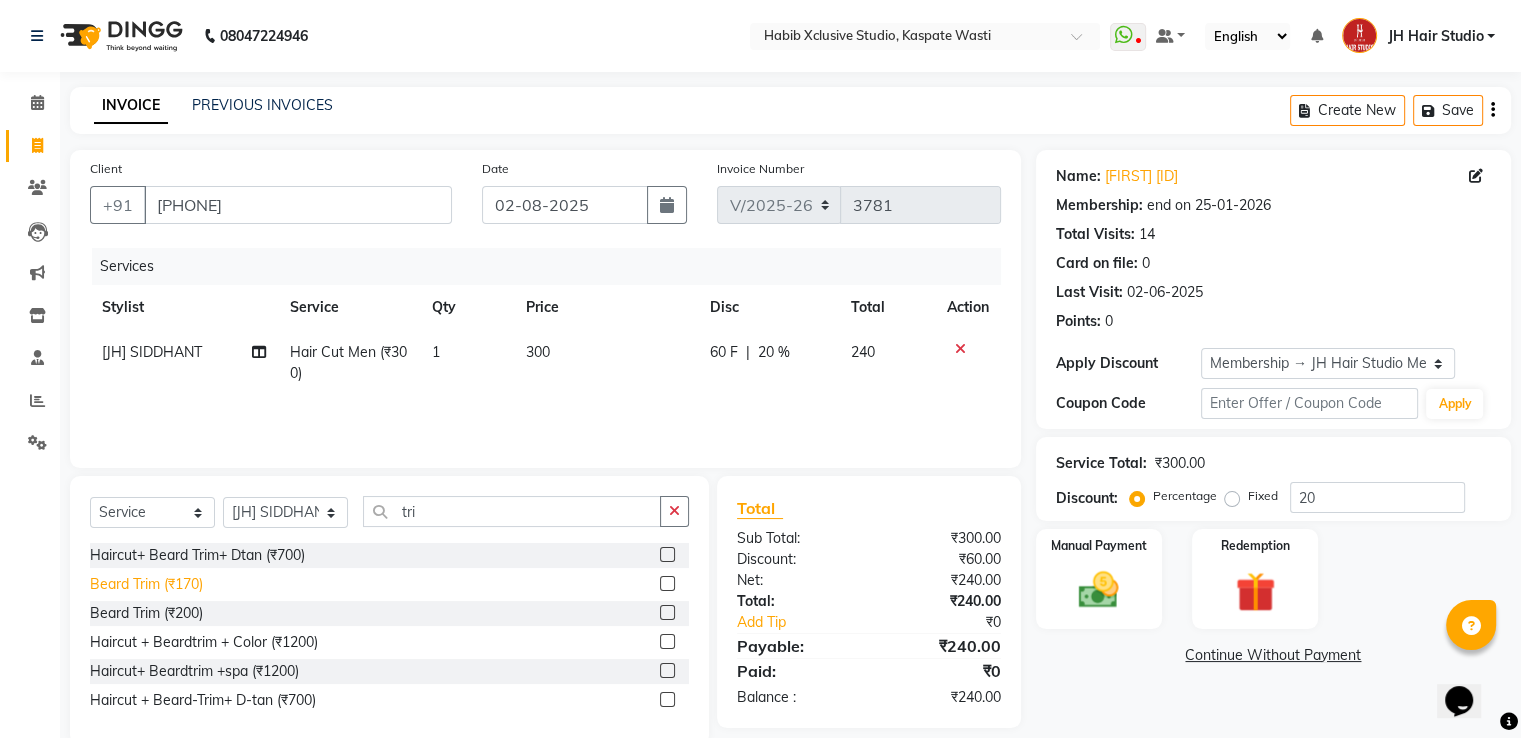 click on "Beard Trim (₹170)" 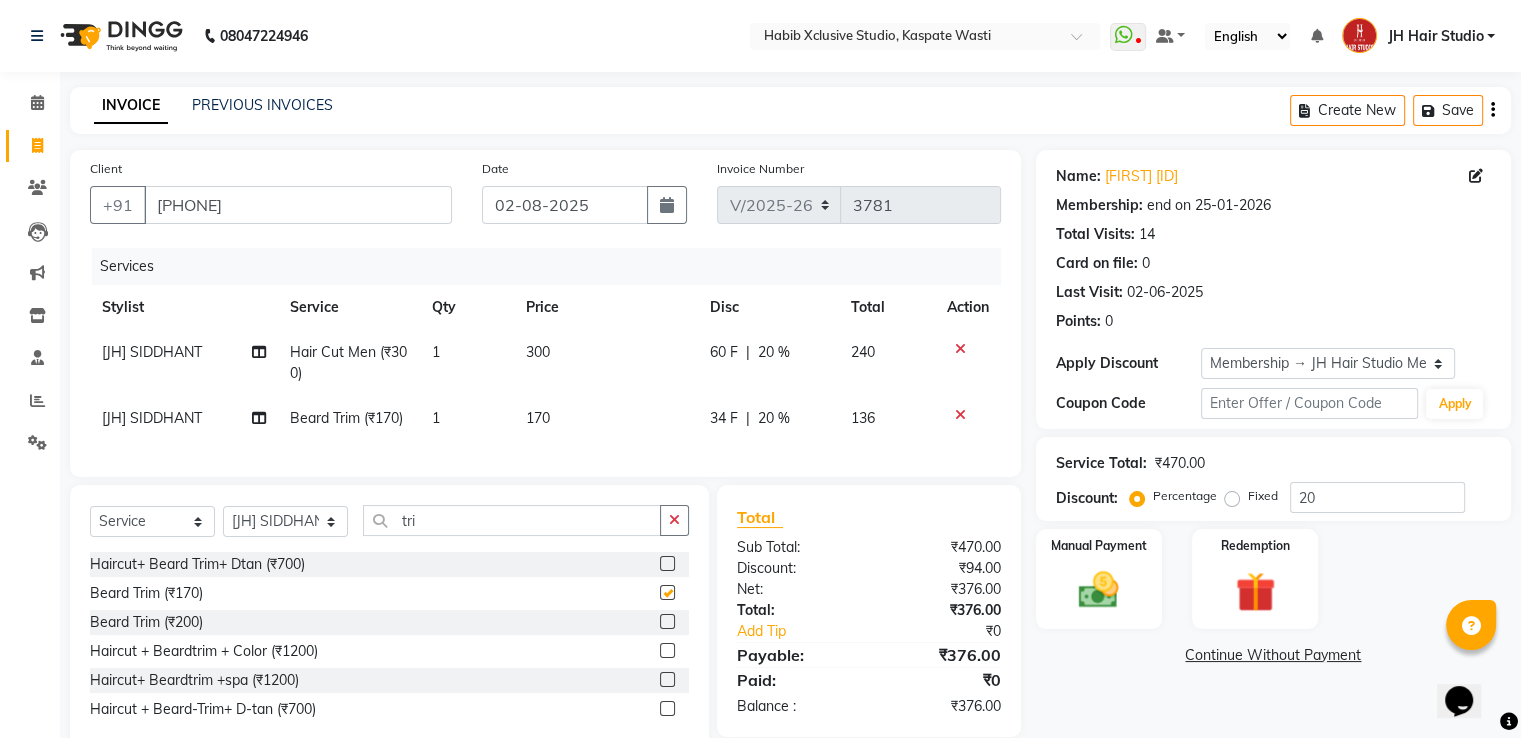 checkbox on "false" 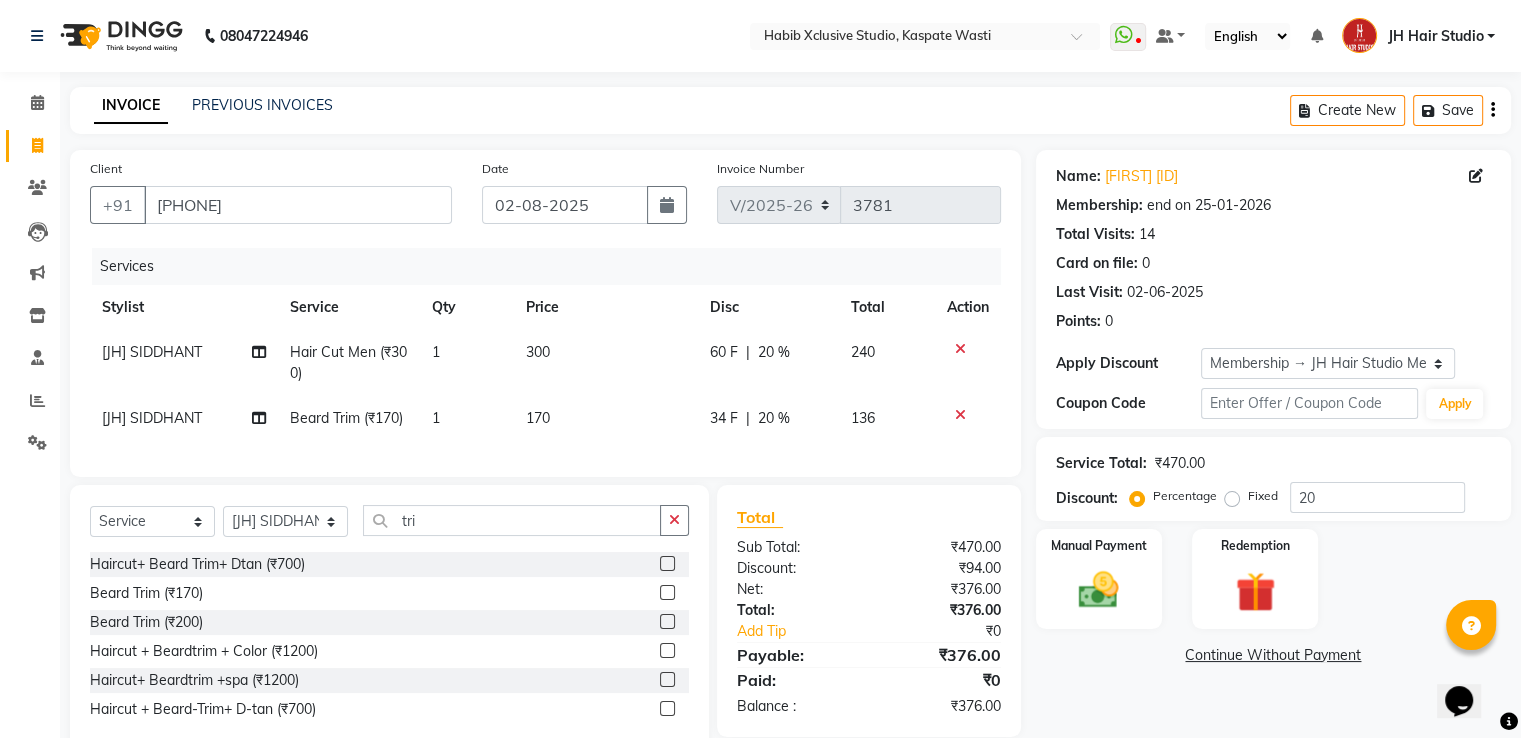 click on "300" 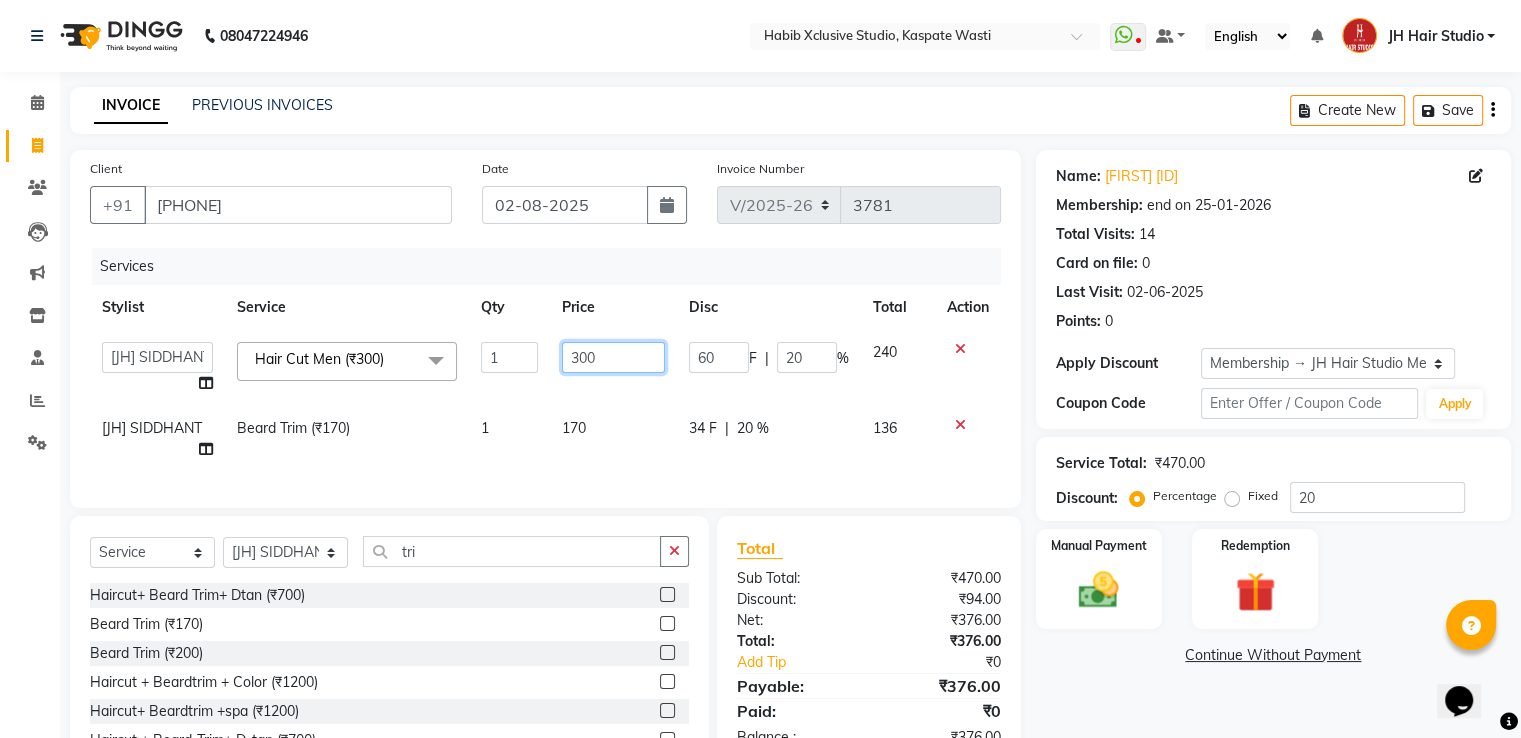 click on "300" 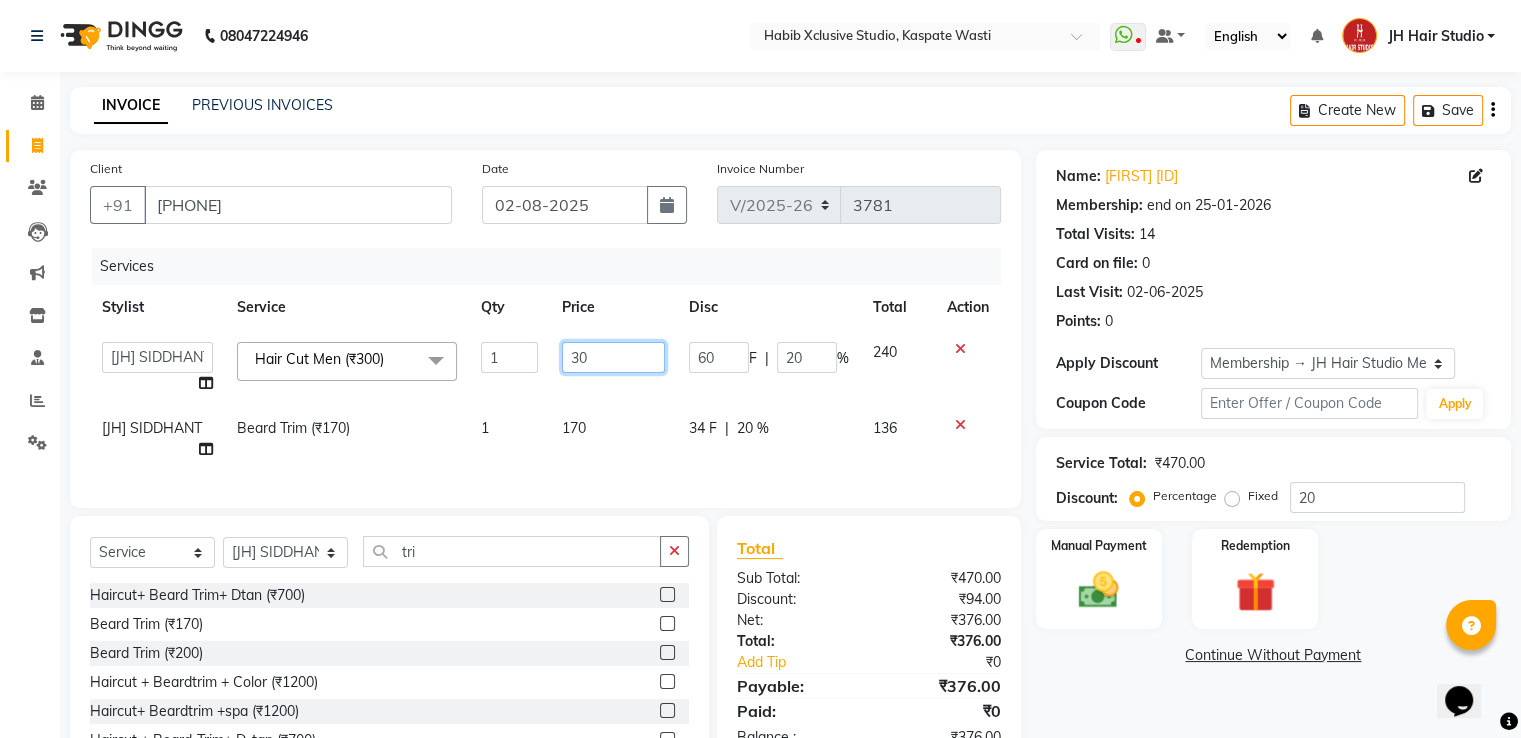 type on "3" 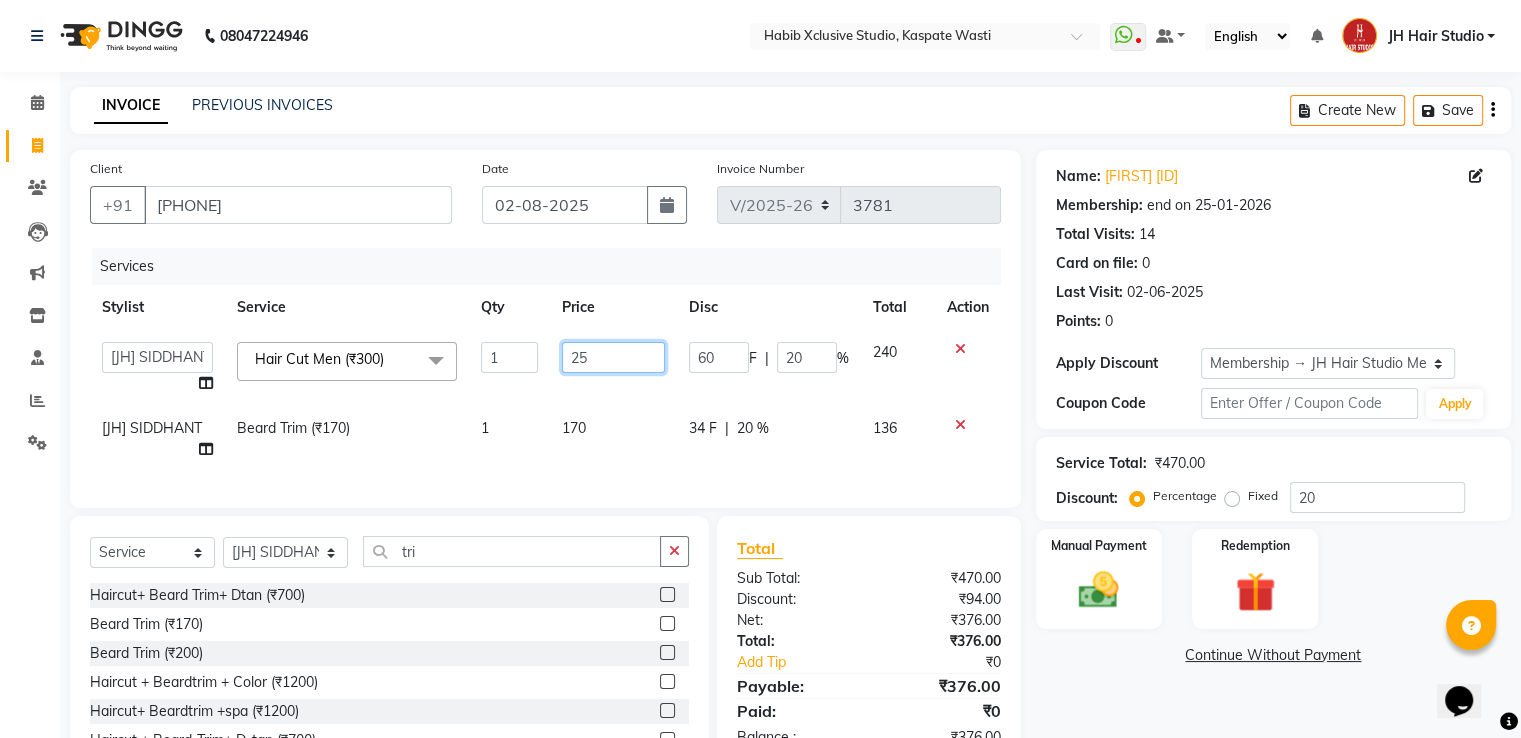 type on "250" 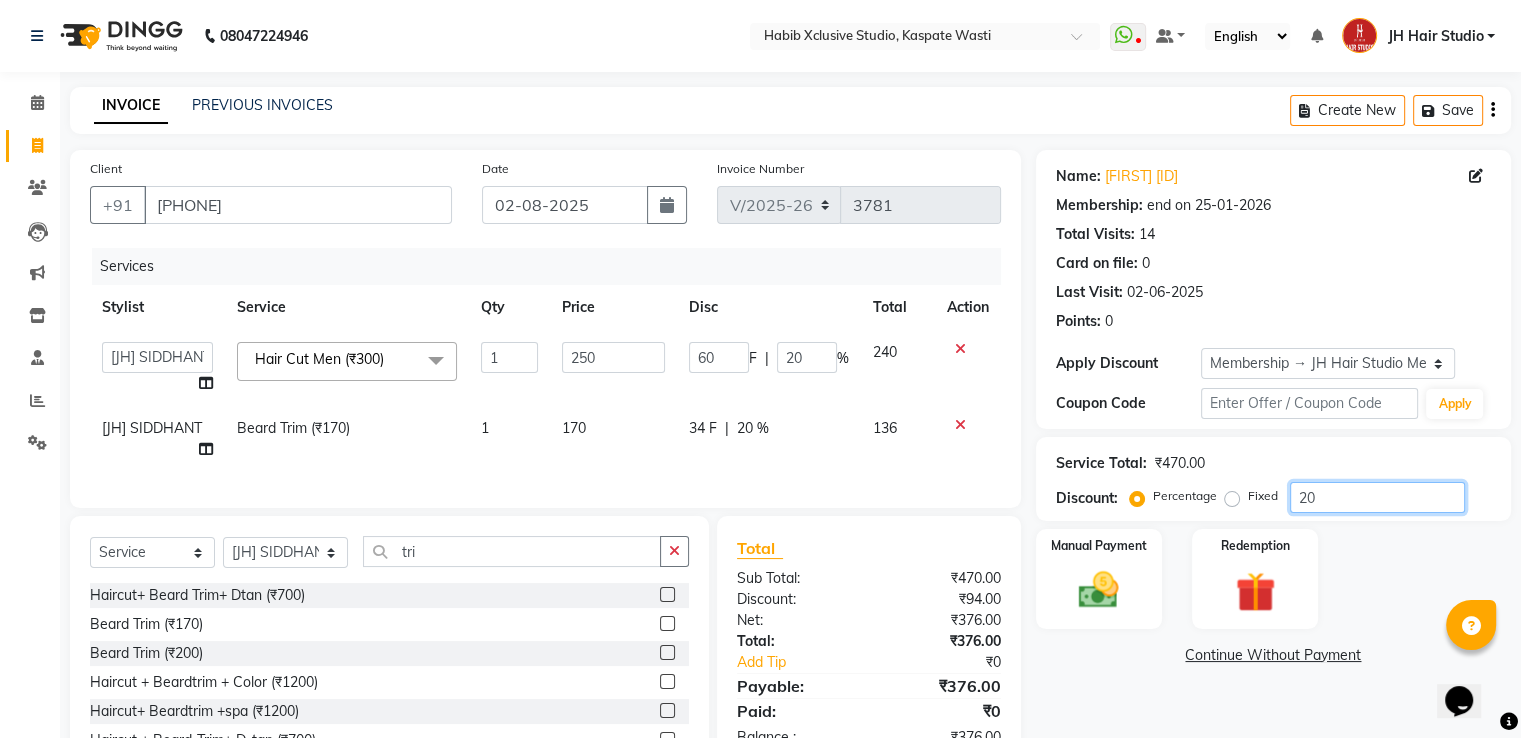 click on "20" 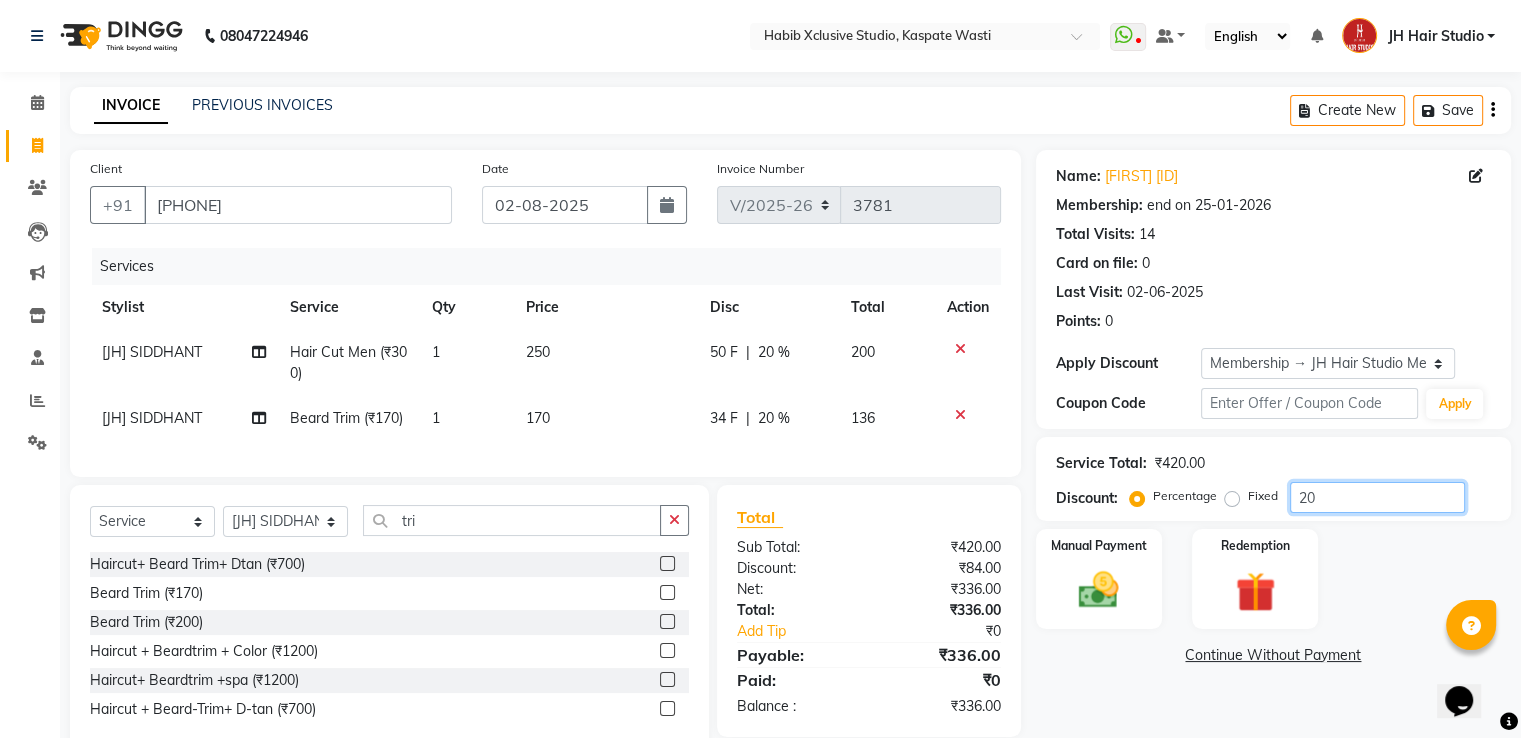type on "2" 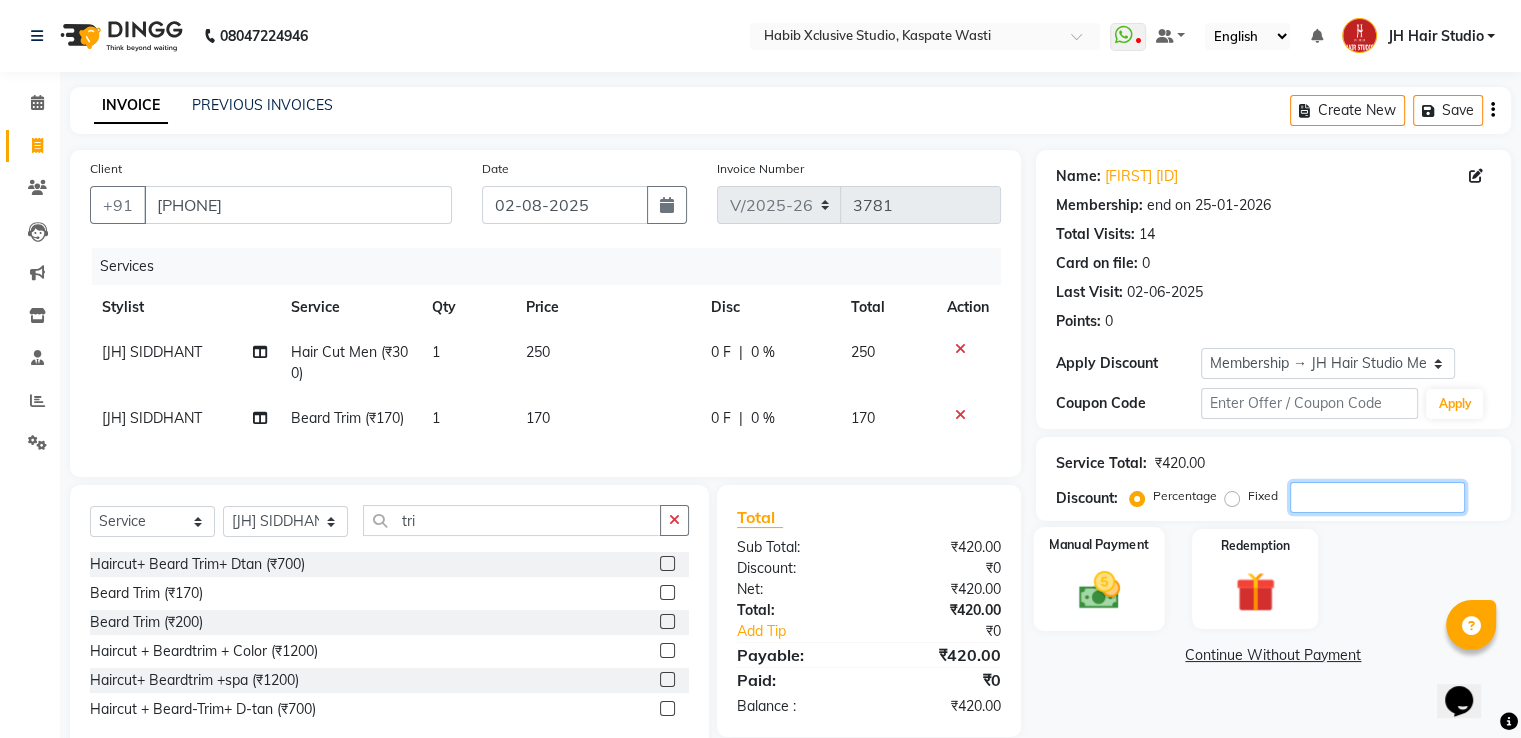 type 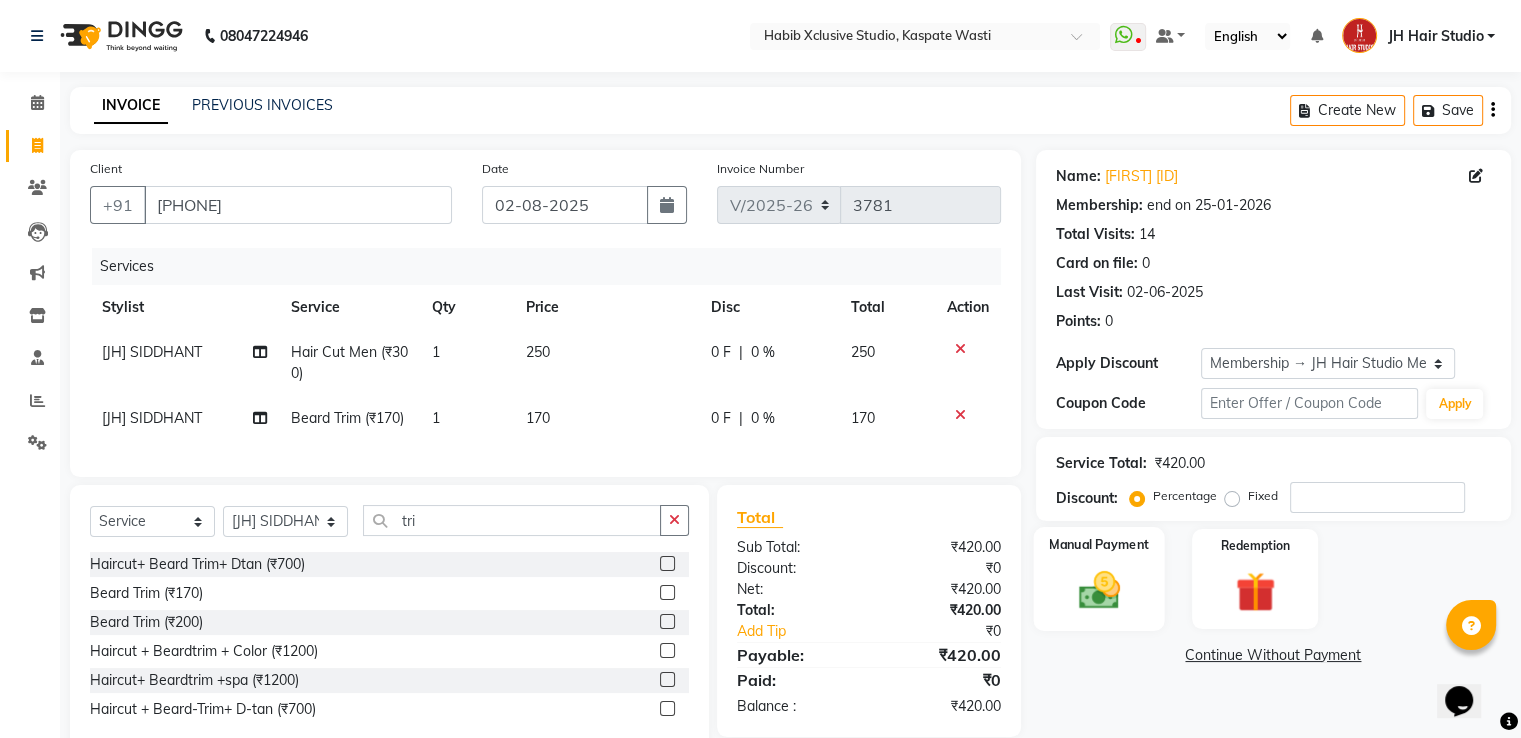 click on "Manual Payment" 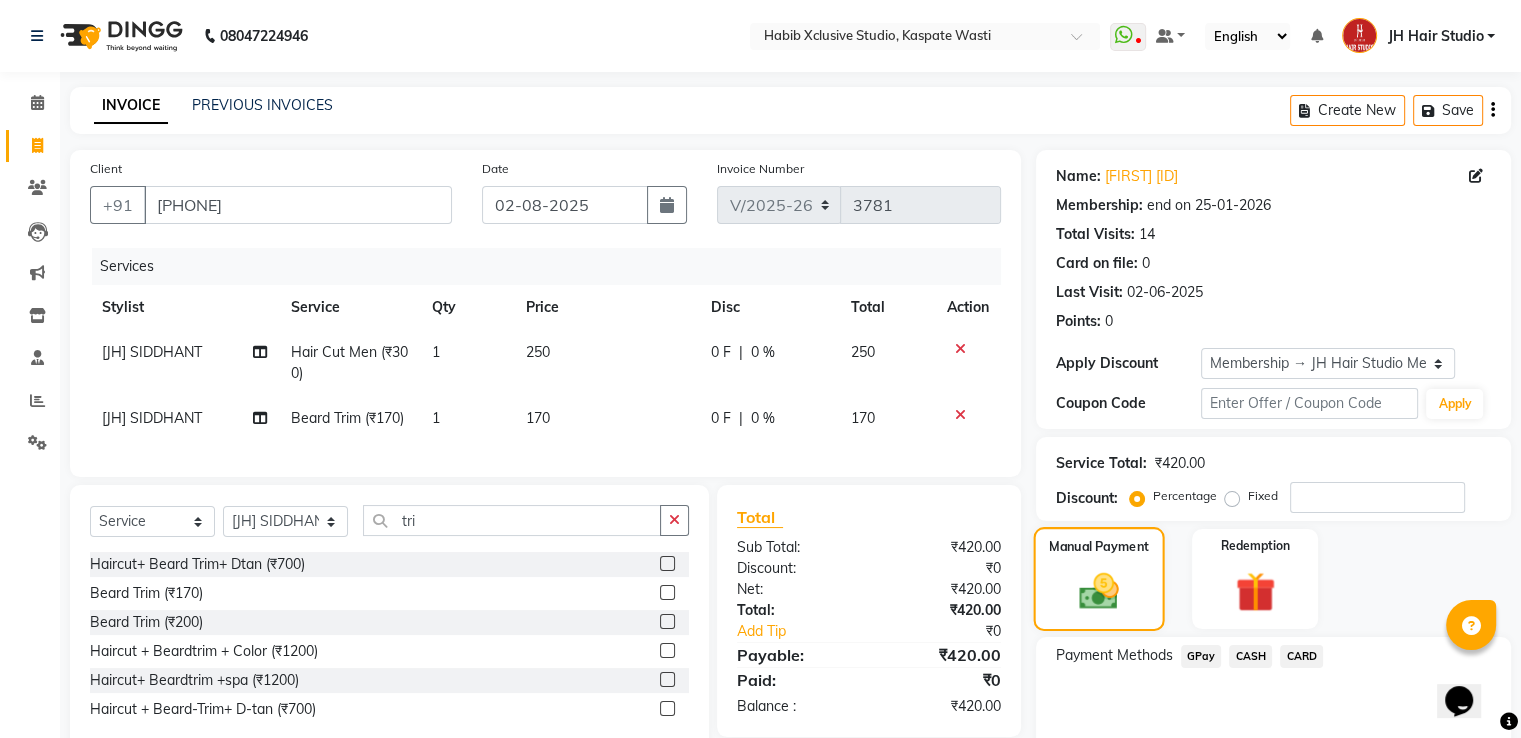 scroll, scrollTop: 89, scrollLeft: 0, axis: vertical 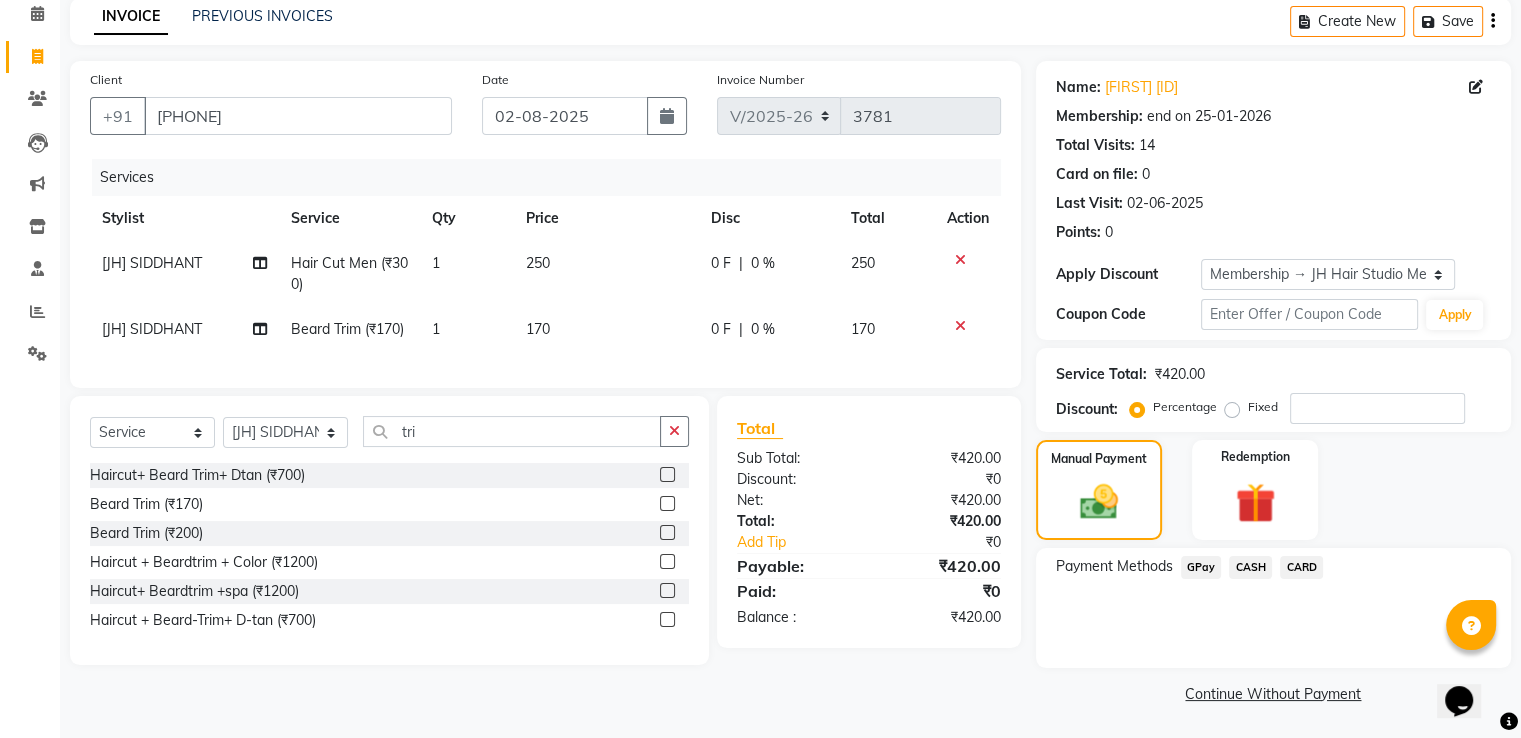 click on "GPay" 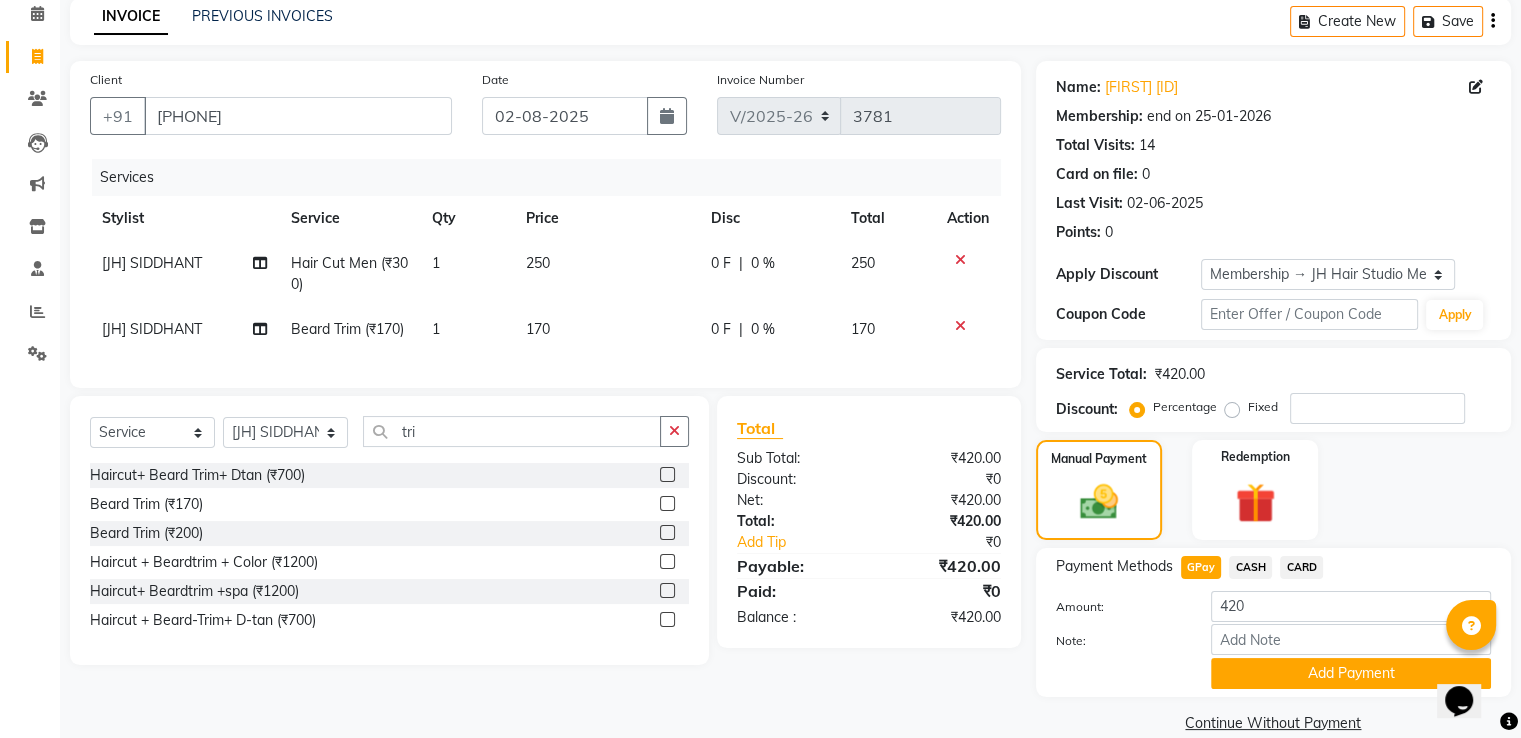 scroll, scrollTop: 120, scrollLeft: 0, axis: vertical 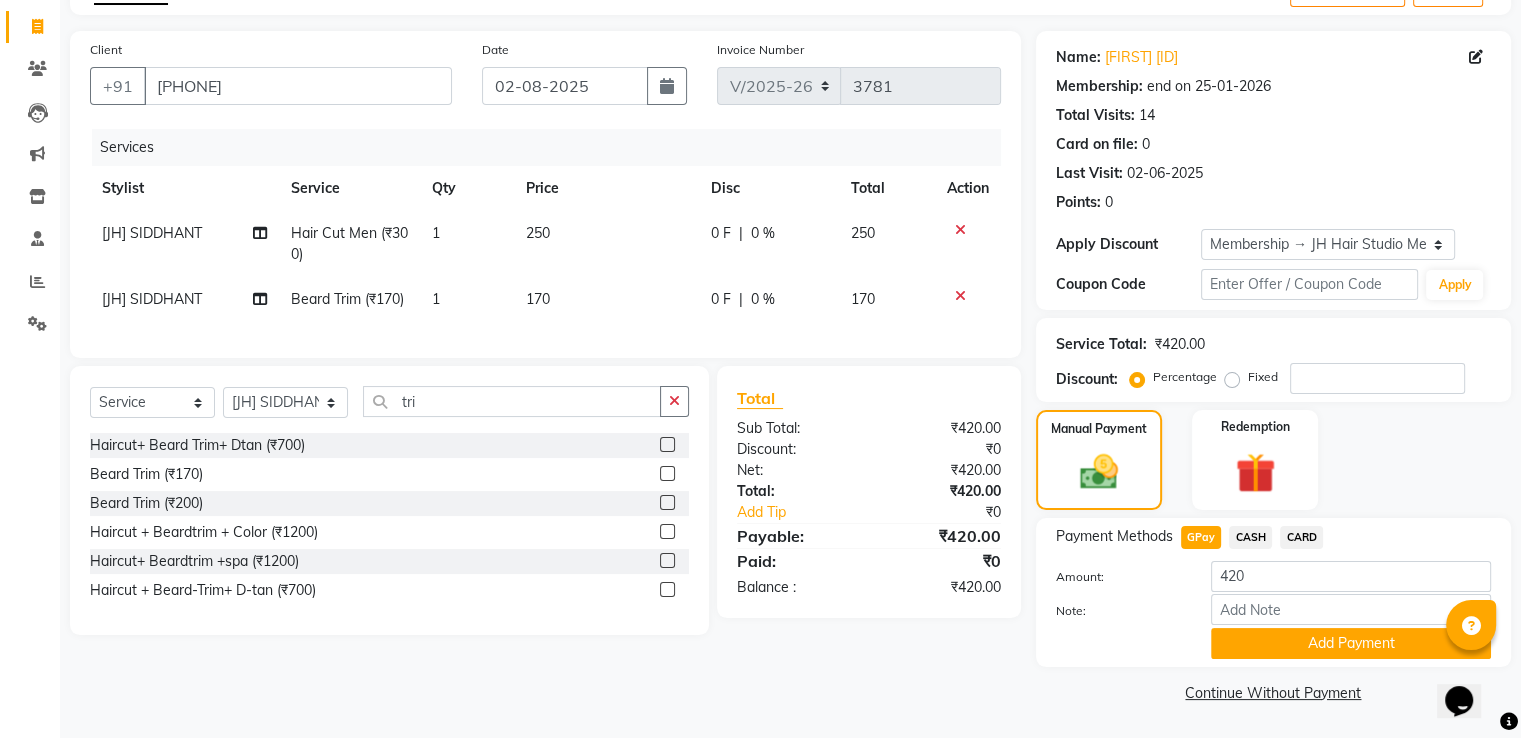 click on "Payment Methods  GPay   CASH   CARD  Amount: 420 Note: Add Payment" 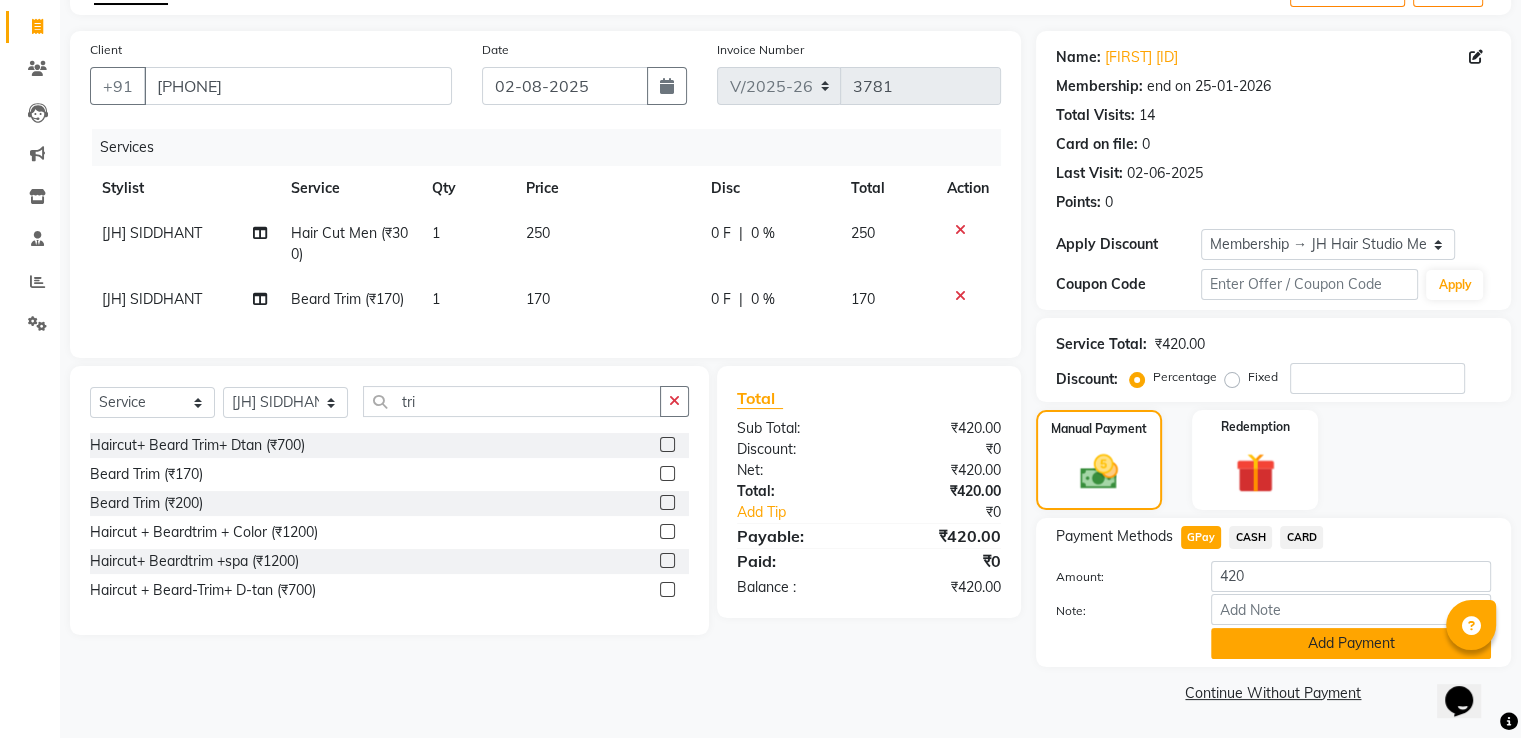 click on "Add Payment" 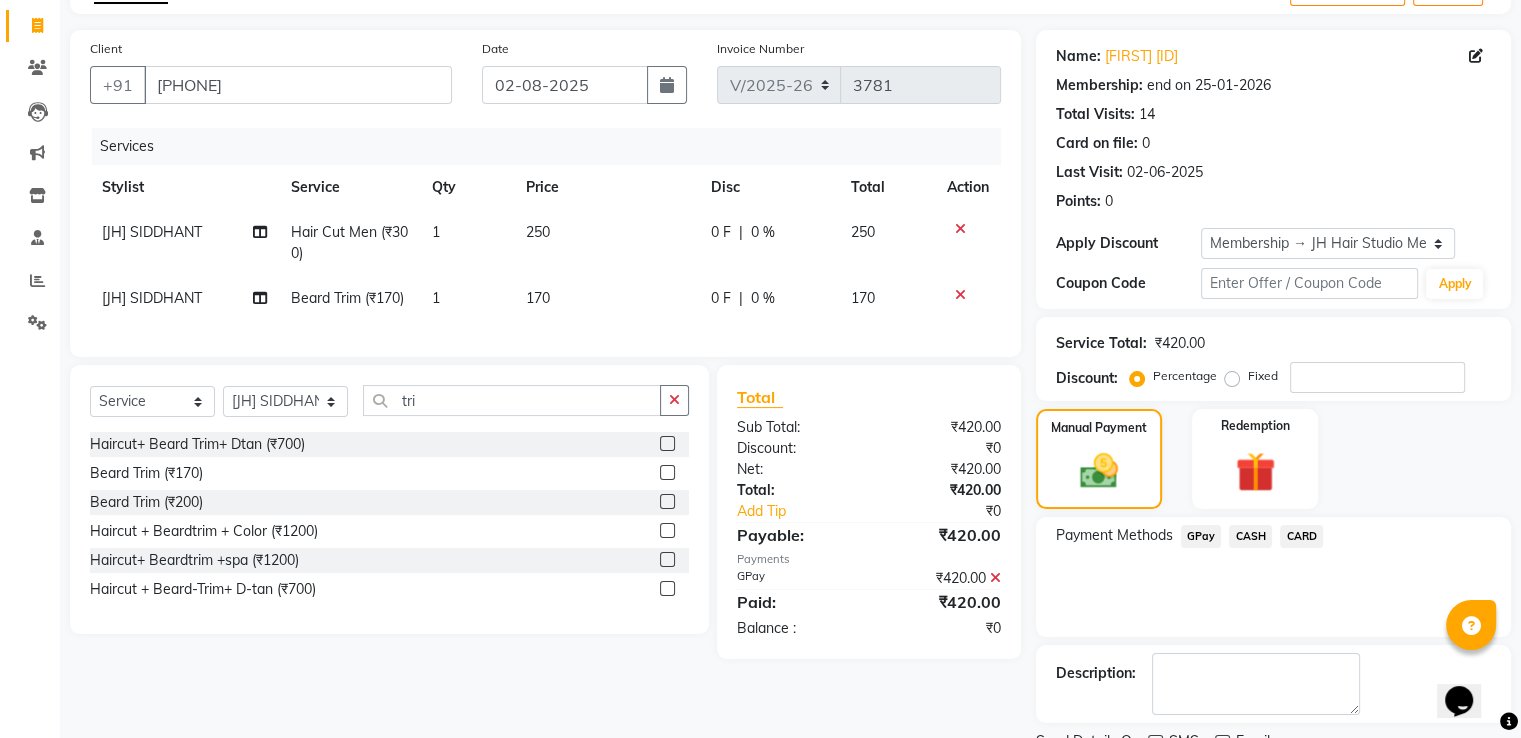 scroll, scrollTop: 201, scrollLeft: 0, axis: vertical 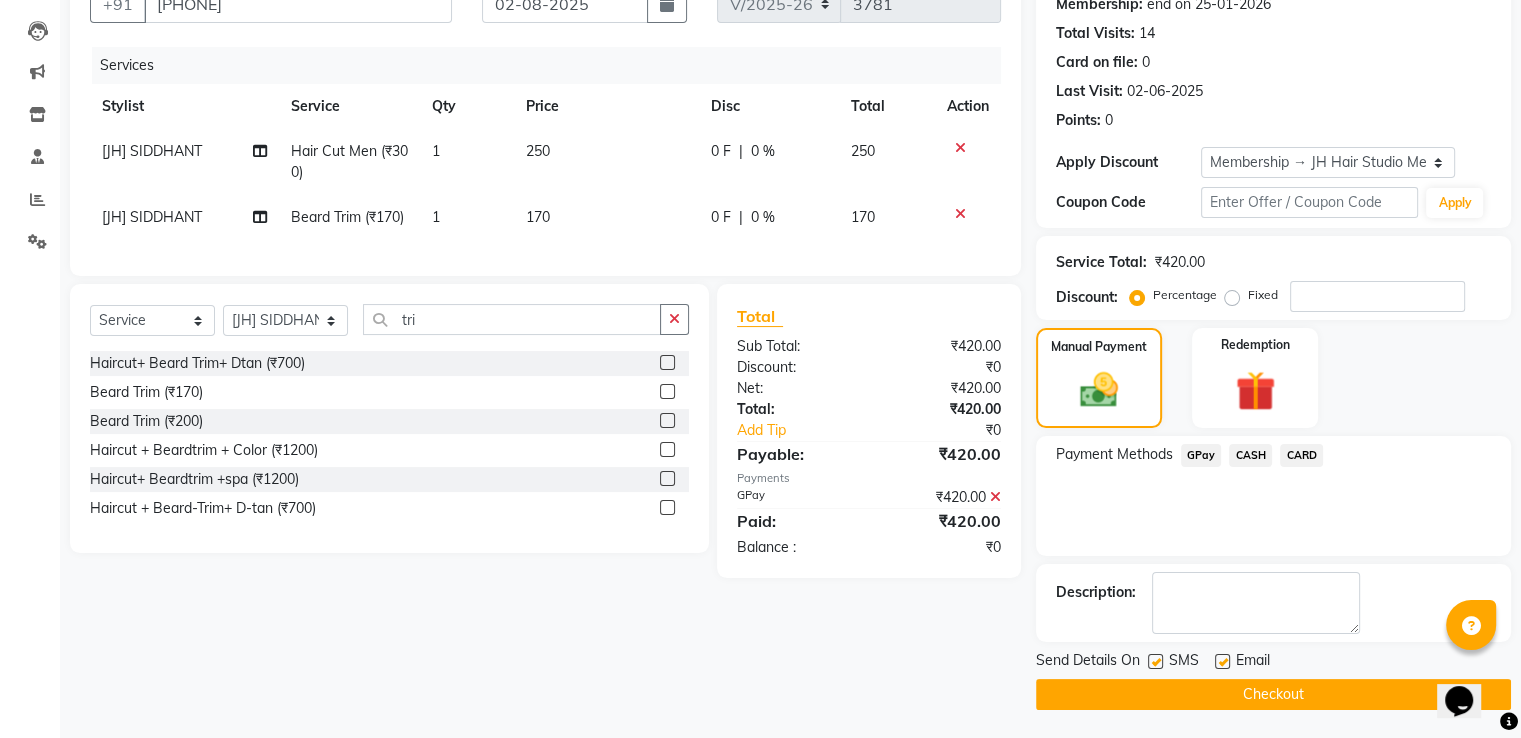click 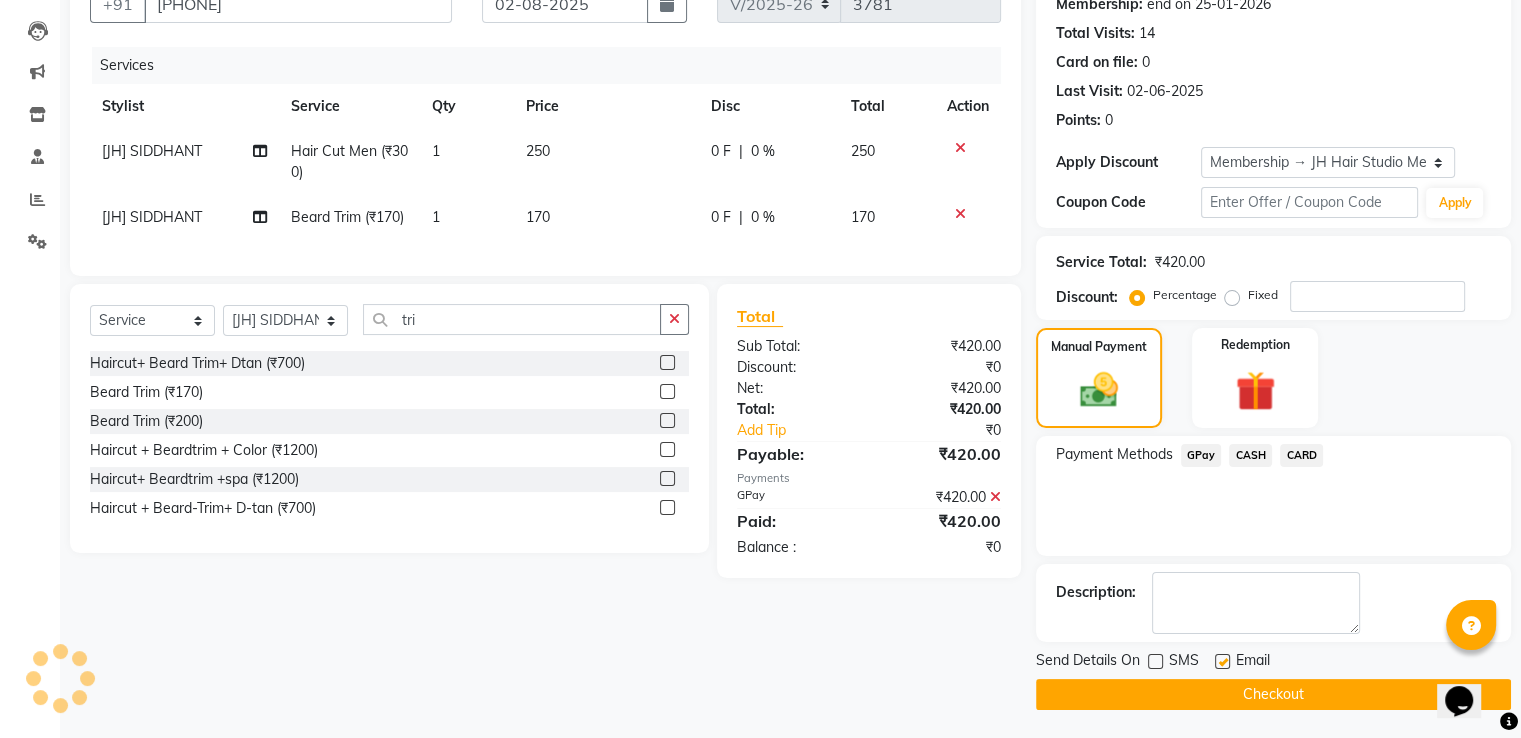 click on "Checkout" 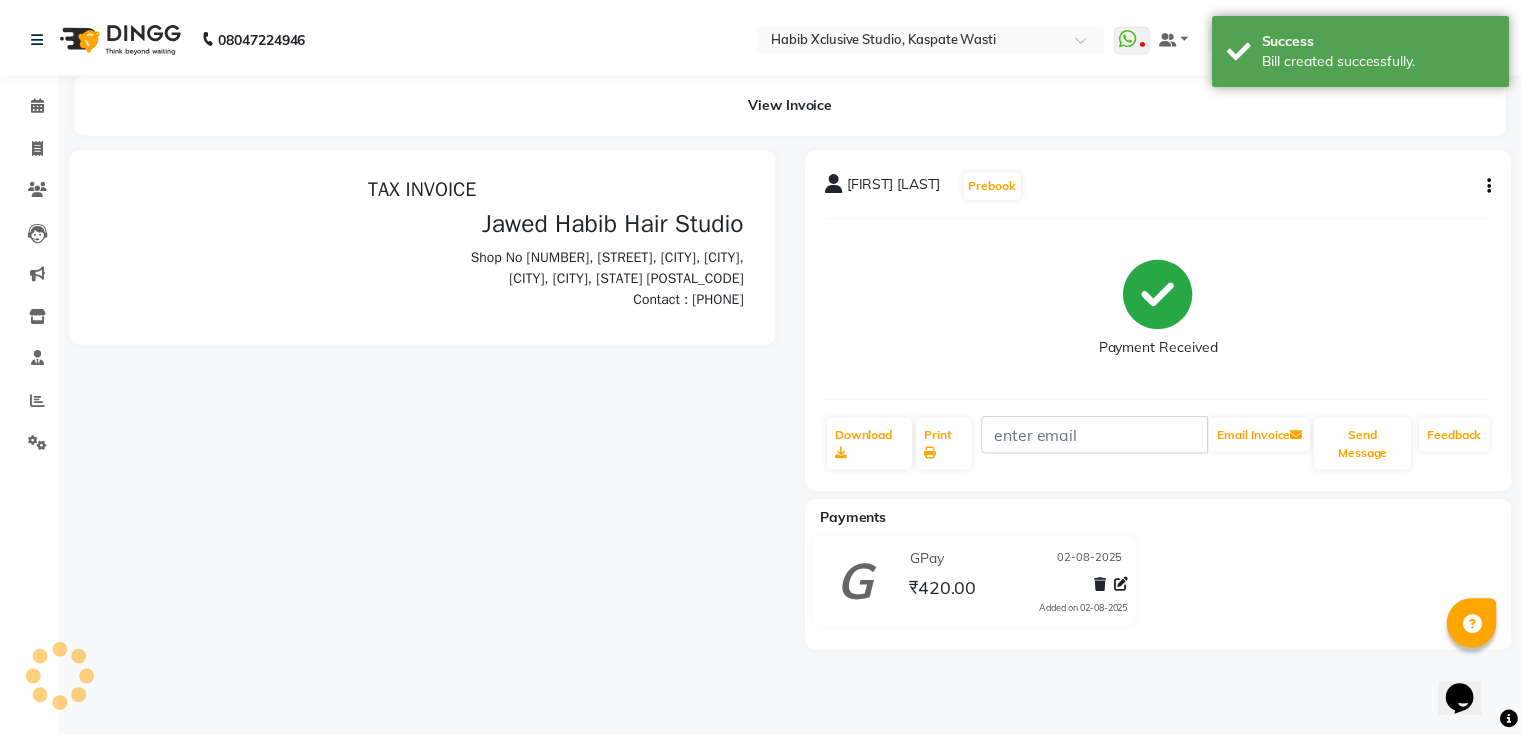 scroll, scrollTop: 0, scrollLeft: 0, axis: both 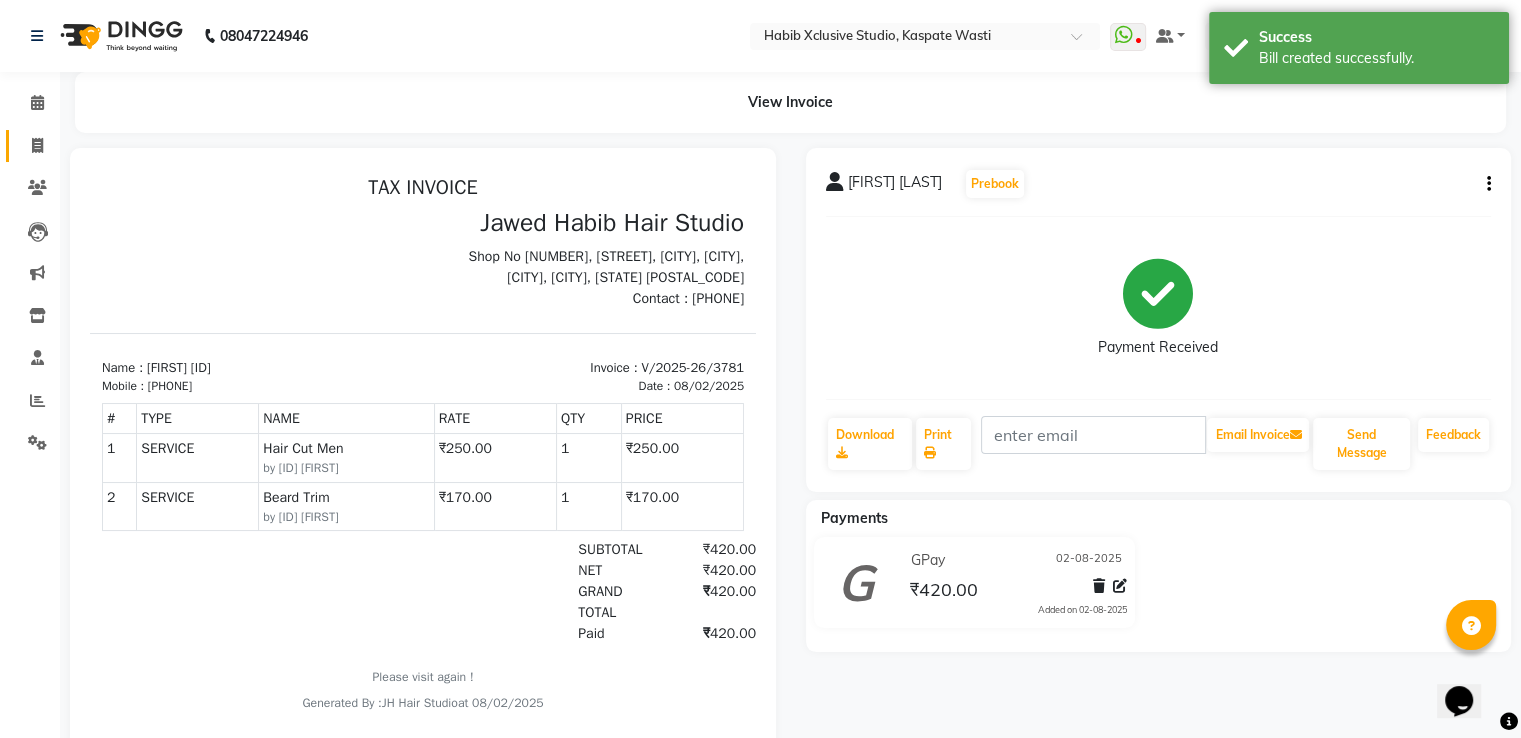 click on "Invoice" 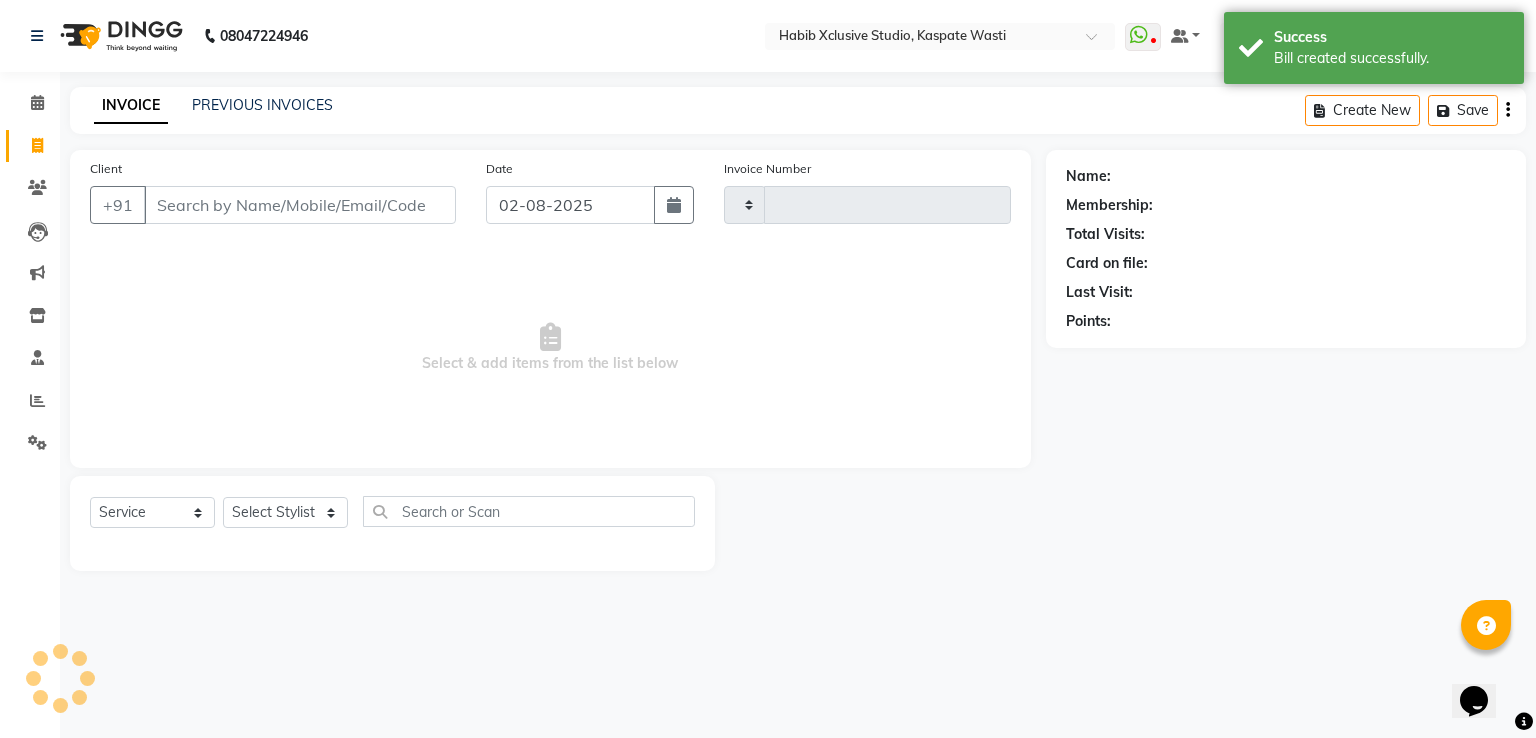 type on "3782" 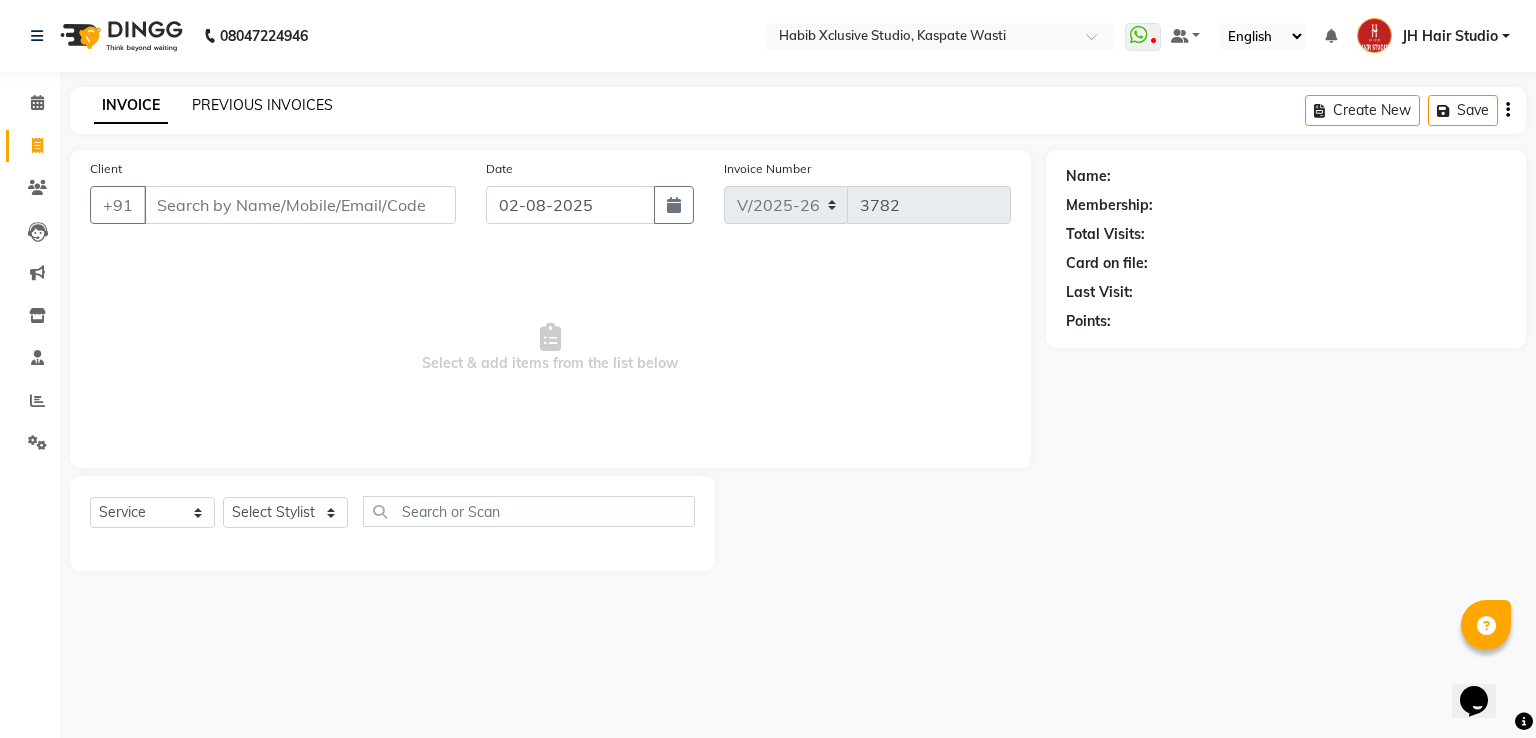 click on "PREVIOUS INVOICES" 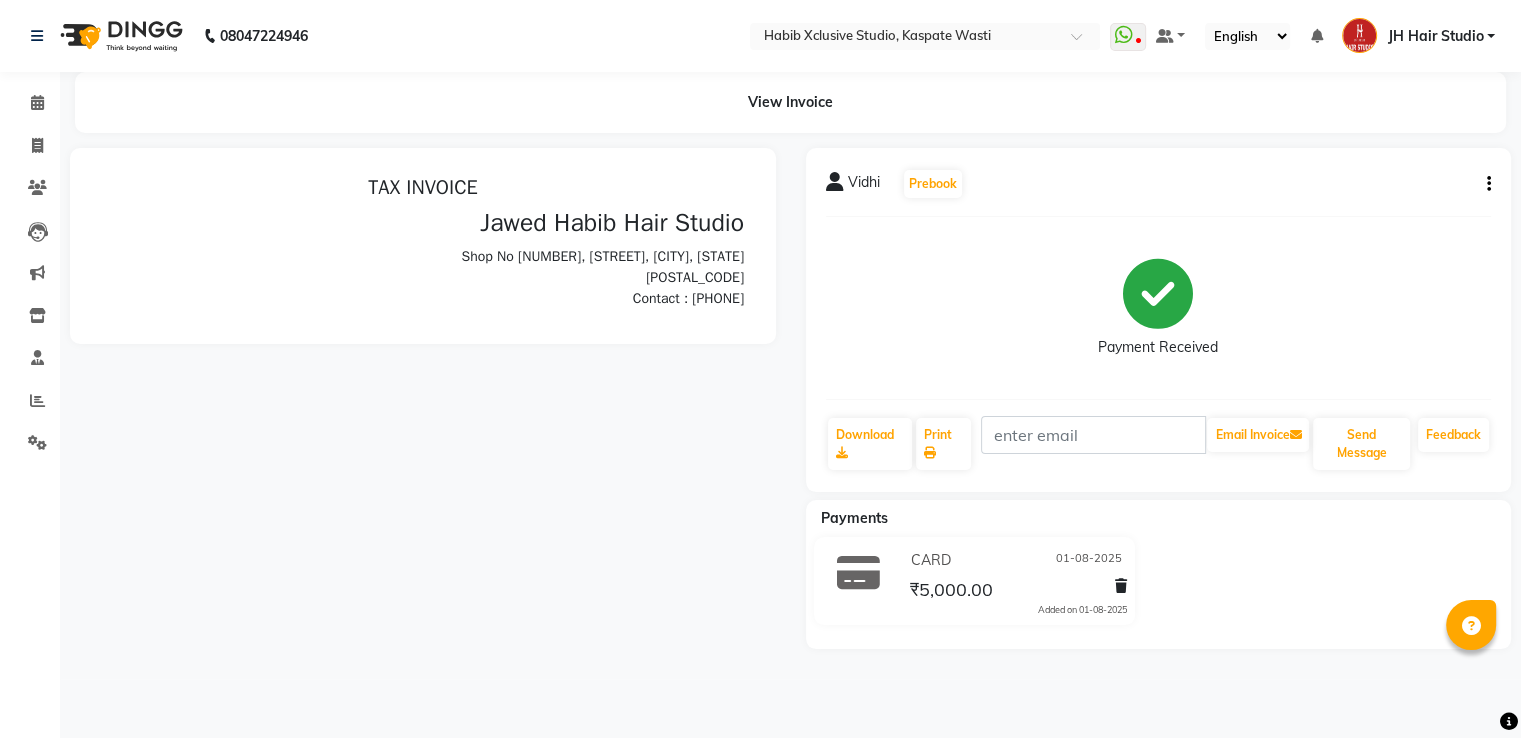 scroll, scrollTop: 0, scrollLeft: 0, axis: both 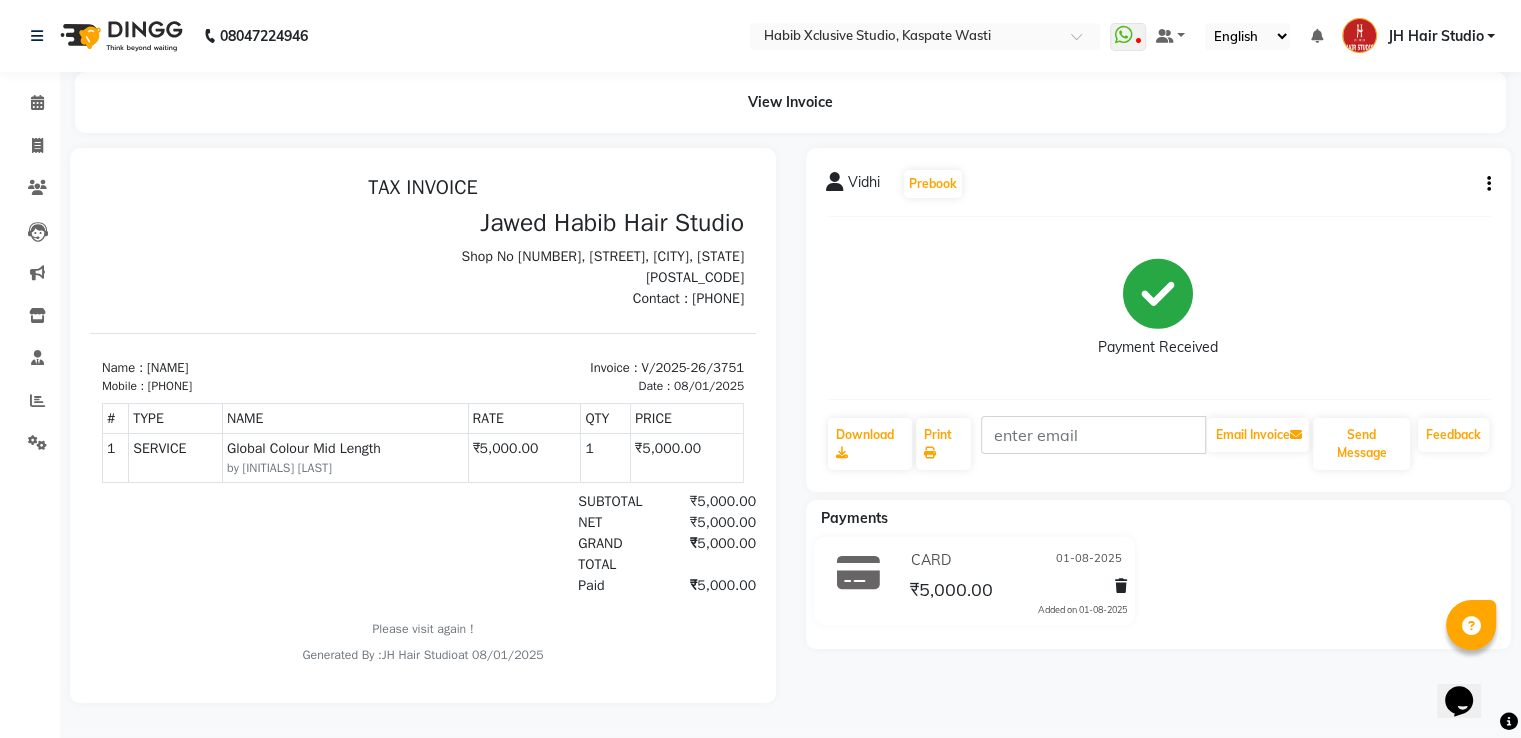 click on "918988121111" at bounding box center (170, 386) 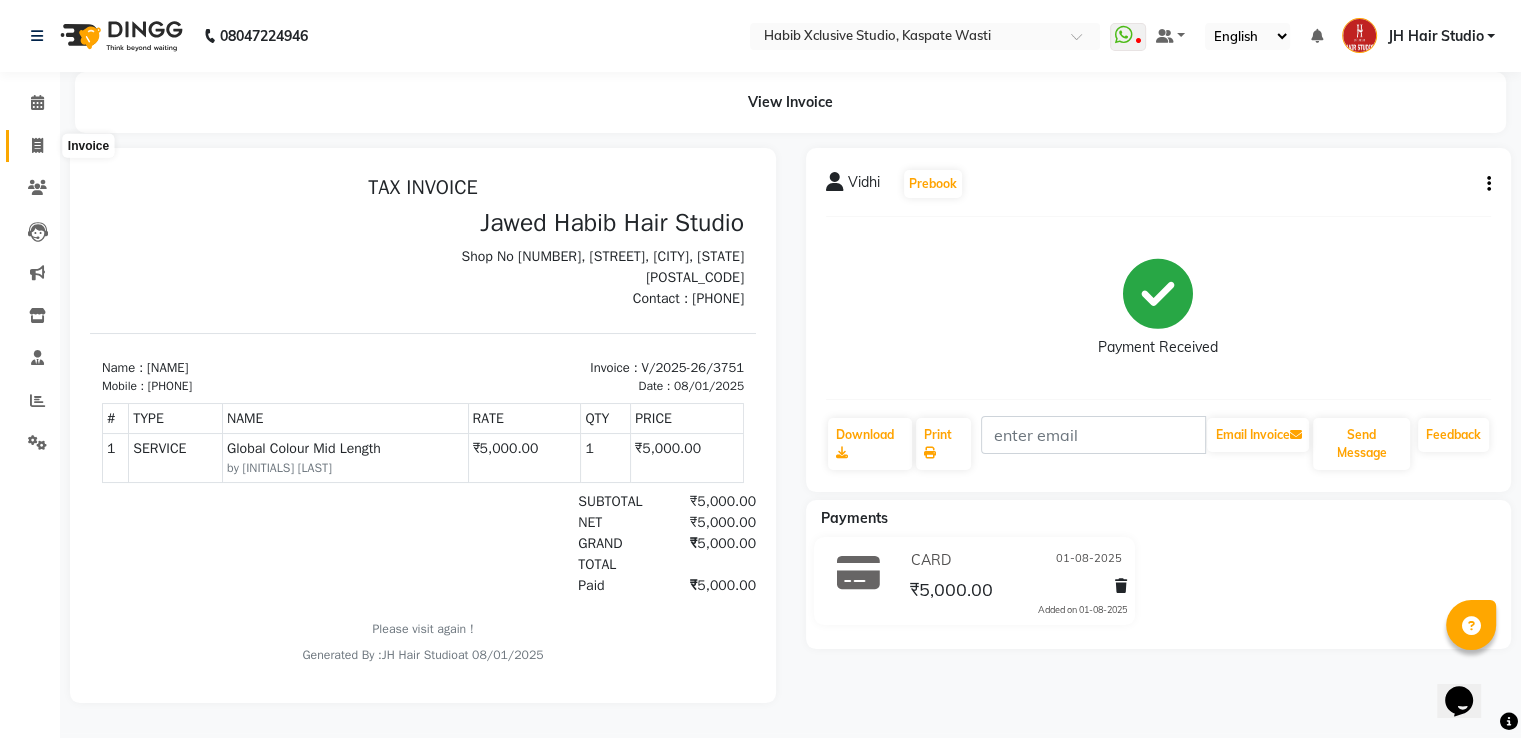 click 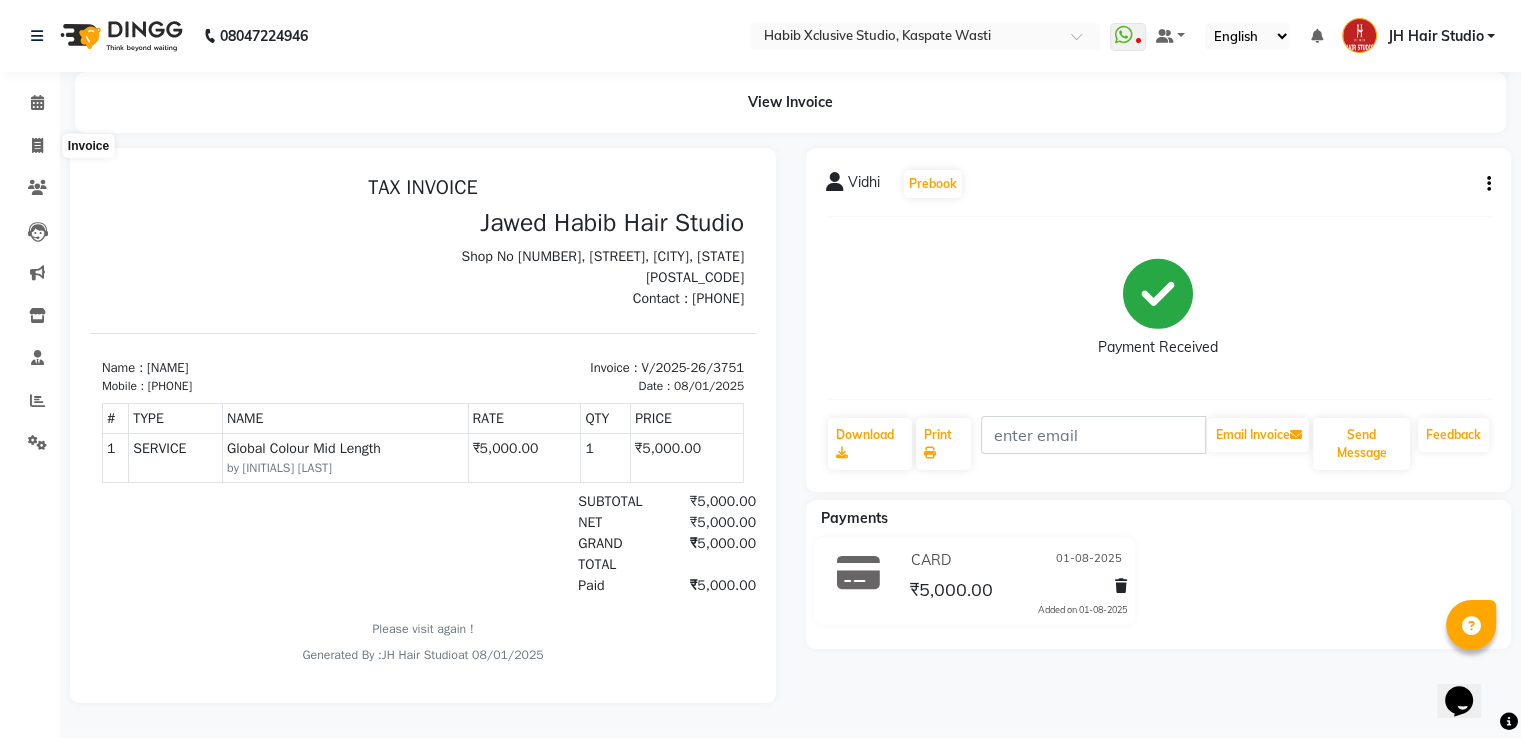 select on "130" 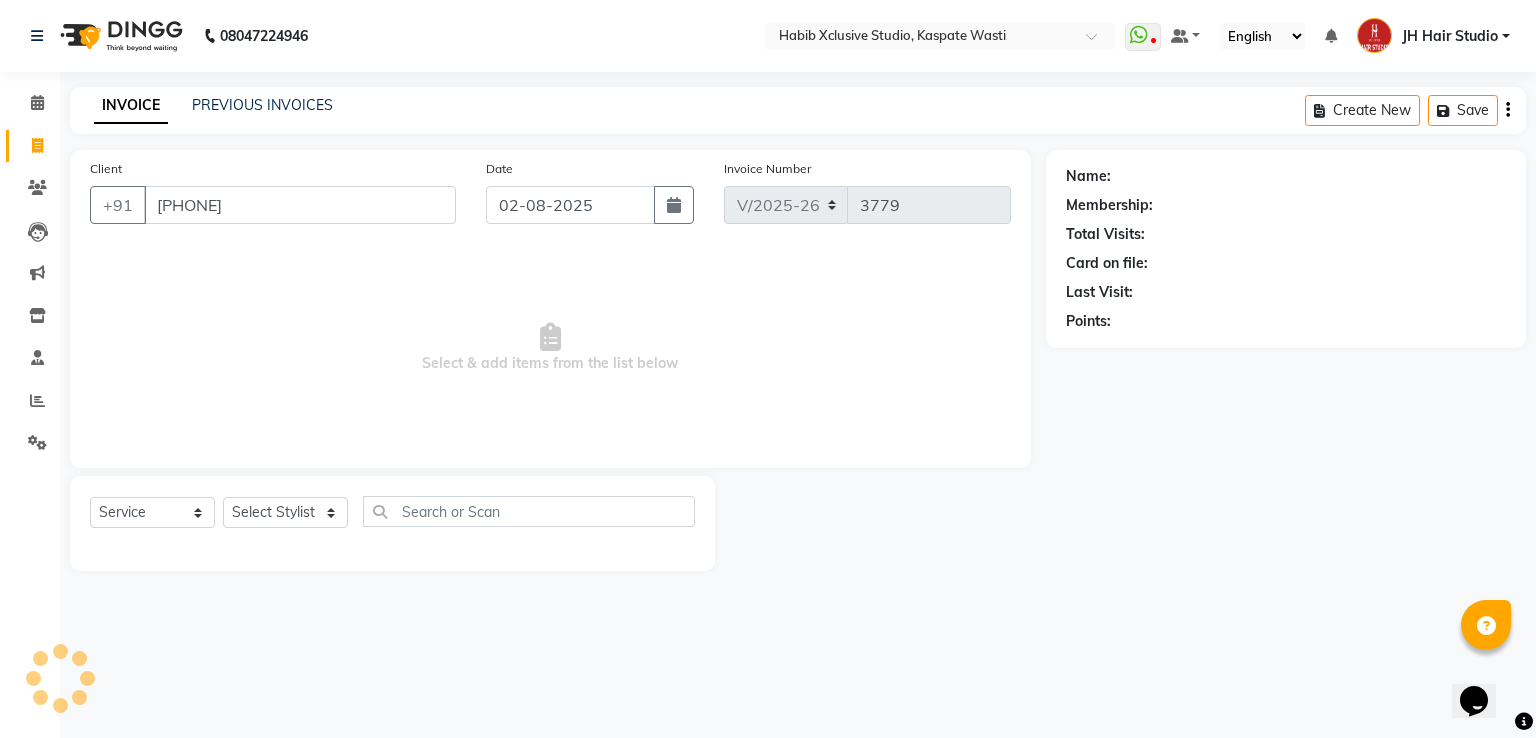 type on "918988121111" 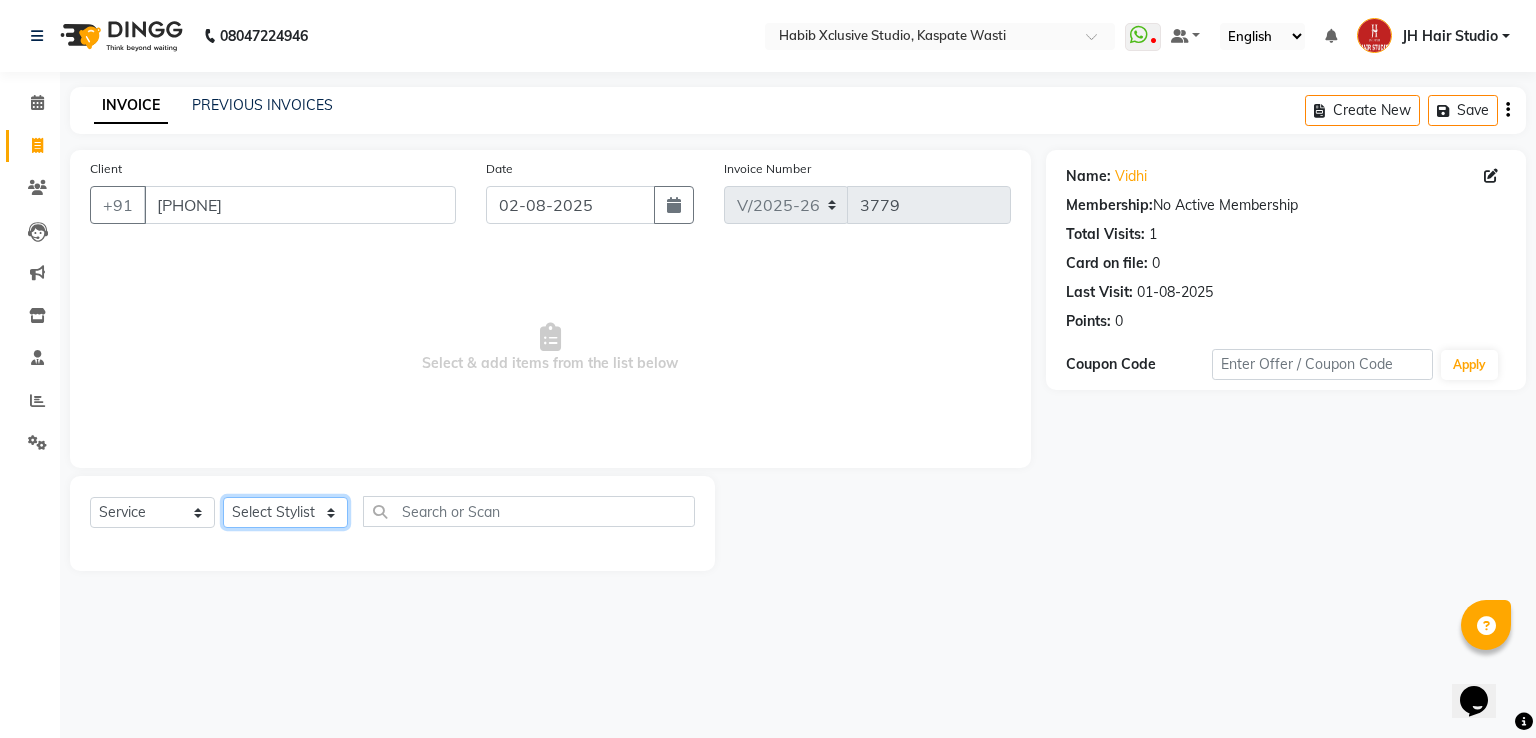 click on "Select Stylist [F1] GANESH [F1] Jagdish  [ F1] RAM [F1]Sanjay [F1]Siddhu [F1] Suraj  [F1] USHA [F2] AYAN  [F2] Deepak [F2] Smital [JH] DUBALE  GANESH [JH] Gopal Wagh JH Hair Studio [JH] Harish [JH] Omkar [JH] Shahwaz Shaikh [JH] SIDDHANT  [JH] SWAPNIL [JH] Tushaar" 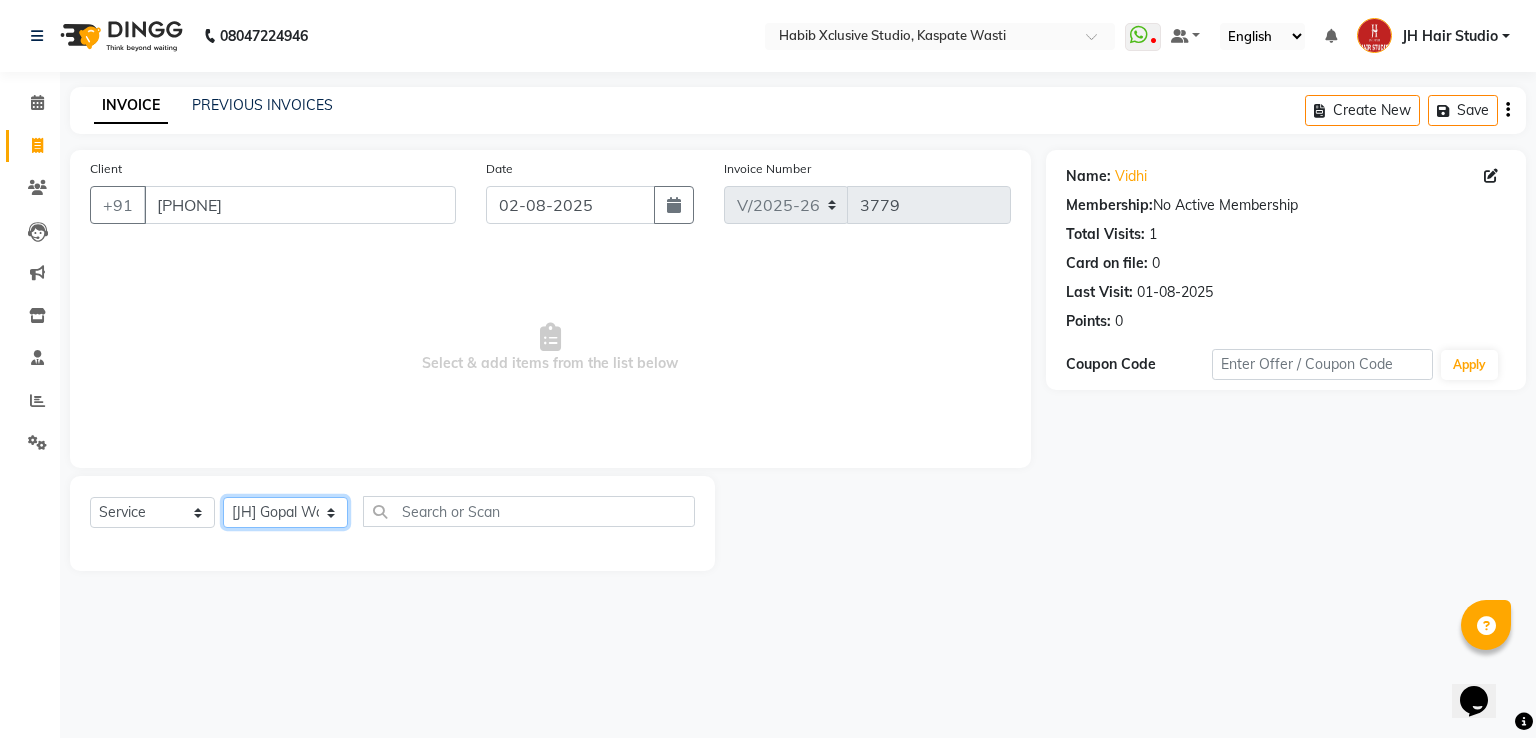 click on "Select Stylist [F1] GANESH [F1] Jagdish  [ F1] RAM [F1]Sanjay [F1]Siddhu [F1] Suraj  [F1] USHA [F2] AYAN  [F2] Deepak [F2] Smital [JH] DUBALE  GANESH [JH] Gopal Wagh JH Hair Studio [JH] Harish [JH] Omkar [JH] Shahwaz Shaikh [JH] SIDDHANT  [JH] SWAPNIL [JH] Tushaar" 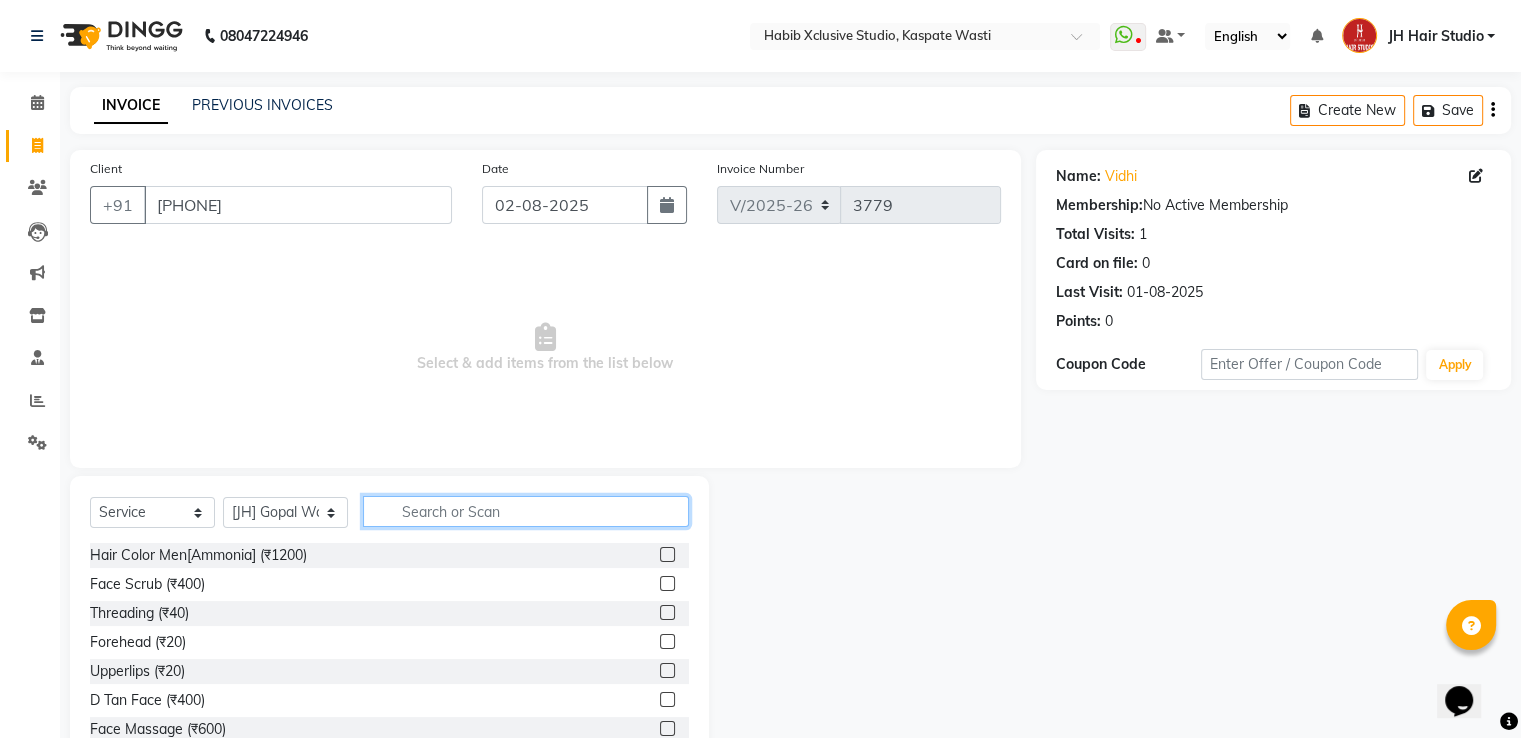 click 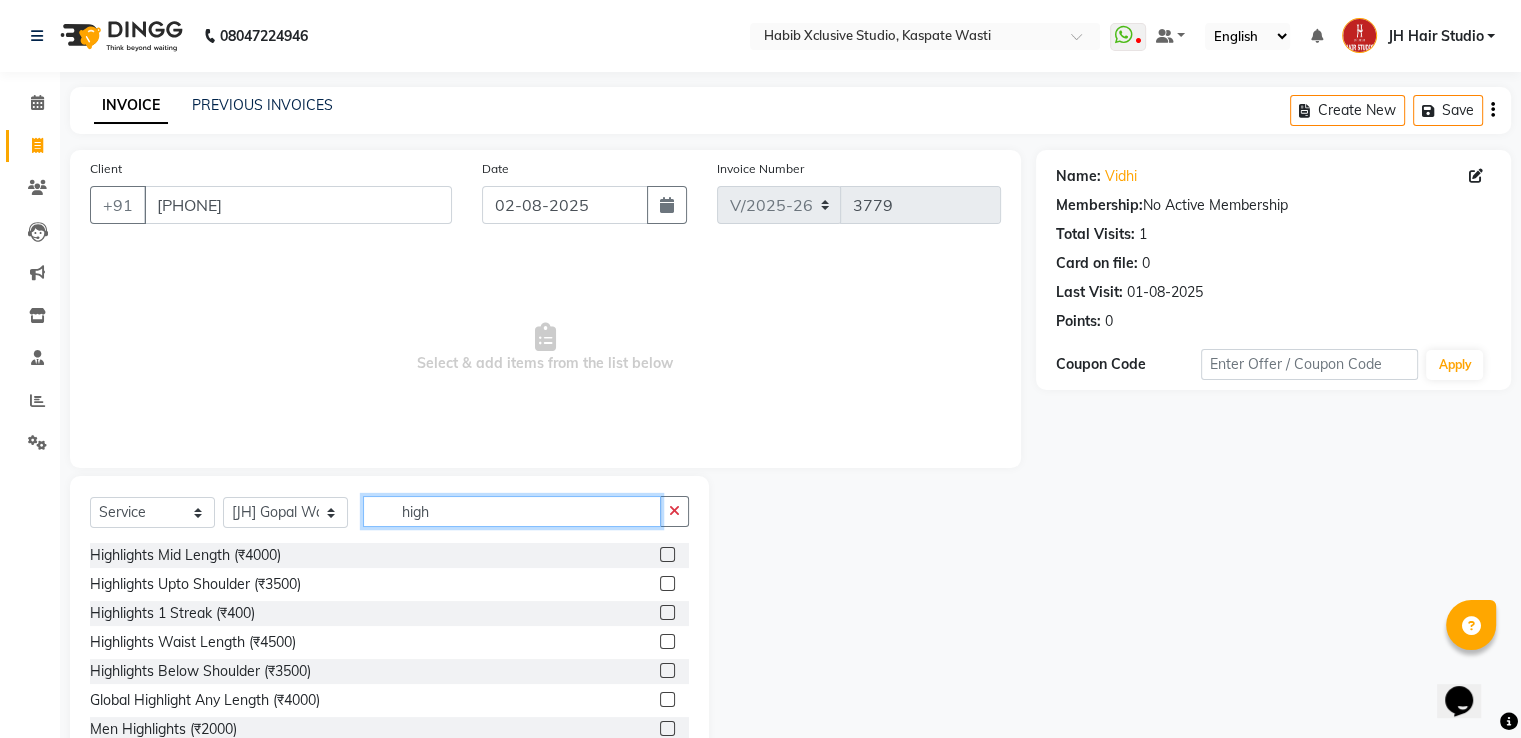 type on "high" 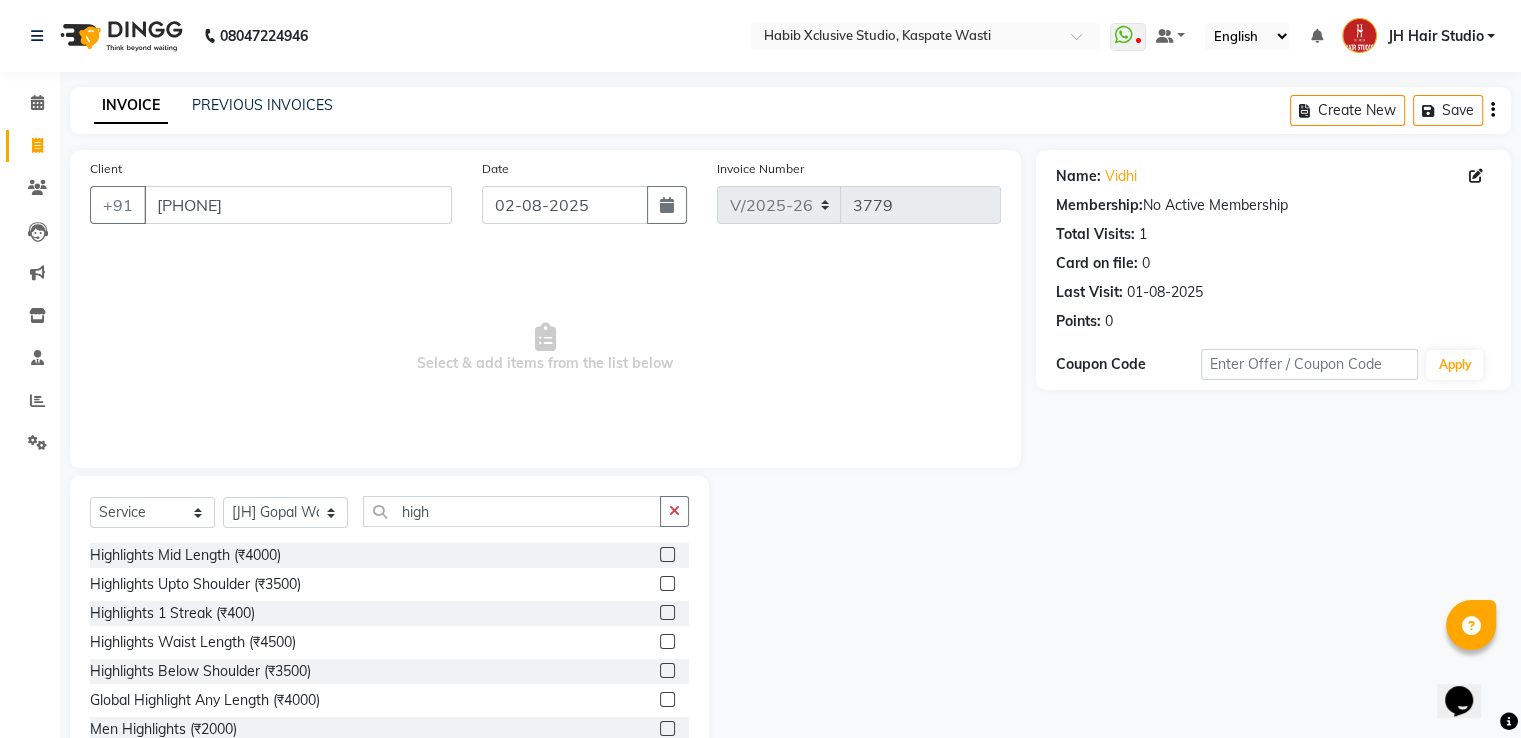 click 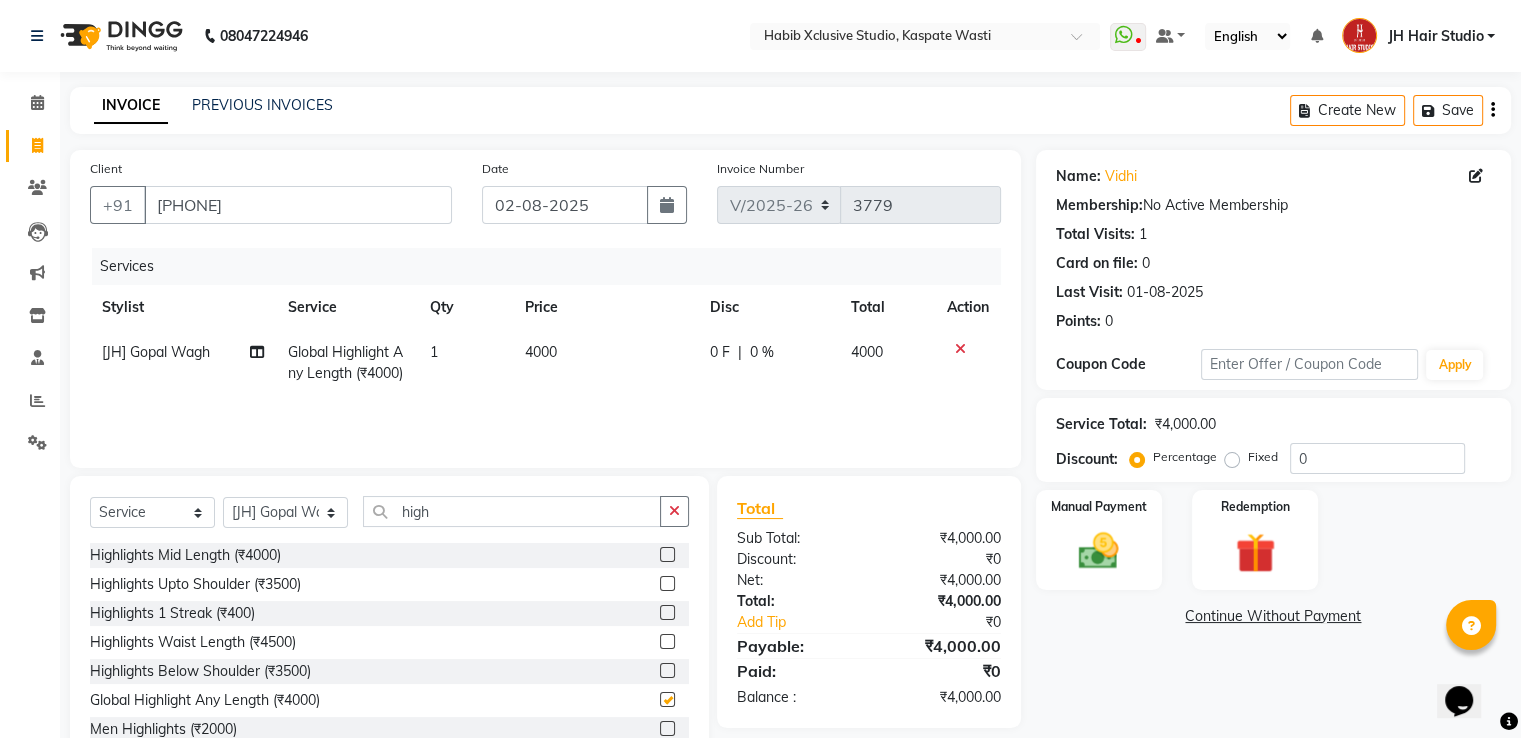 checkbox on "false" 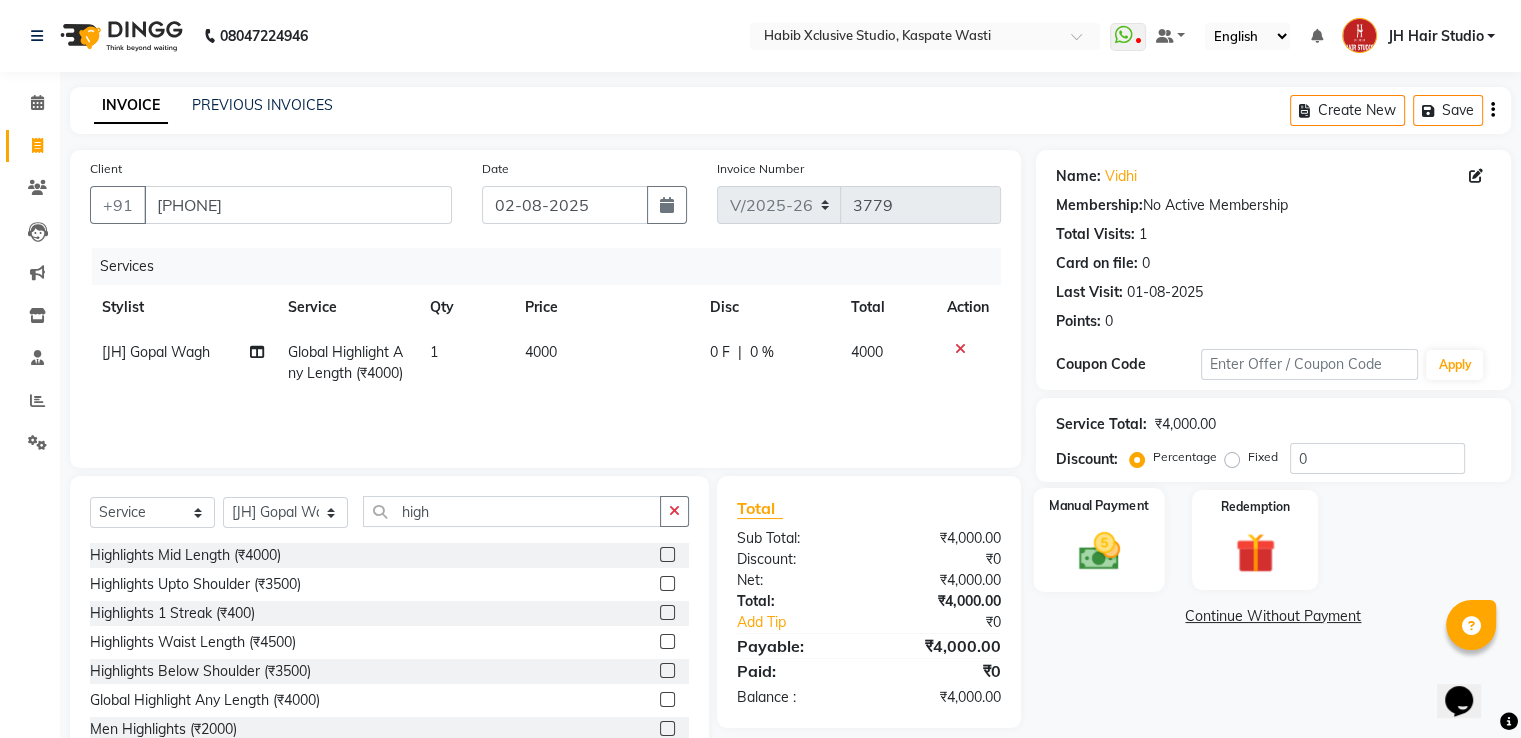 click 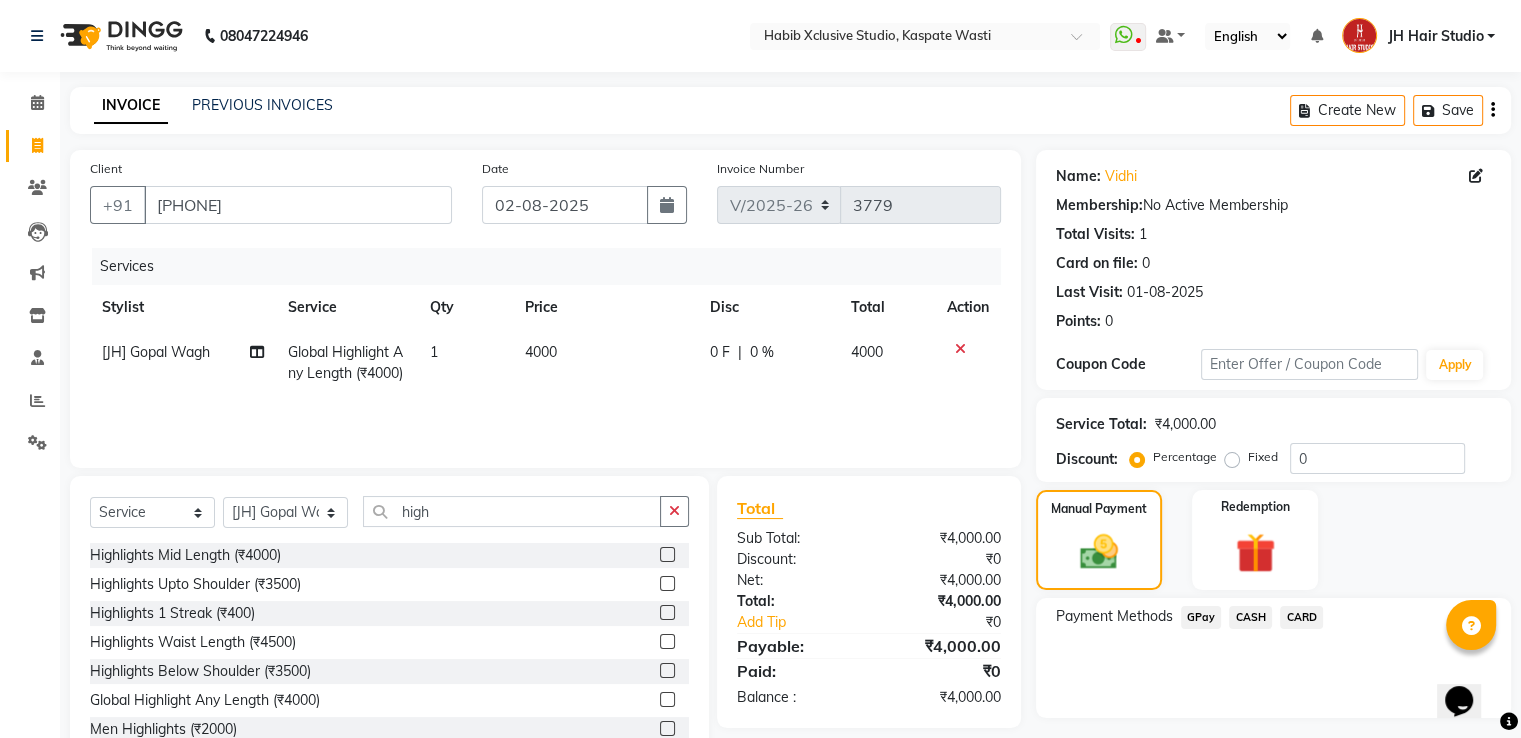 click on "CARD" 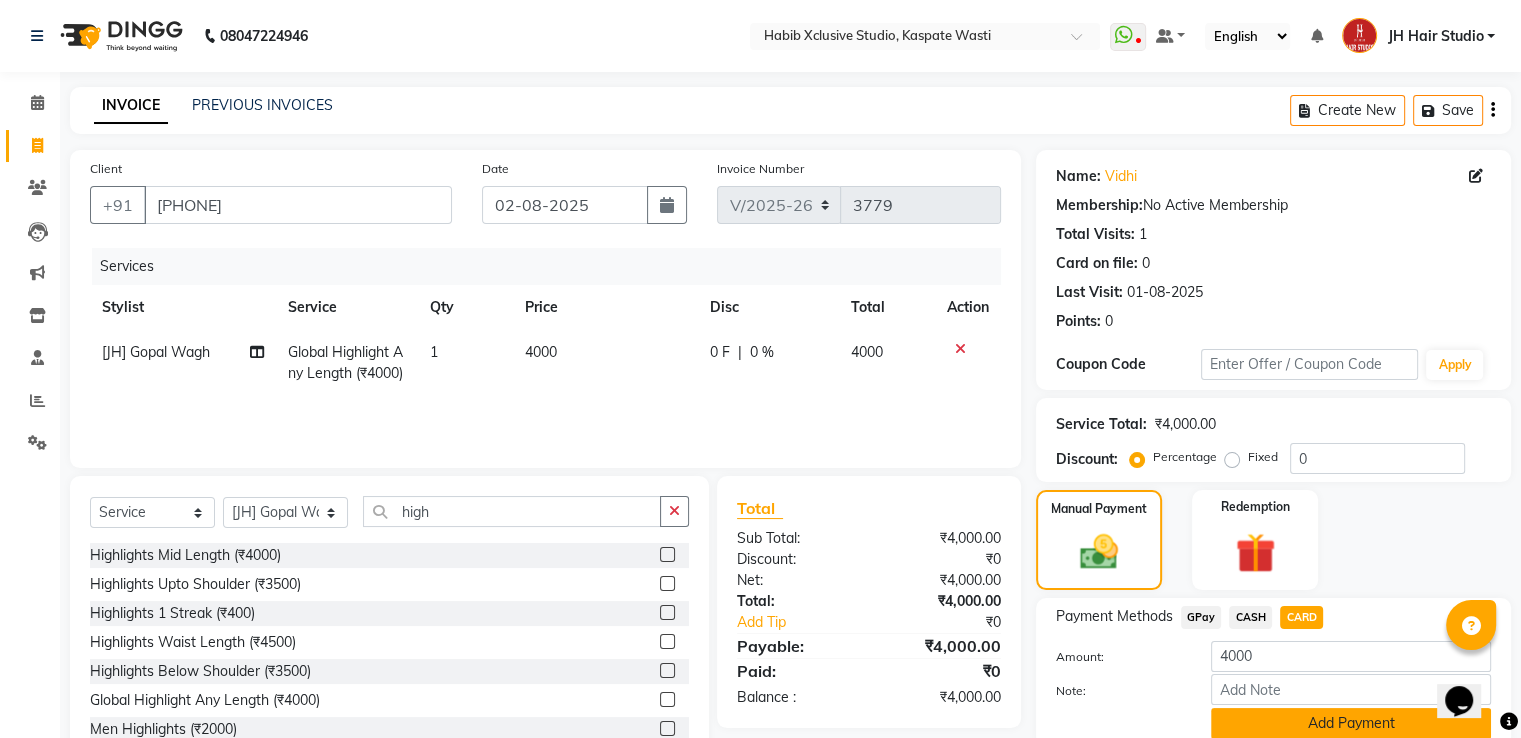 click on "Add Payment" 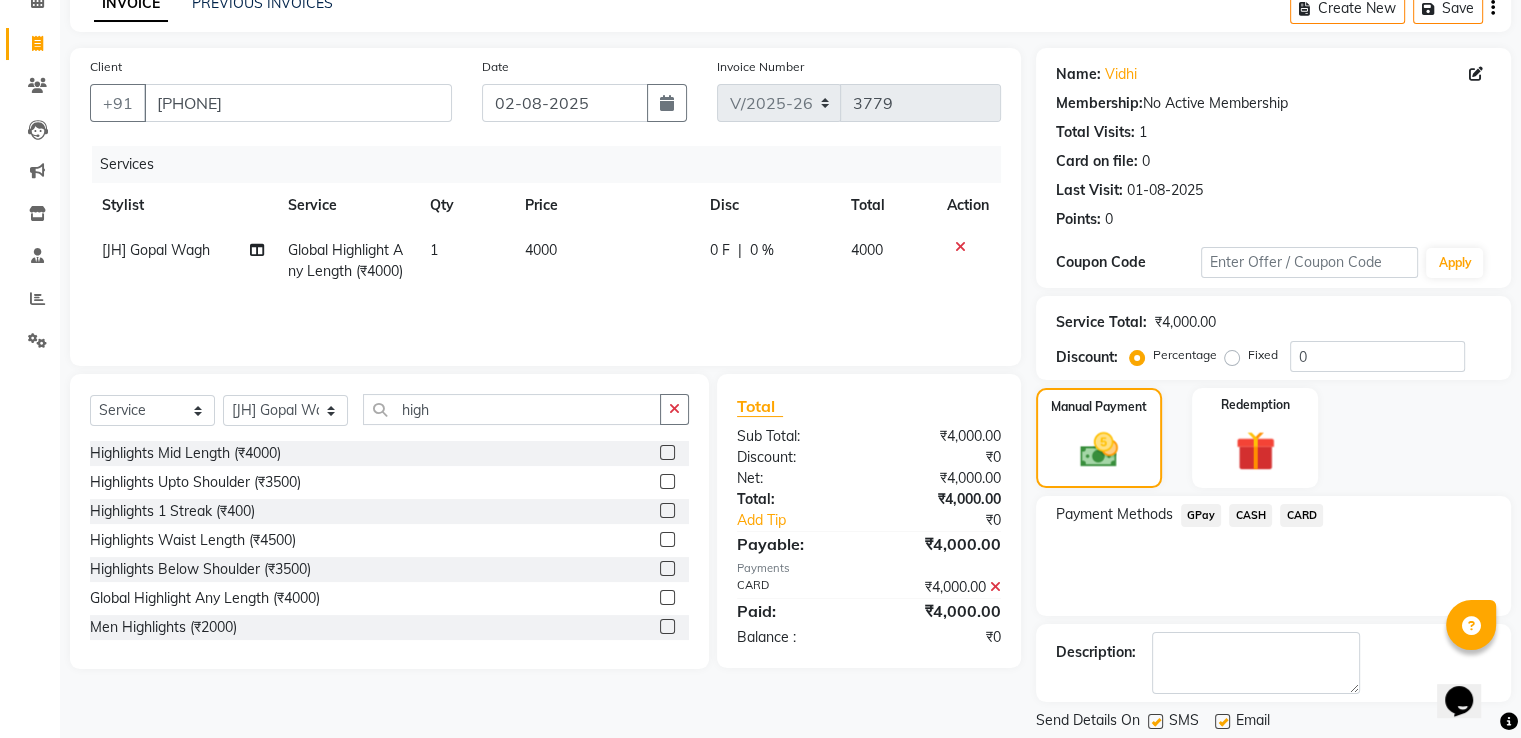 scroll, scrollTop: 163, scrollLeft: 0, axis: vertical 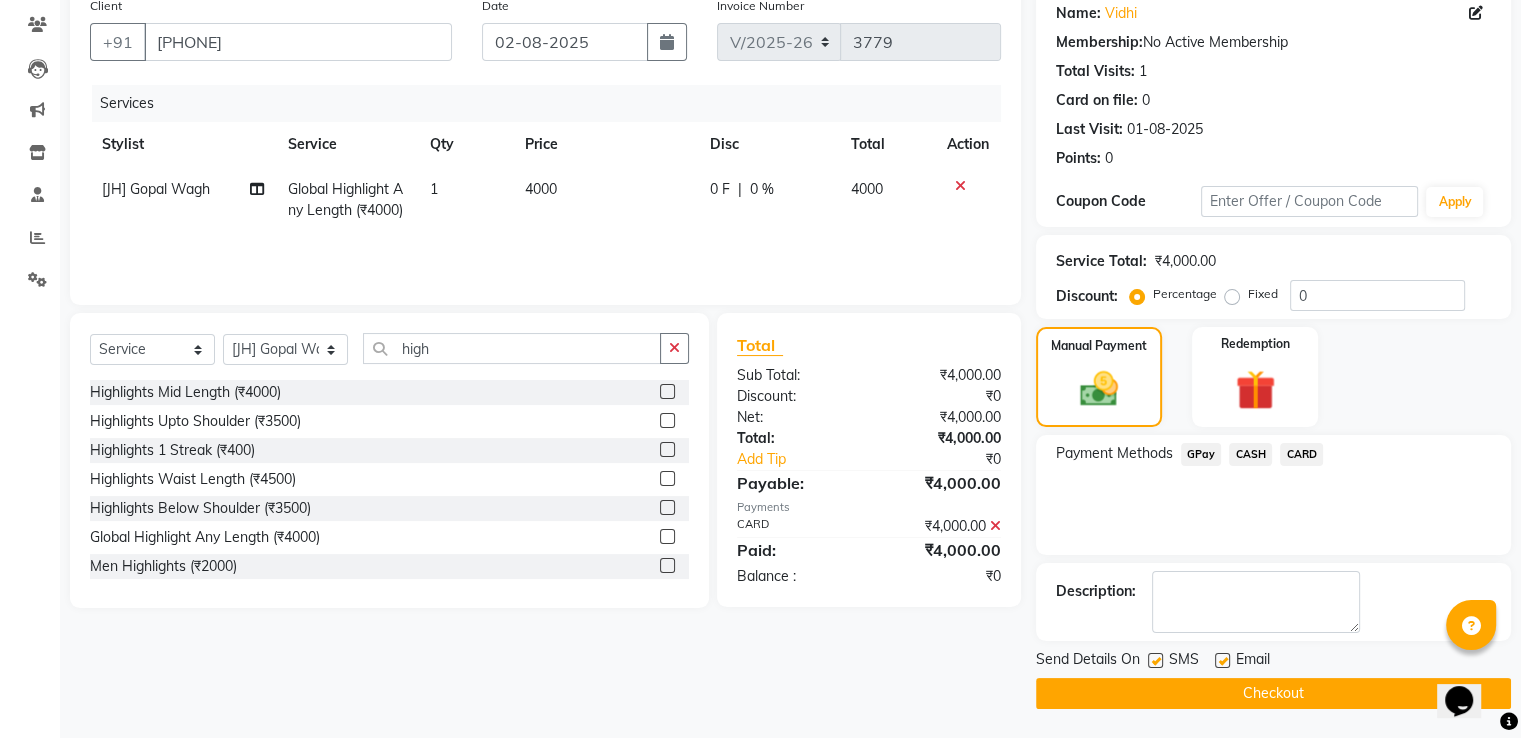 click on "Checkout" 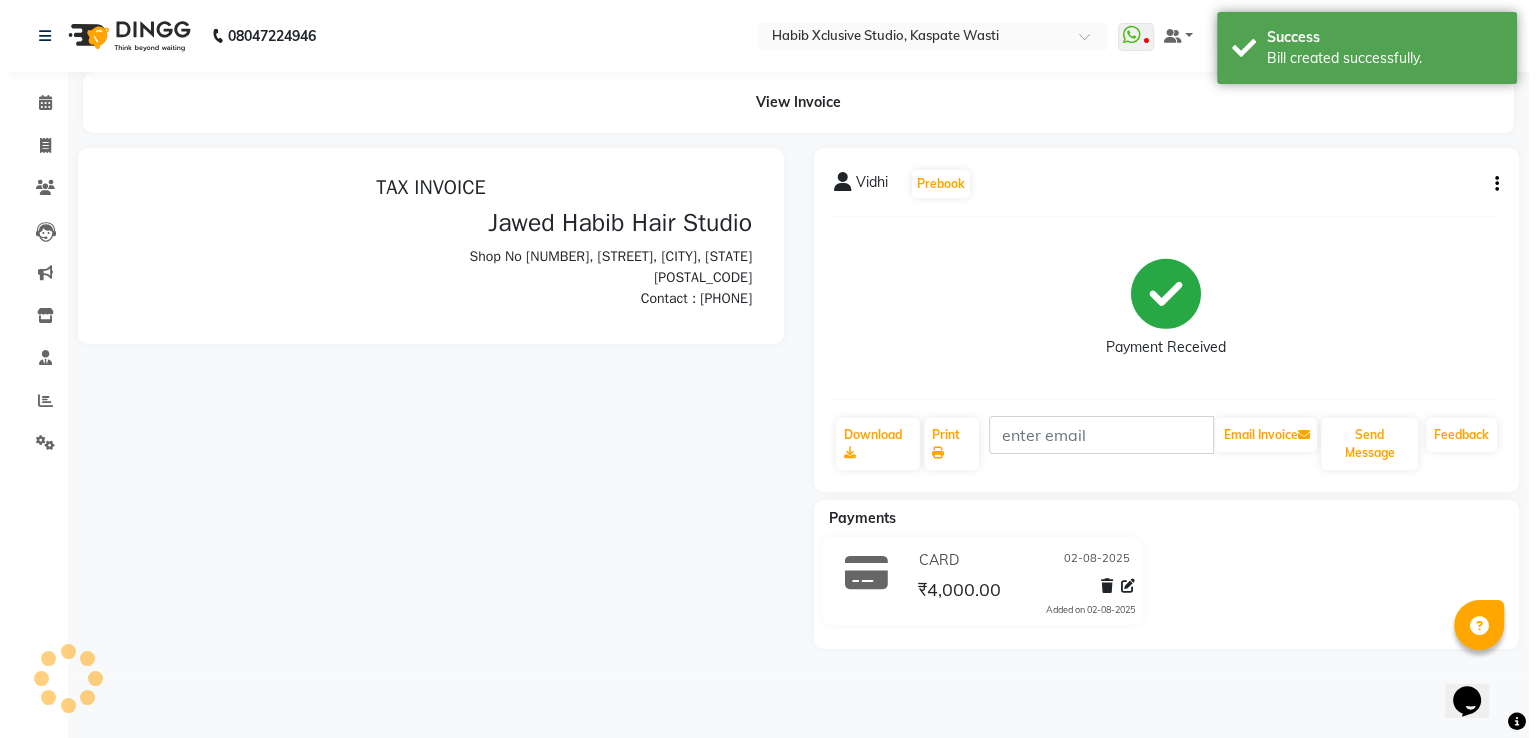 scroll, scrollTop: 0, scrollLeft: 0, axis: both 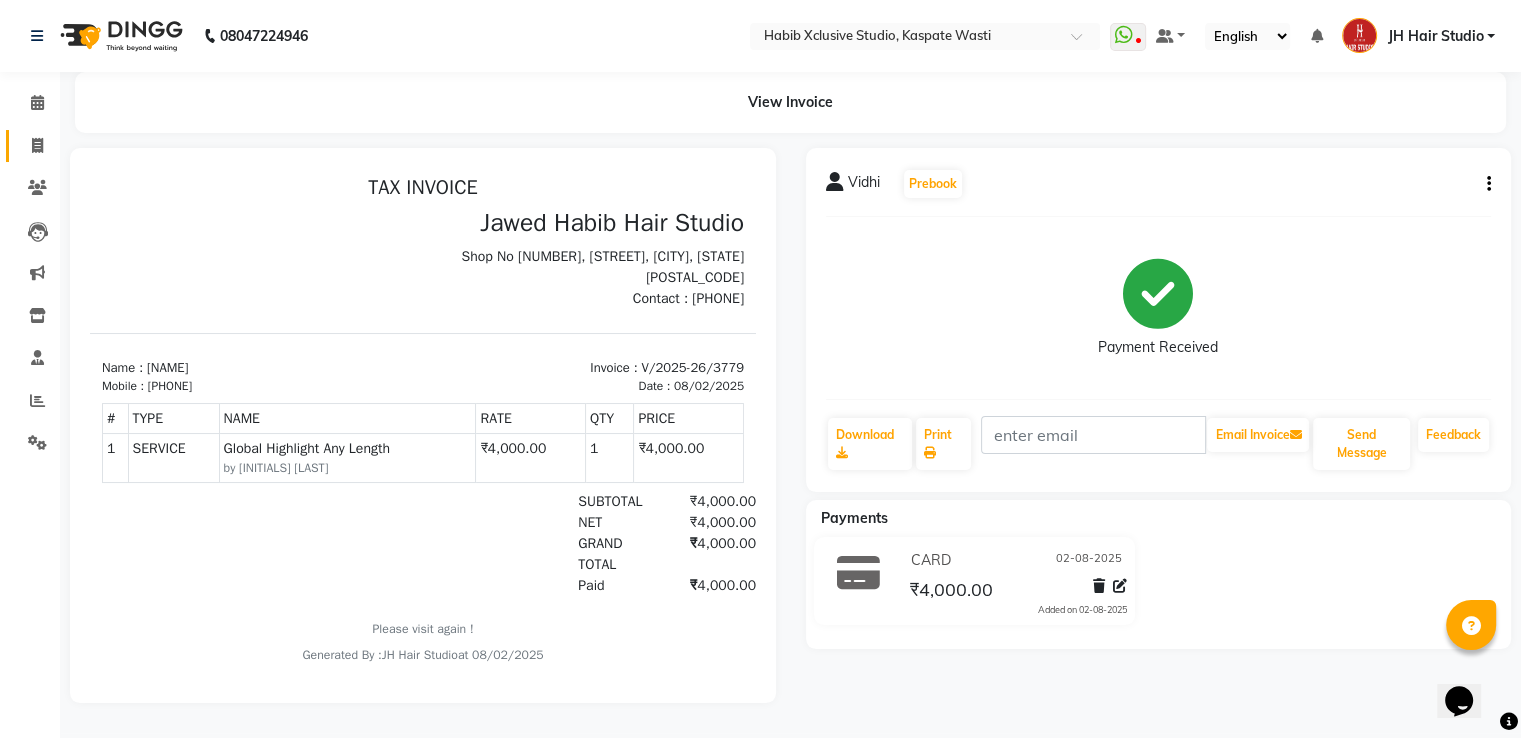 click on "Invoice" 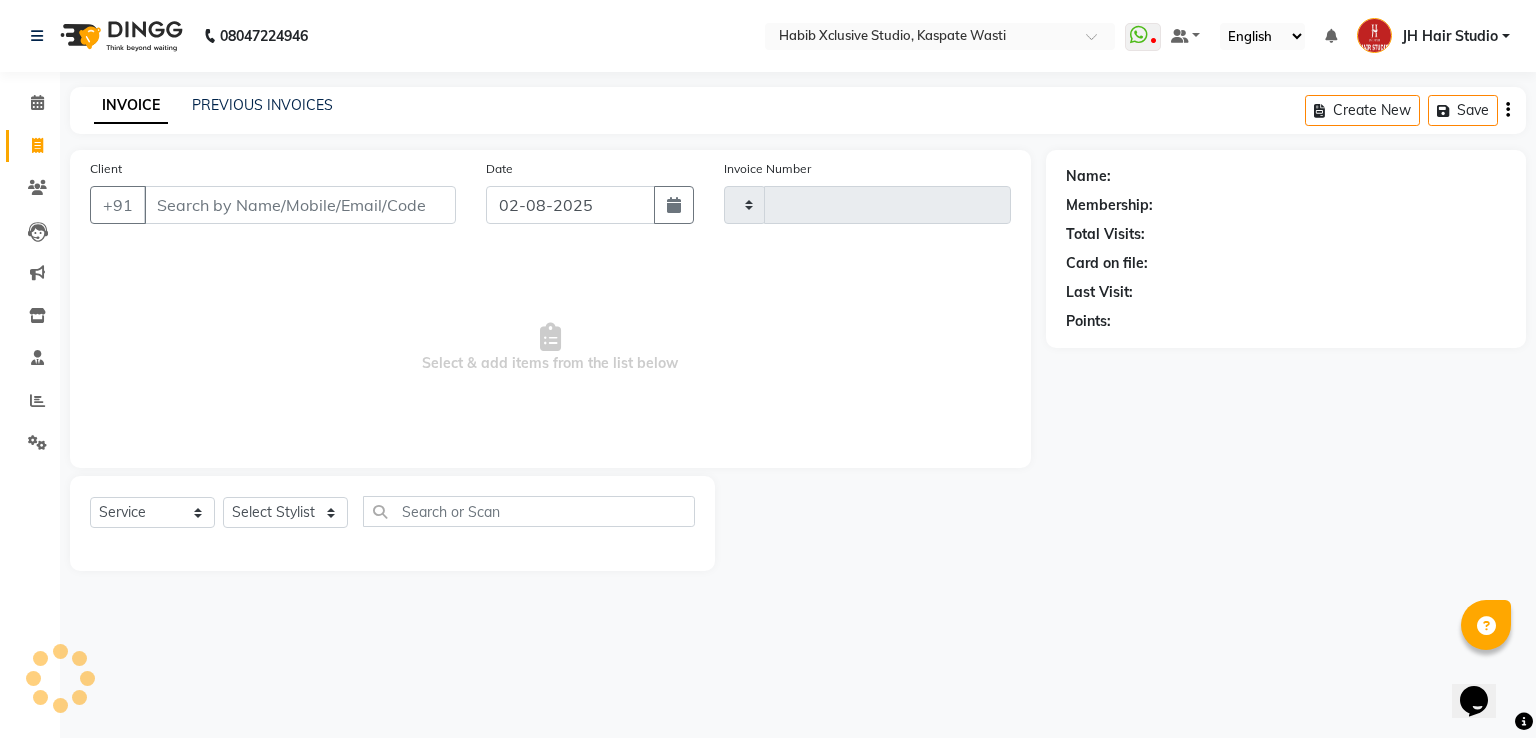 type on "3780" 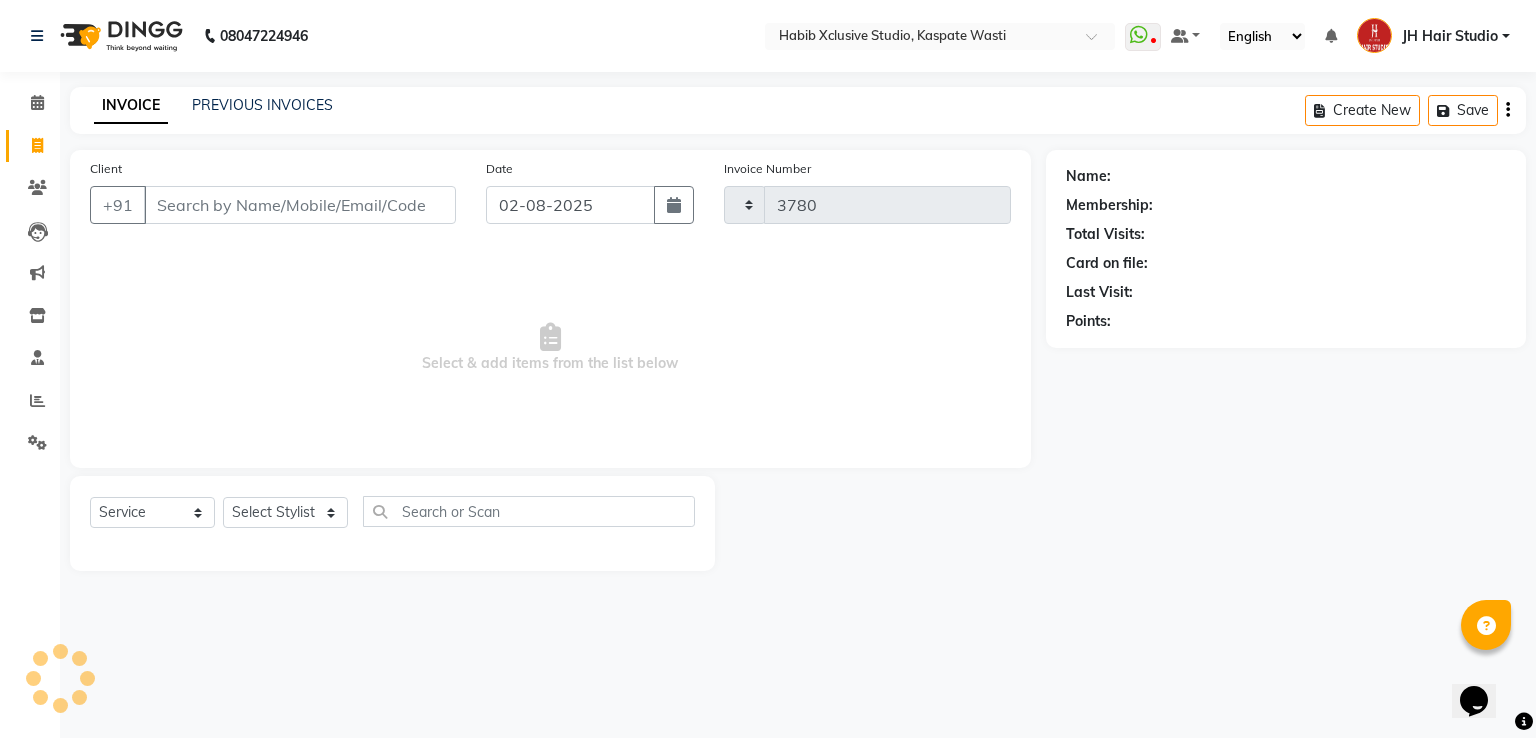 select on "130" 